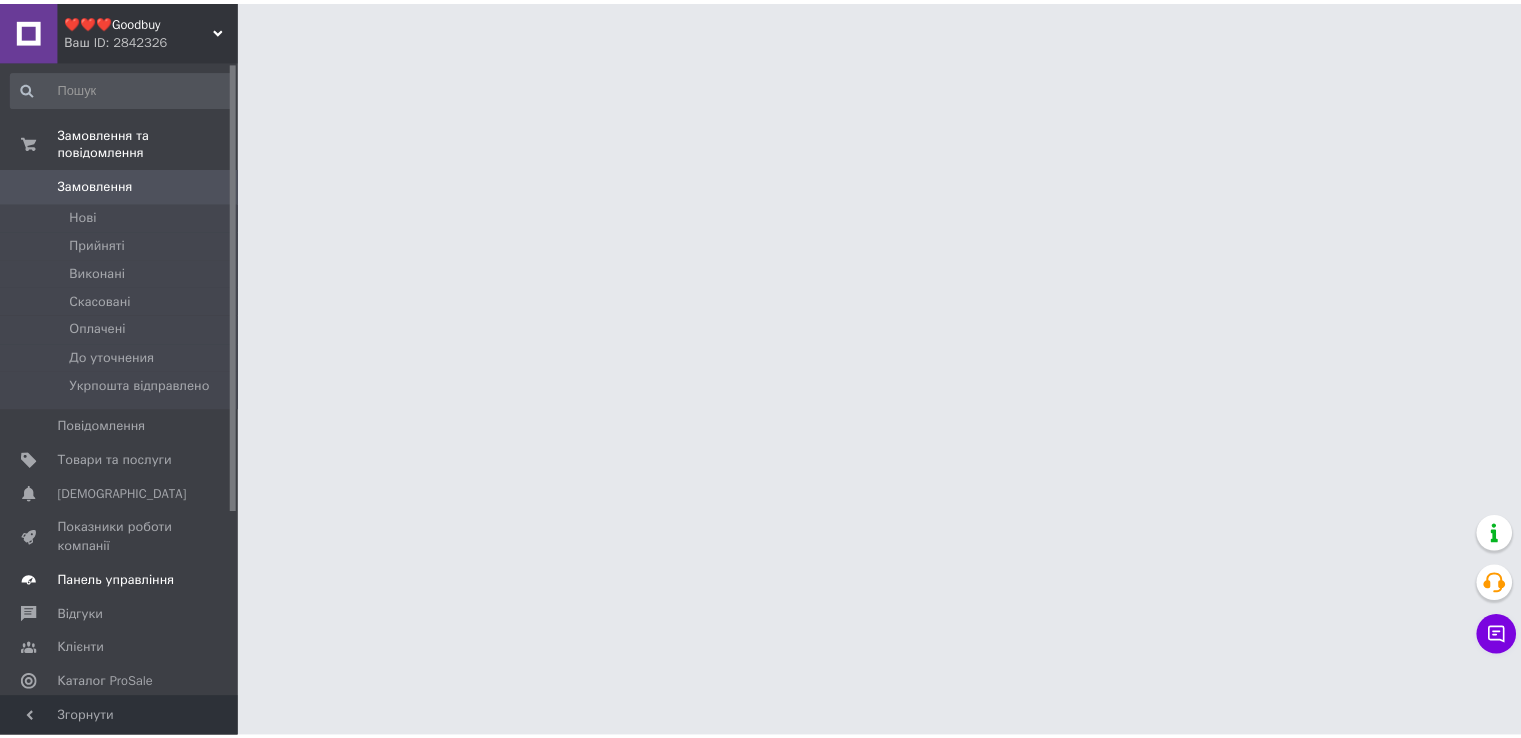 scroll, scrollTop: 0, scrollLeft: 0, axis: both 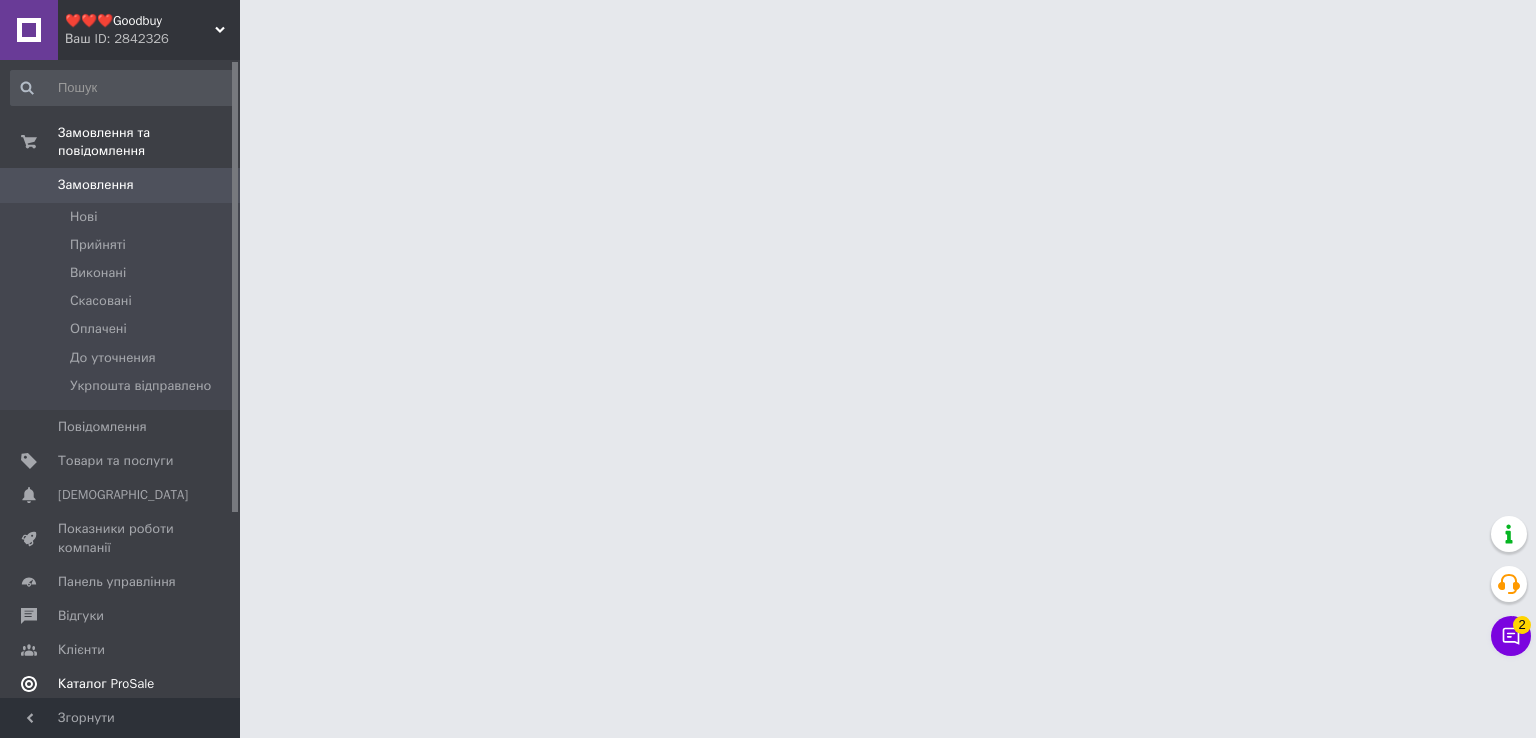 click on "Каталог ProSale" at bounding box center (106, 684) 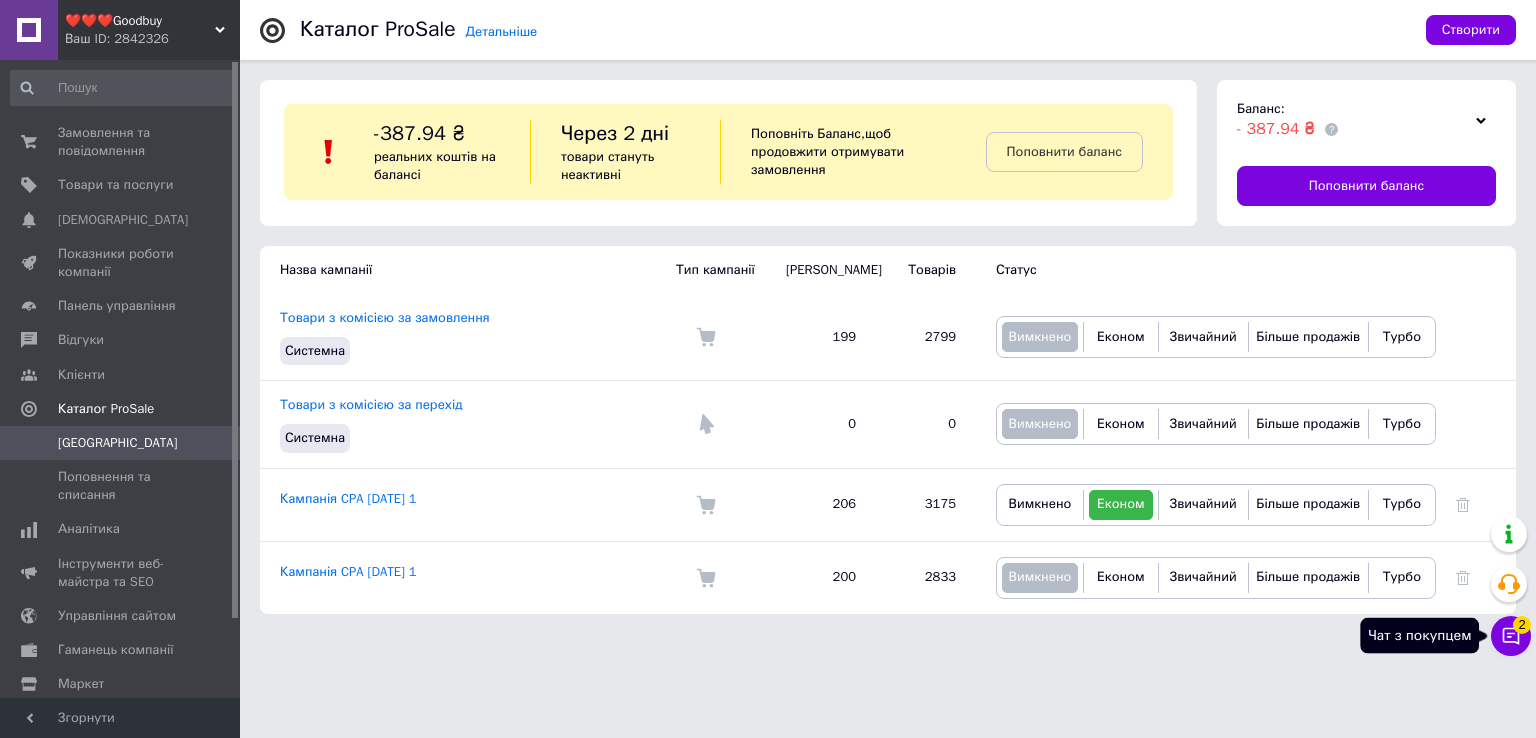 click 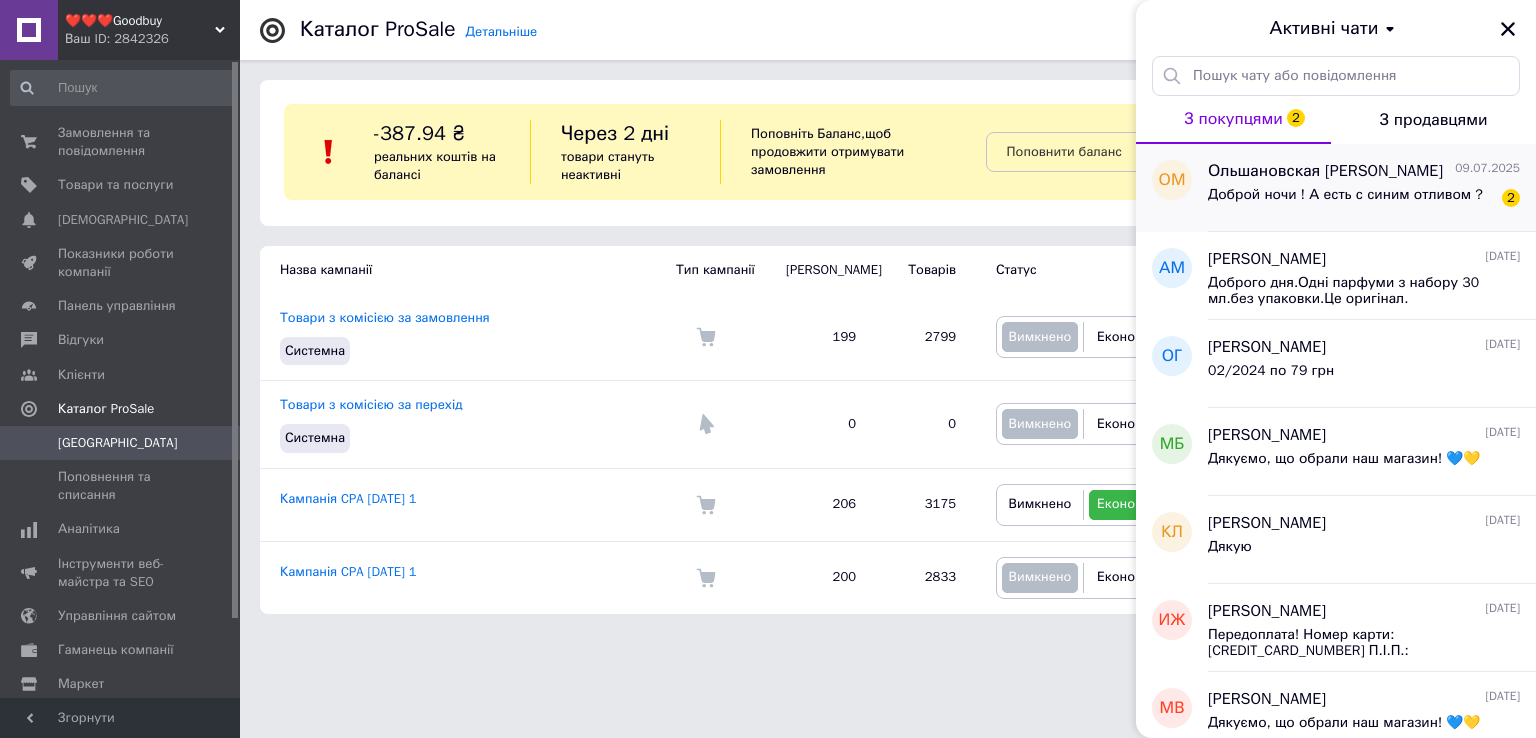 click on "Доброй ночи ! А есть с синим отливом ?" at bounding box center (1345, 195) 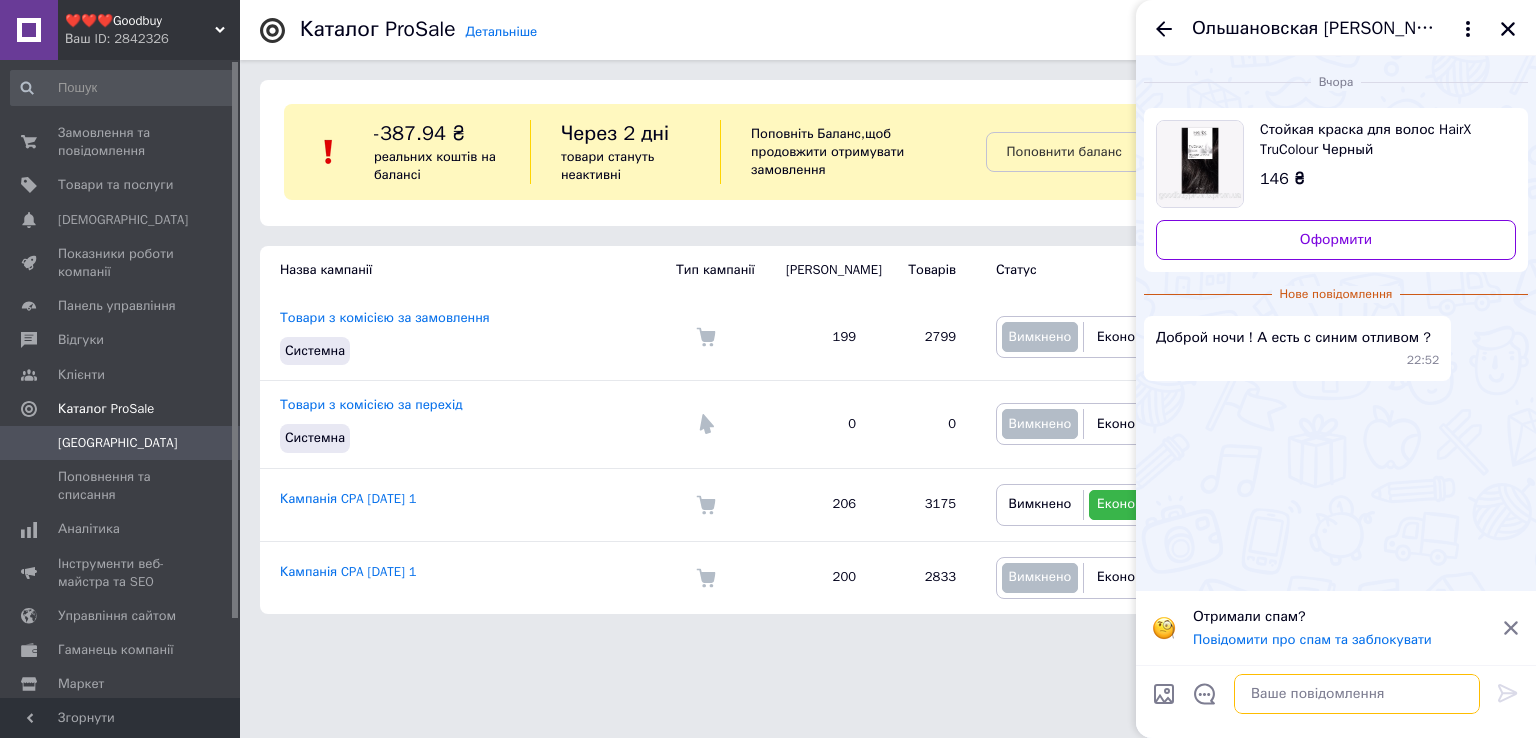 click at bounding box center [1357, 694] 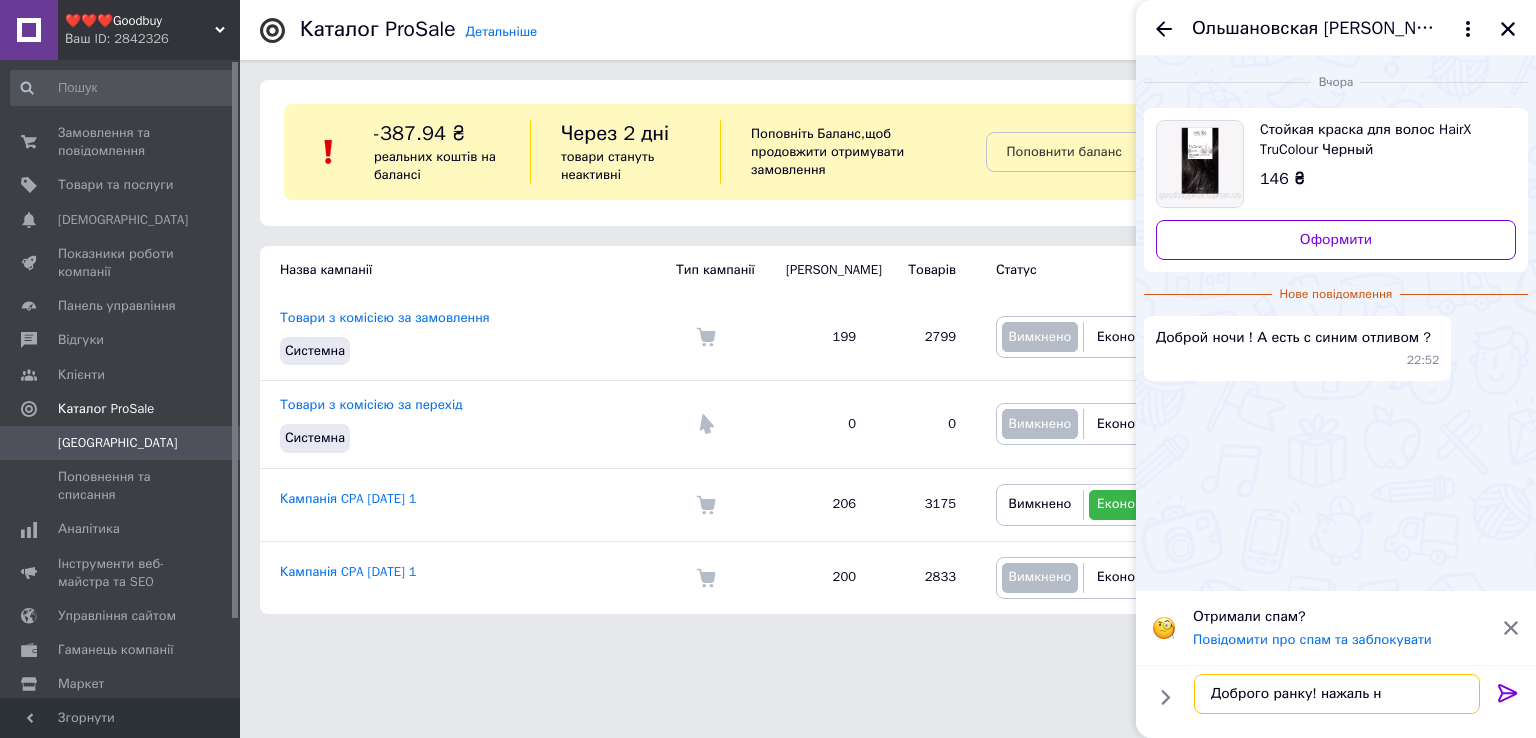 click on "Доброго ранку! нажаль н" at bounding box center (1337, 694) 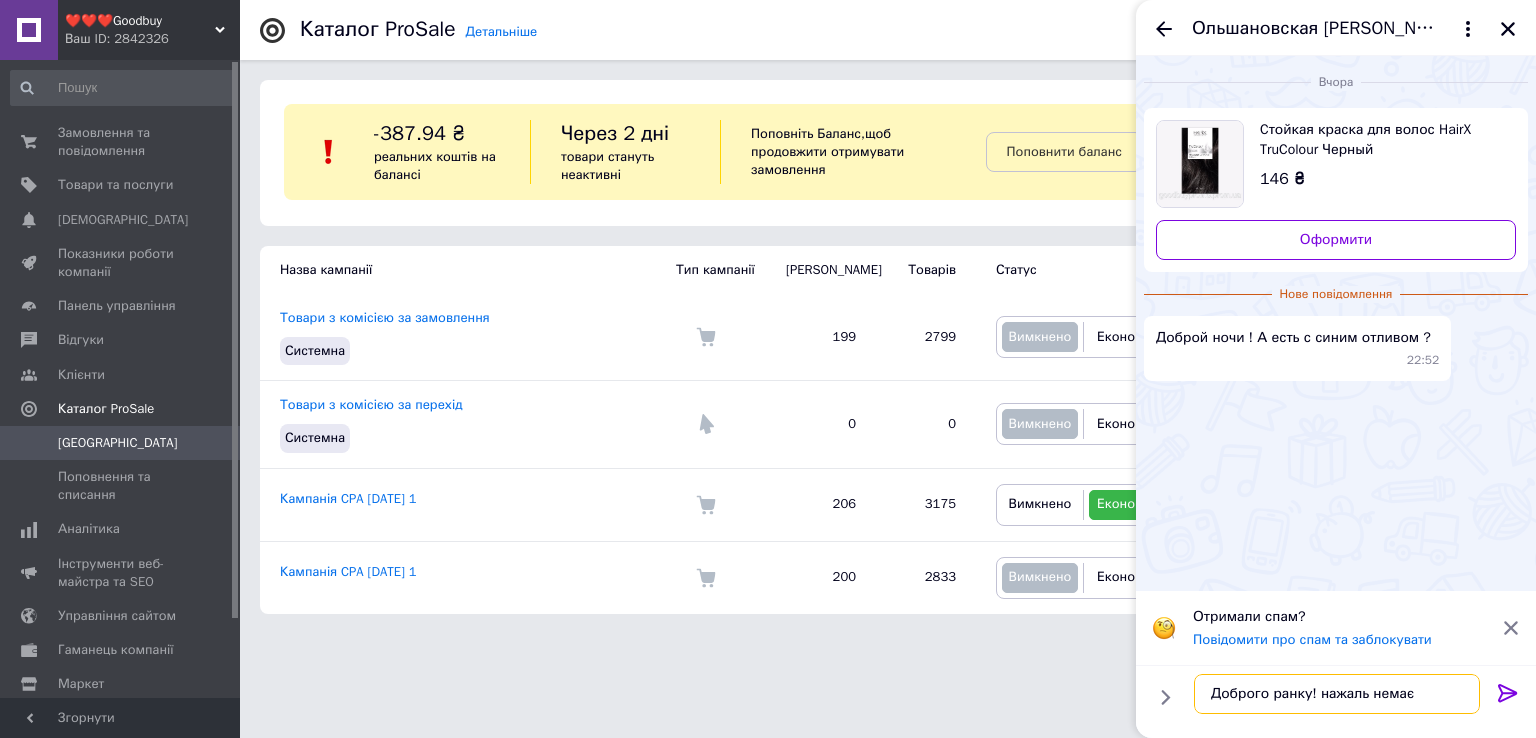 type on "Доброго ранку! нажаль немає" 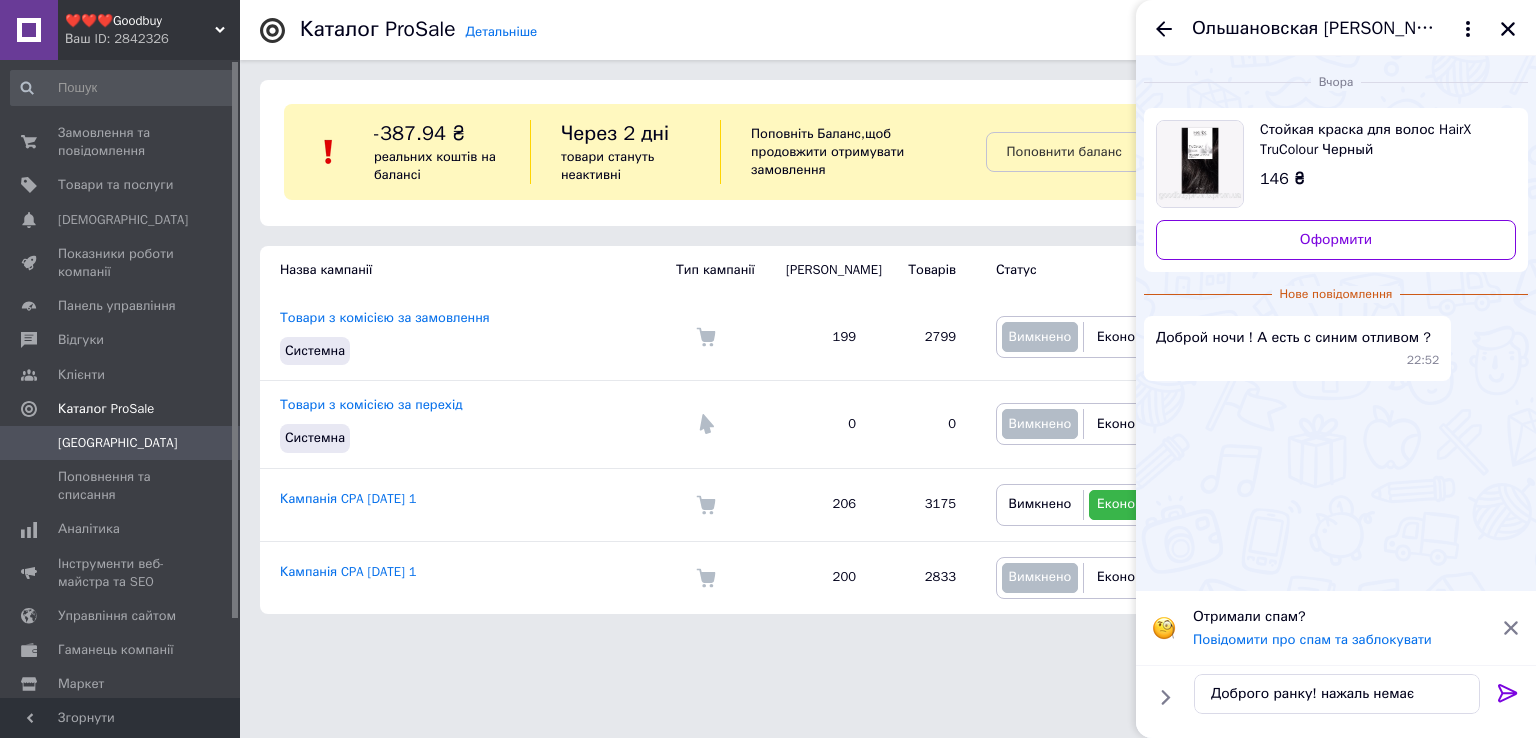 click 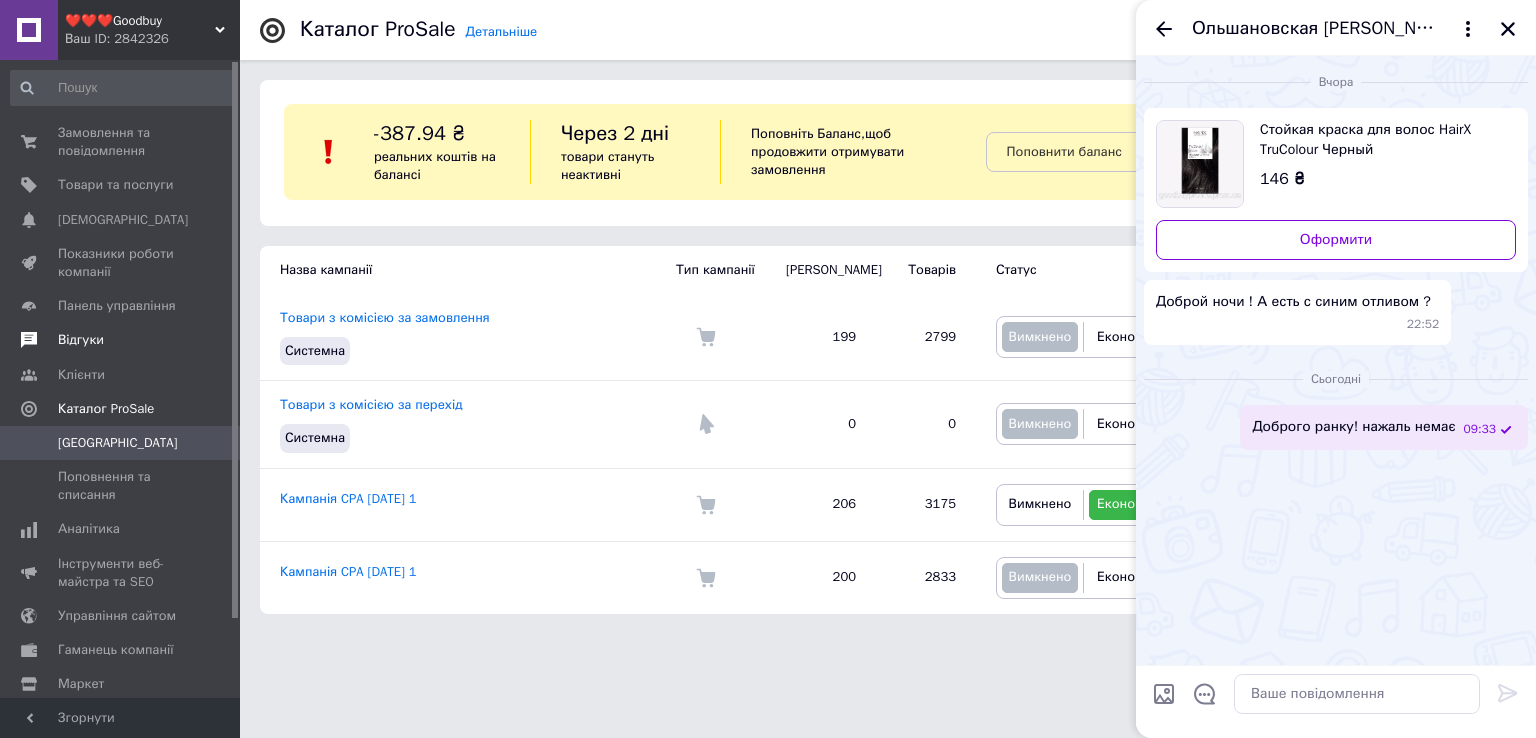 click at bounding box center [29, 340] 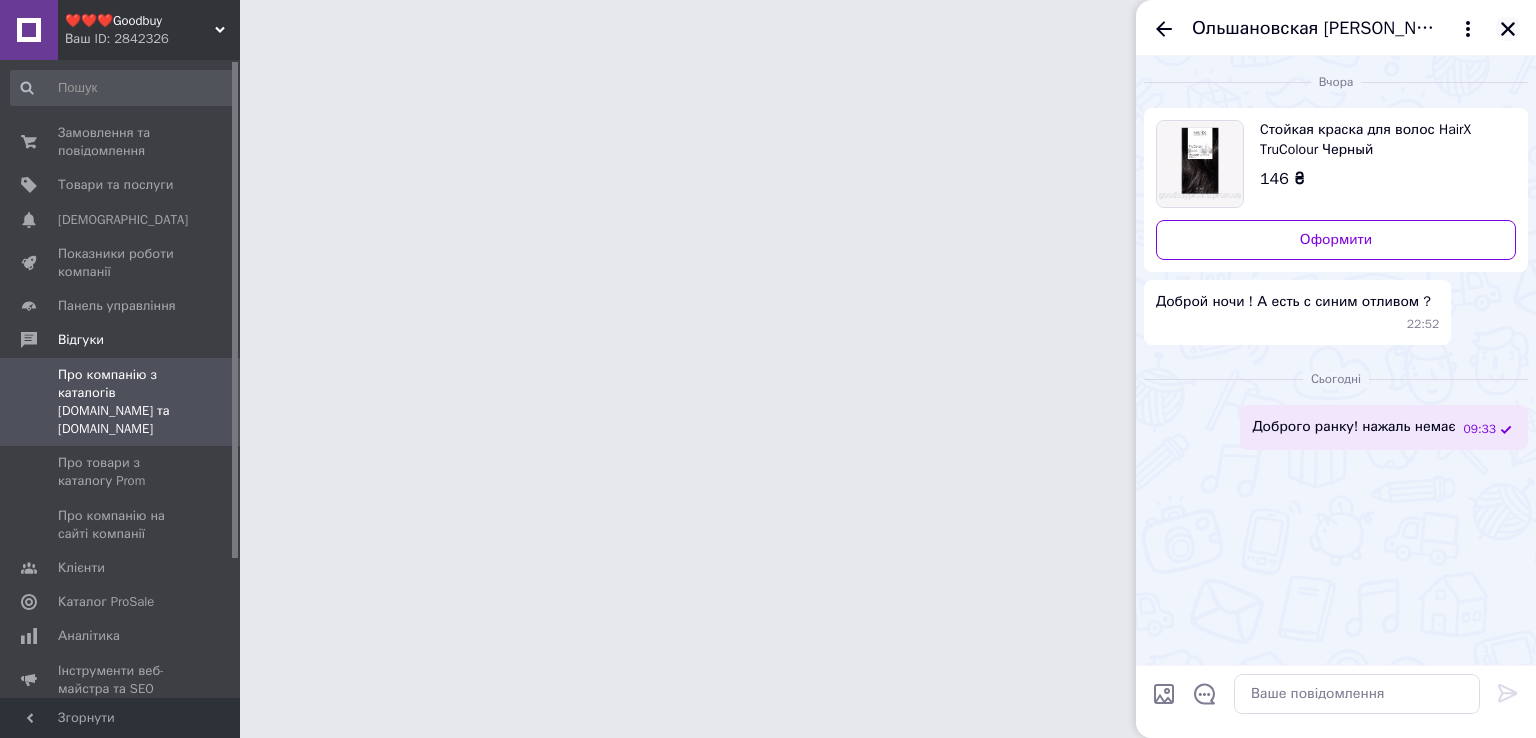 click on "Ольшановская [PERSON_NAME]" at bounding box center [1336, 28] 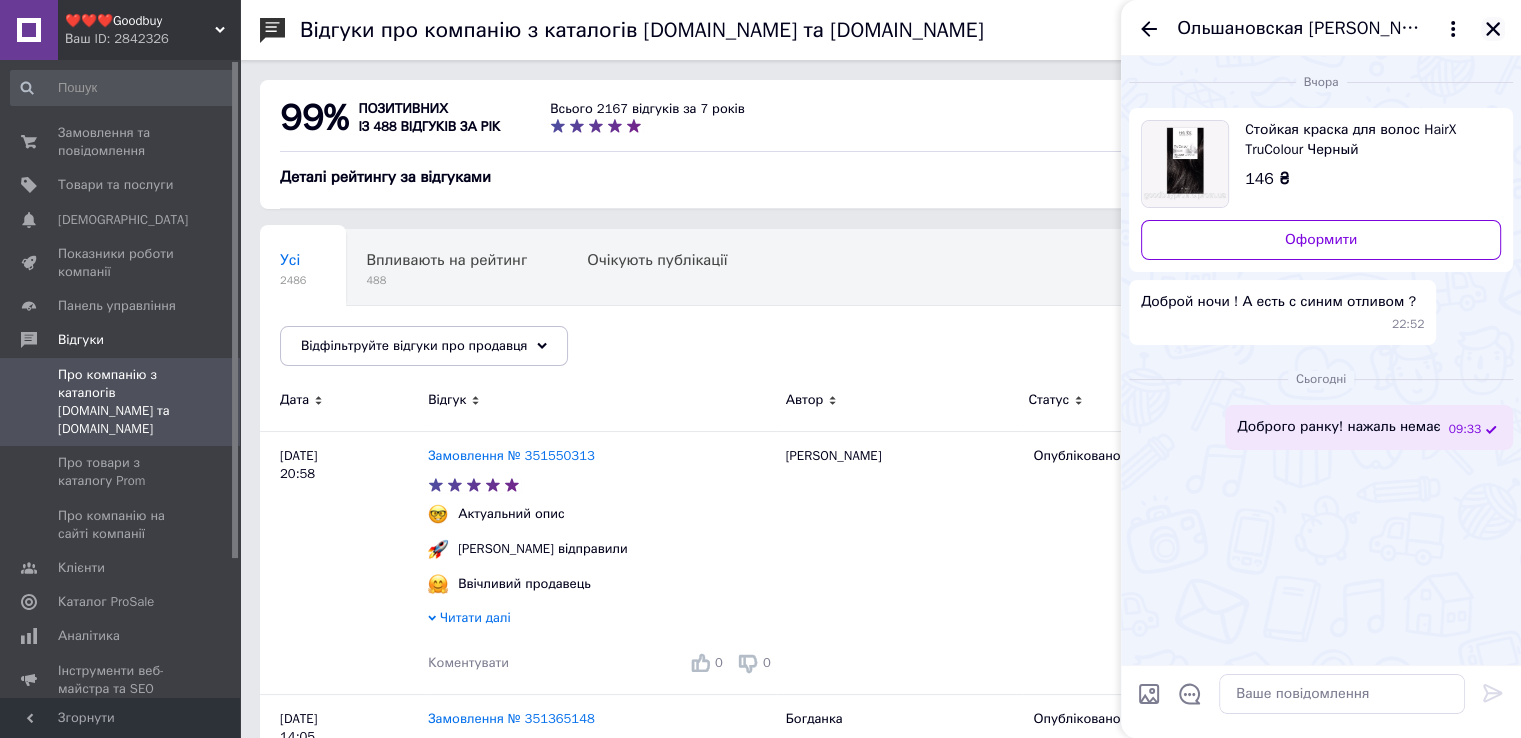 click 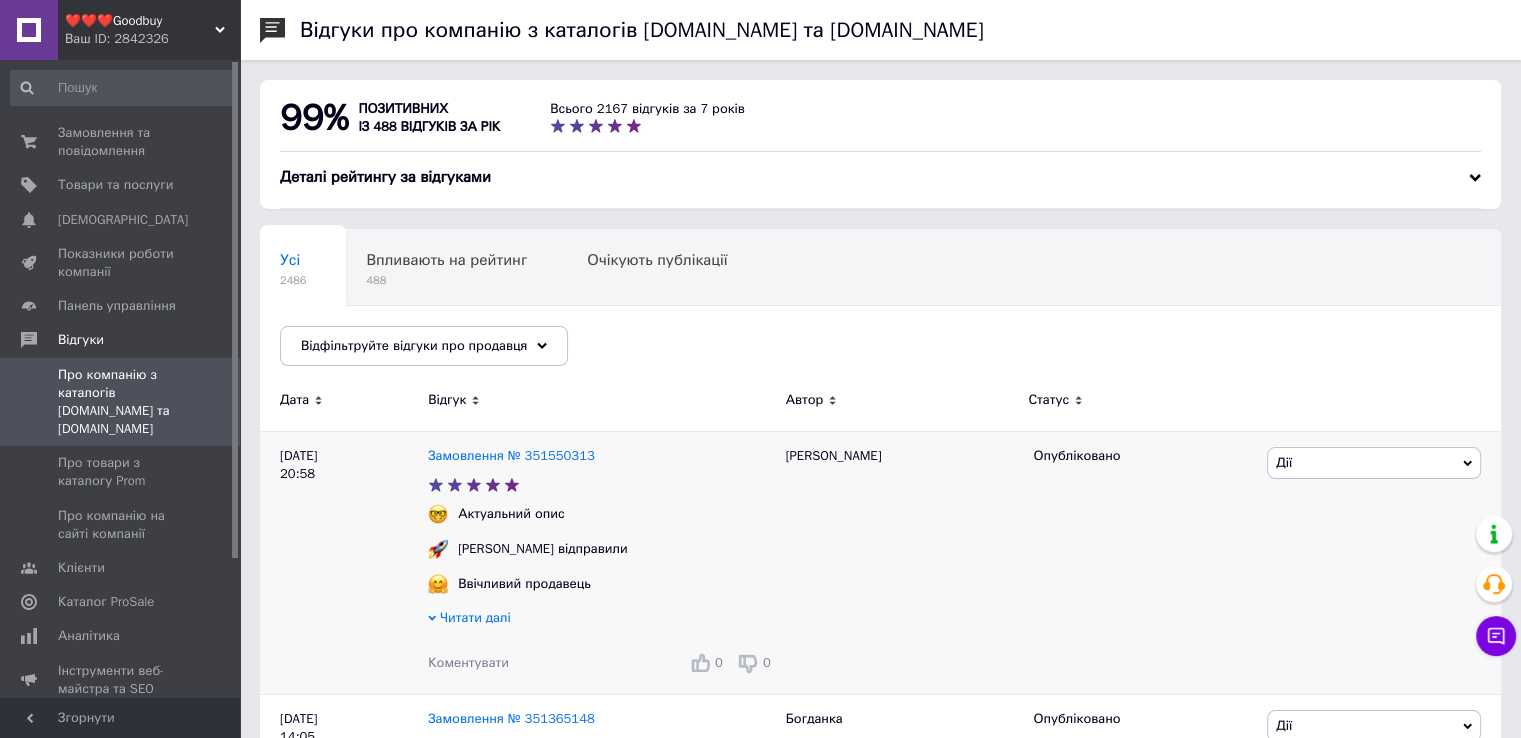 click on "Коментувати" at bounding box center (468, 662) 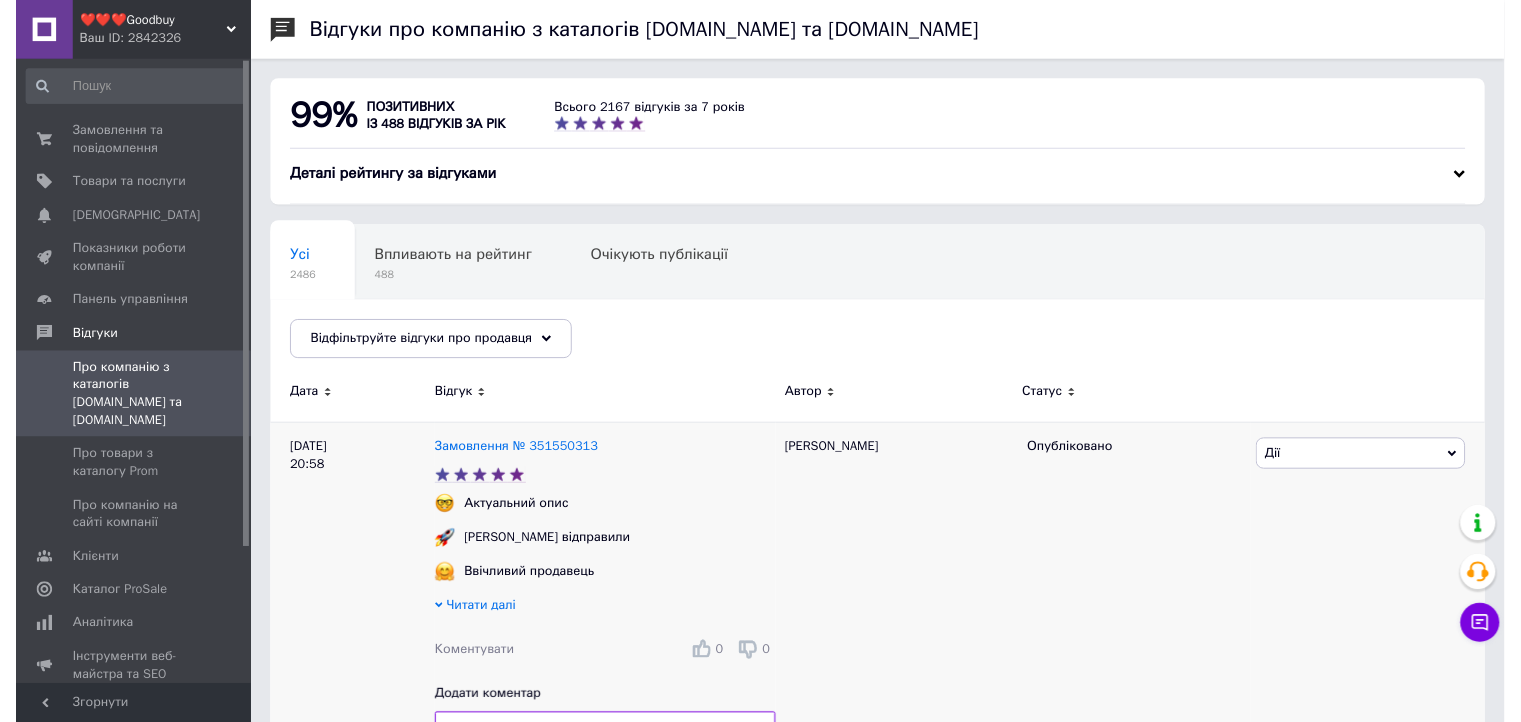 scroll, scrollTop: 380, scrollLeft: 0, axis: vertical 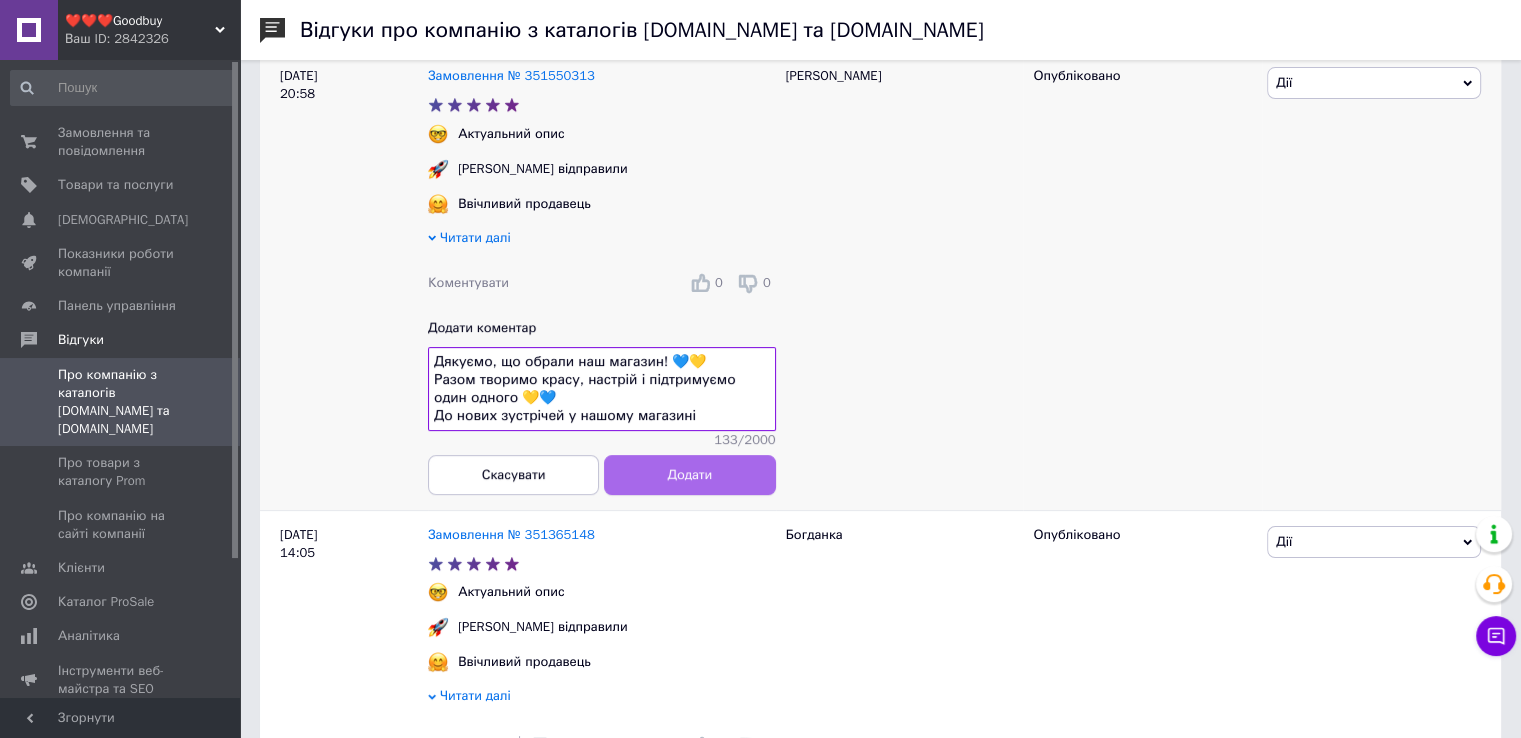 type on "Дякуємо, що обрали наш магазин! 💙💛
Разом творимо красу, настрій і підтримуємо один одного 💛💙
До нових зустрічей у нашому магазині" 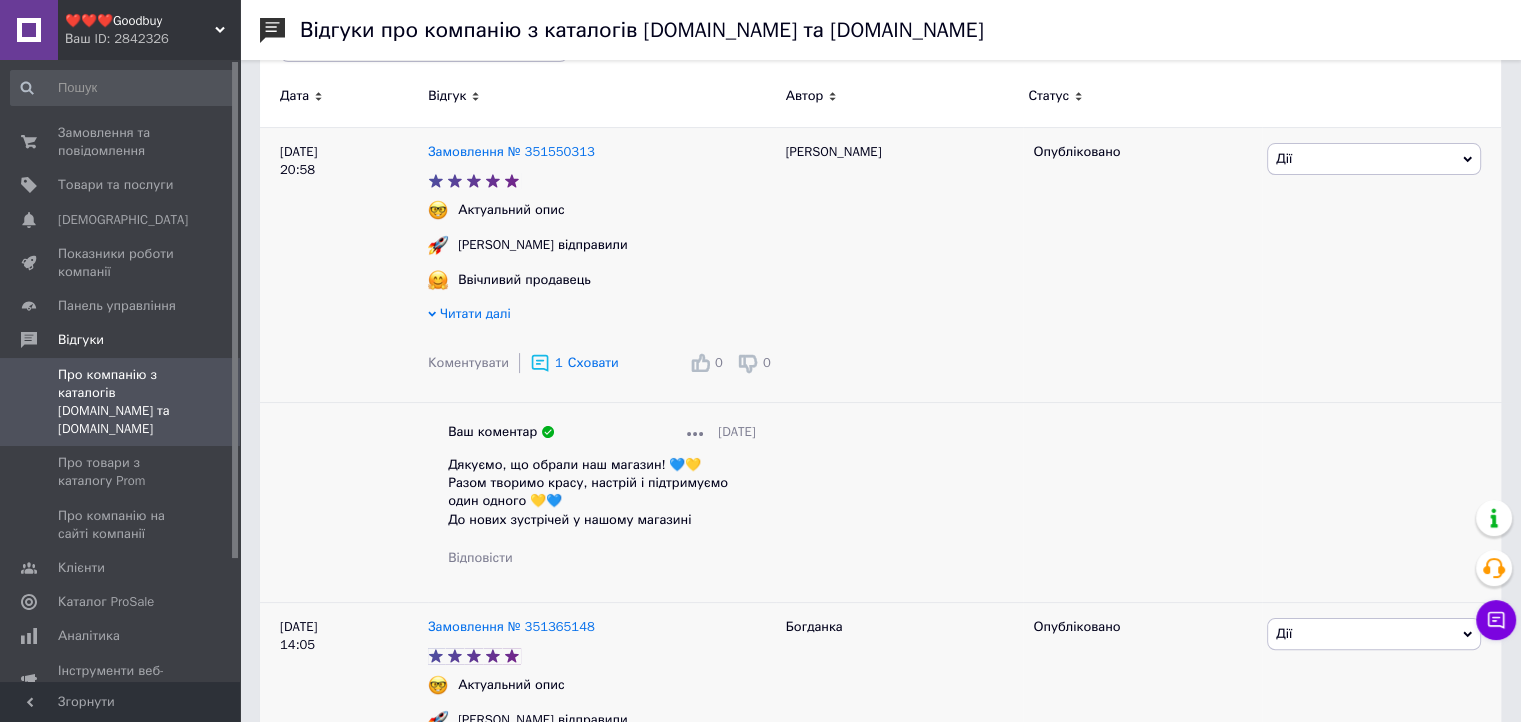 scroll, scrollTop: 280, scrollLeft: 0, axis: vertical 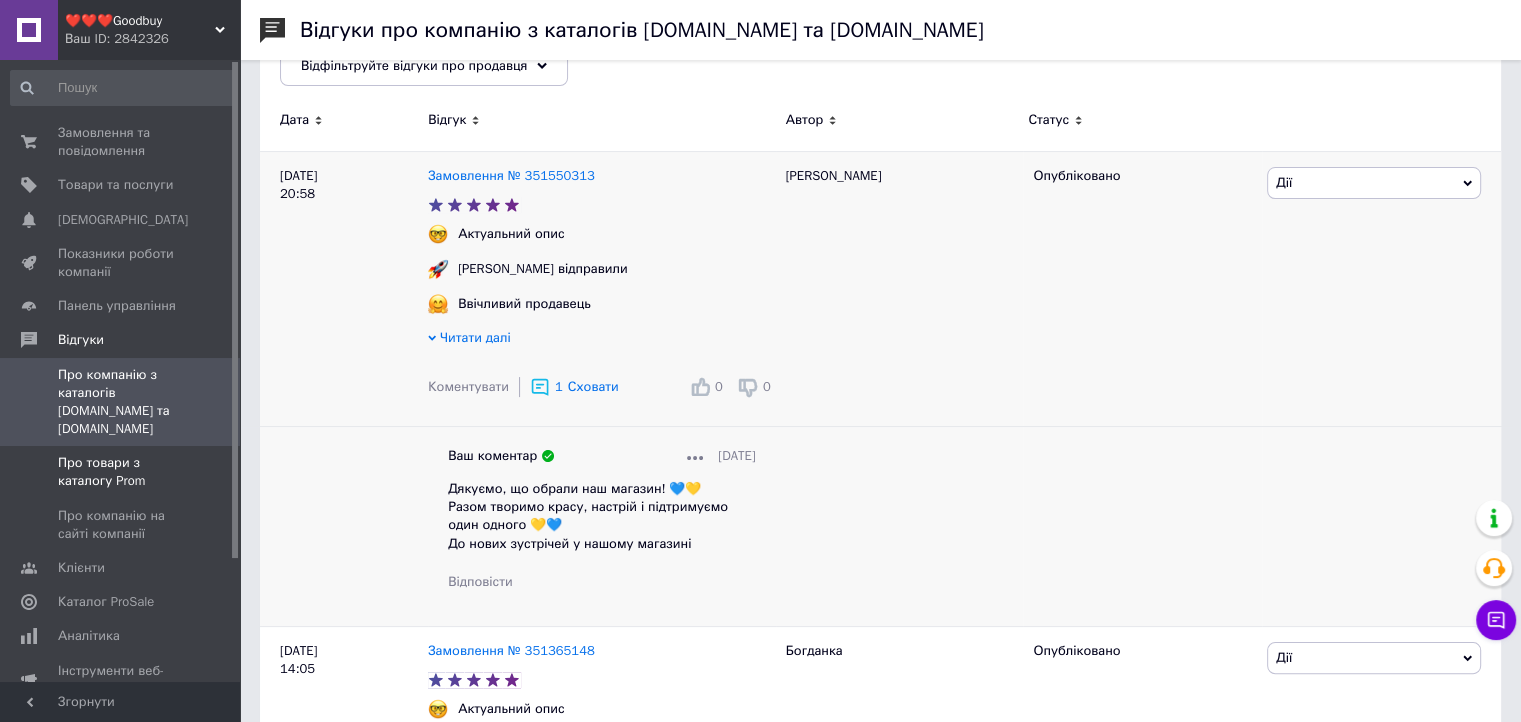 click on "Про товари з каталогу Prom" at bounding box center [121, 472] 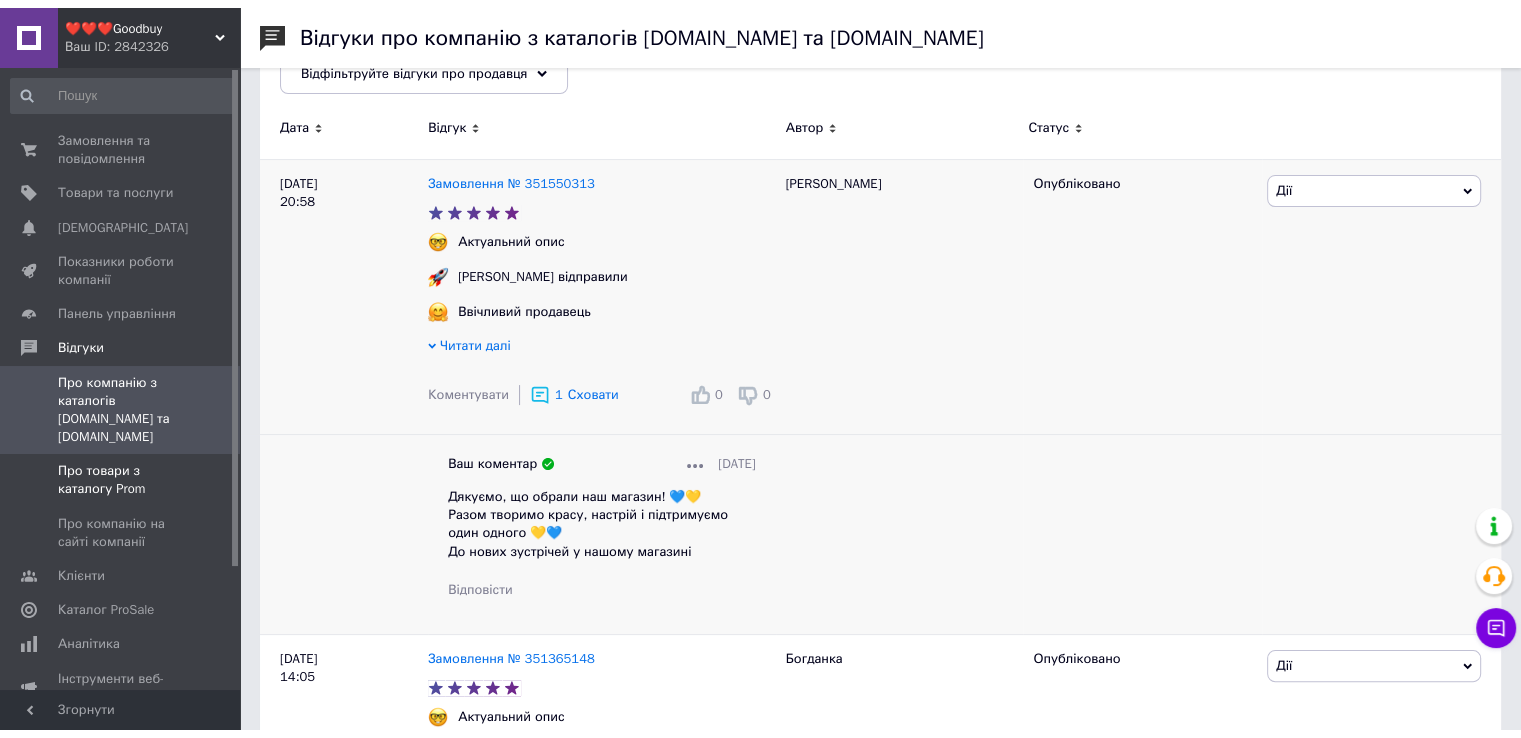 scroll, scrollTop: 0, scrollLeft: 0, axis: both 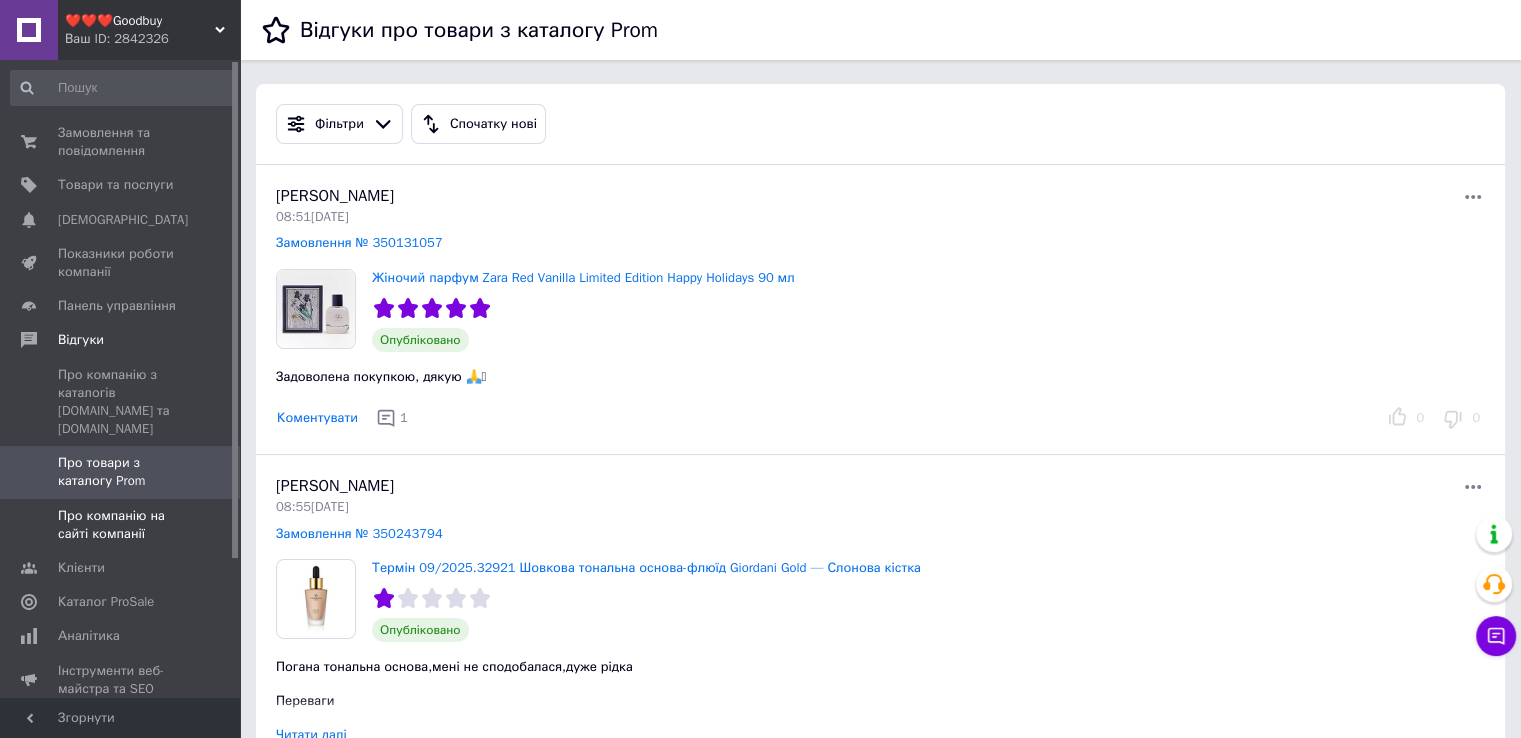 click on "Про компанію на сайті компанії" at bounding box center [121, 525] 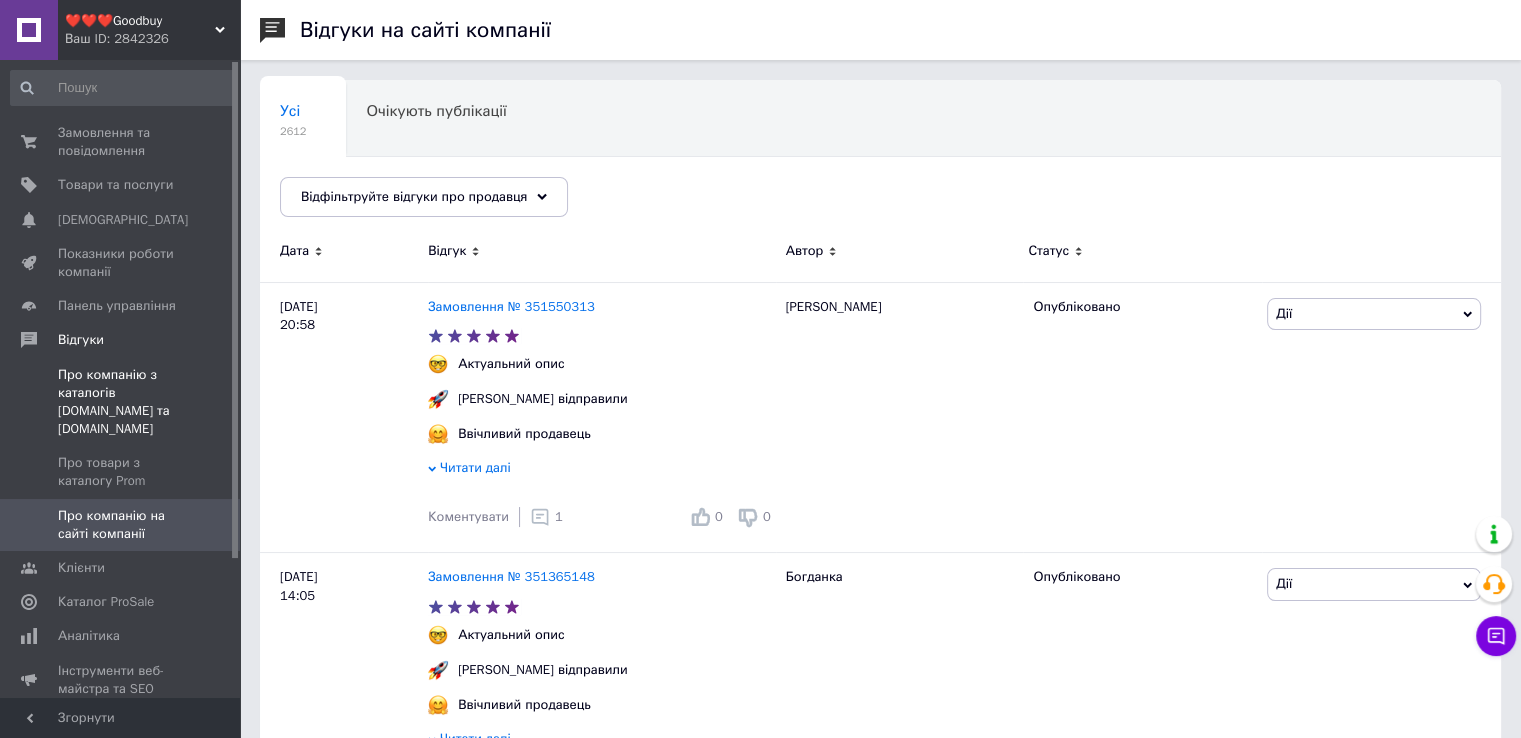 click on "Про компанію з каталогів Prom.ua та Bigl.ua" at bounding box center [121, 402] 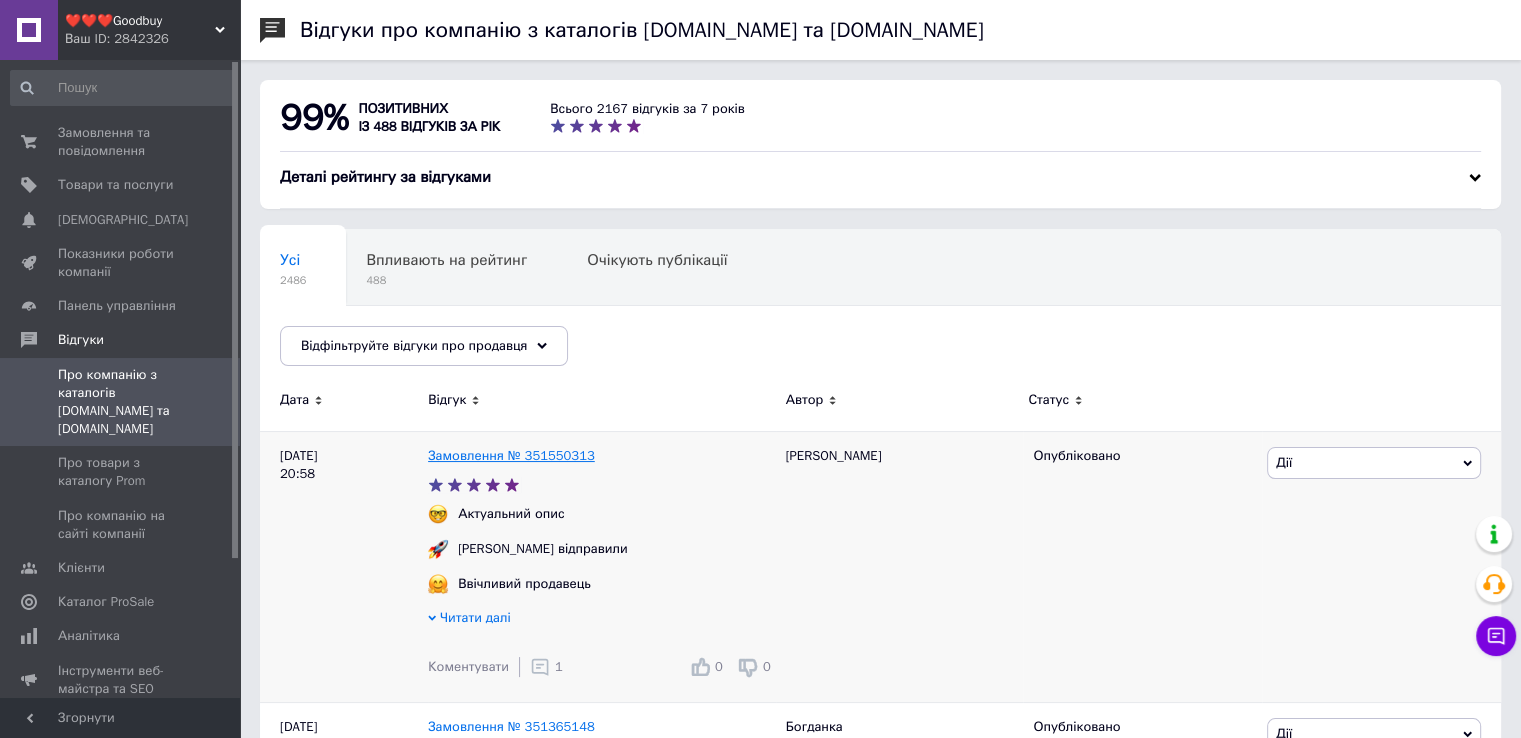 click on "Замовлення № 351550313" at bounding box center (511, 455) 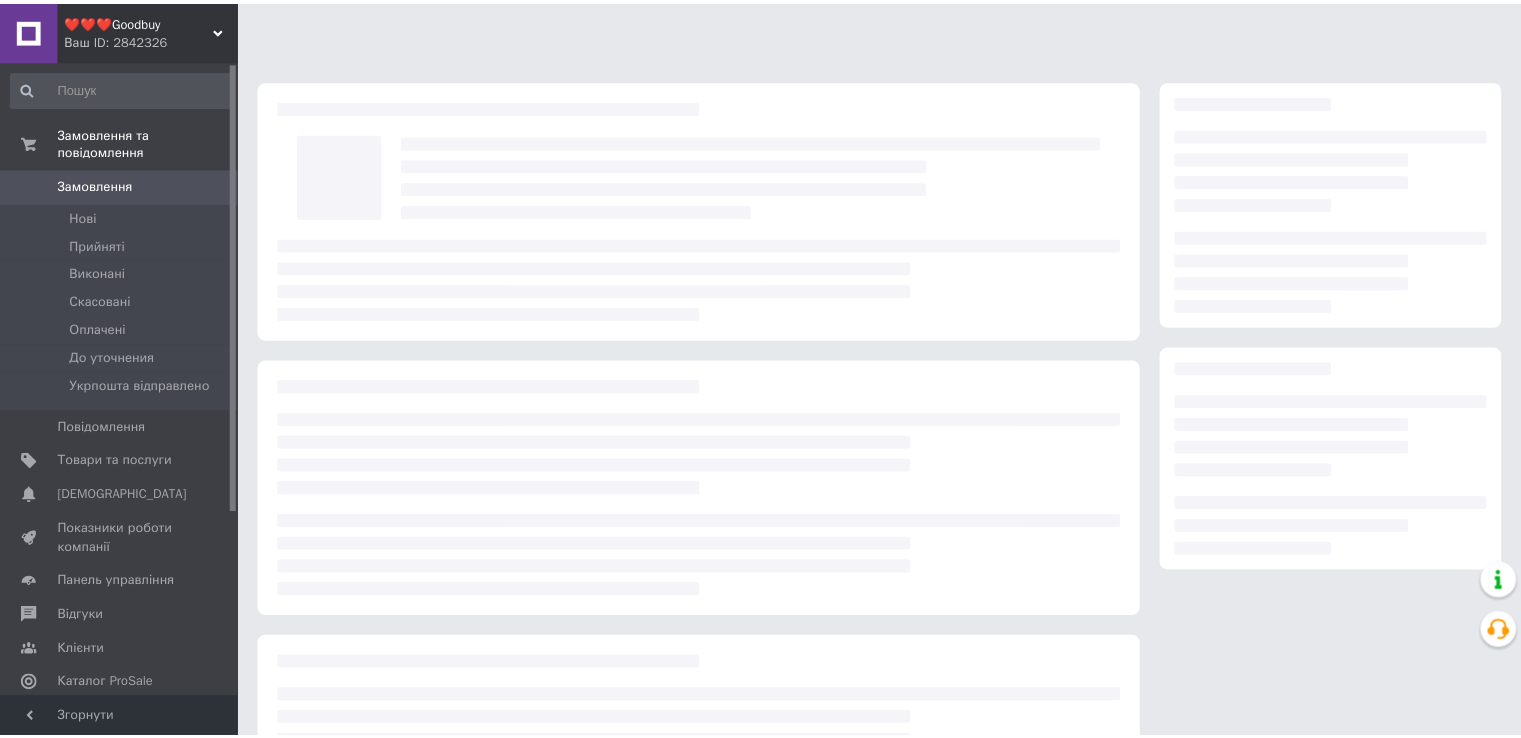 scroll, scrollTop: 0, scrollLeft: 0, axis: both 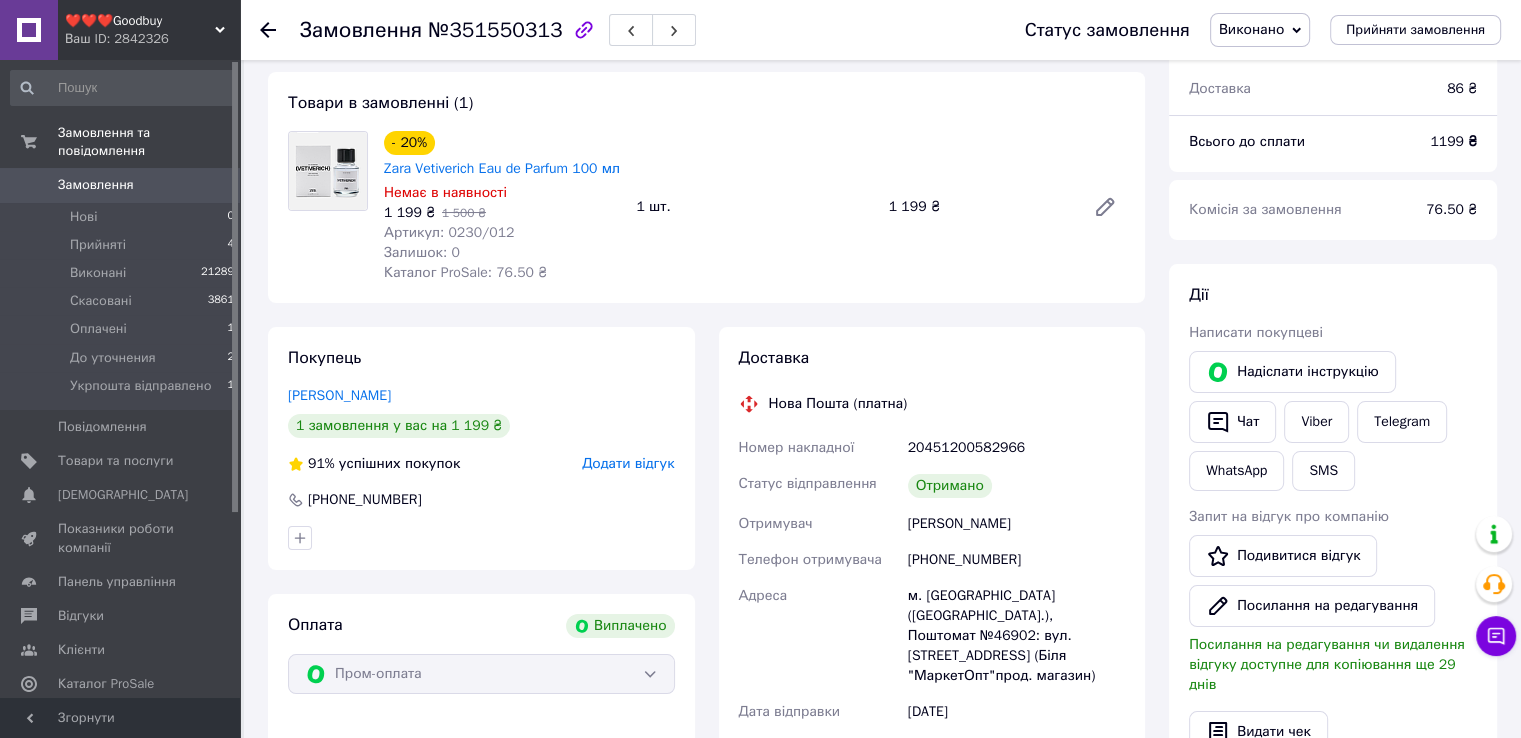 click on "Додати відгук" at bounding box center [628, 463] 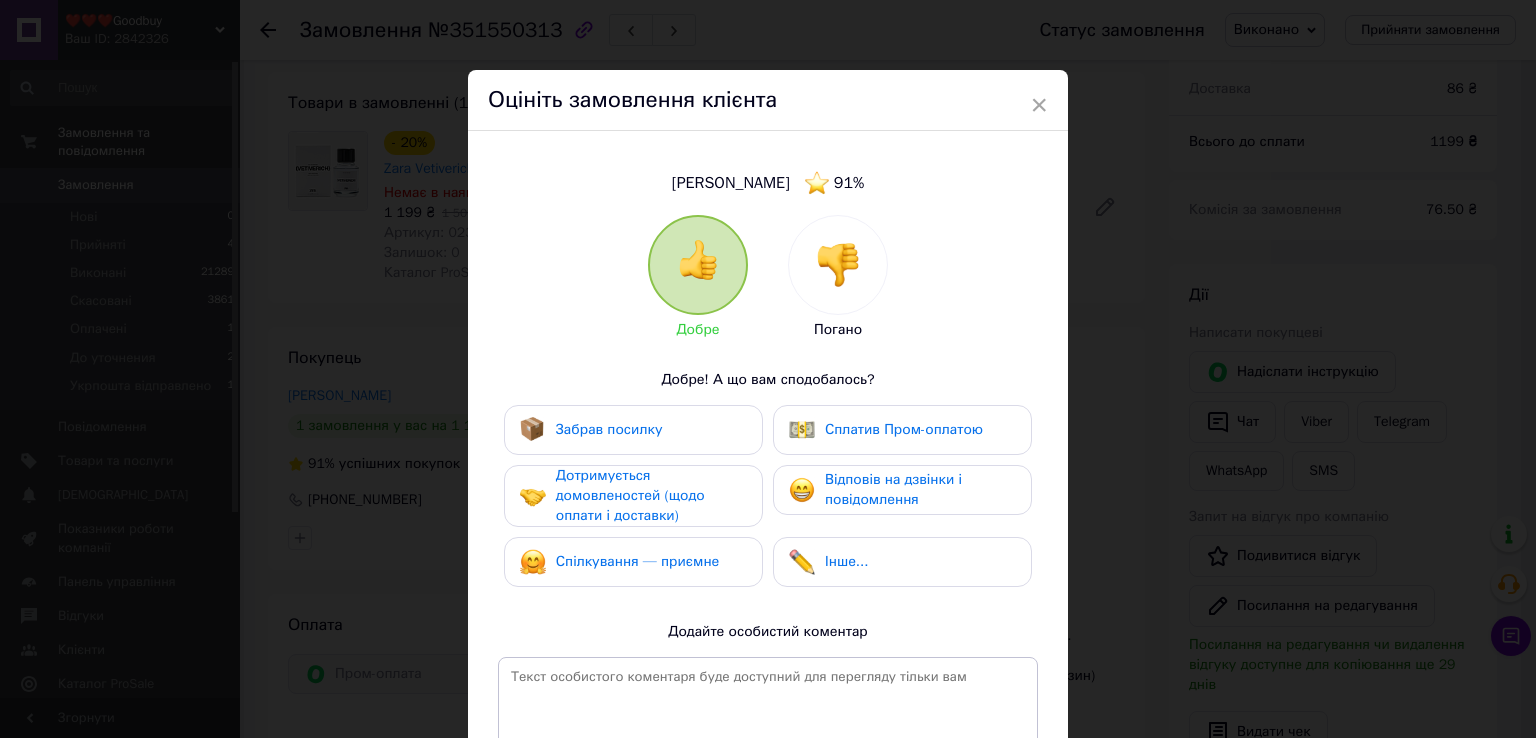 click on "Забрав посилку" at bounding box center [609, 429] 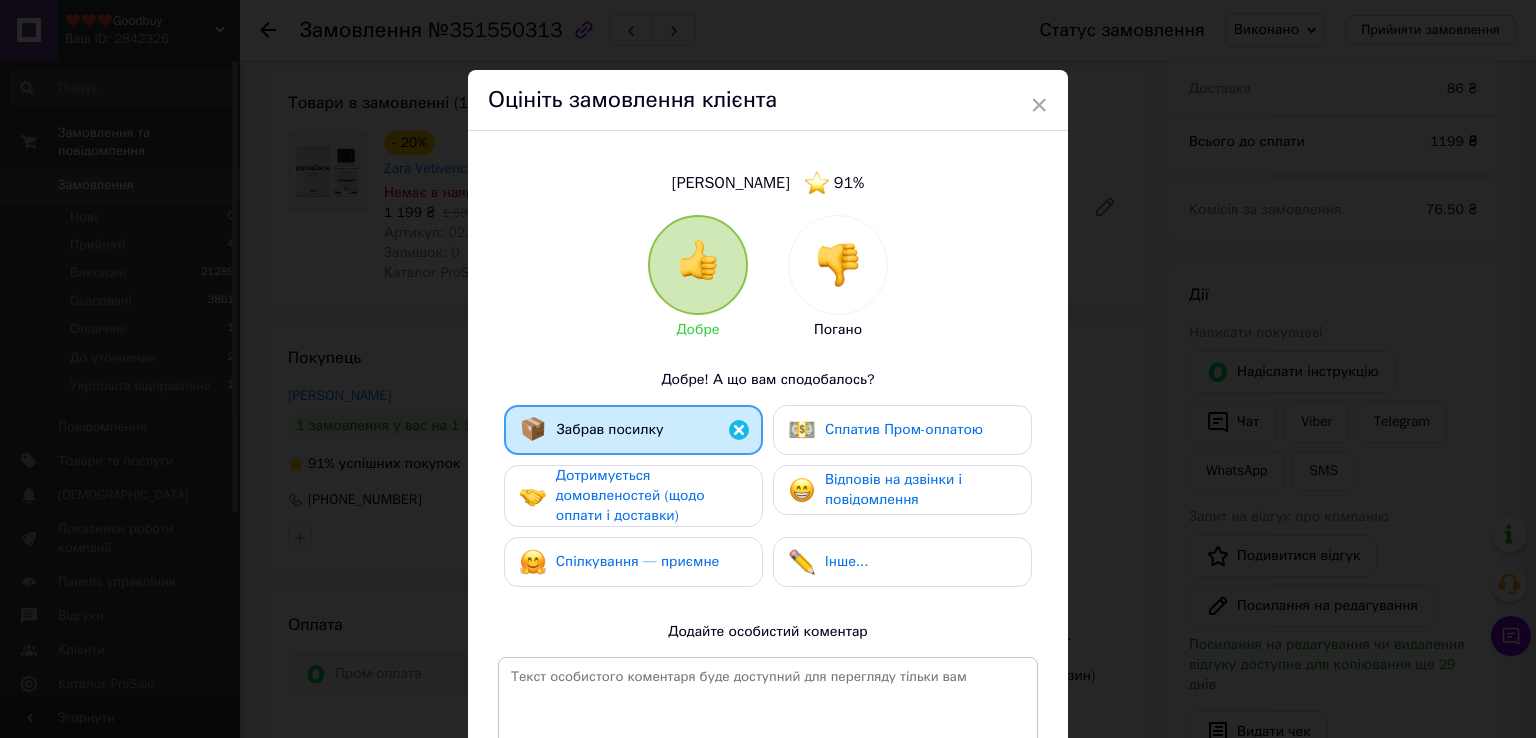 click on "Дотримується домовленостей (щодо оплати і доставки)" at bounding box center (630, 495) 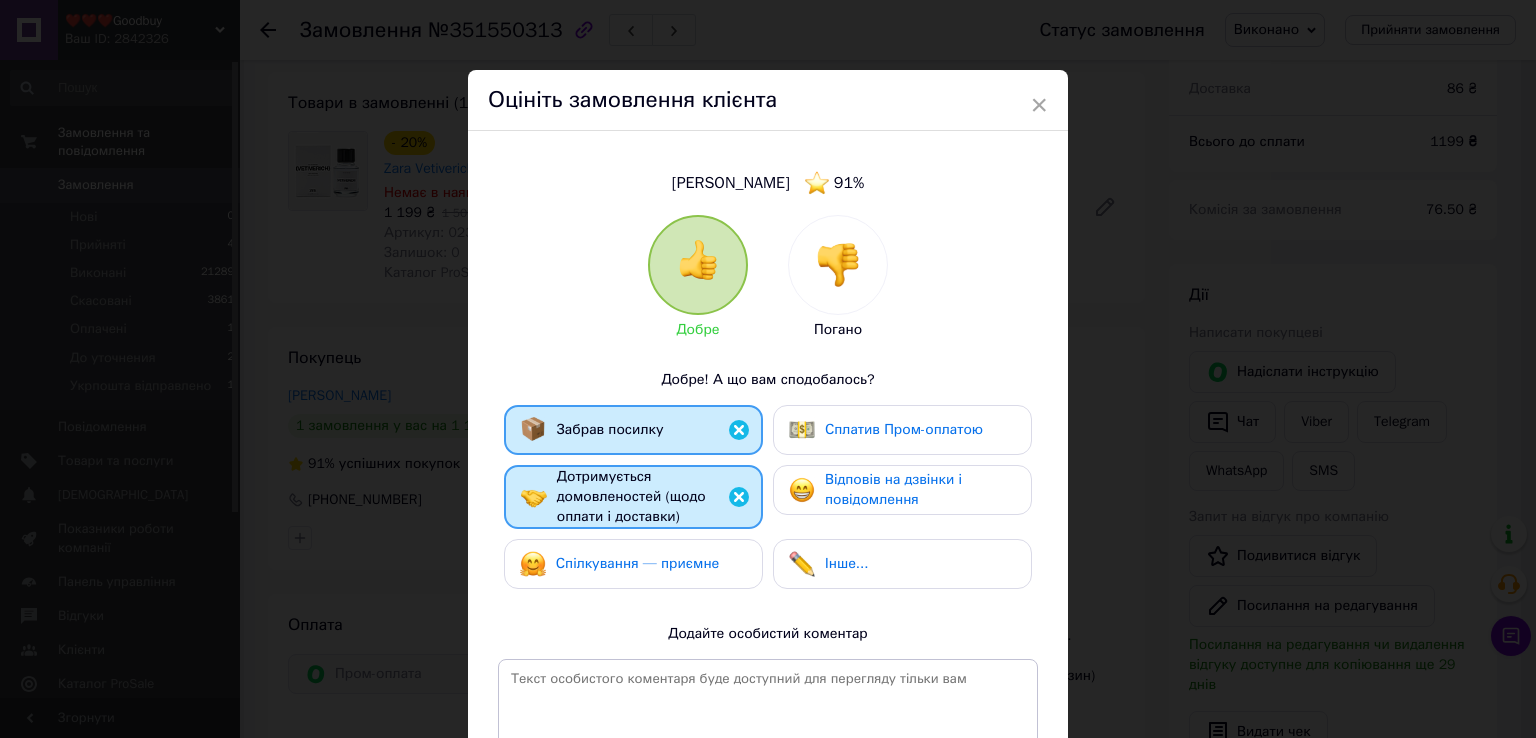 click on "Спілкування — приємне" at bounding box center [638, 563] 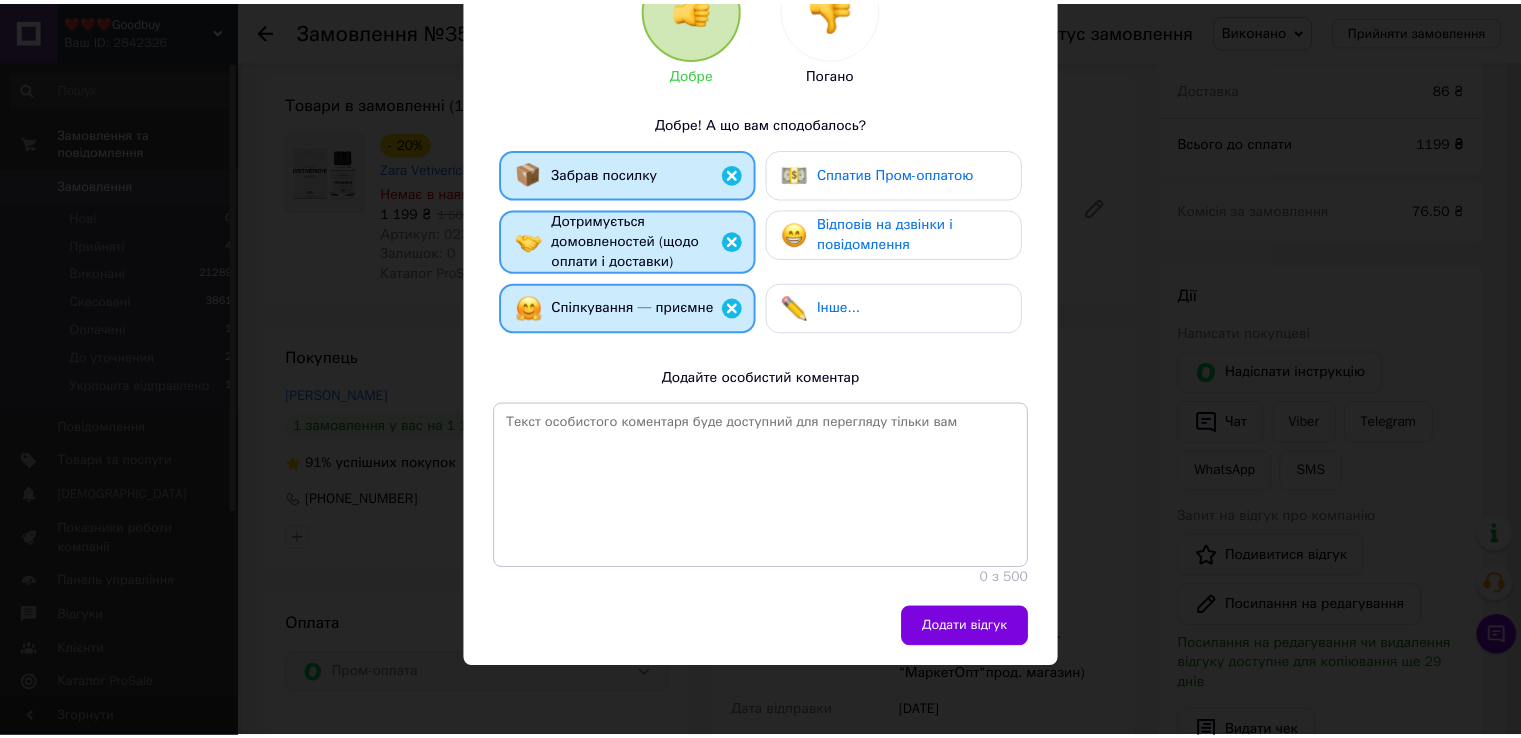 scroll, scrollTop: 260, scrollLeft: 0, axis: vertical 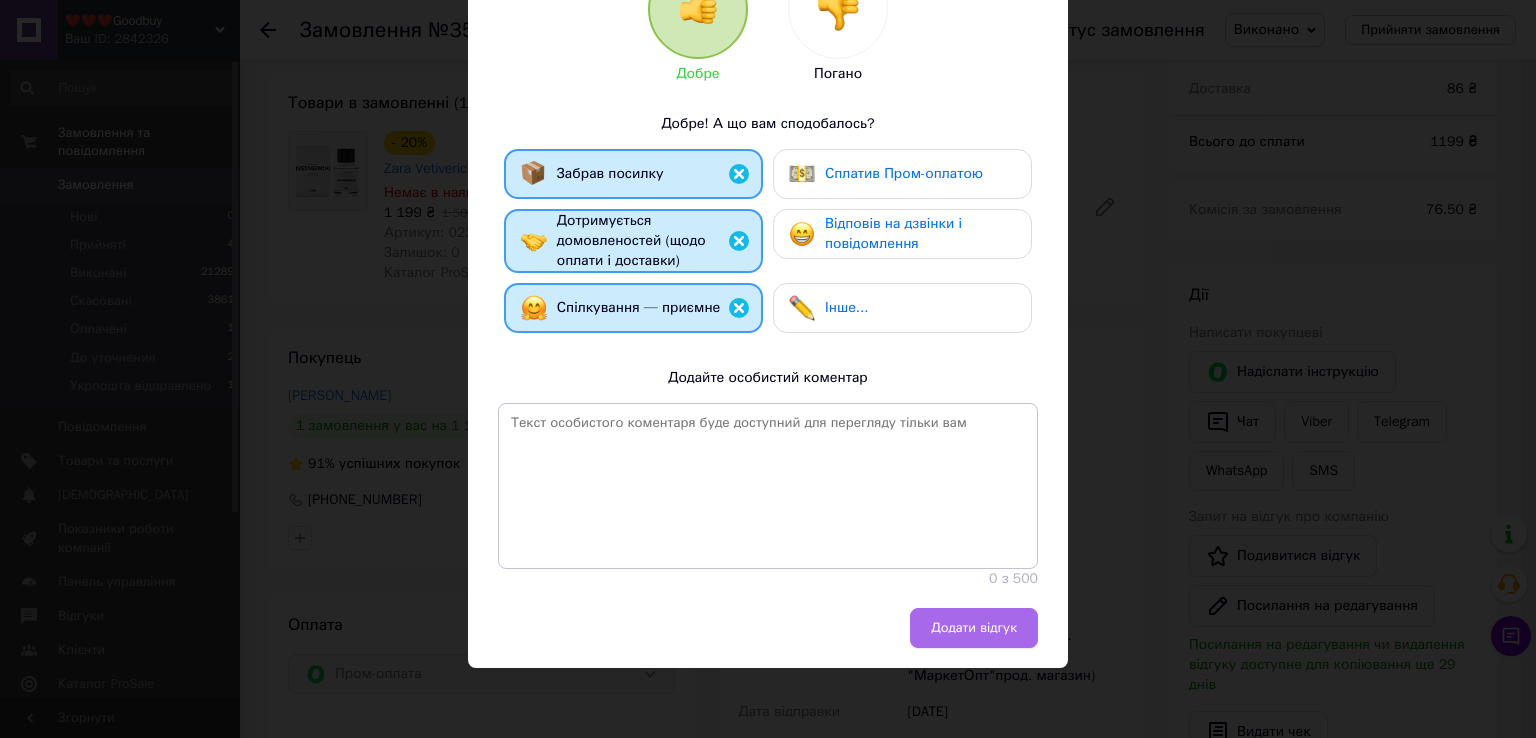 click on "Додати відгук" at bounding box center [974, 628] 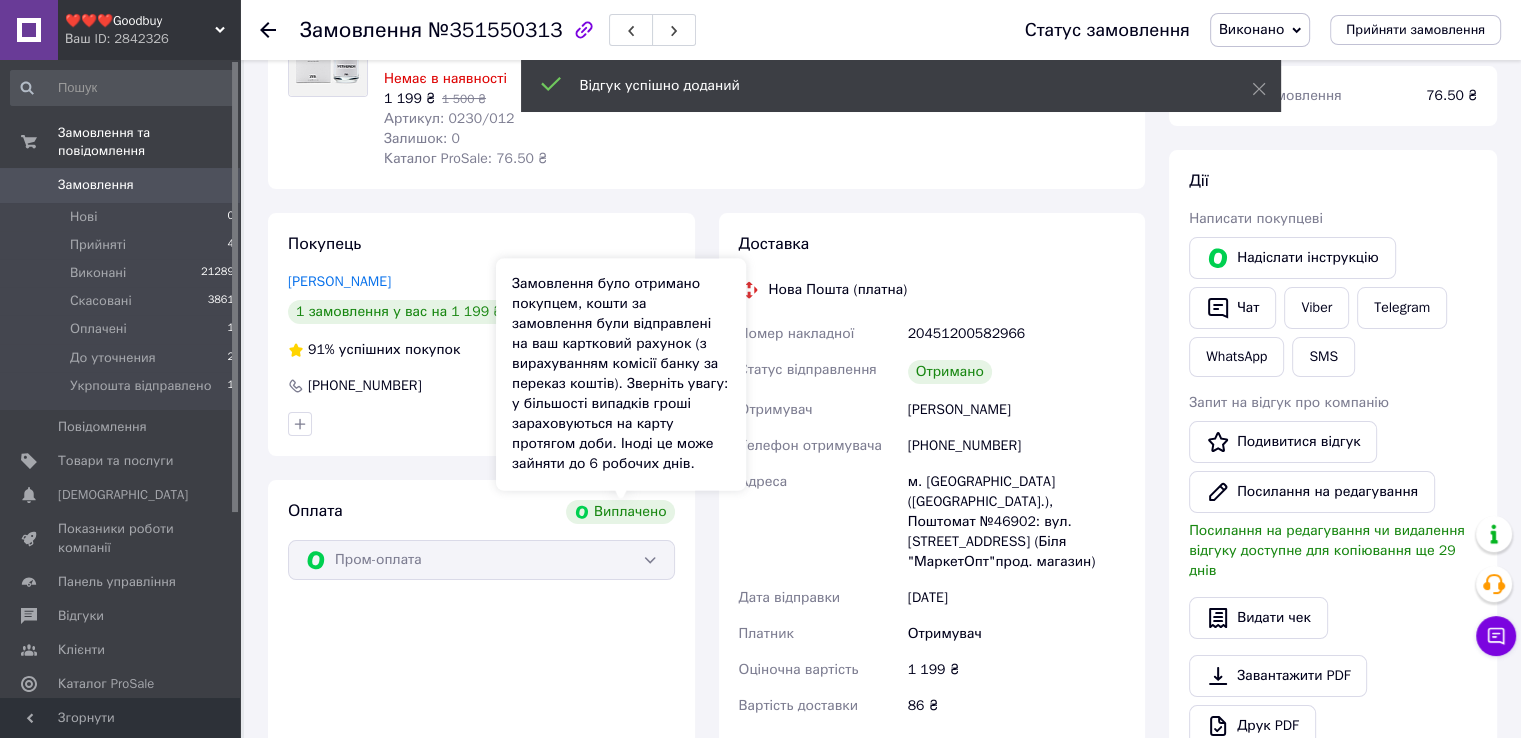 scroll, scrollTop: 300, scrollLeft: 0, axis: vertical 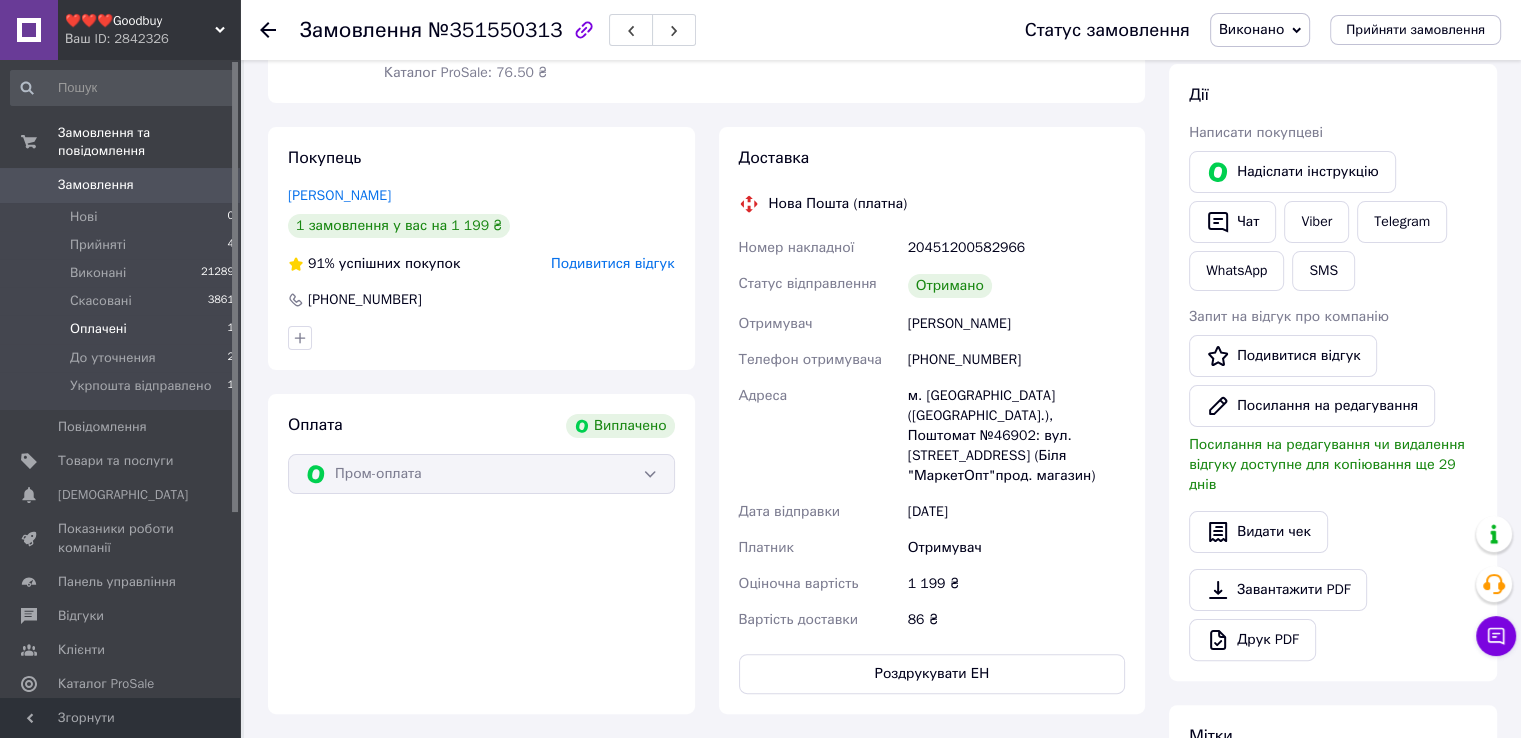 click on "Оплачені" at bounding box center (98, 329) 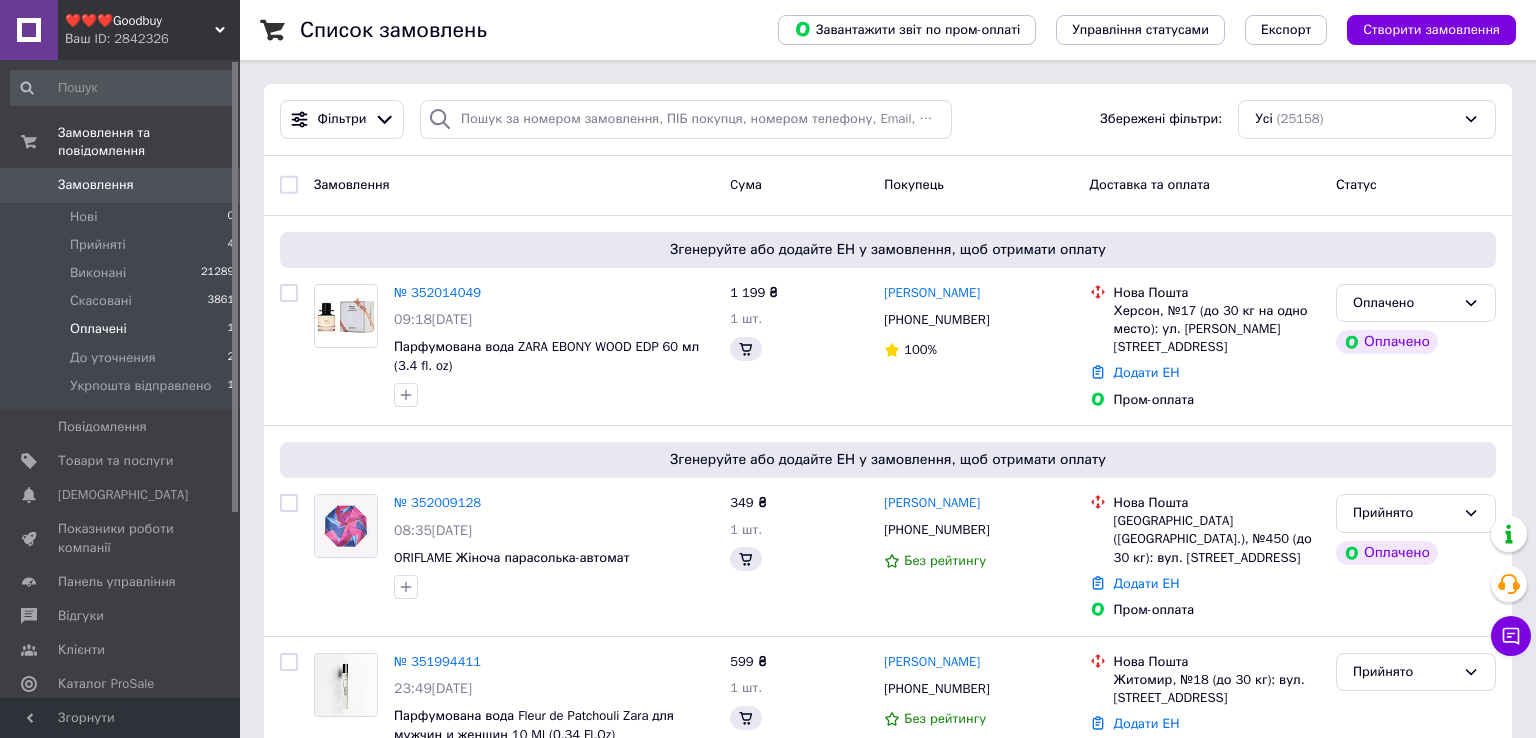 click on "Оплачені" at bounding box center [98, 329] 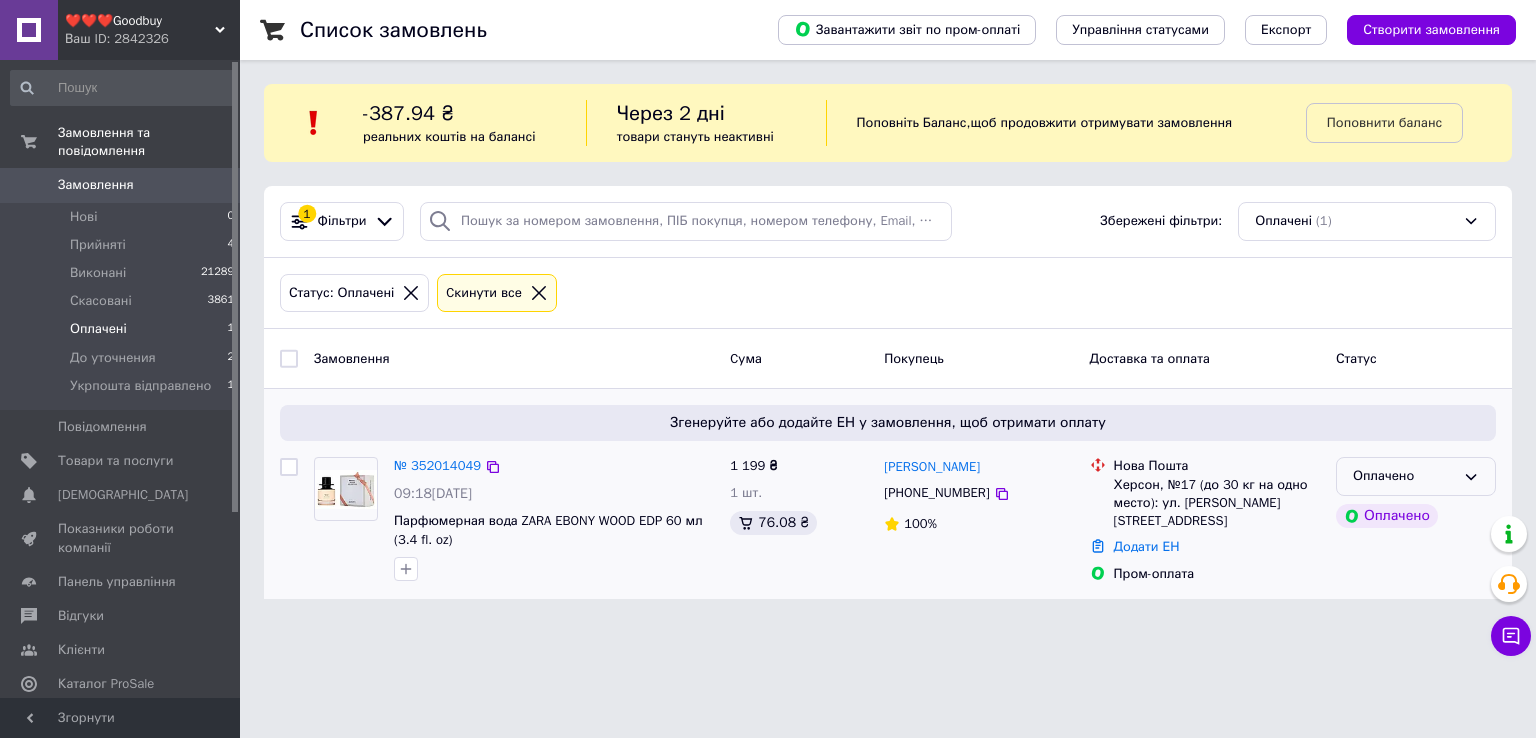 click on "Оплачено" at bounding box center (1404, 476) 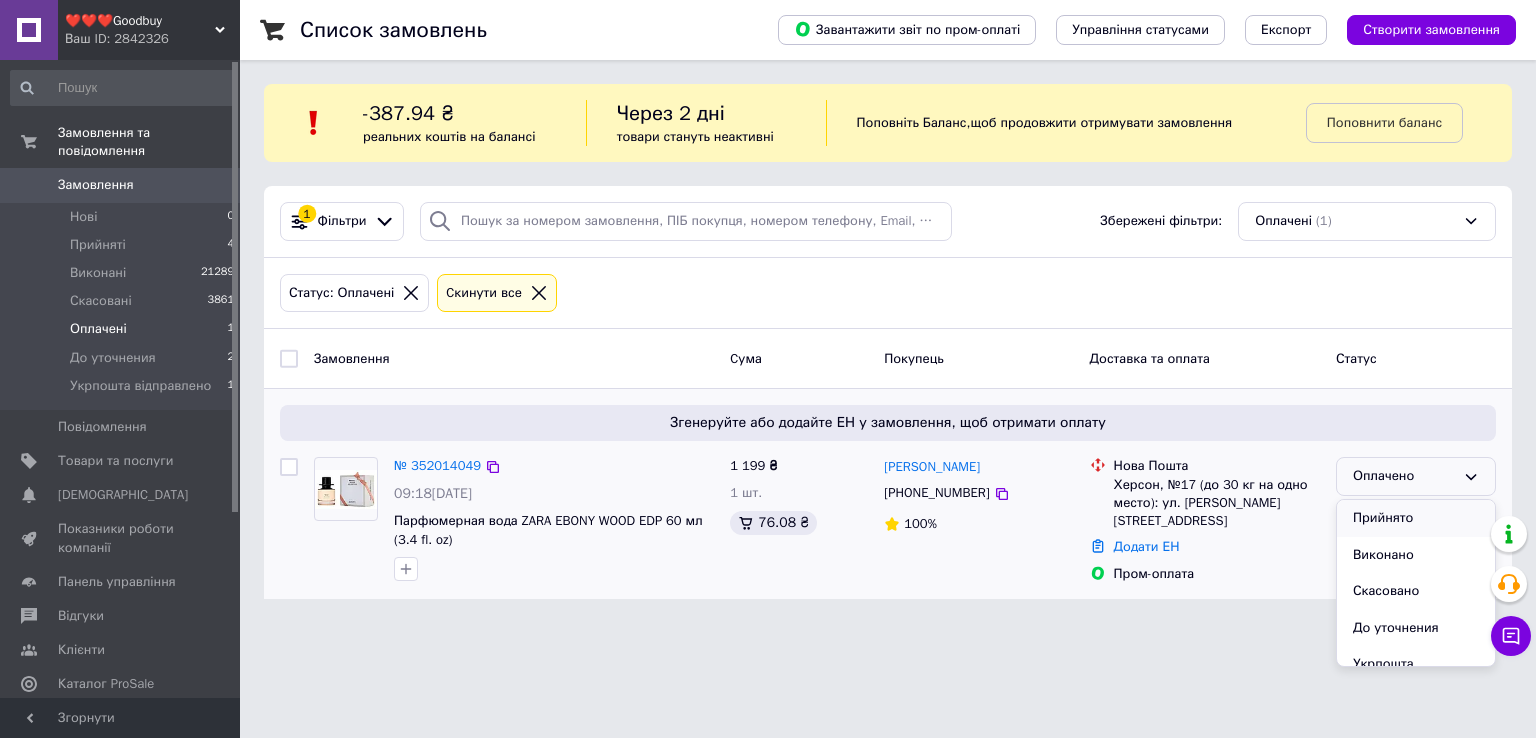 click on "Прийнято" at bounding box center [1416, 518] 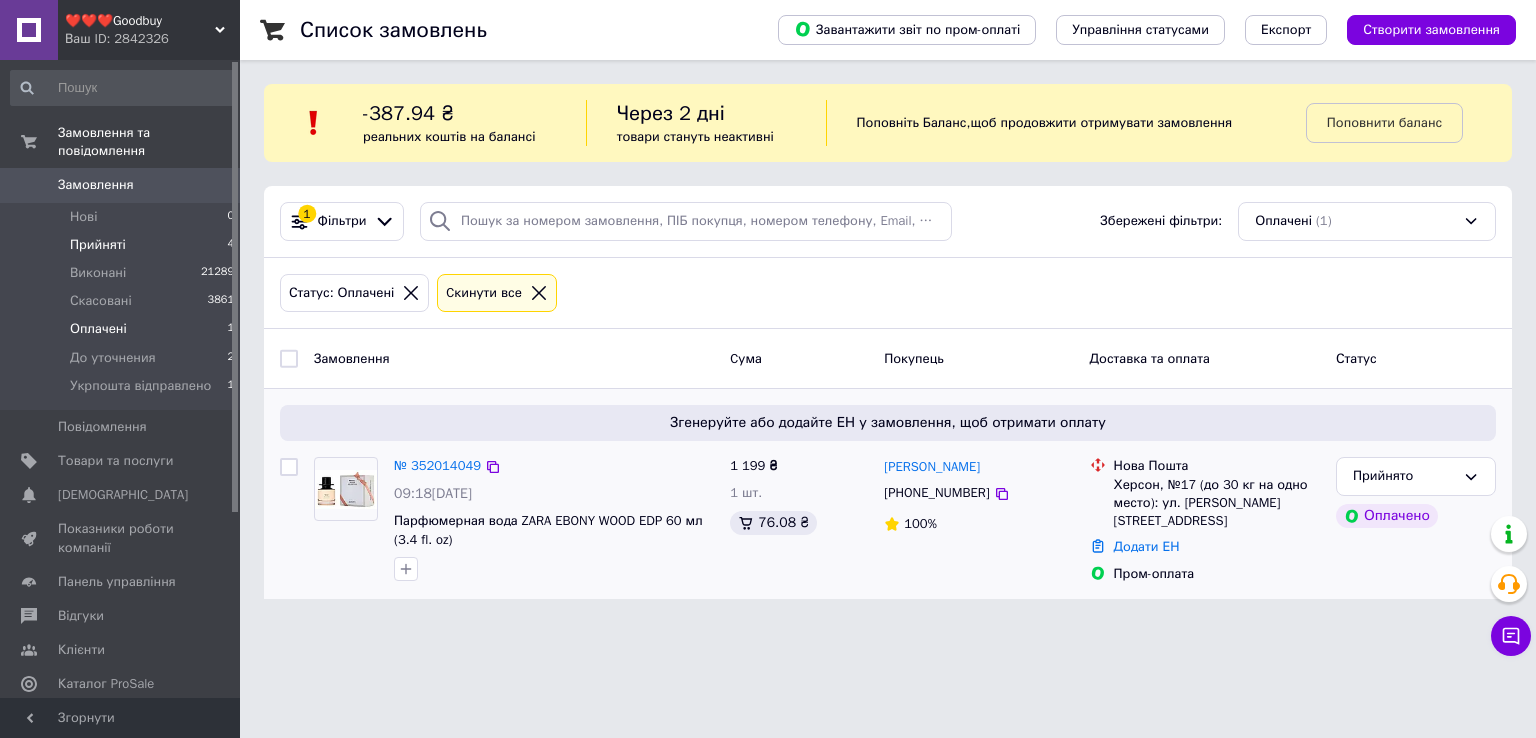 click on "Прийняті" at bounding box center [98, 245] 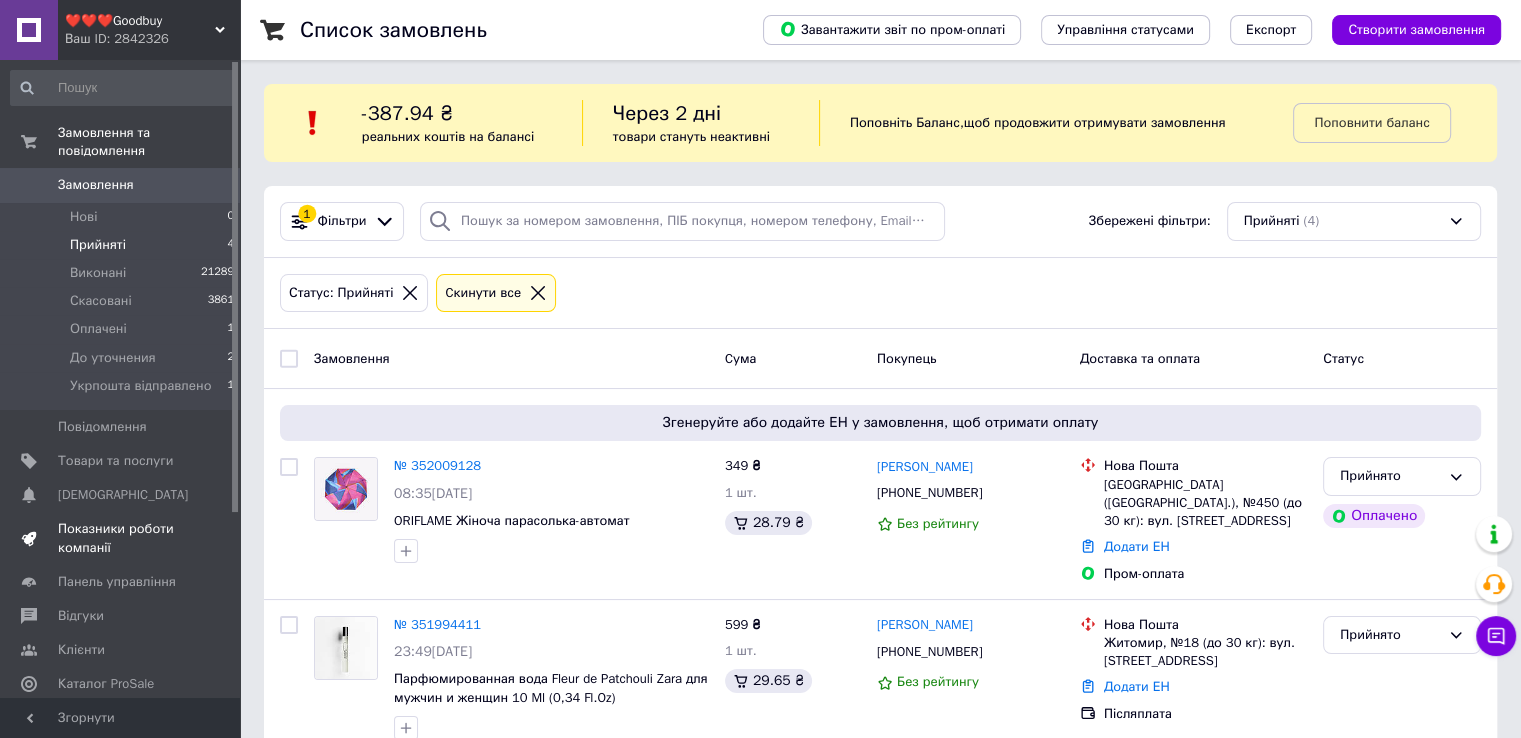 click on "Показники роботи компанії" at bounding box center [121, 538] 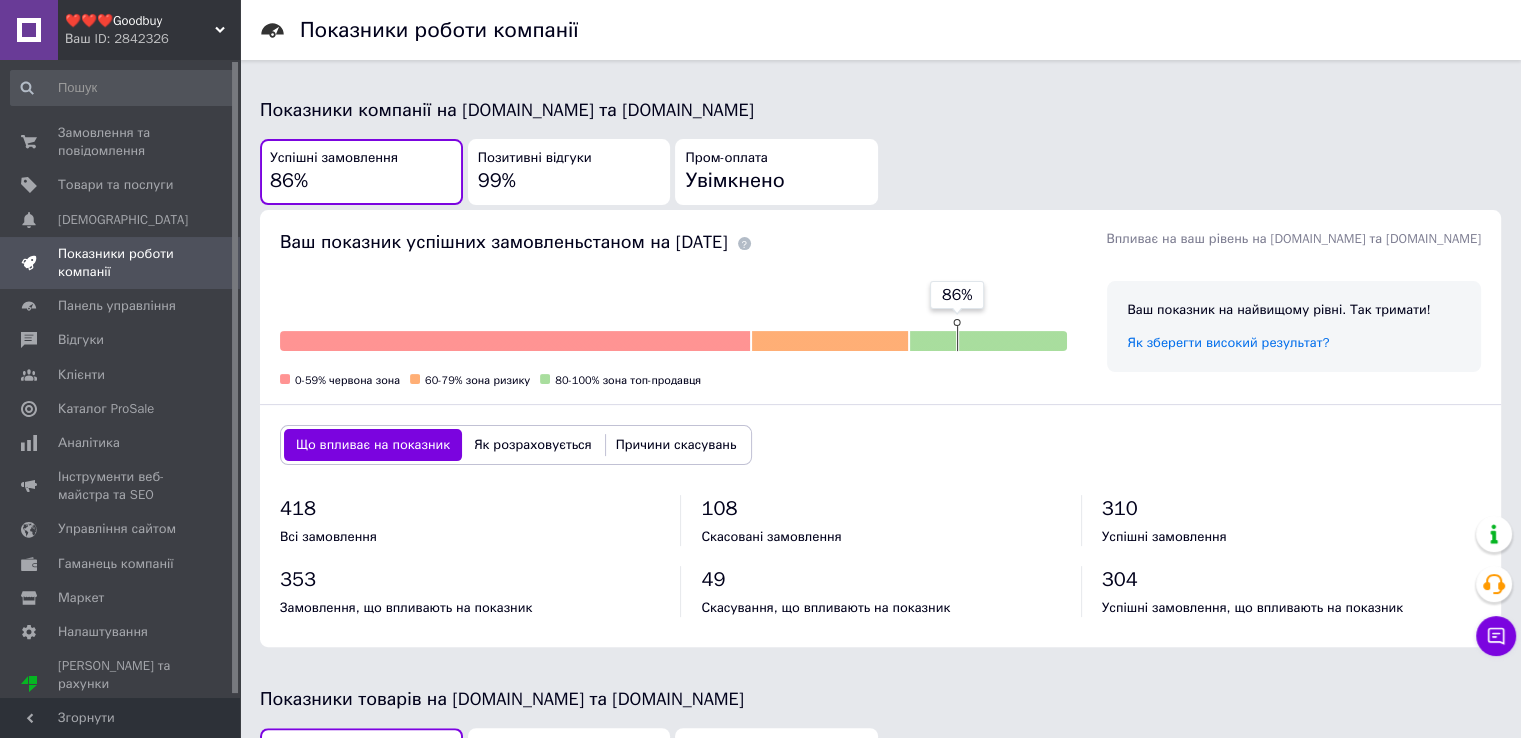 scroll, scrollTop: 400, scrollLeft: 0, axis: vertical 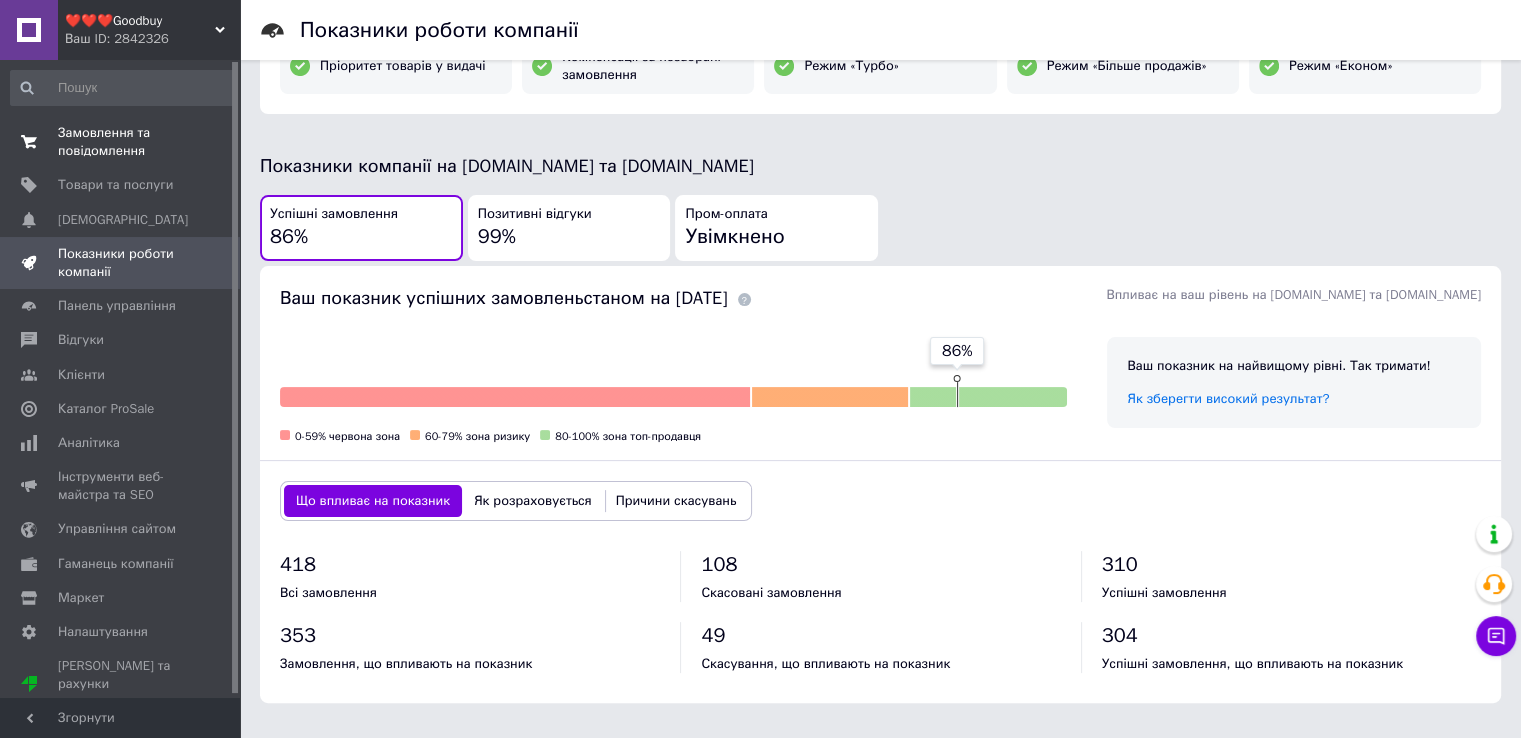 click on "Замовлення та повідомлення" at bounding box center (121, 142) 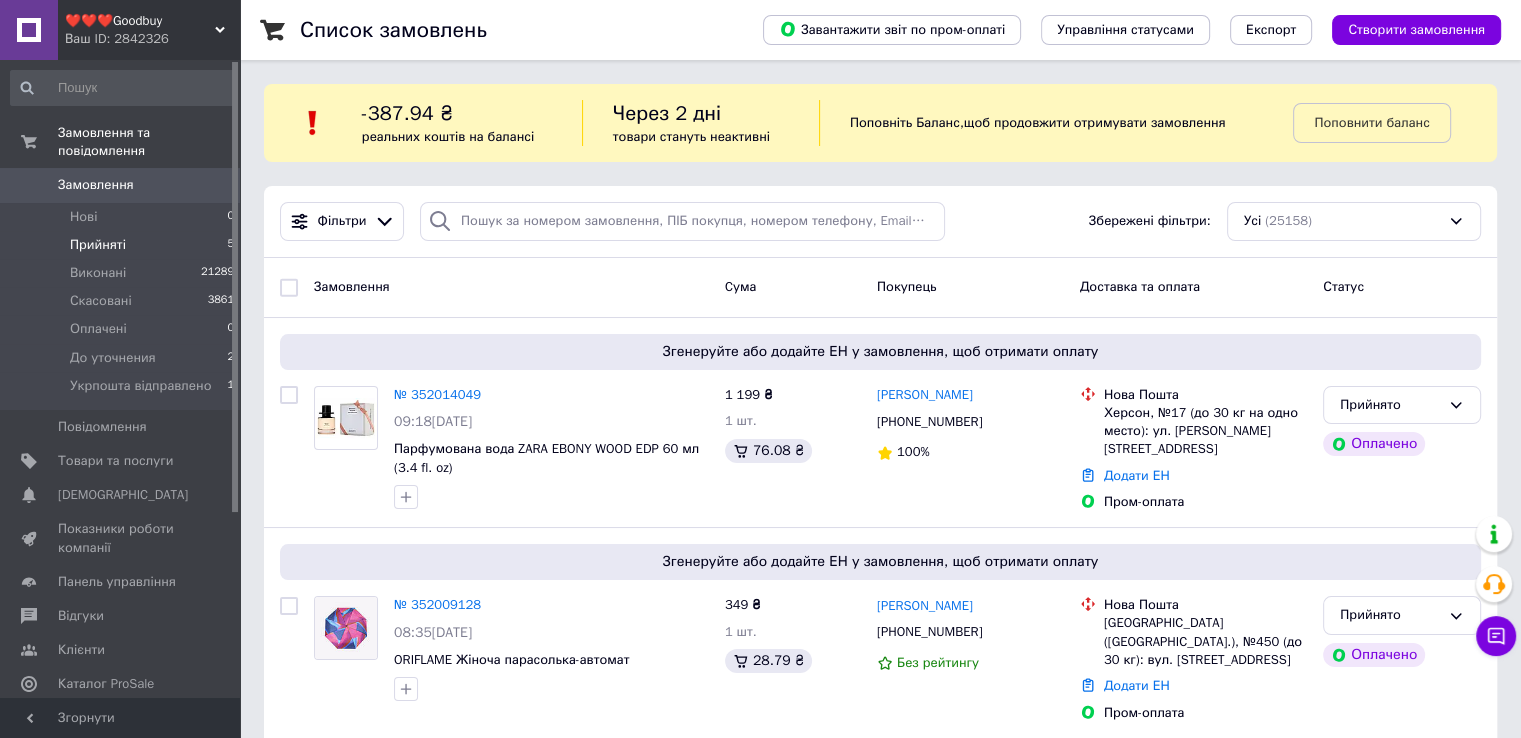 click on "Прийняті" at bounding box center (98, 245) 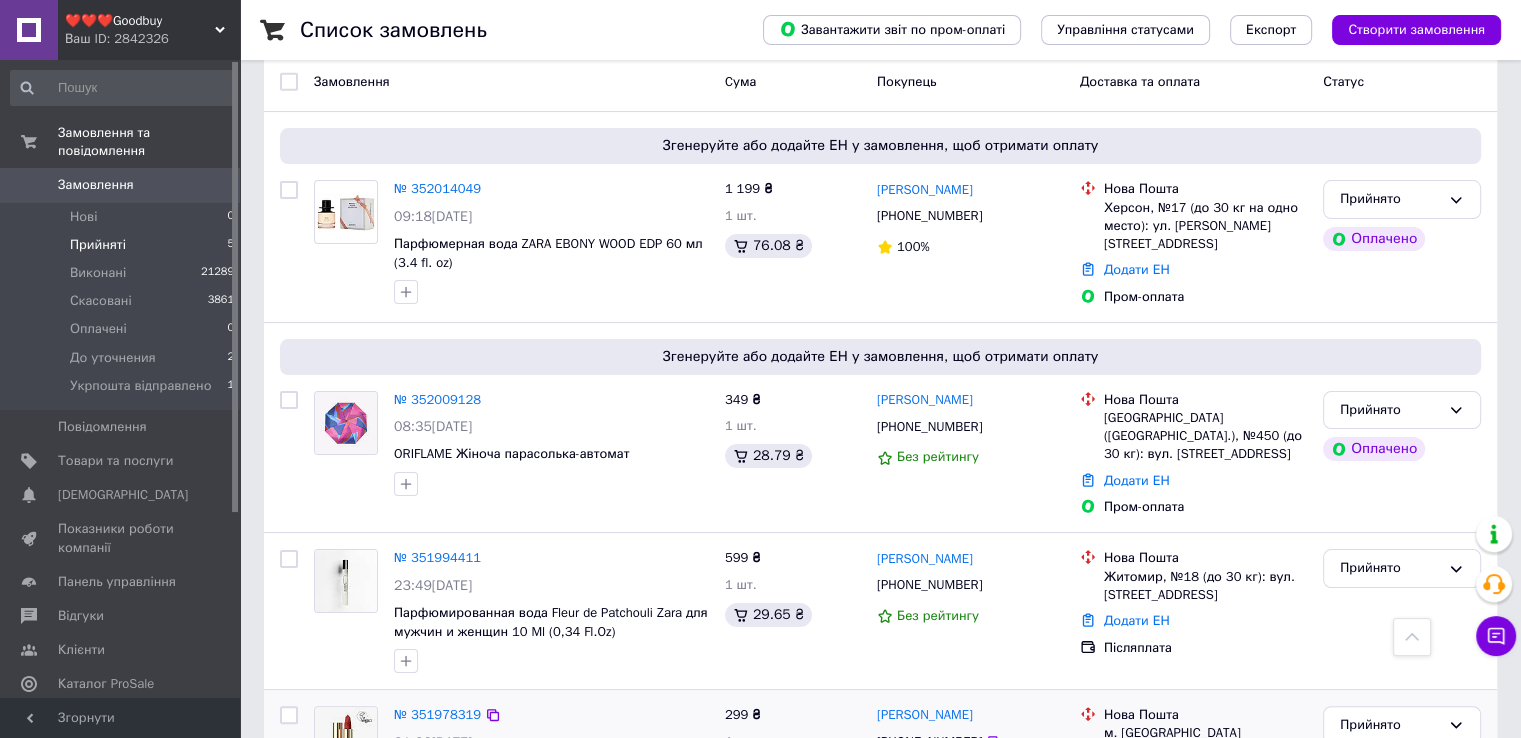 scroll, scrollTop: 477, scrollLeft: 0, axis: vertical 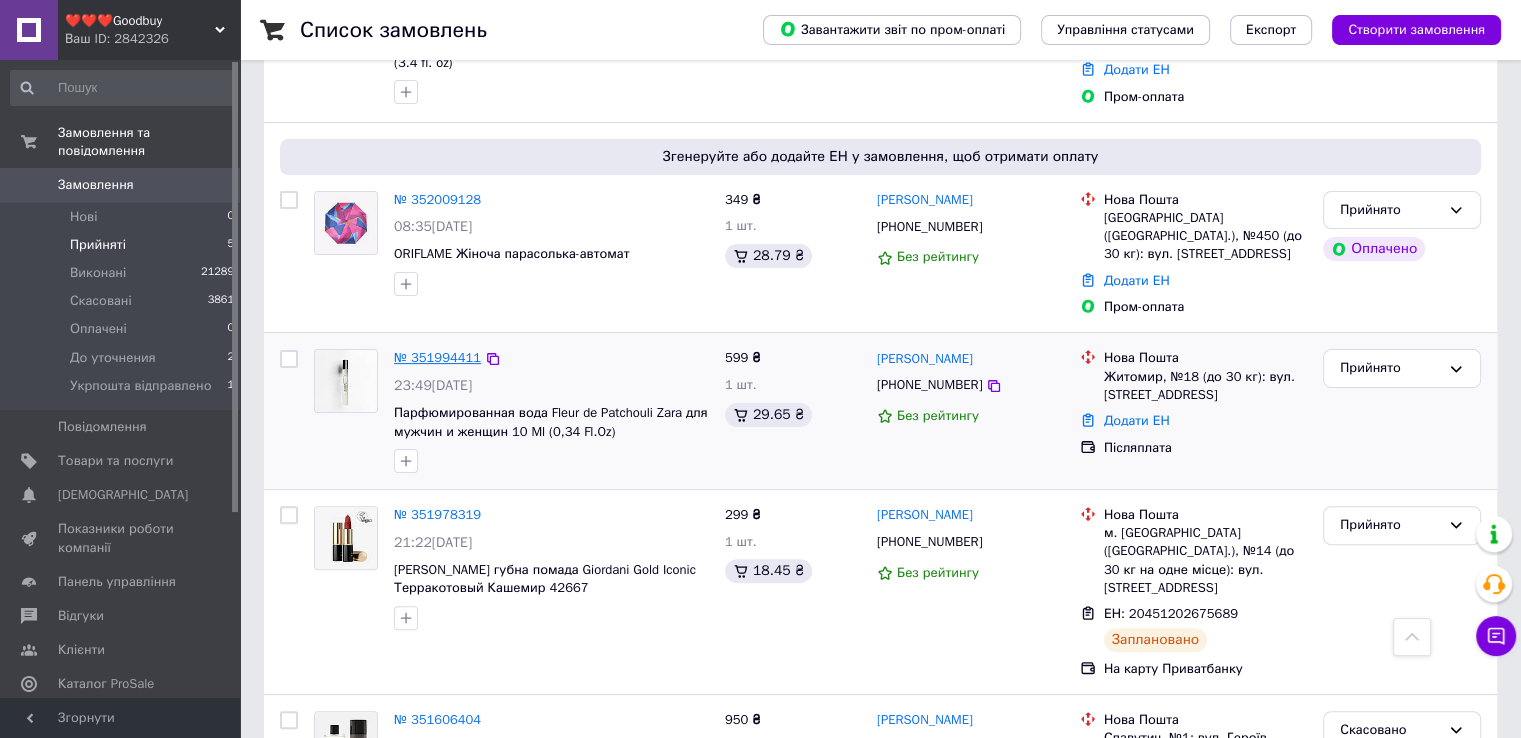 click on "№ 351994411" at bounding box center (437, 357) 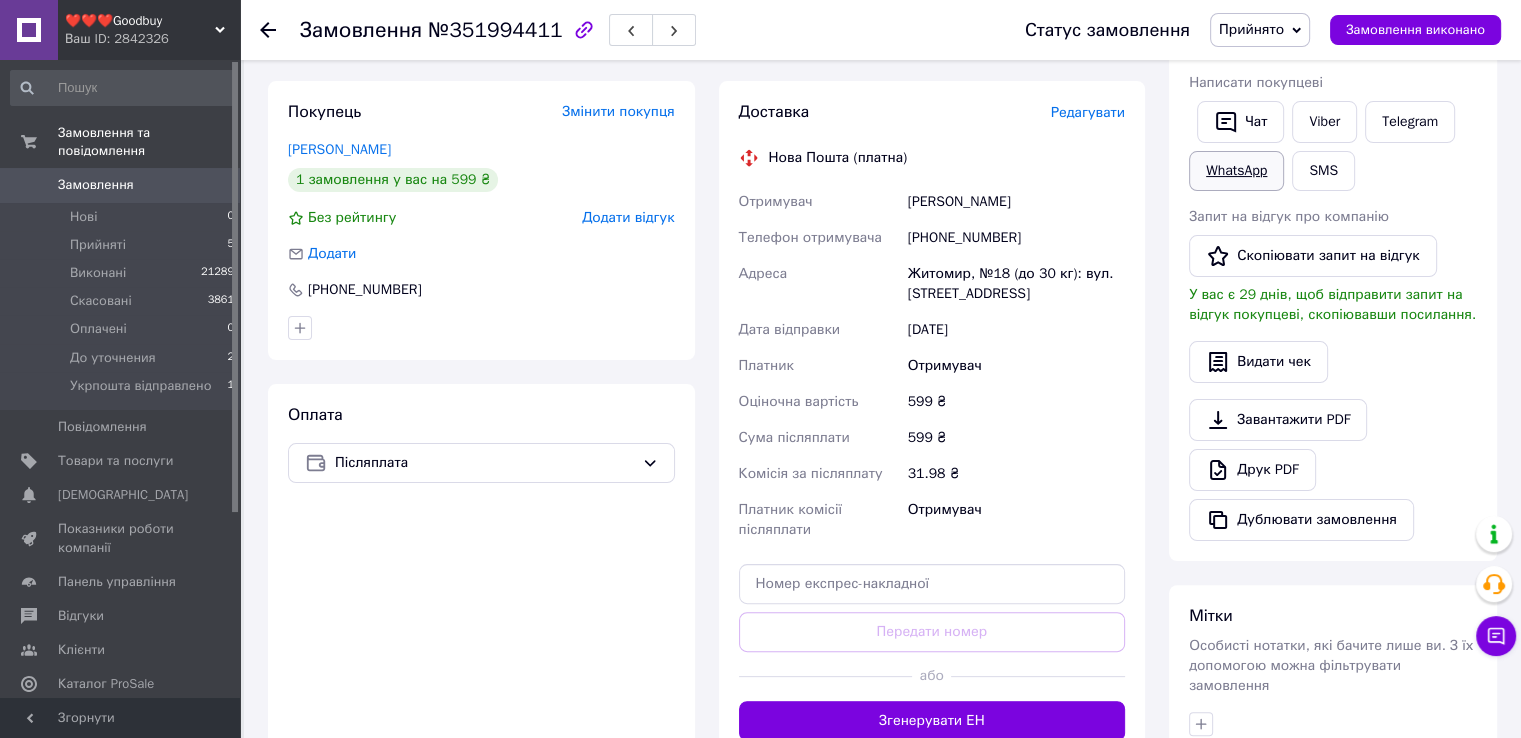 scroll, scrollTop: 277, scrollLeft: 0, axis: vertical 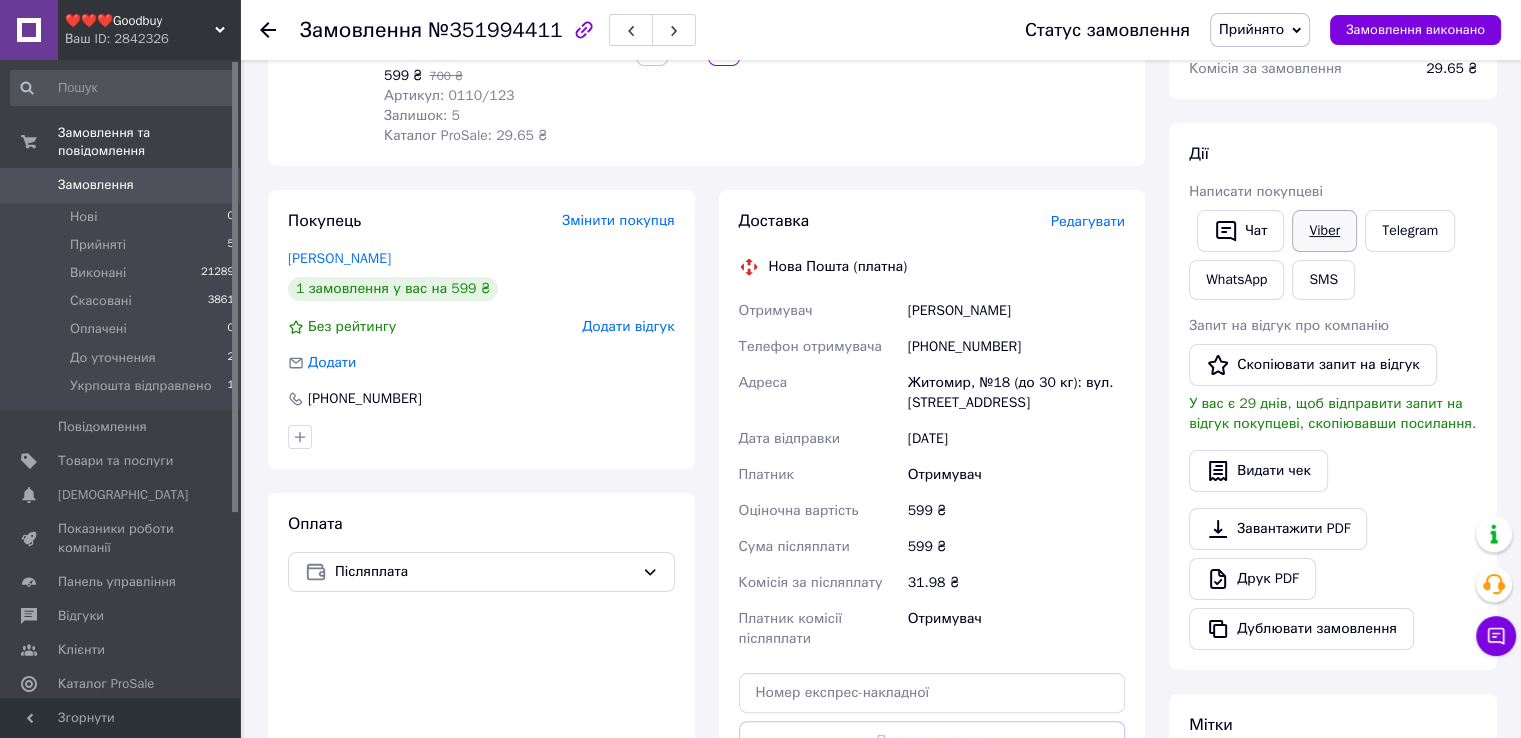 click on "Viber" at bounding box center (1324, 231) 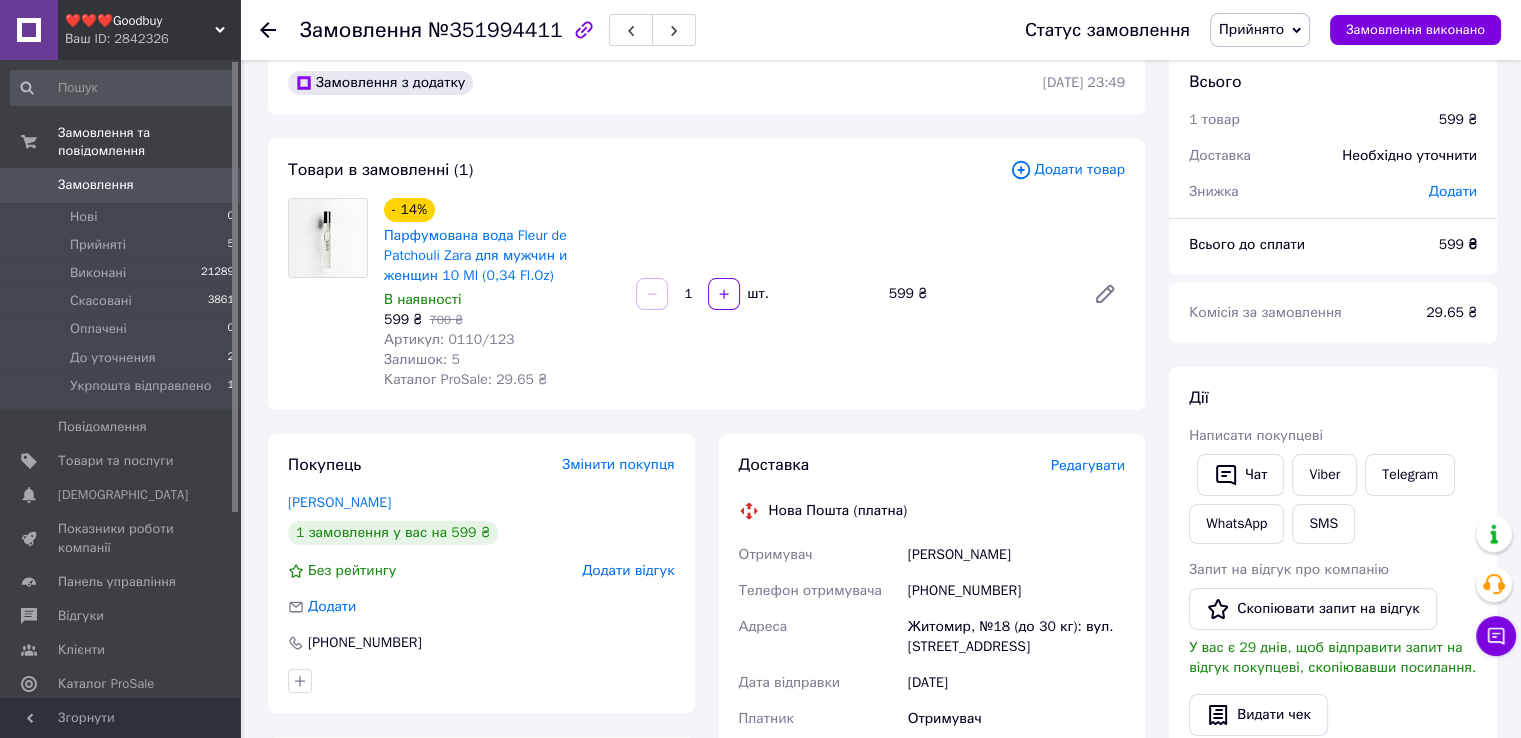 scroll, scrollTop: 0, scrollLeft: 0, axis: both 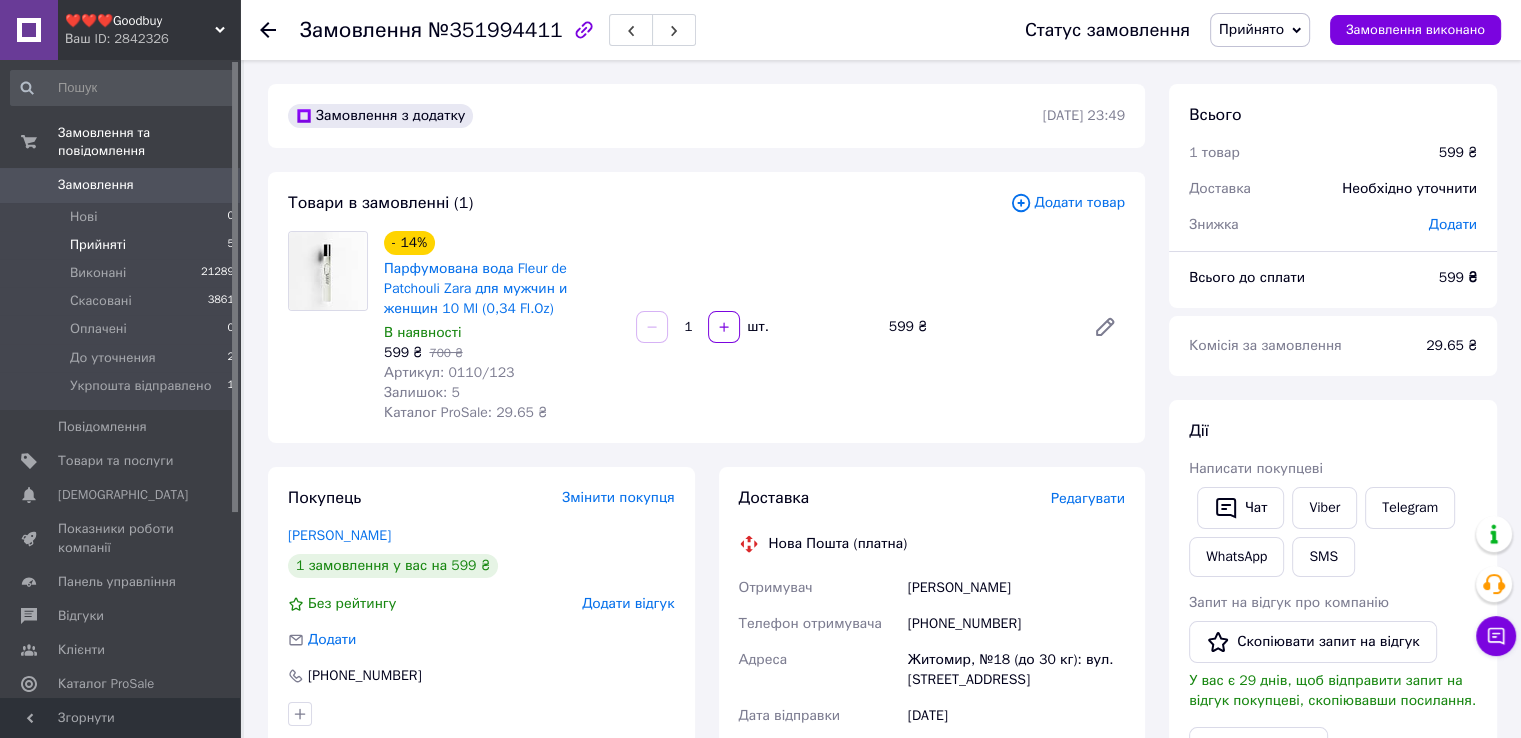 click on "Прийняті" at bounding box center [98, 245] 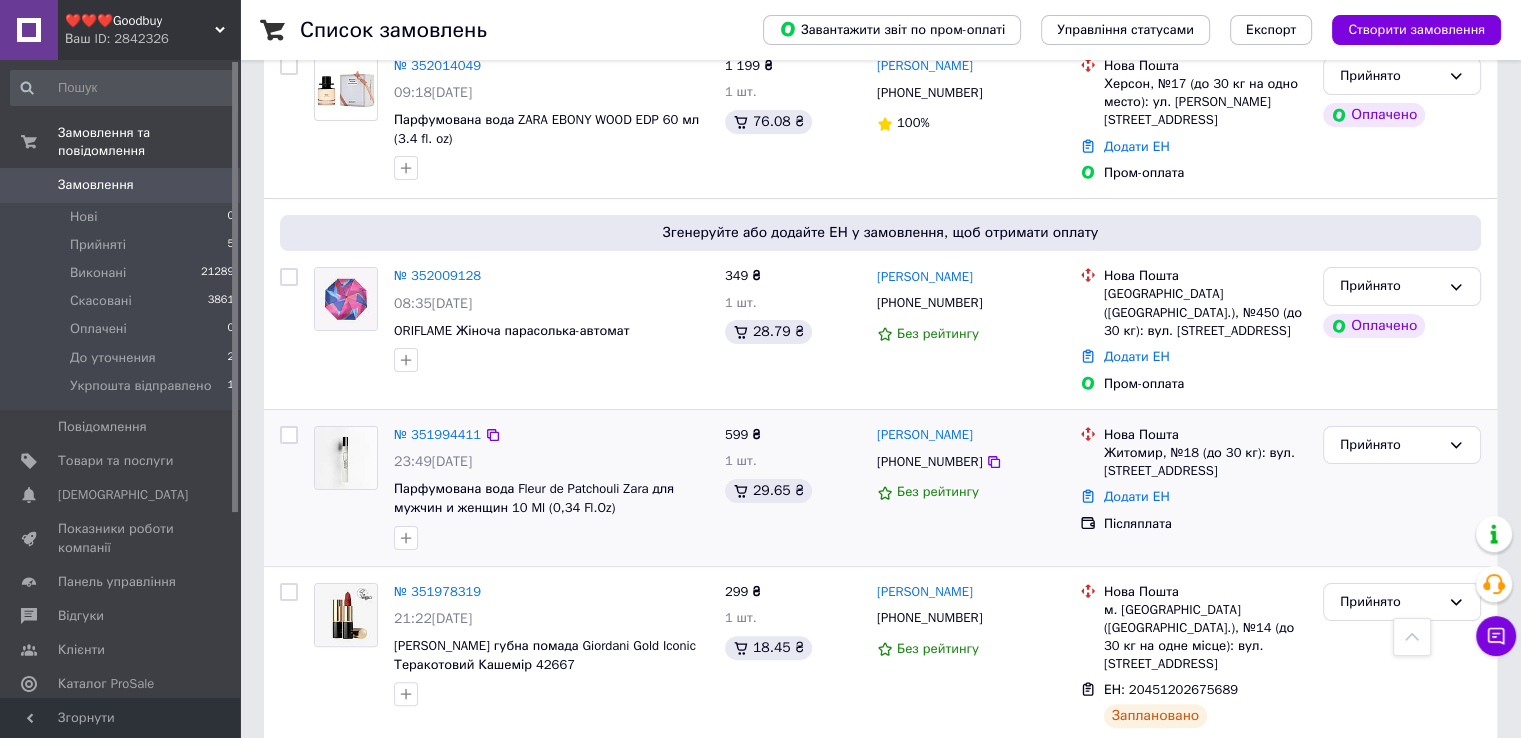 scroll, scrollTop: 300, scrollLeft: 0, axis: vertical 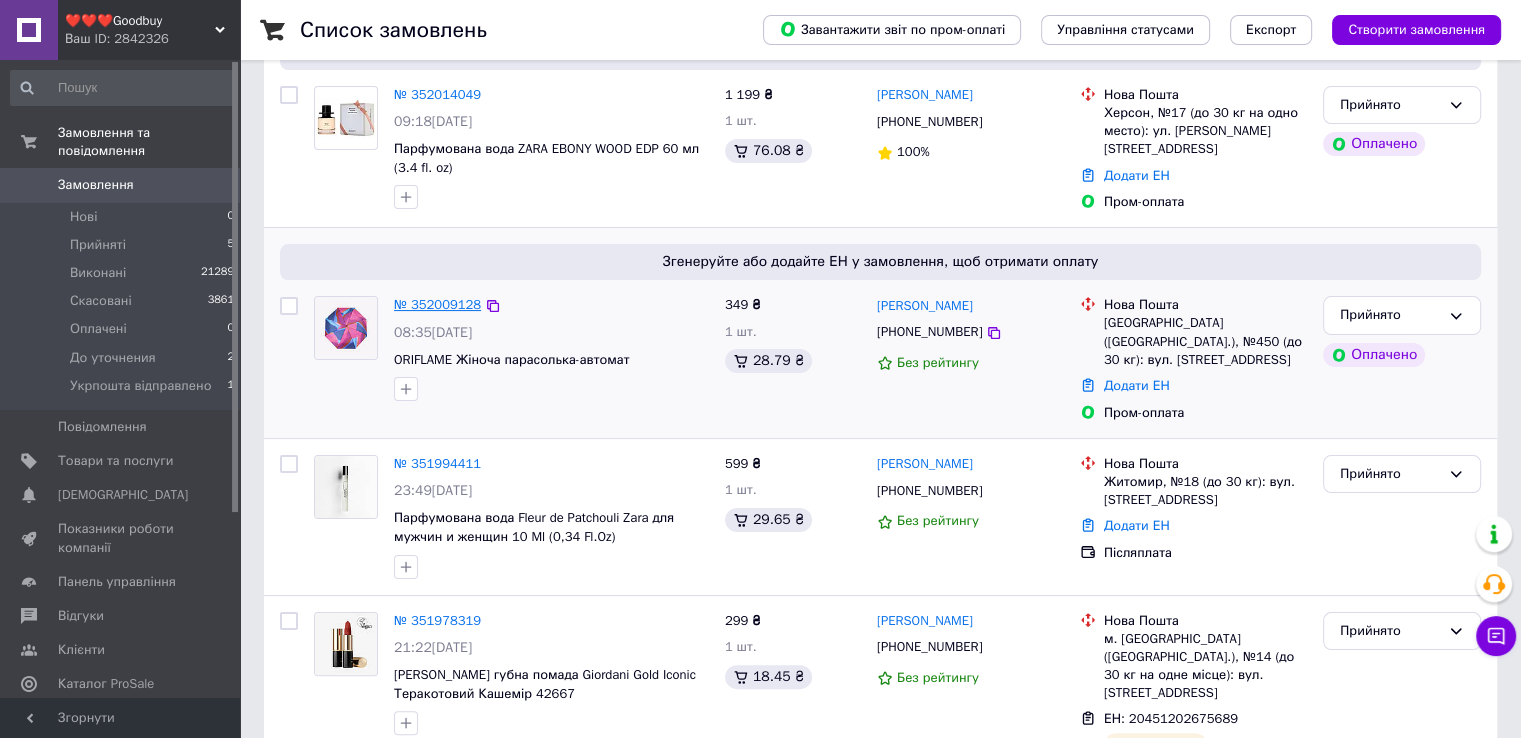 click on "№ 352009128" at bounding box center [437, 304] 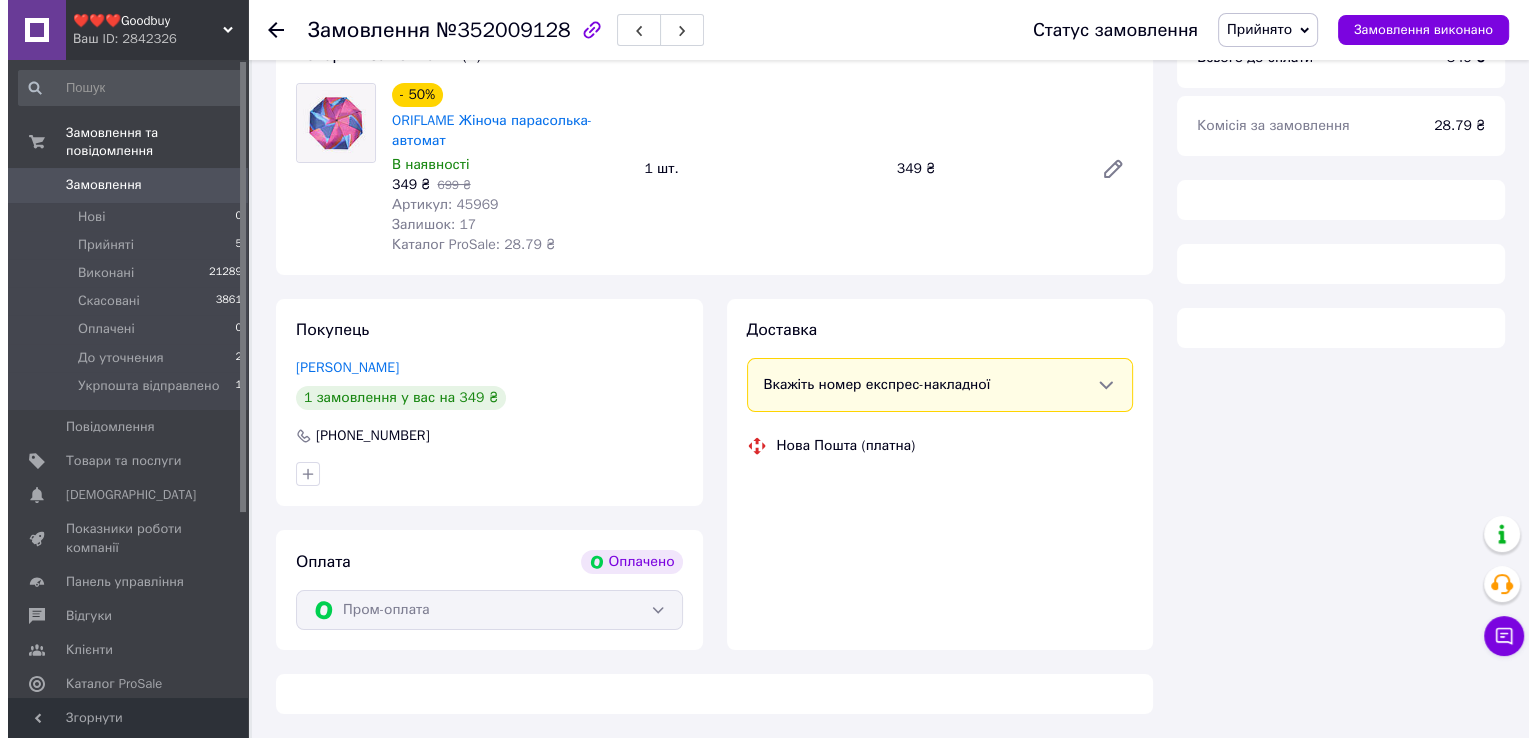 scroll, scrollTop: 300, scrollLeft: 0, axis: vertical 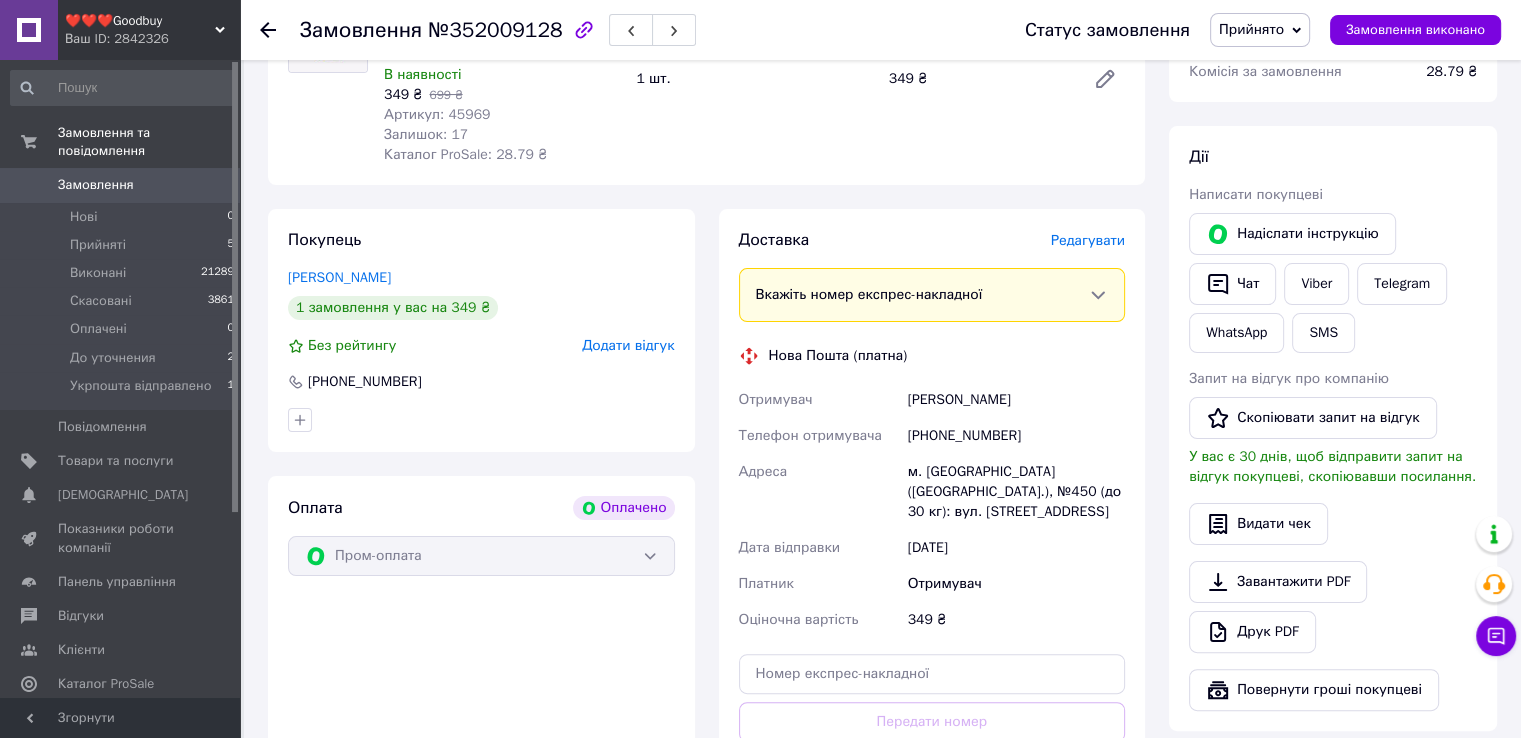 click on "Редагувати" at bounding box center [1088, 240] 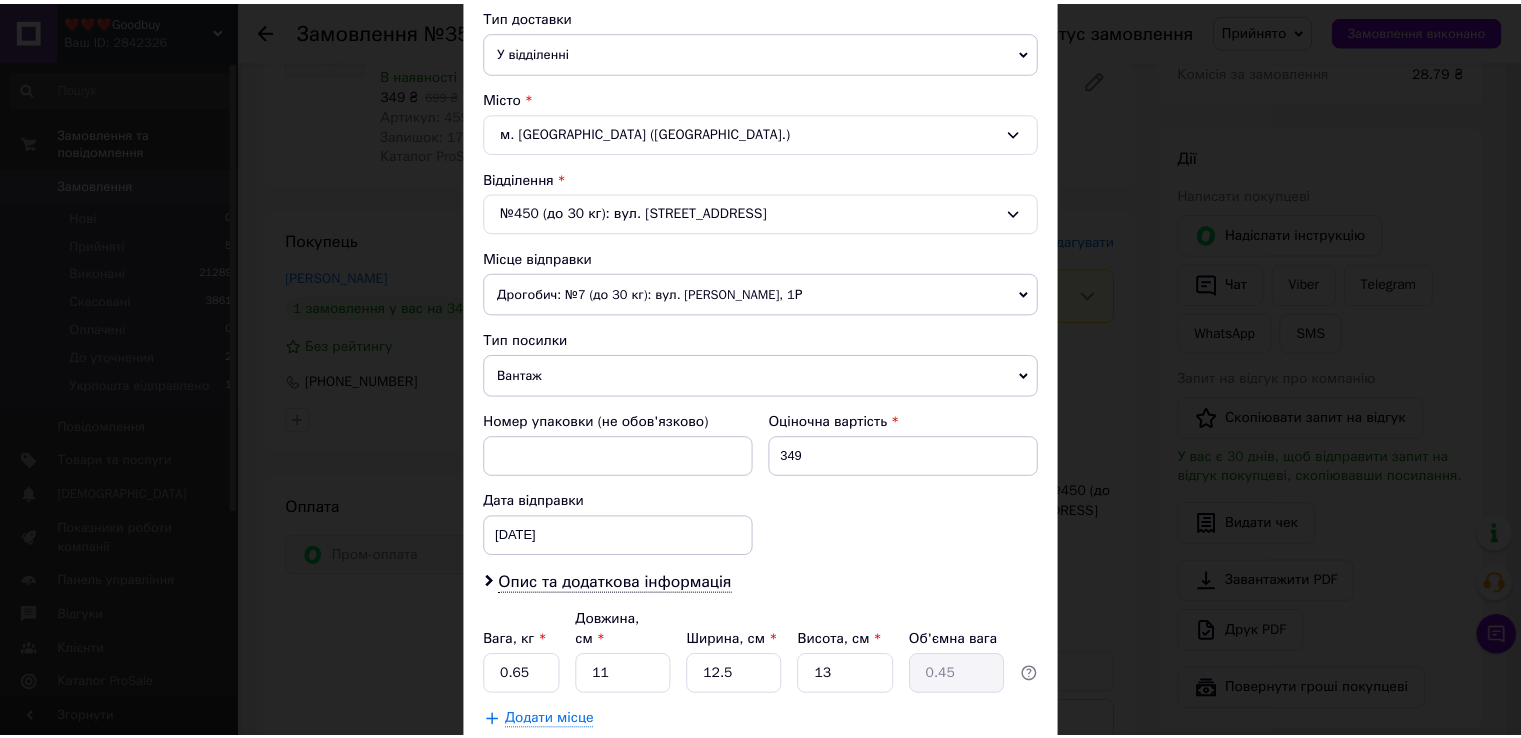 scroll, scrollTop: 584, scrollLeft: 0, axis: vertical 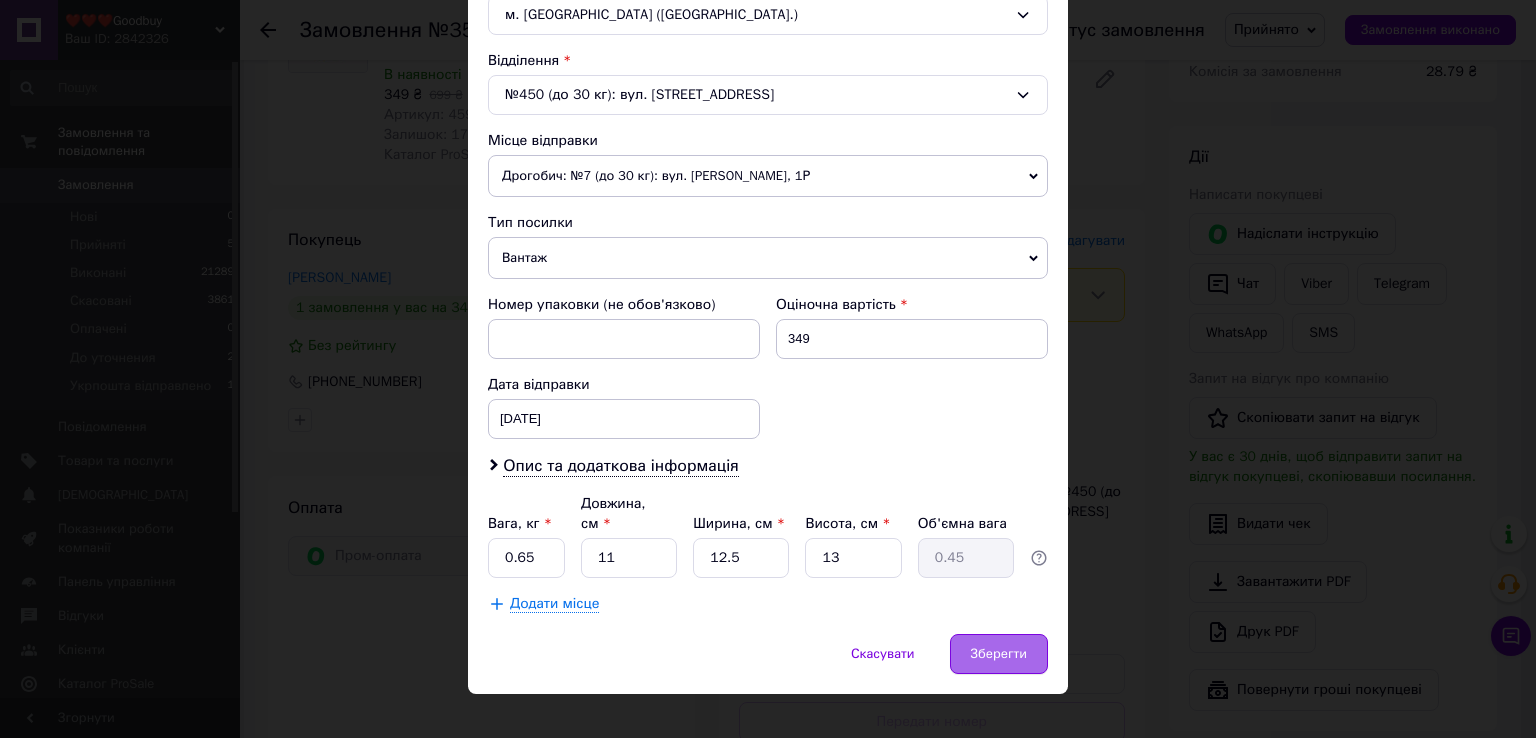click on "Зберегти" at bounding box center (999, 654) 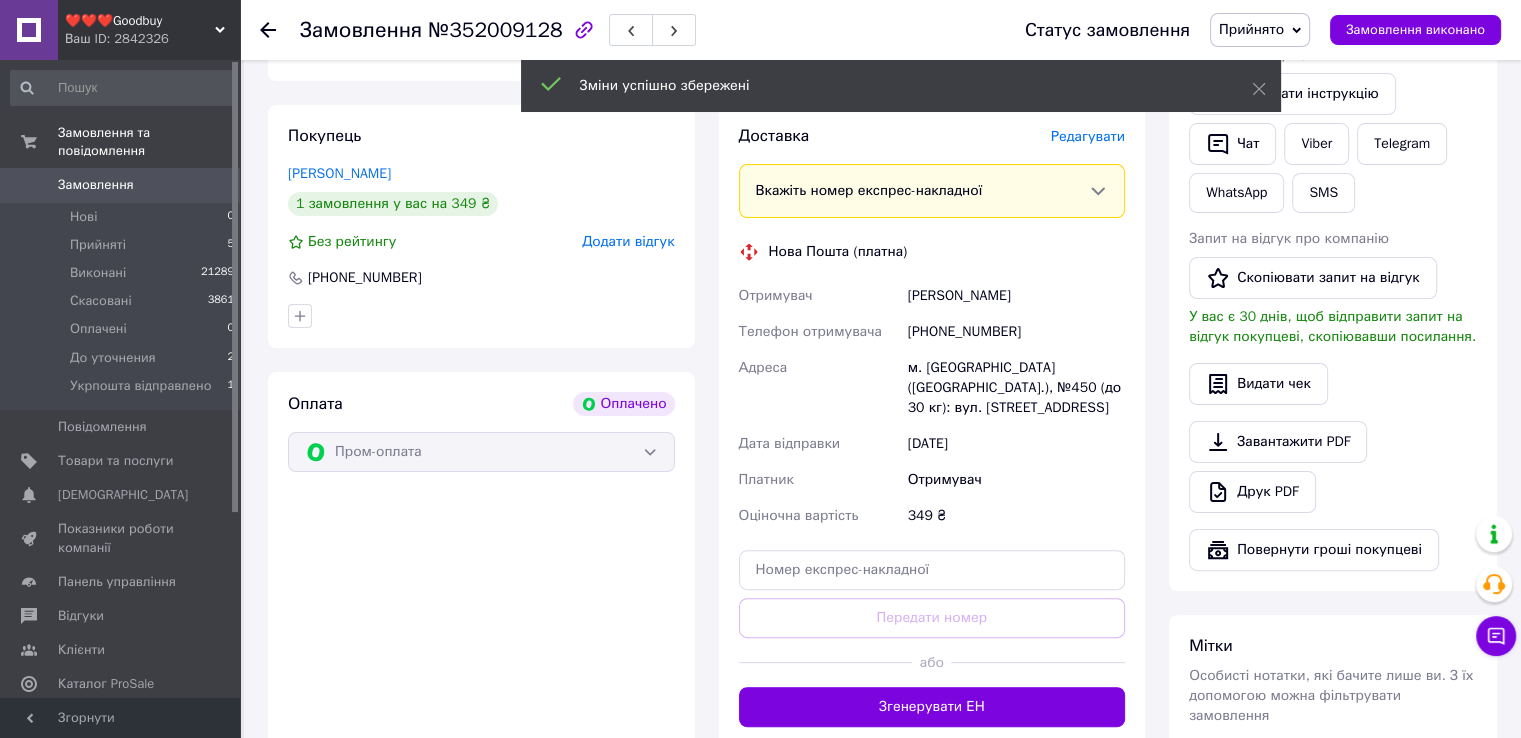 scroll, scrollTop: 500, scrollLeft: 0, axis: vertical 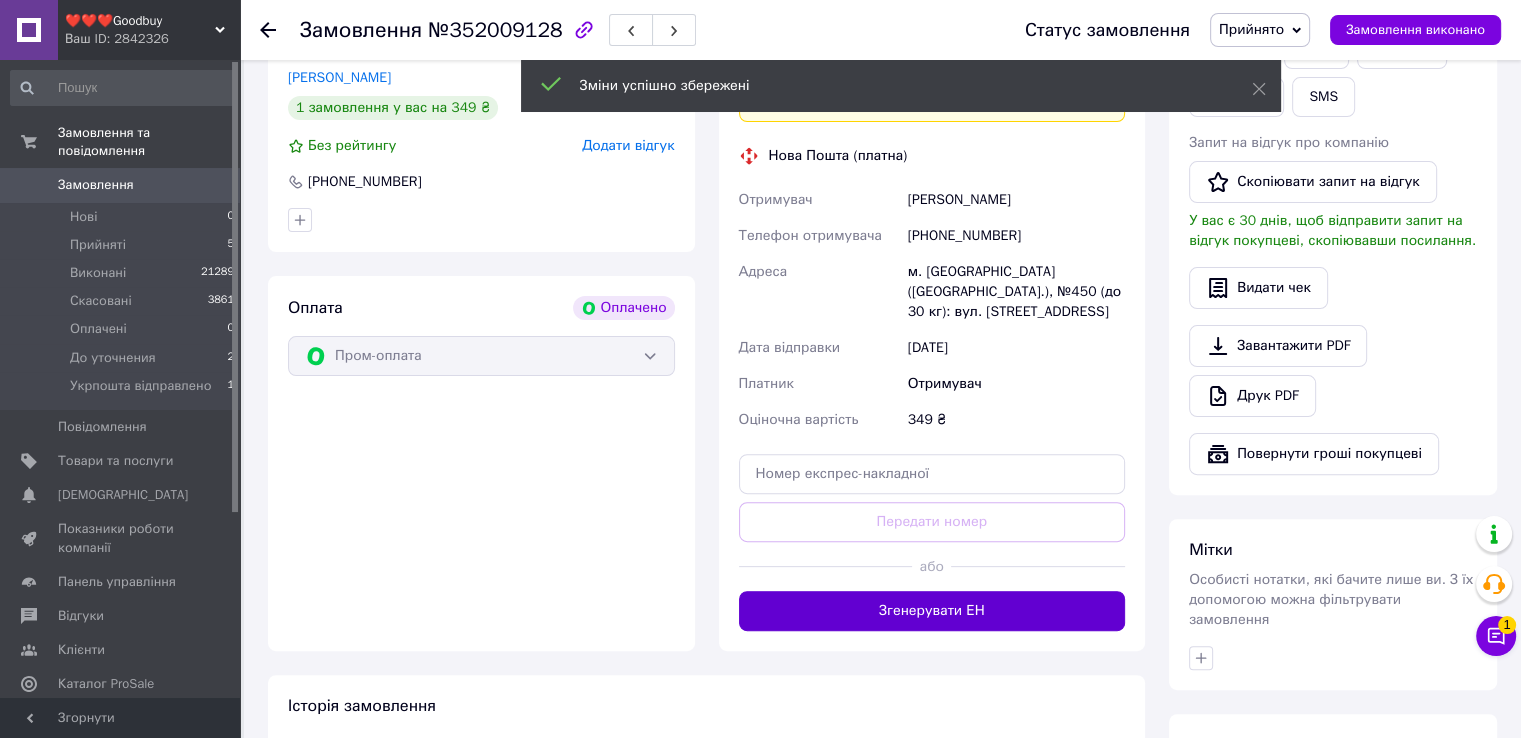 click on "Згенерувати ЕН" at bounding box center [932, 611] 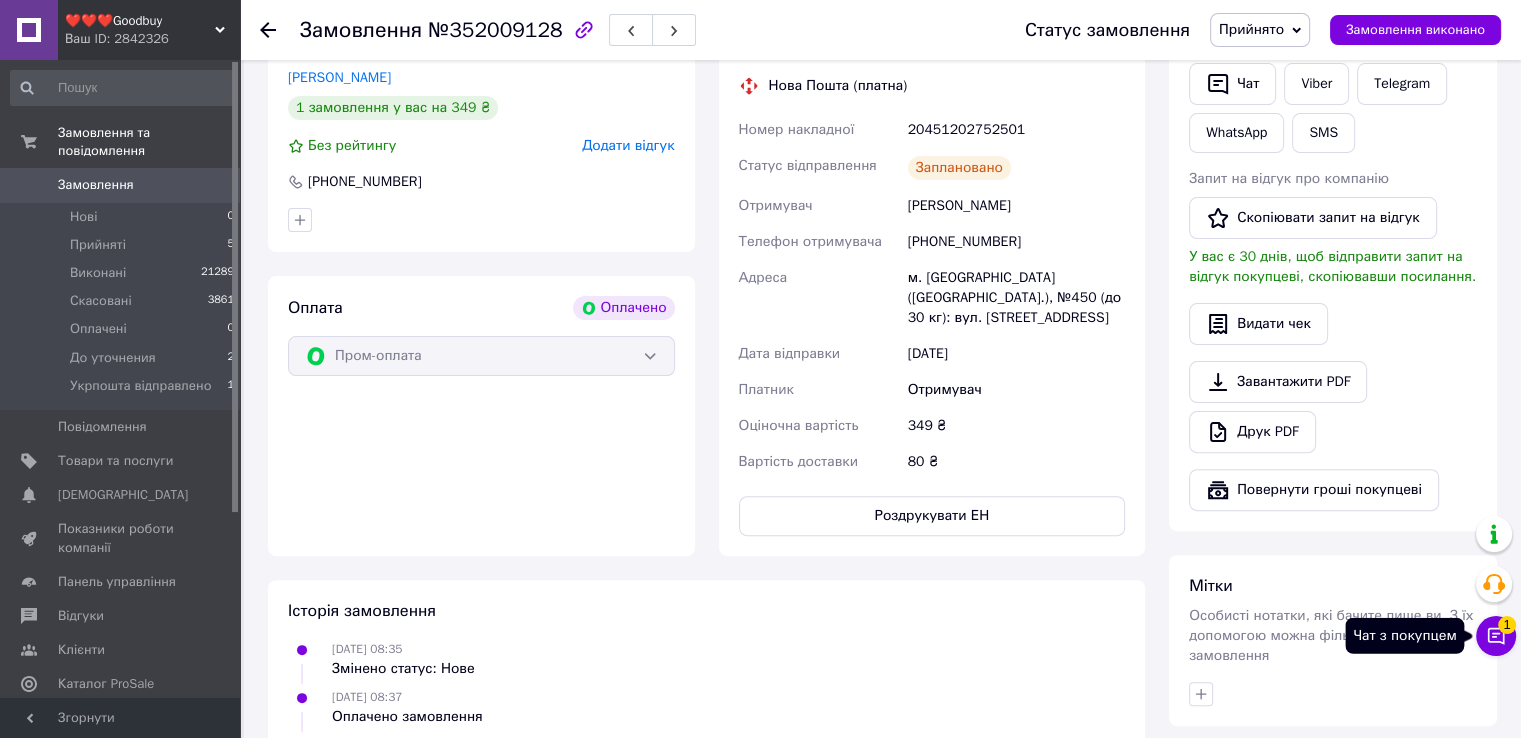 click 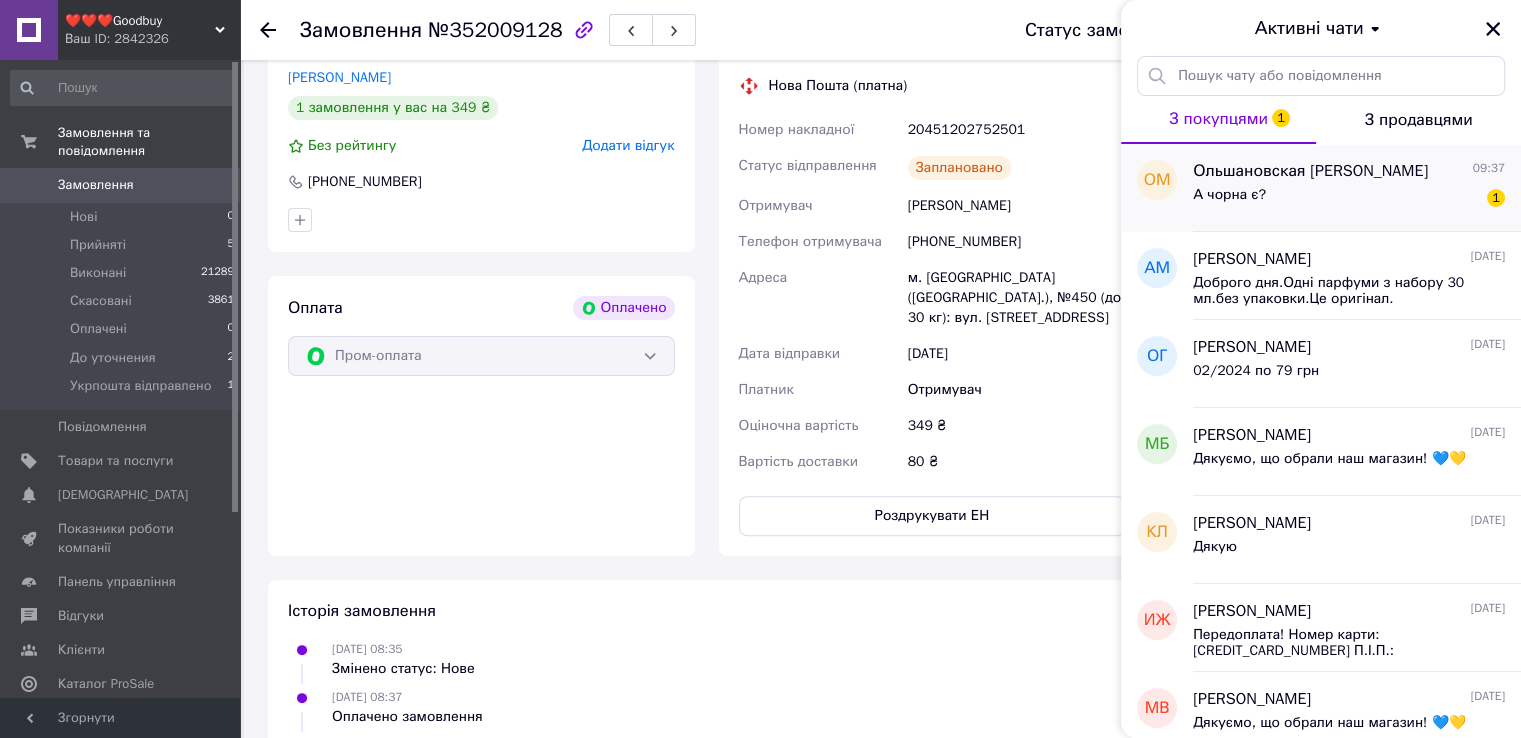 click on "А чорна є? 1" at bounding box center (1349, 199) 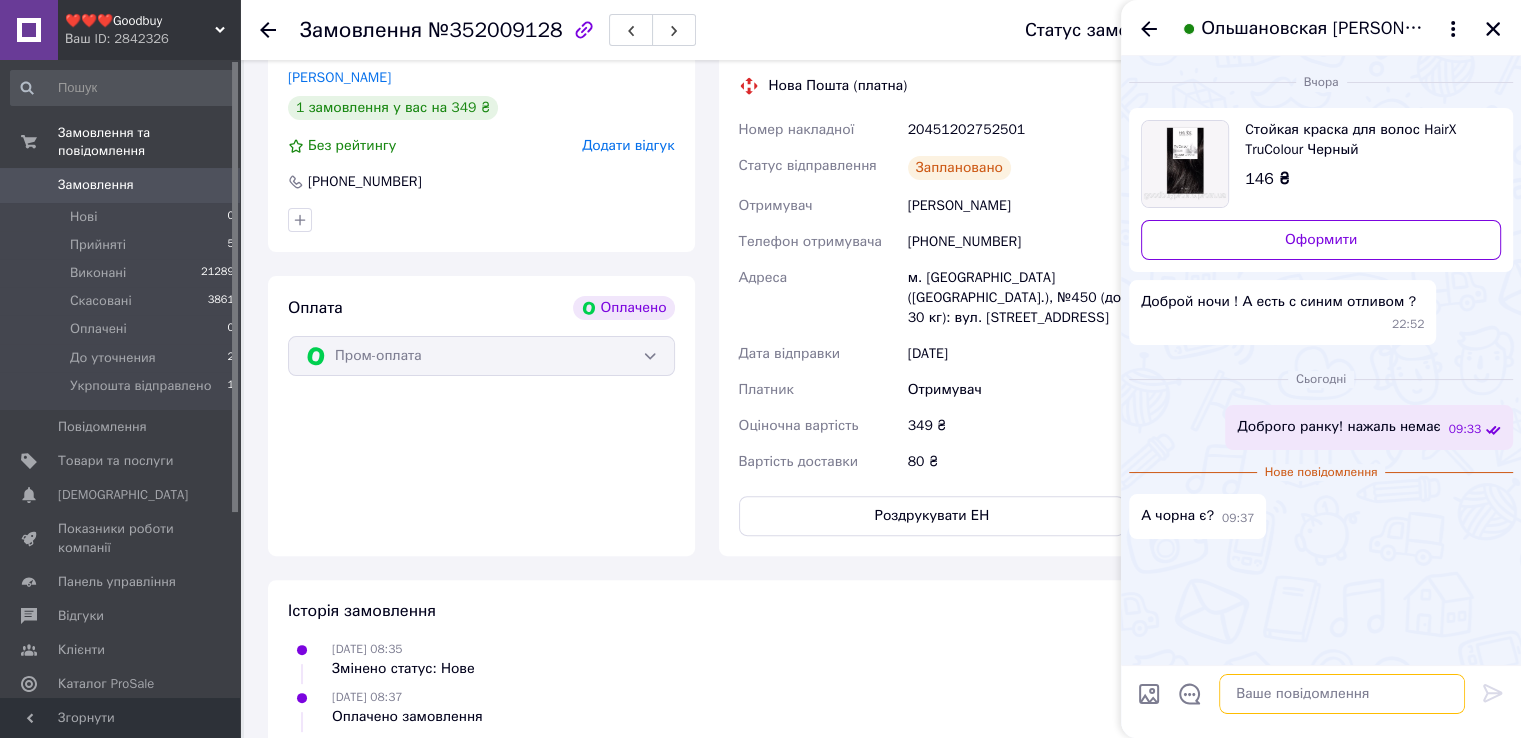 click at bounding box center (1342, 694) 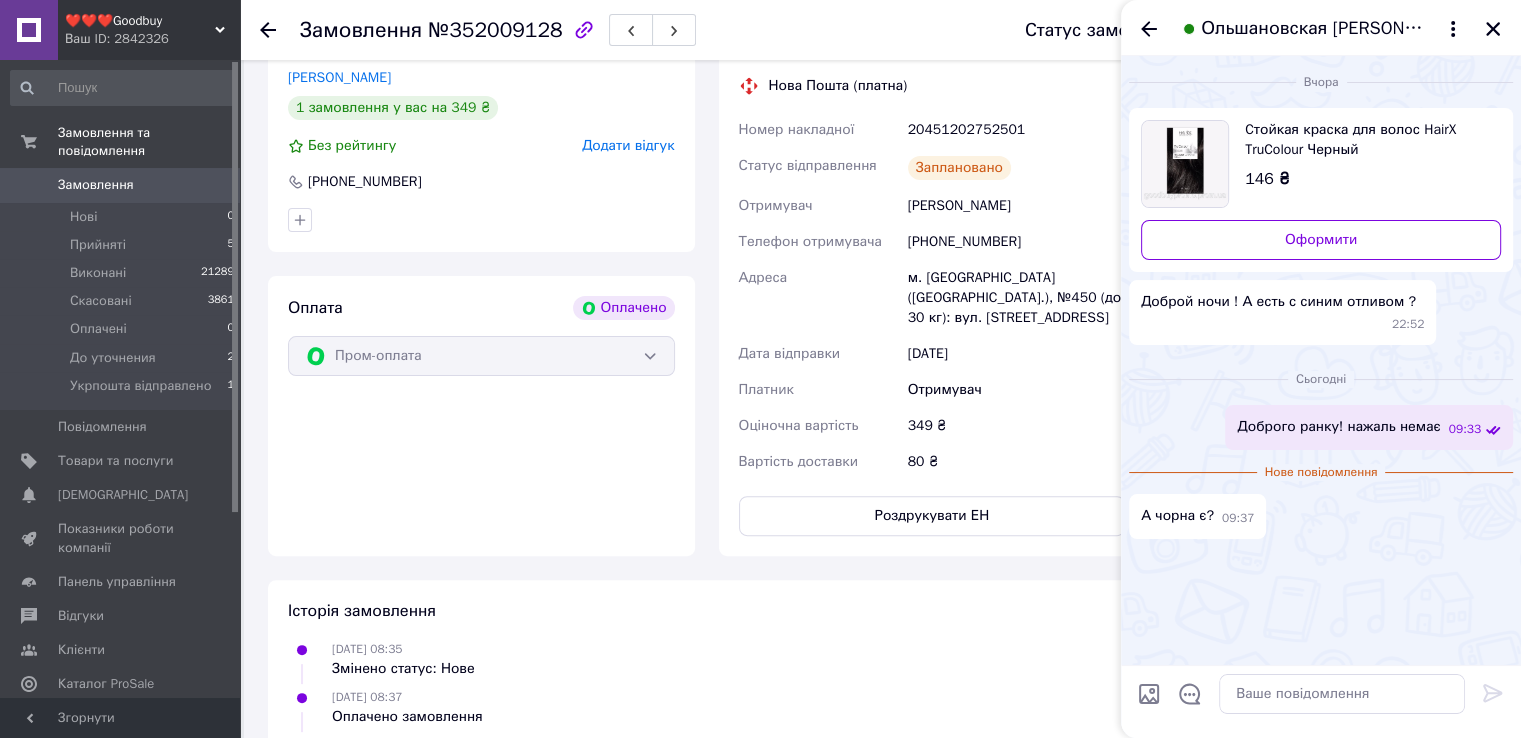 click on "Cтойкая краска для волос HairX TruColour Черный" at bounding box center [1365, 140] 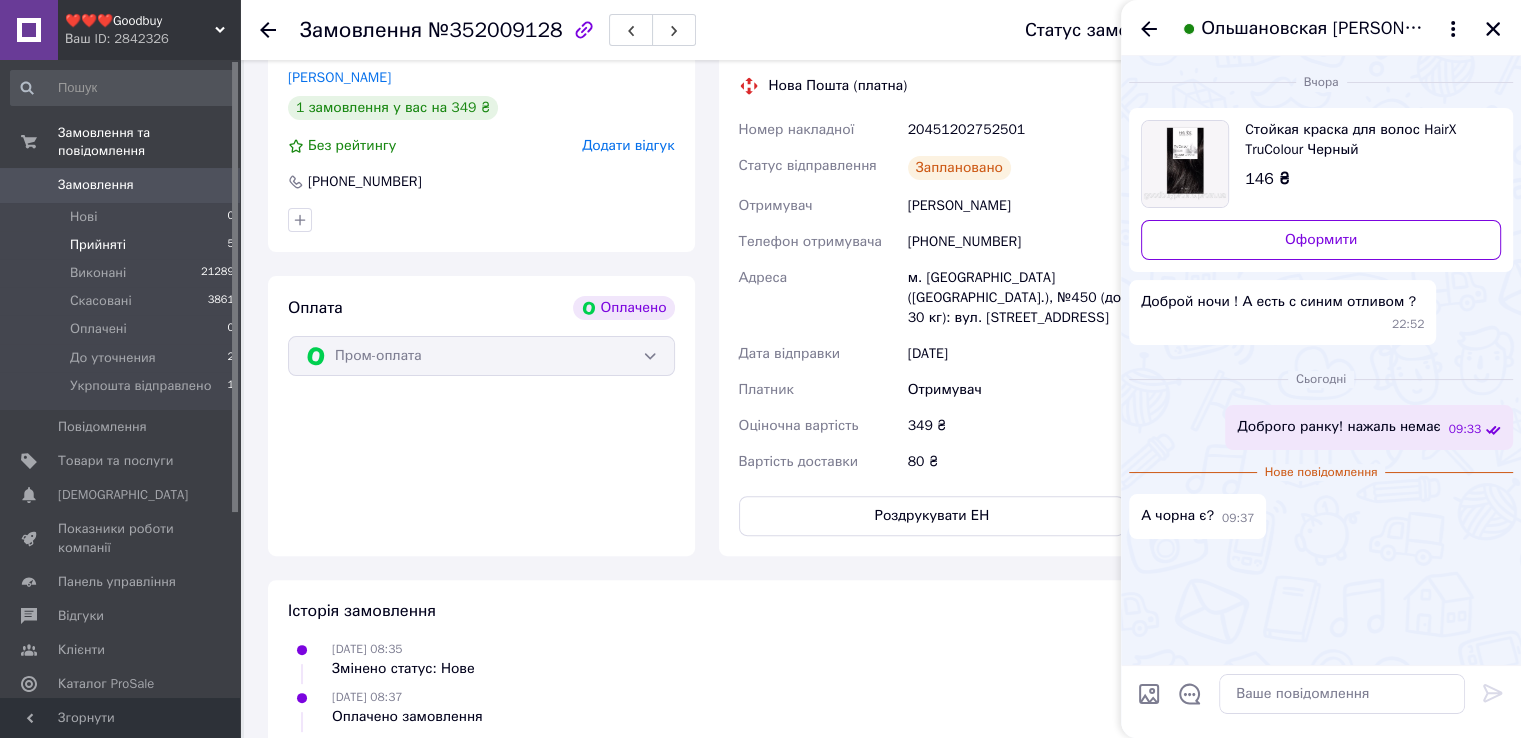 click on "Прийняті" at bounding box center (98, 245) 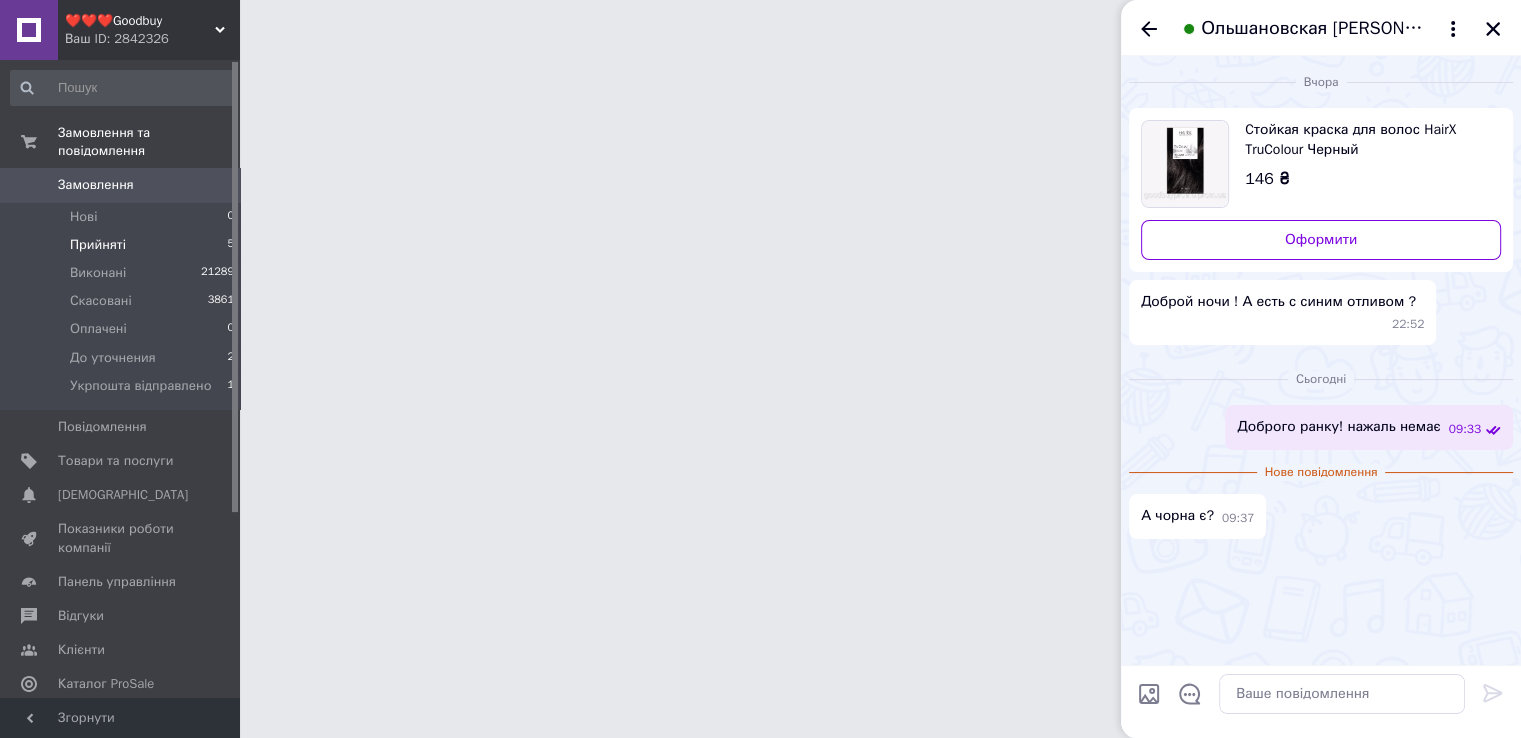 scroll, scrollTop: 0, scrollLeft: 0, axis: both 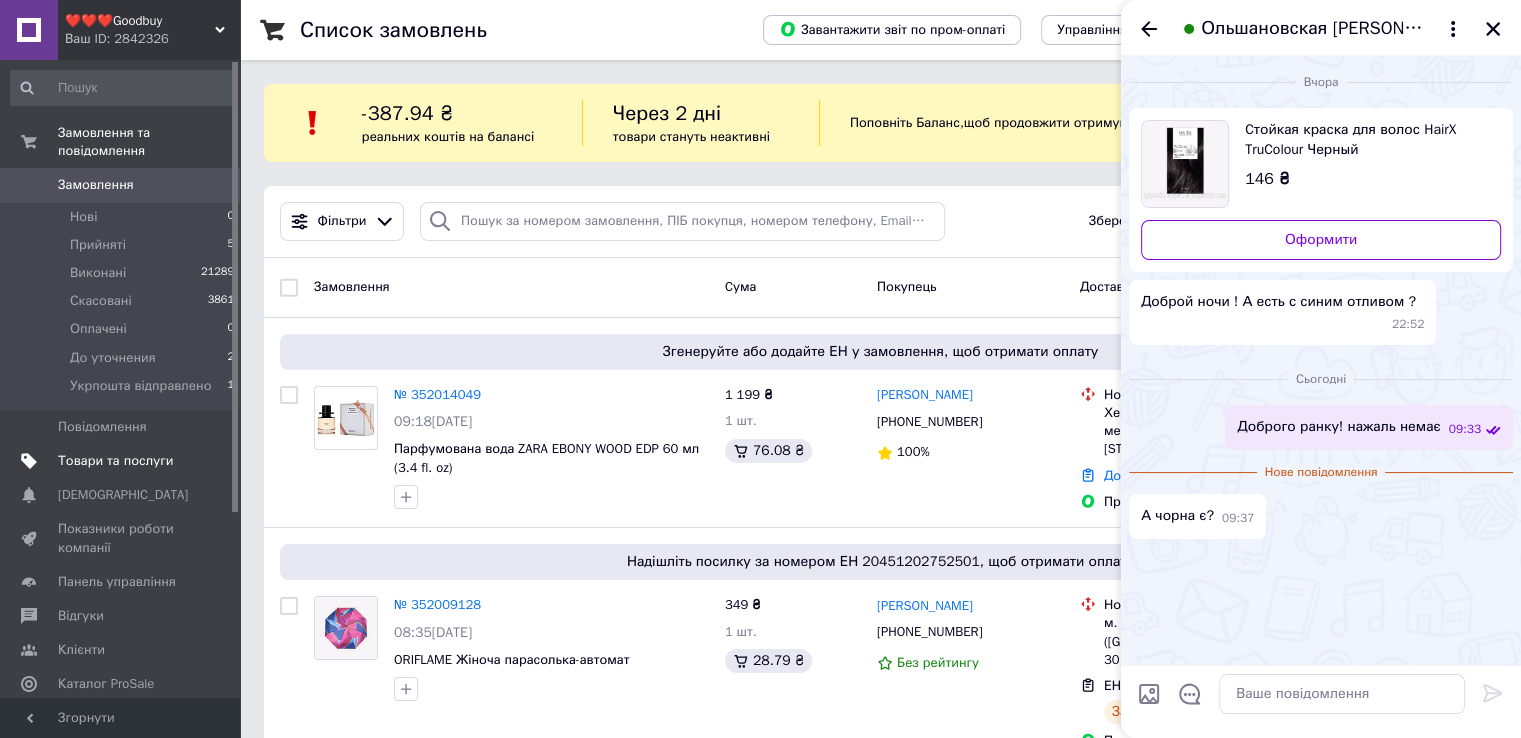 click on "Товари та послуги" at bounding box center (115, 461) 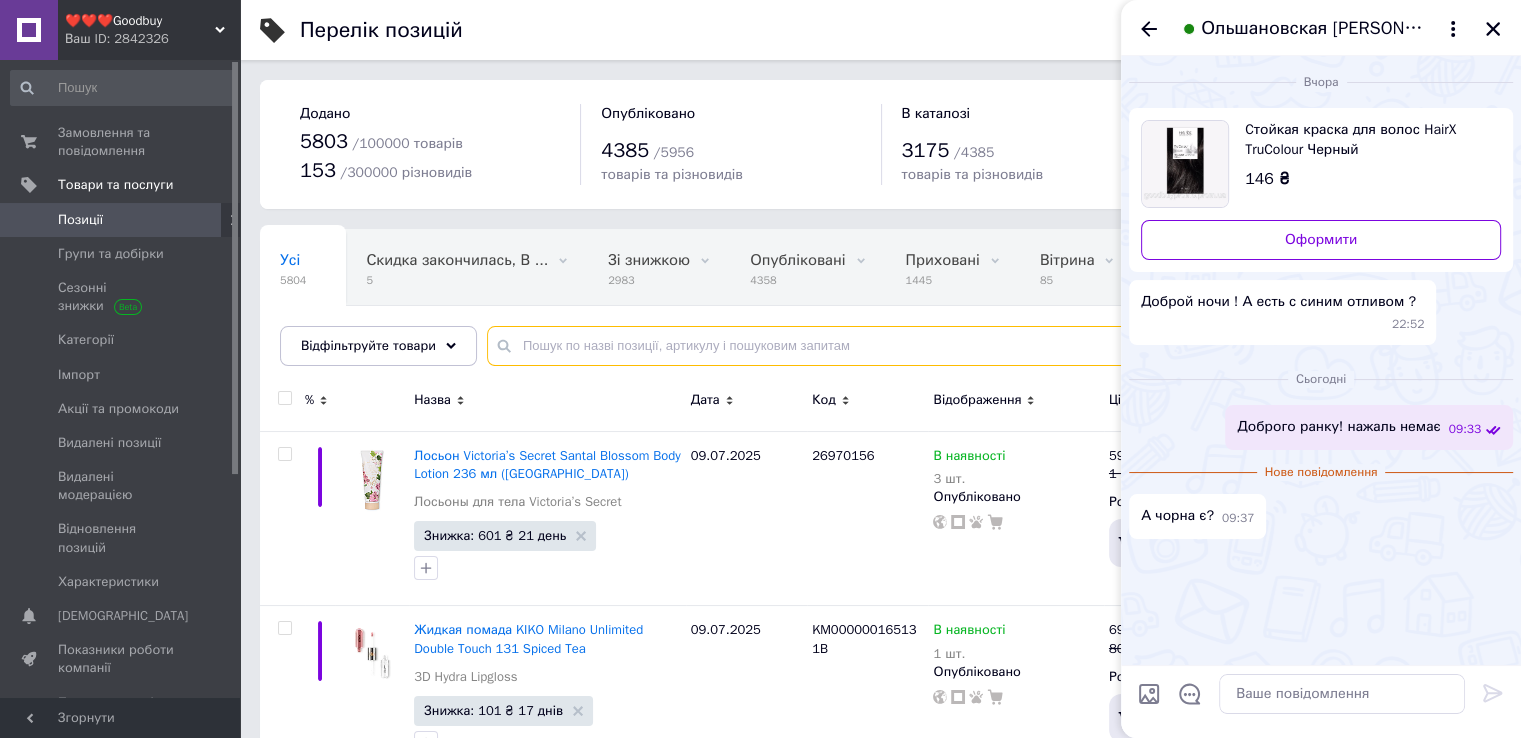 paste on "Стійка фарба для волосся HairX TruColour - Чорний" 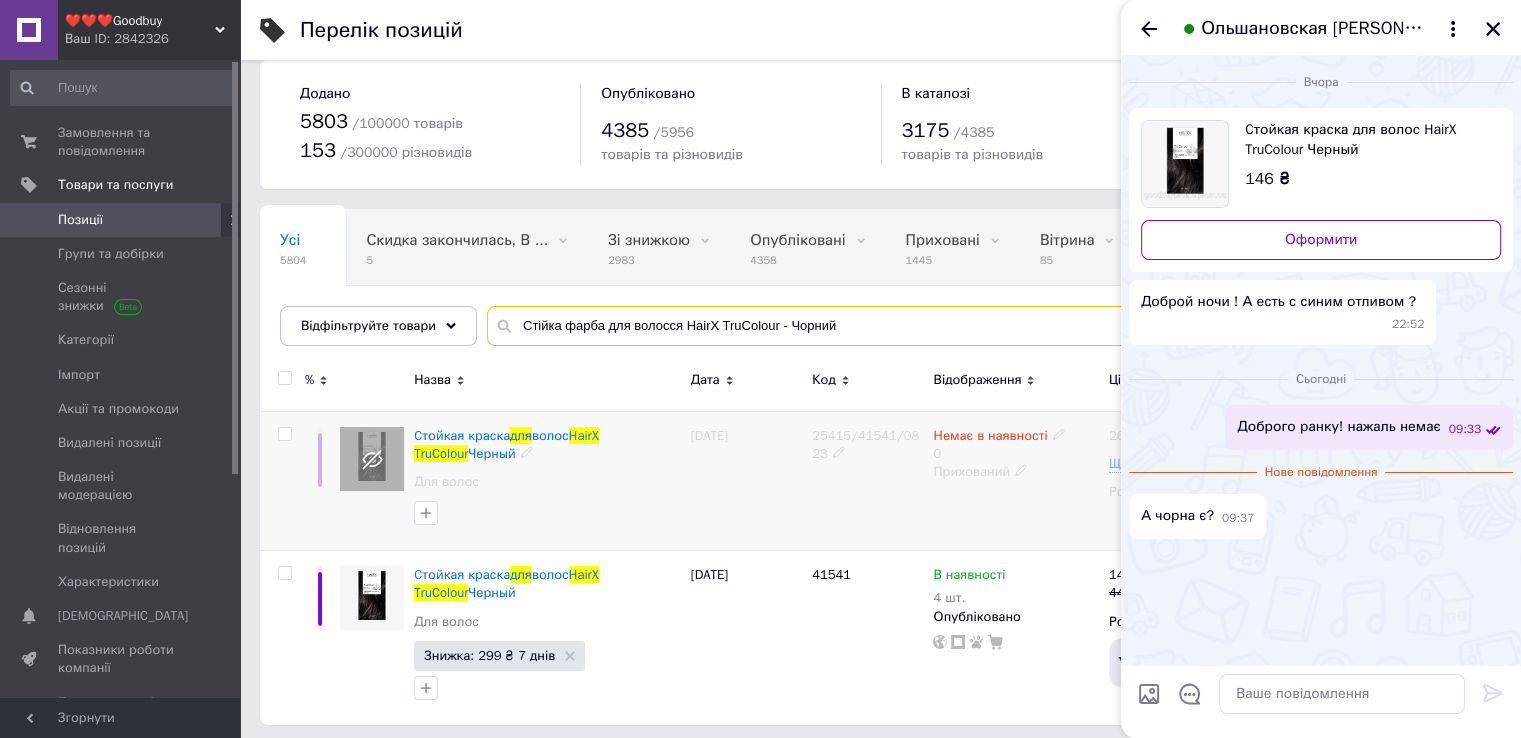 scroll, scrollTop: 27, scrollLeft: 0, axis: vertical 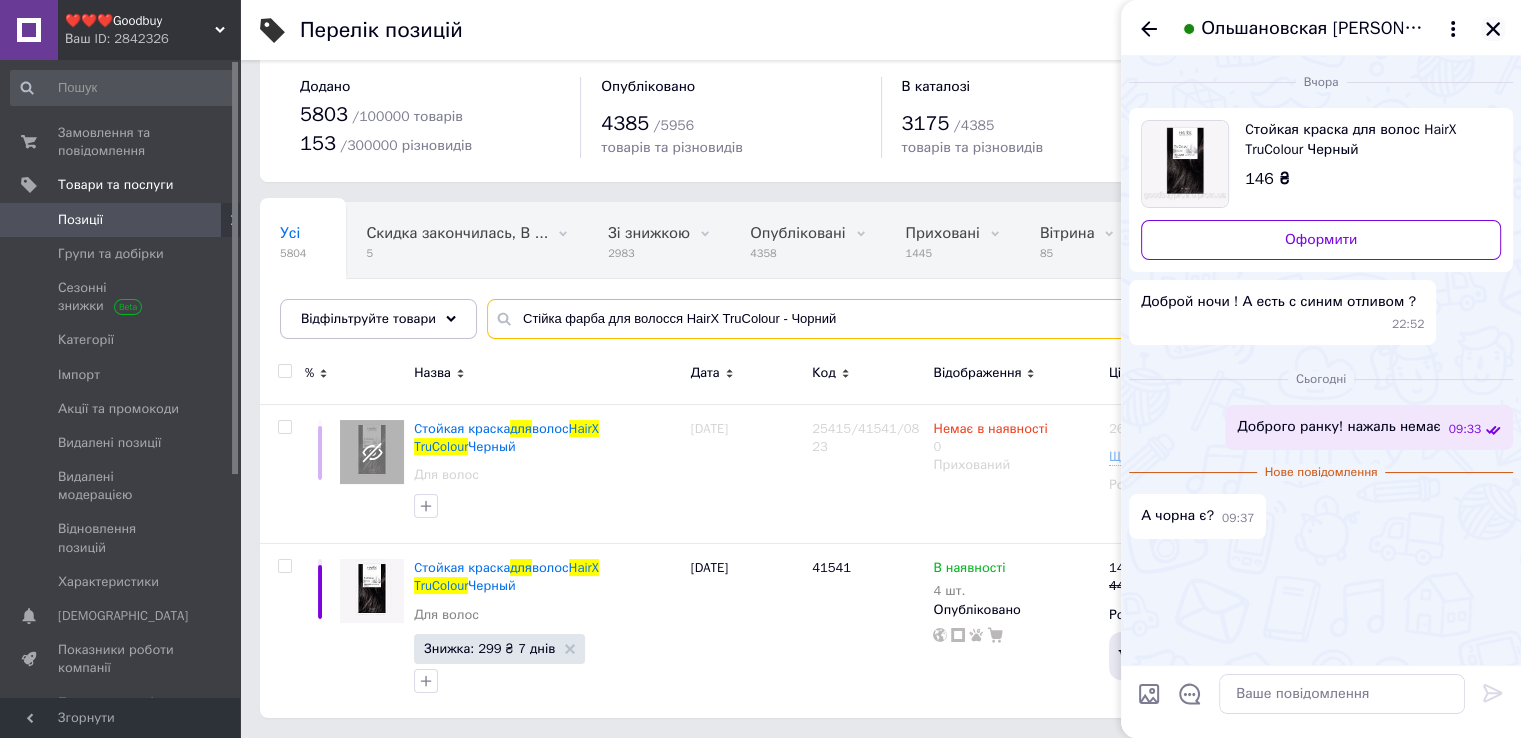 type on "Стійка фарба для волосся HairX TruColour - Чорний" 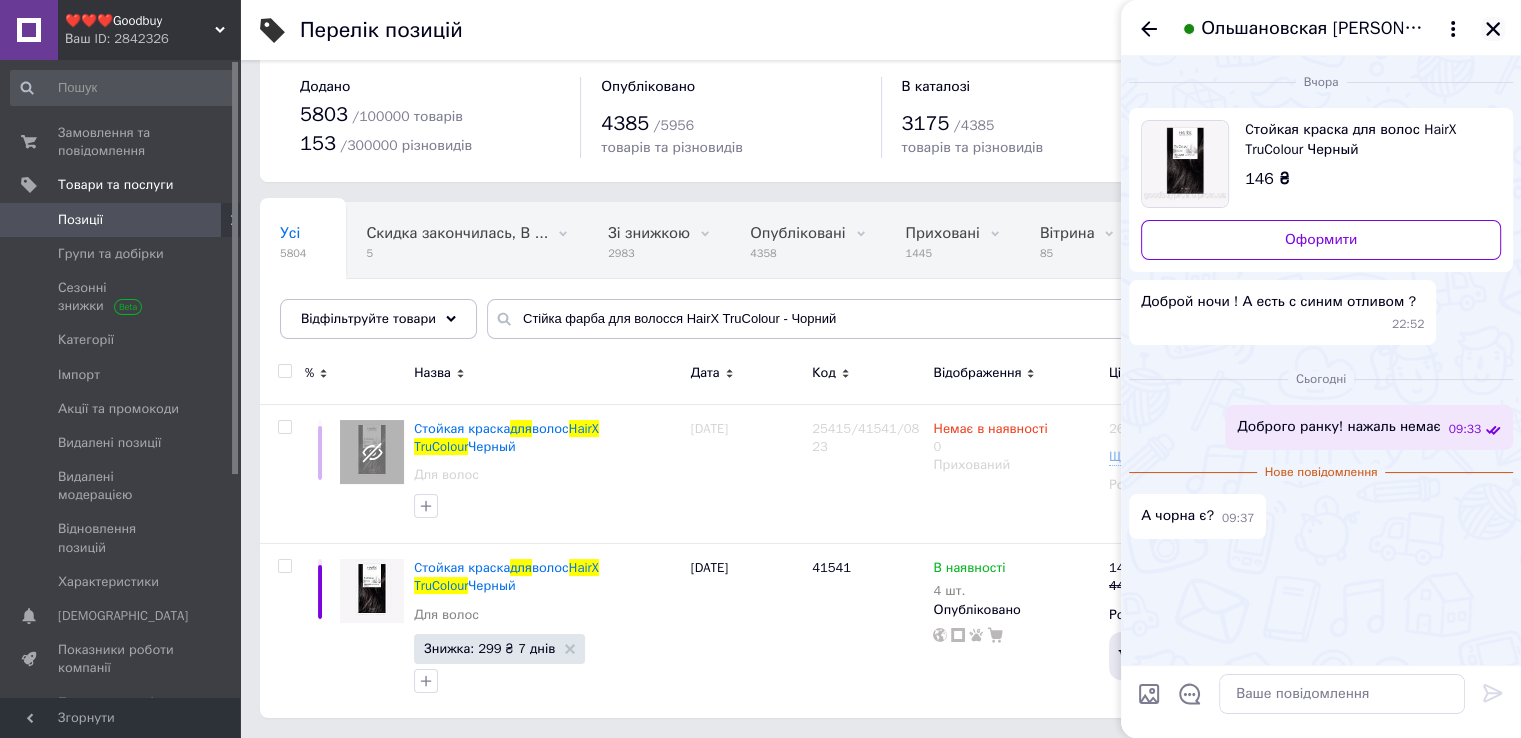 click 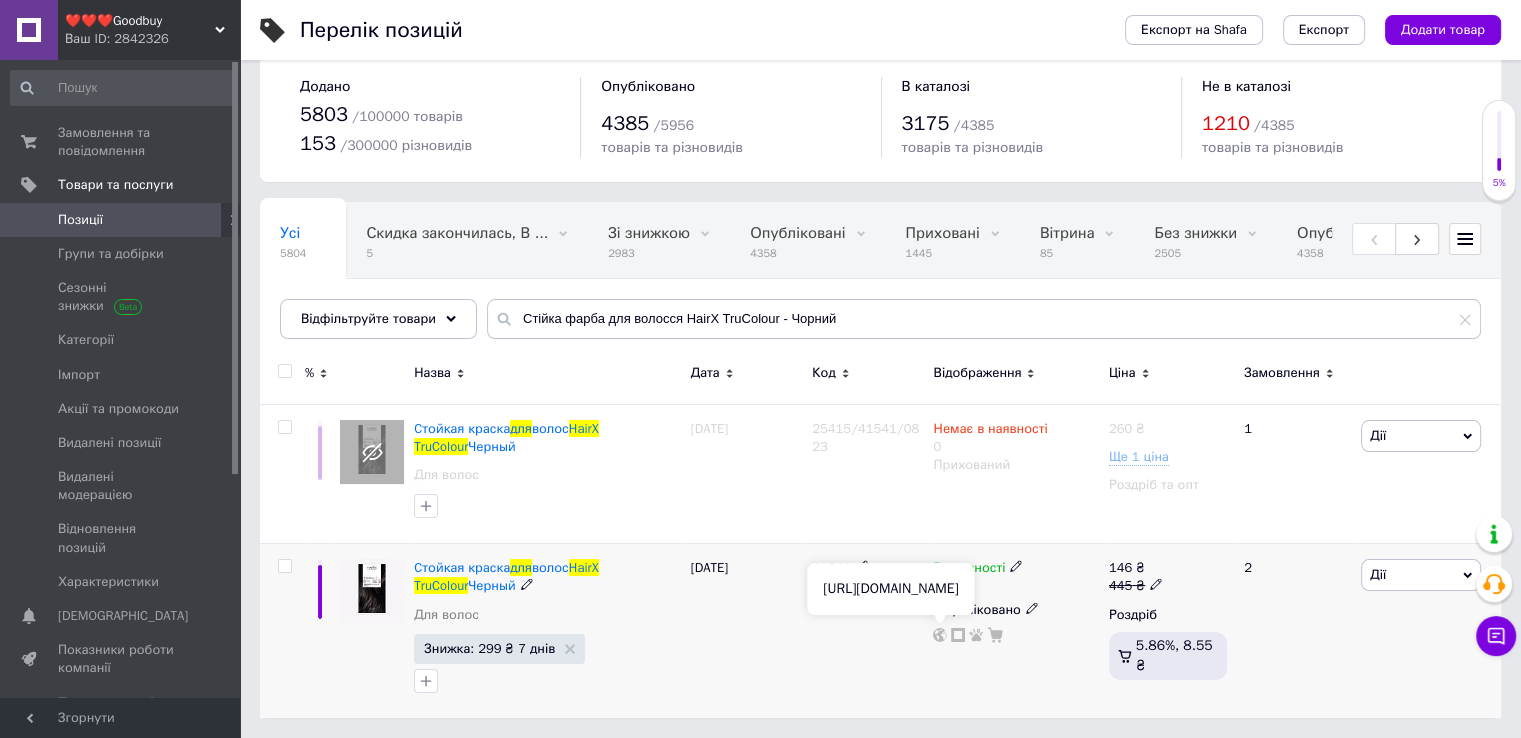 click 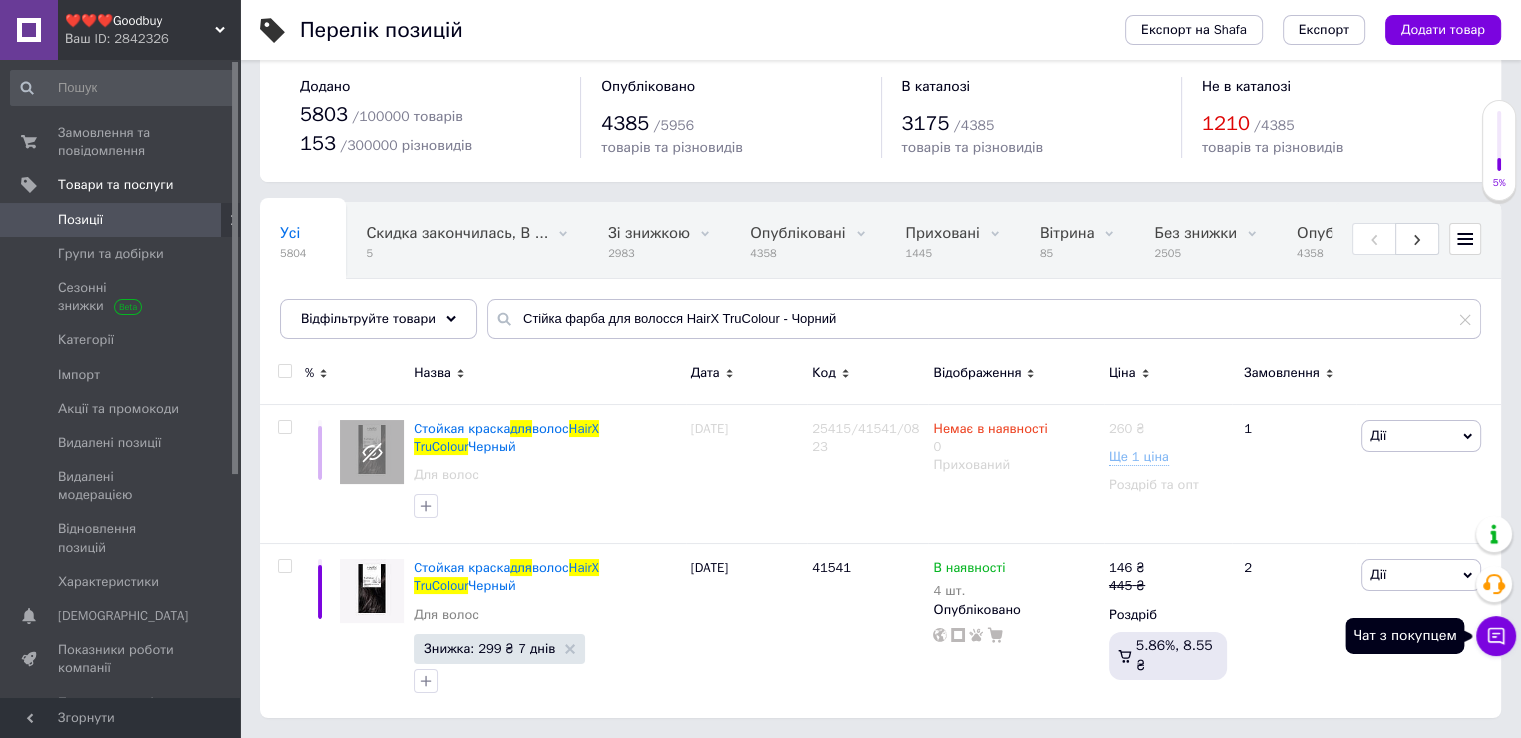 click 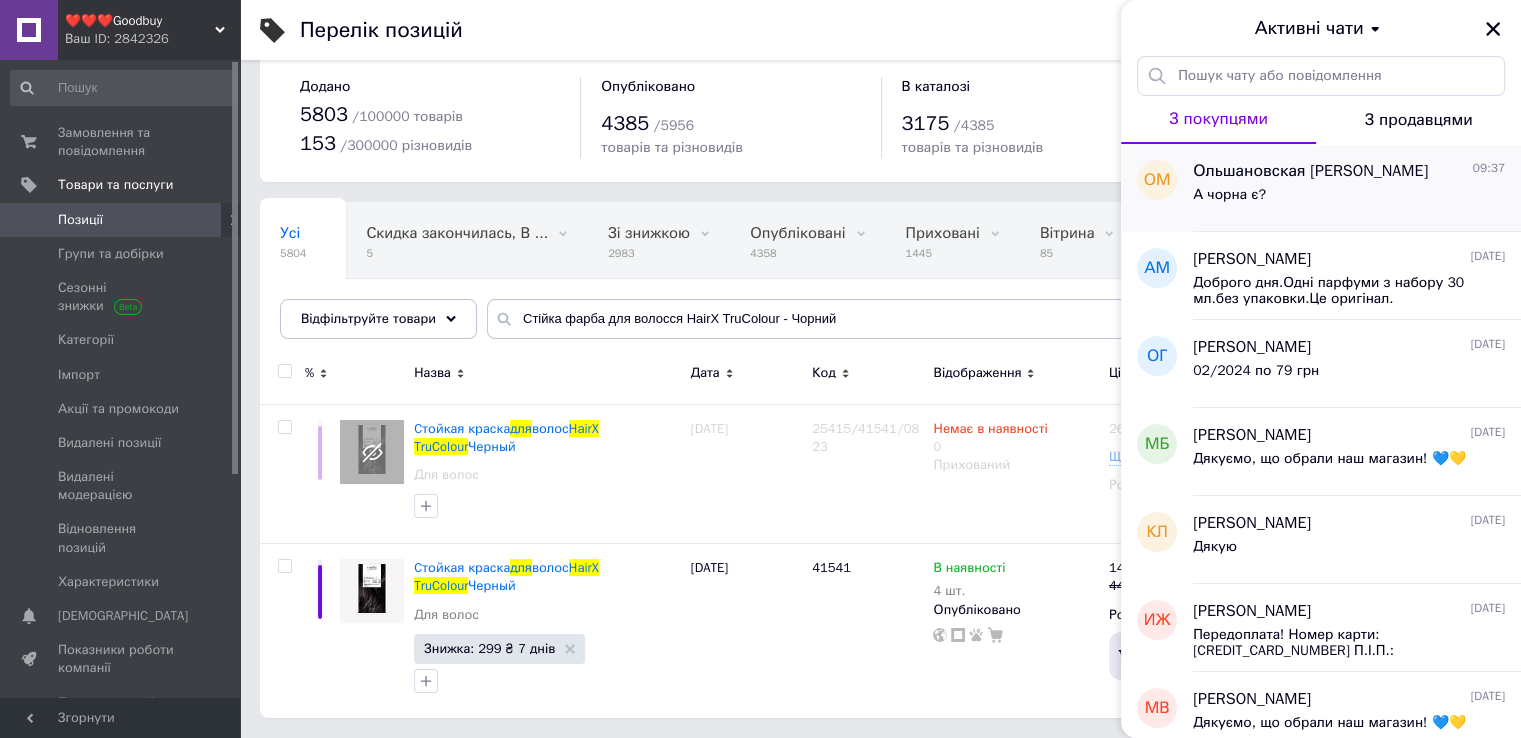 click on "А чорна є?" at bounding box center [1349, 199] 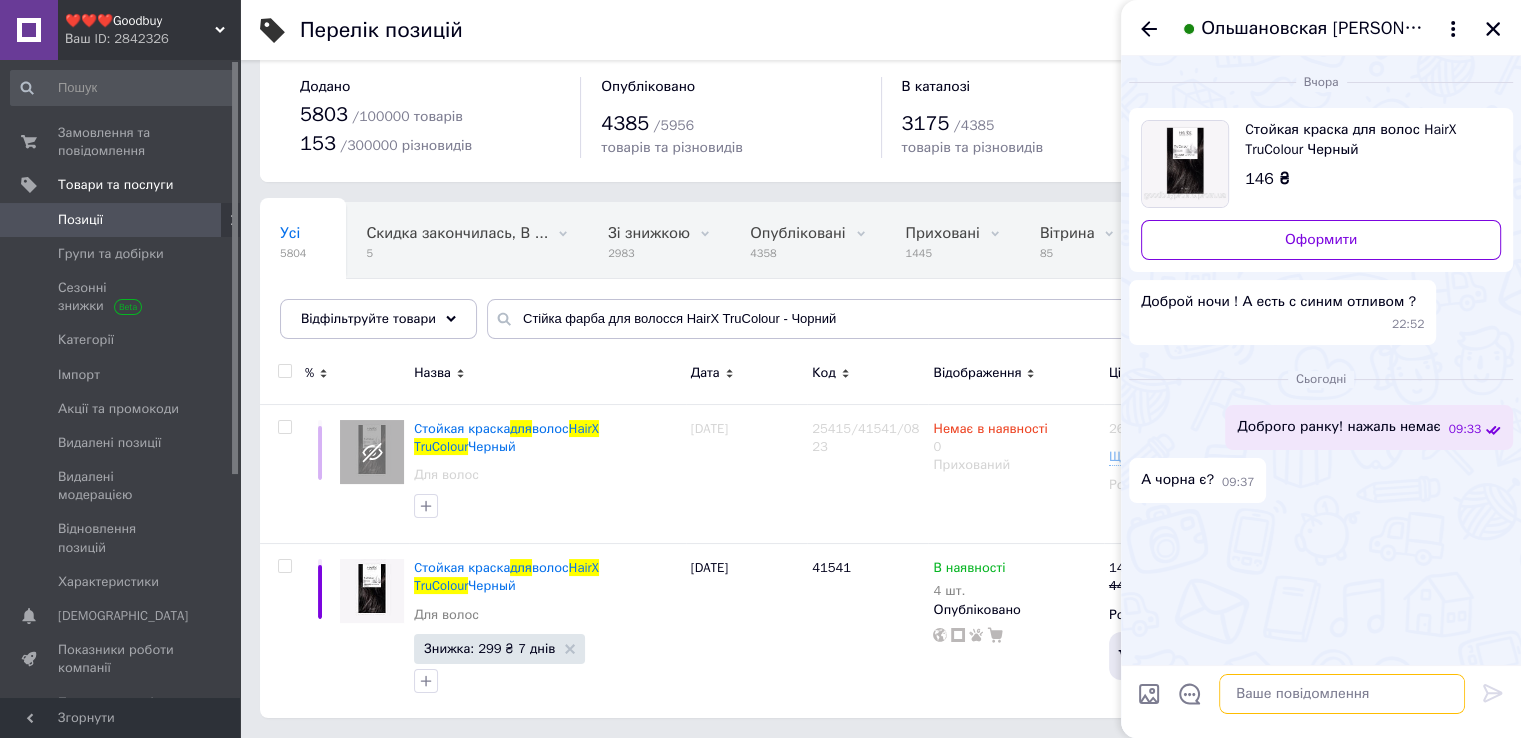paste on "[URL][DOMAIN_NAME]" 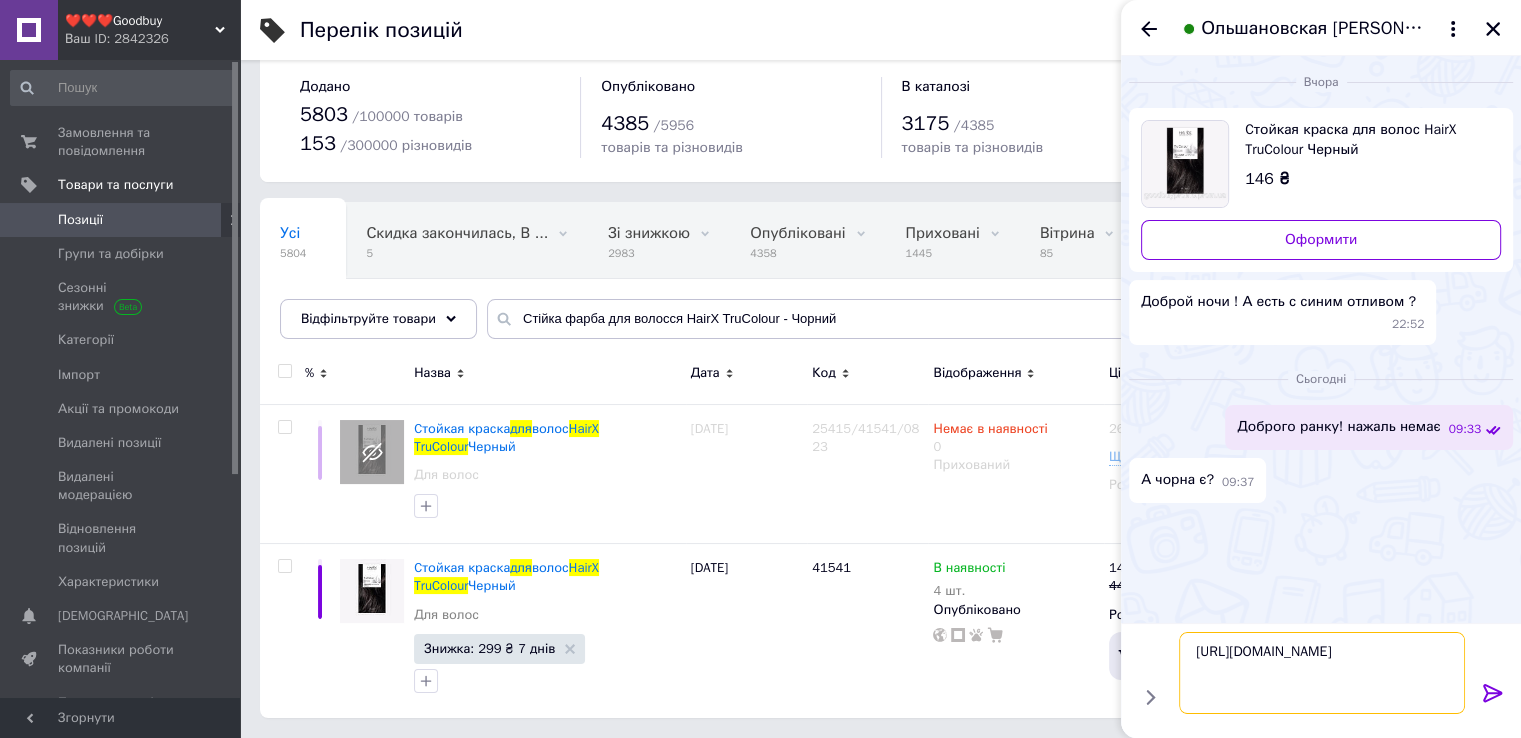 type on "[URL][DOMAIN_NAME]" 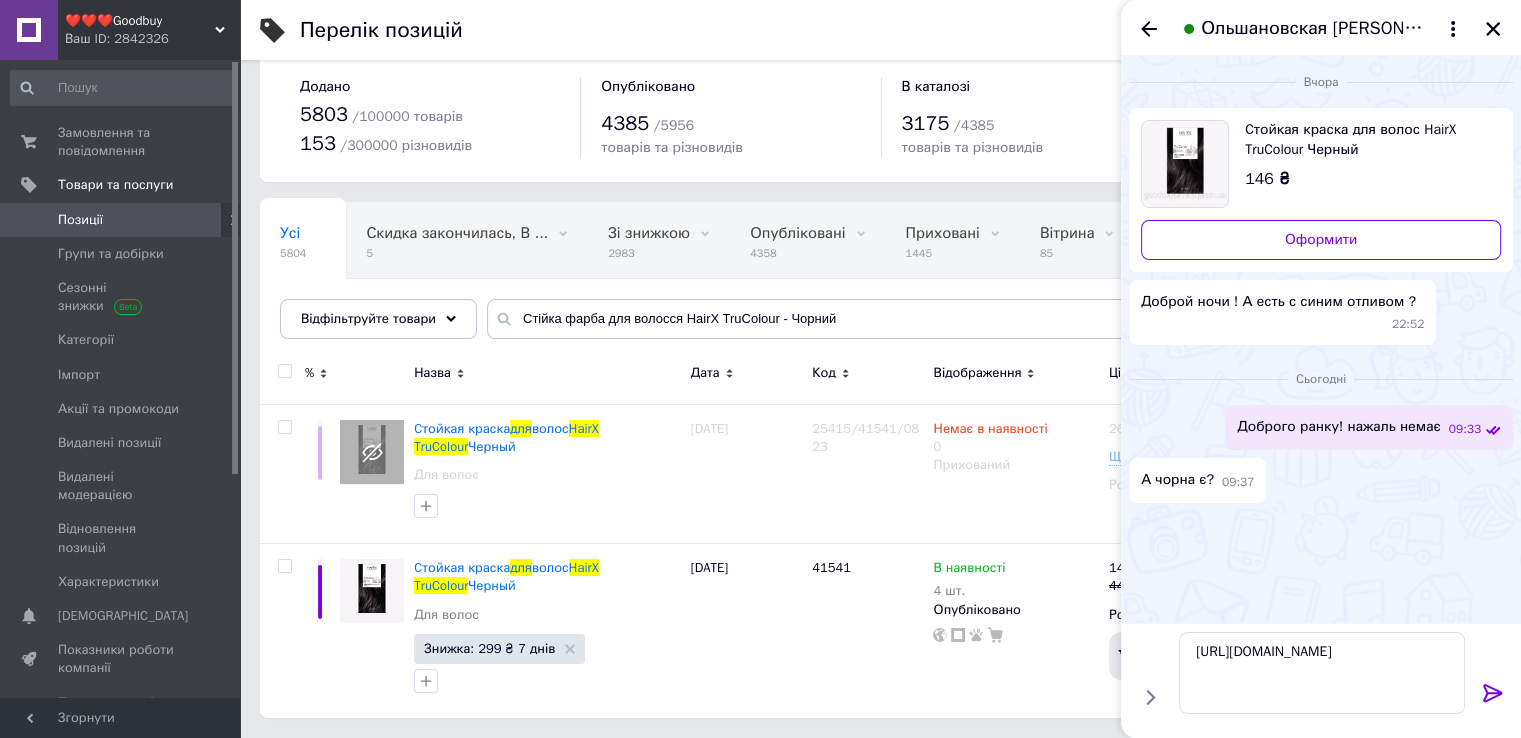 click 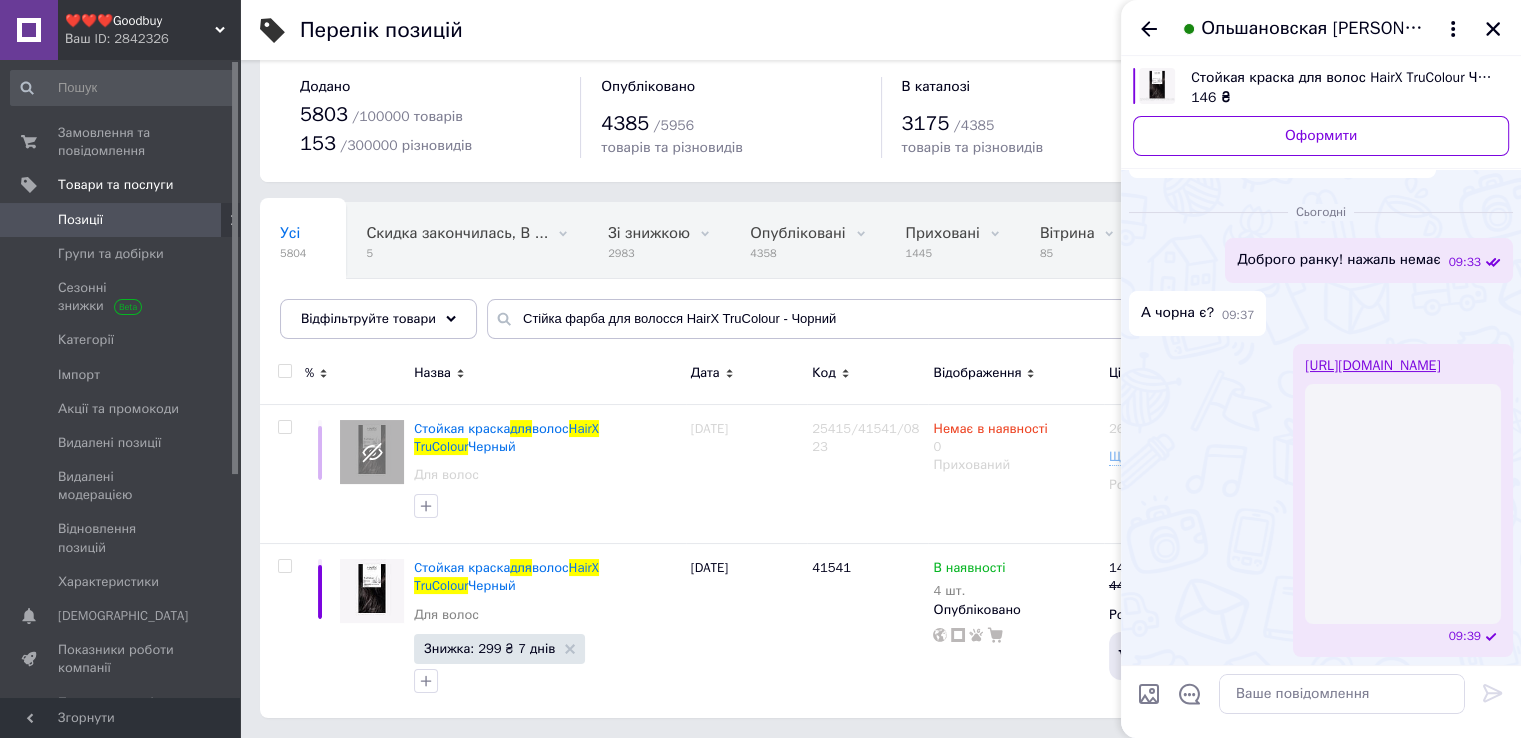 scroll, scrollTop: 132, scrollLeft: 0, axis: vertical 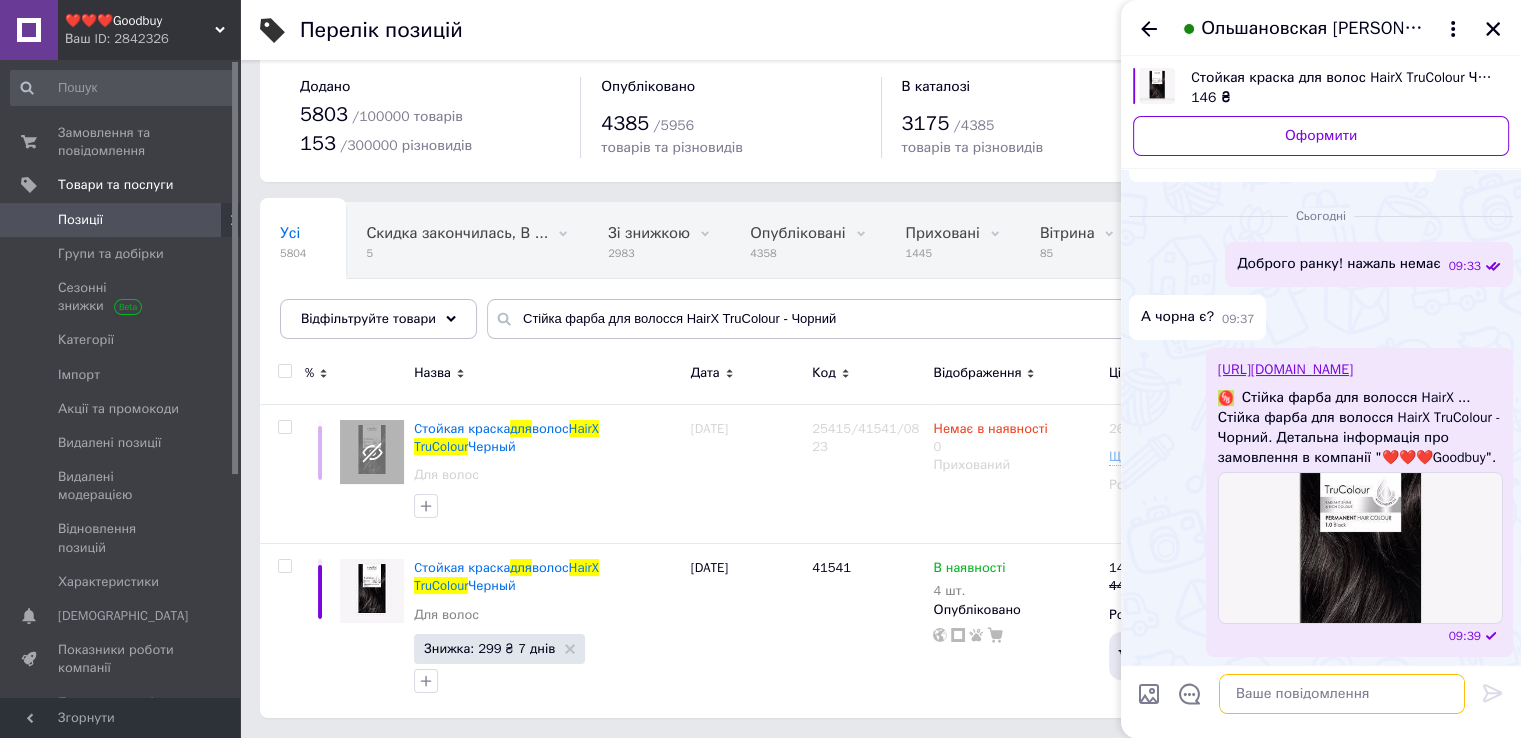 click at bounding box center [1342, 694] 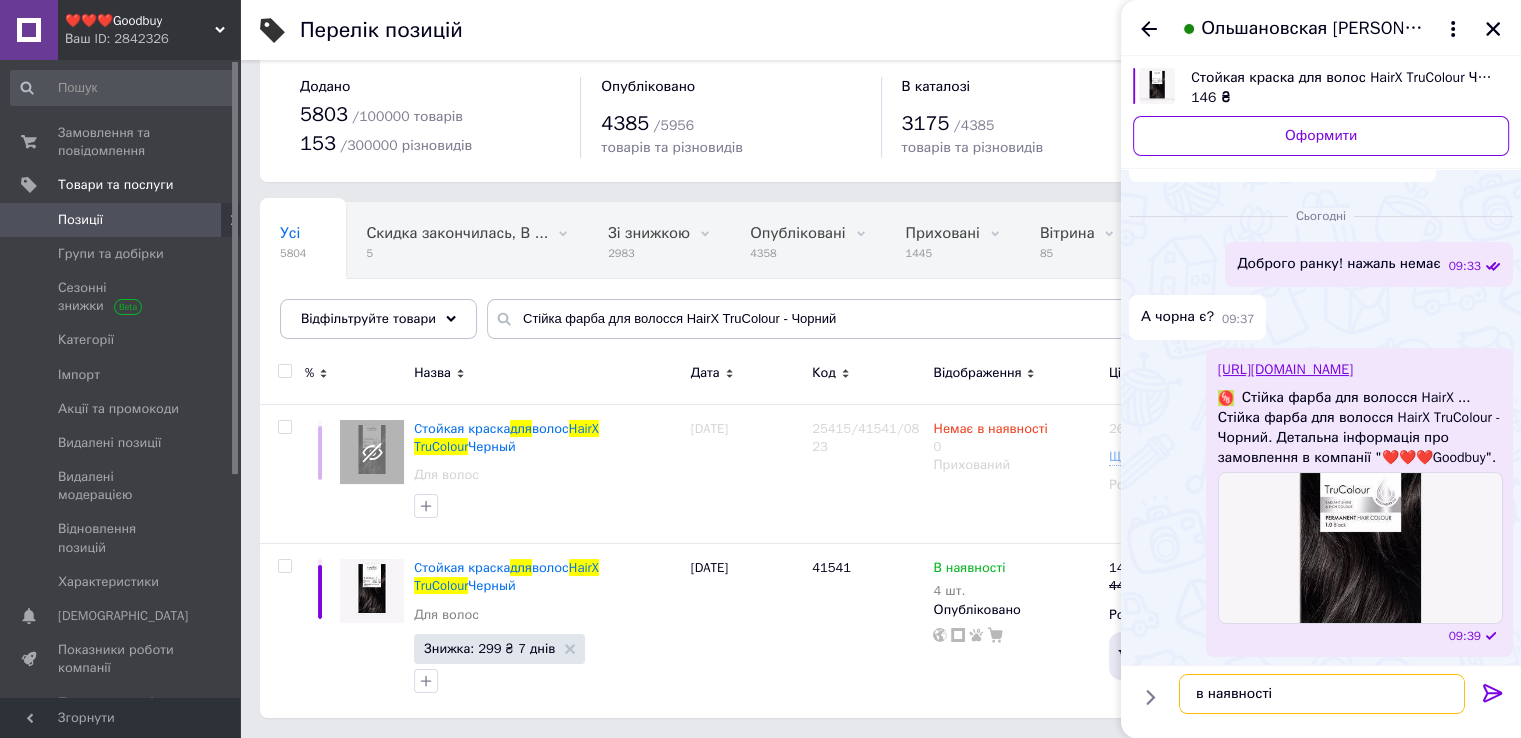 type on "в наявності" 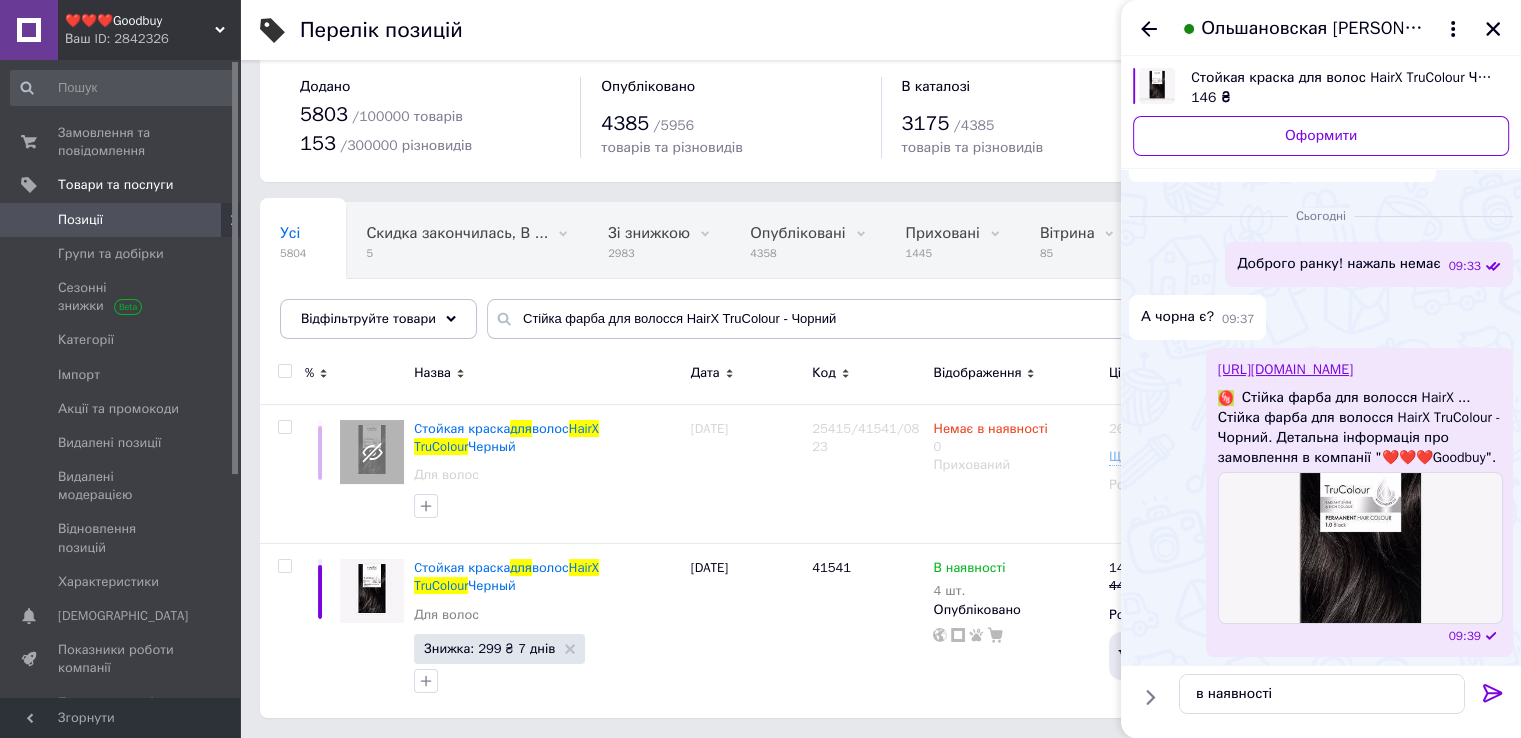 click 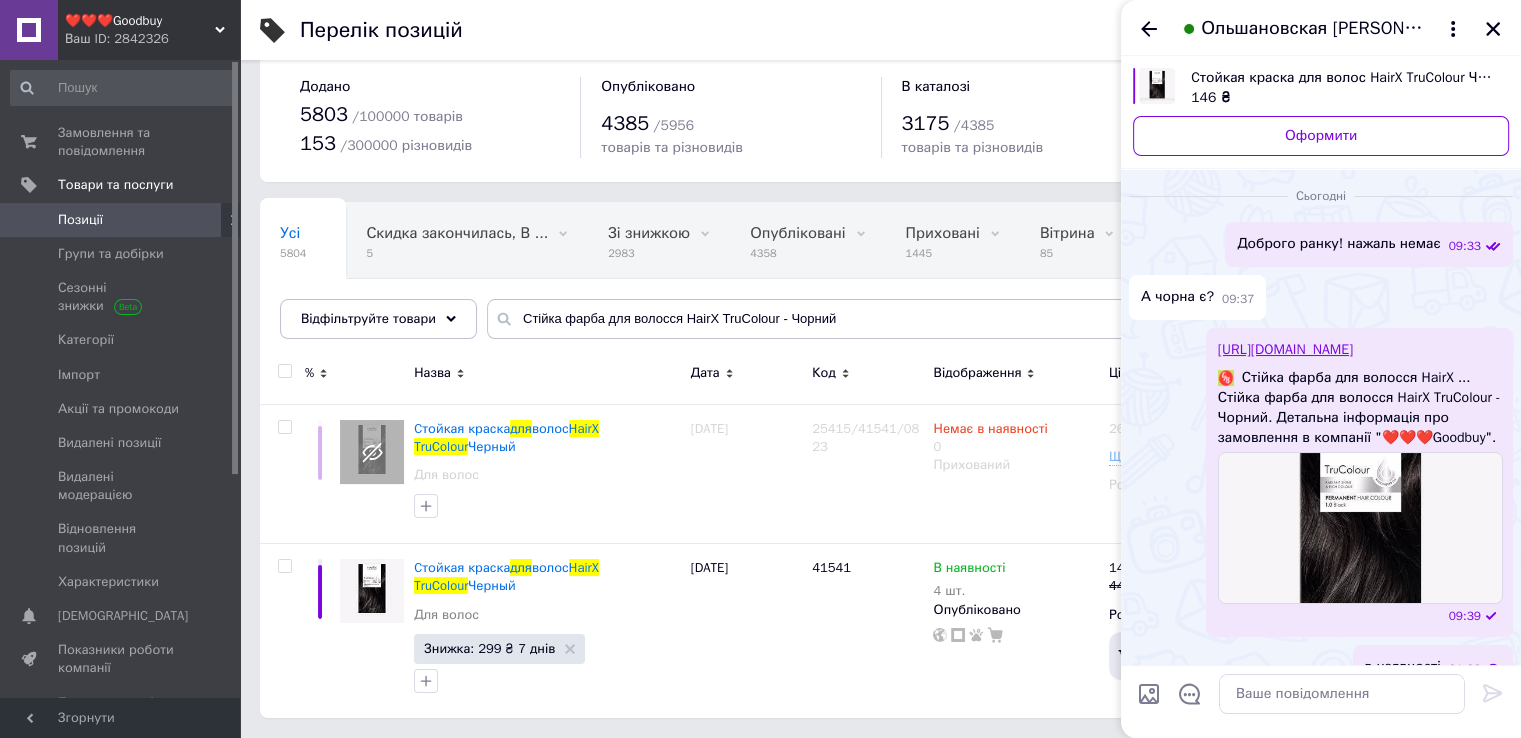 scroll, scrollTop: 186, scrollLeft: 0, axis: vertical 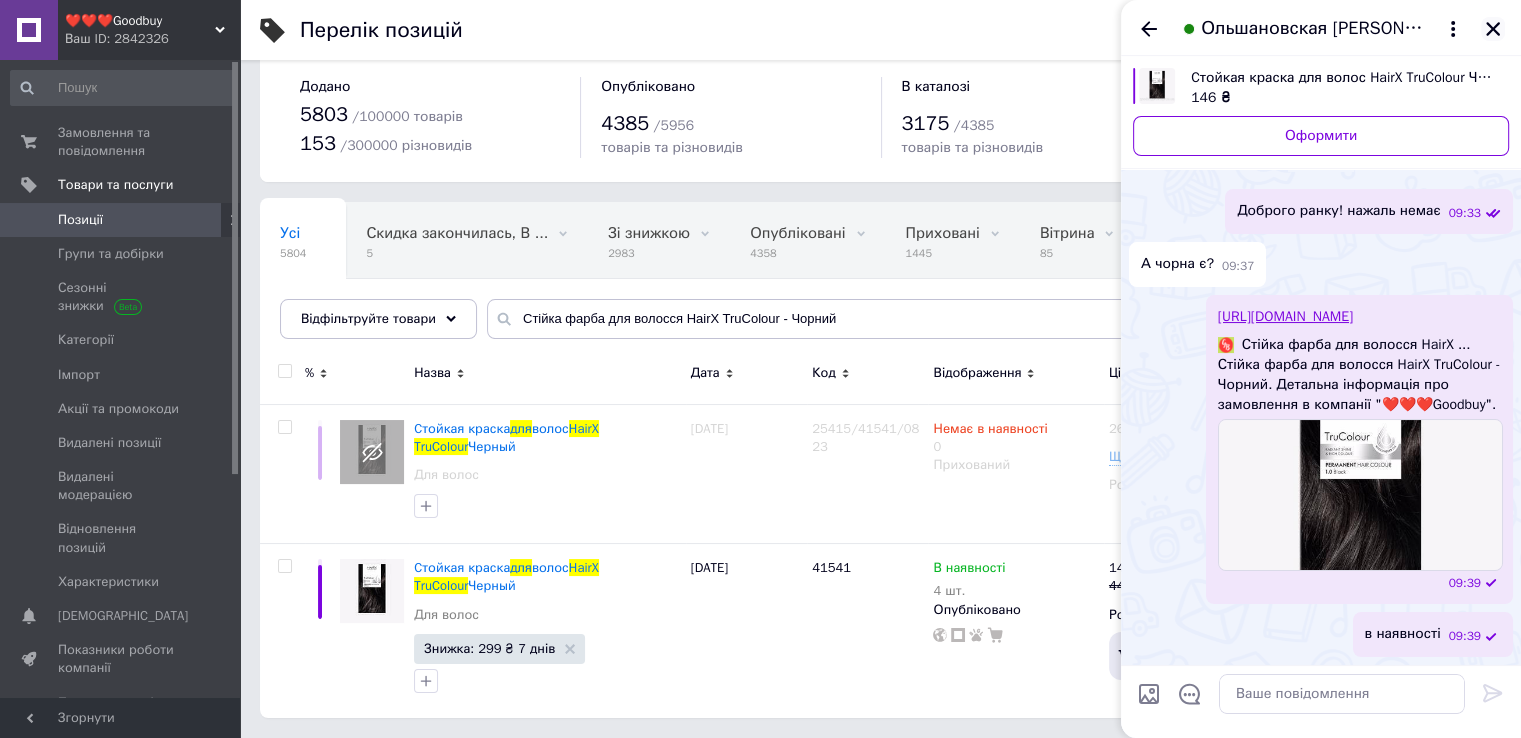 click 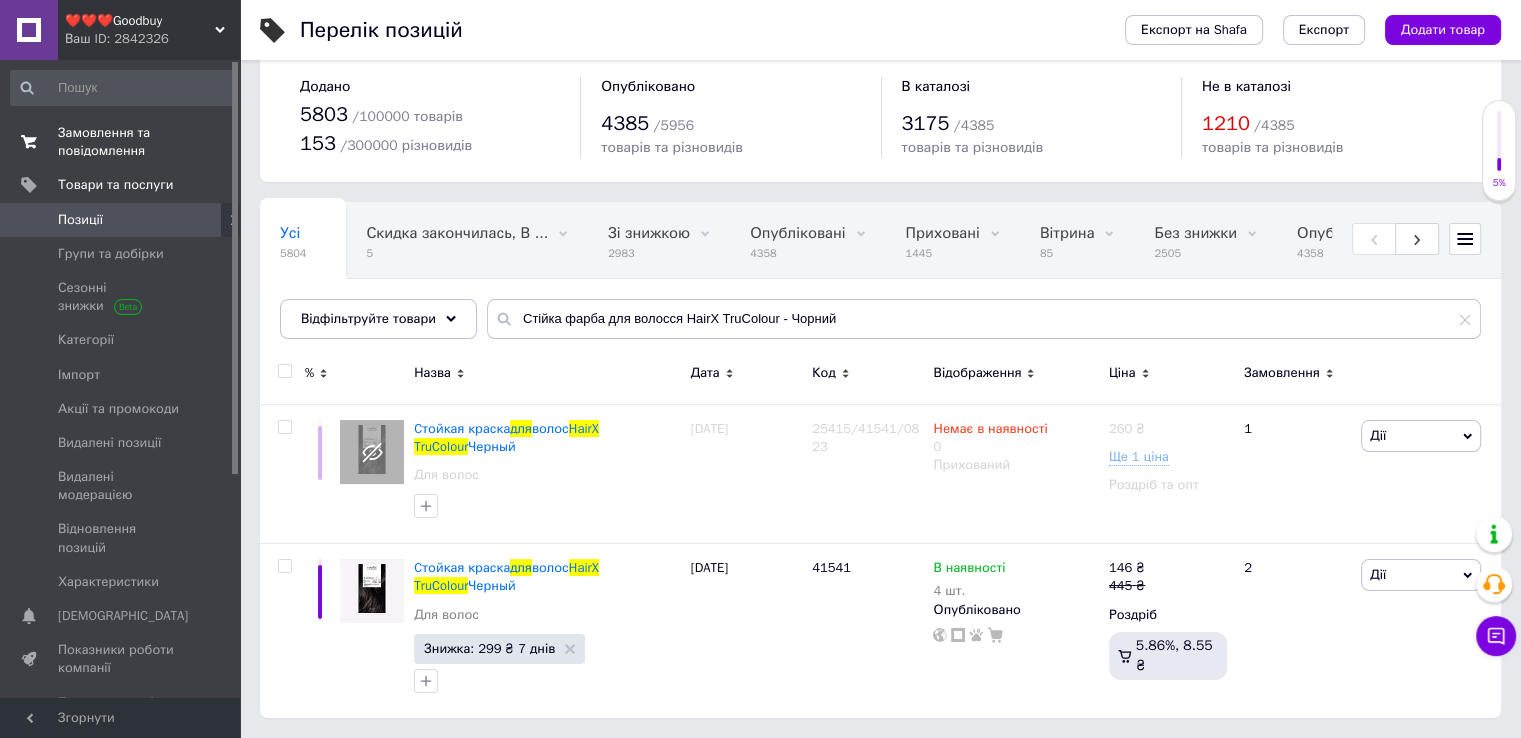 click on "Замовлення та повідомлення" at bounding box center [121, 142] 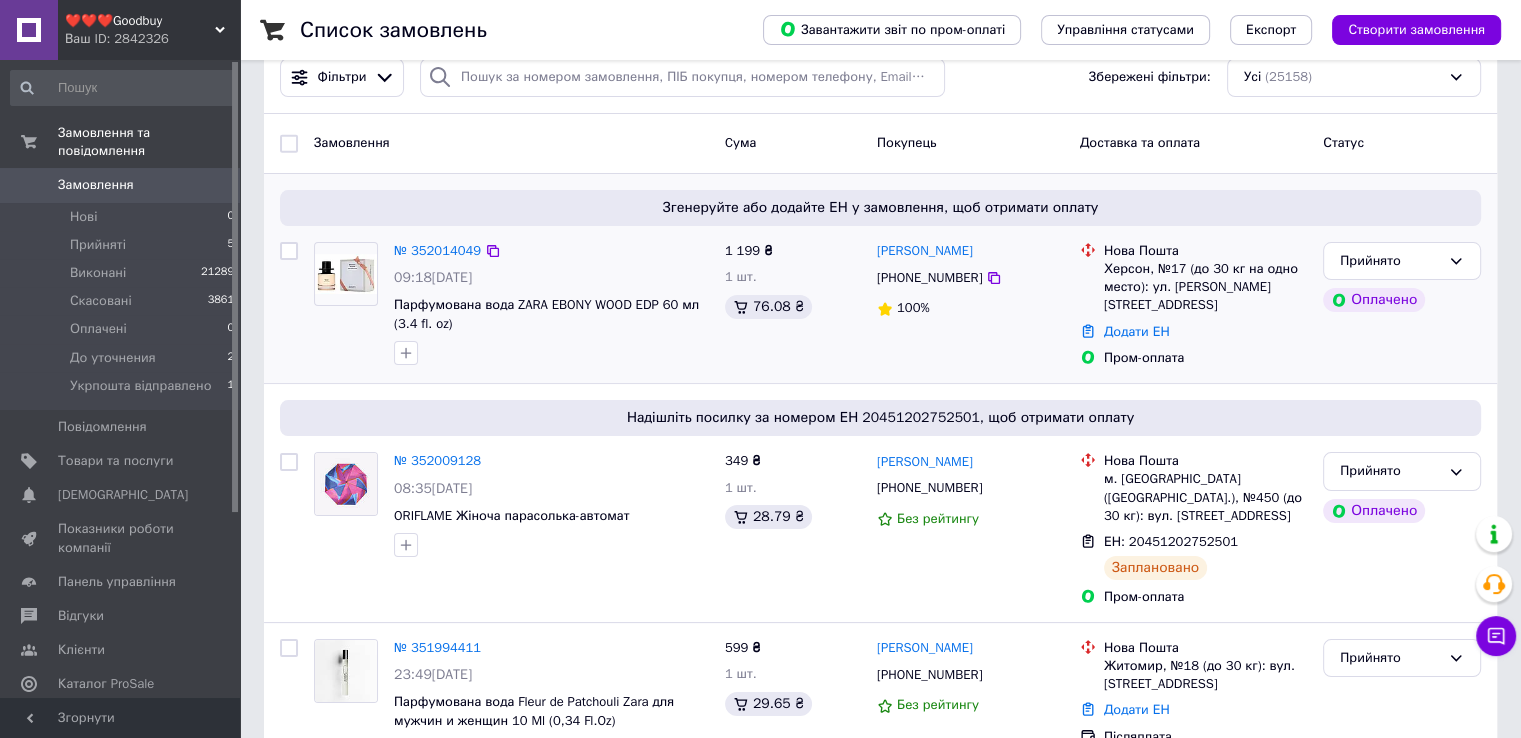 scroll, scrollTop: 200, scrollLeft: 0, axis: vertical 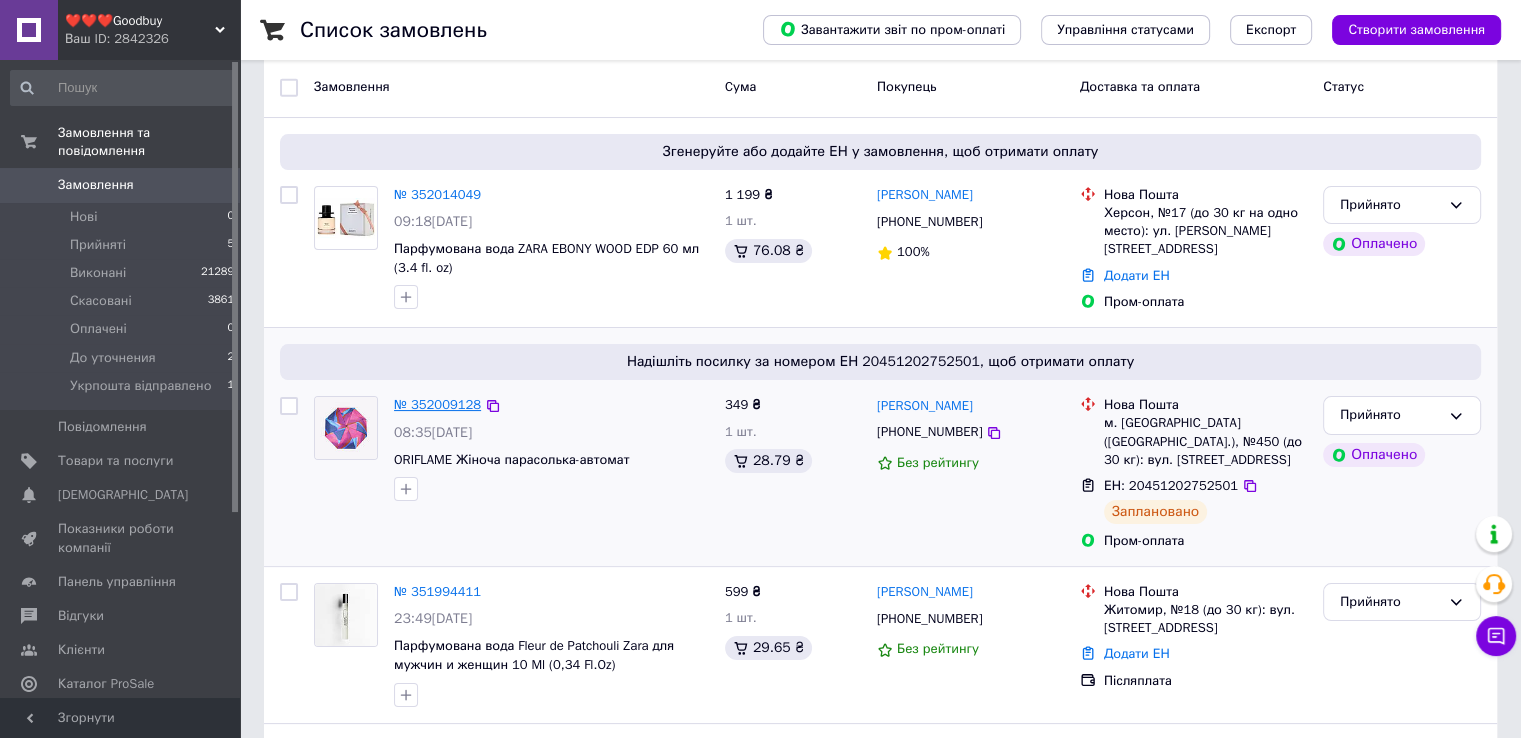 click on "№ 352009128" at bounding box center (437, 404) 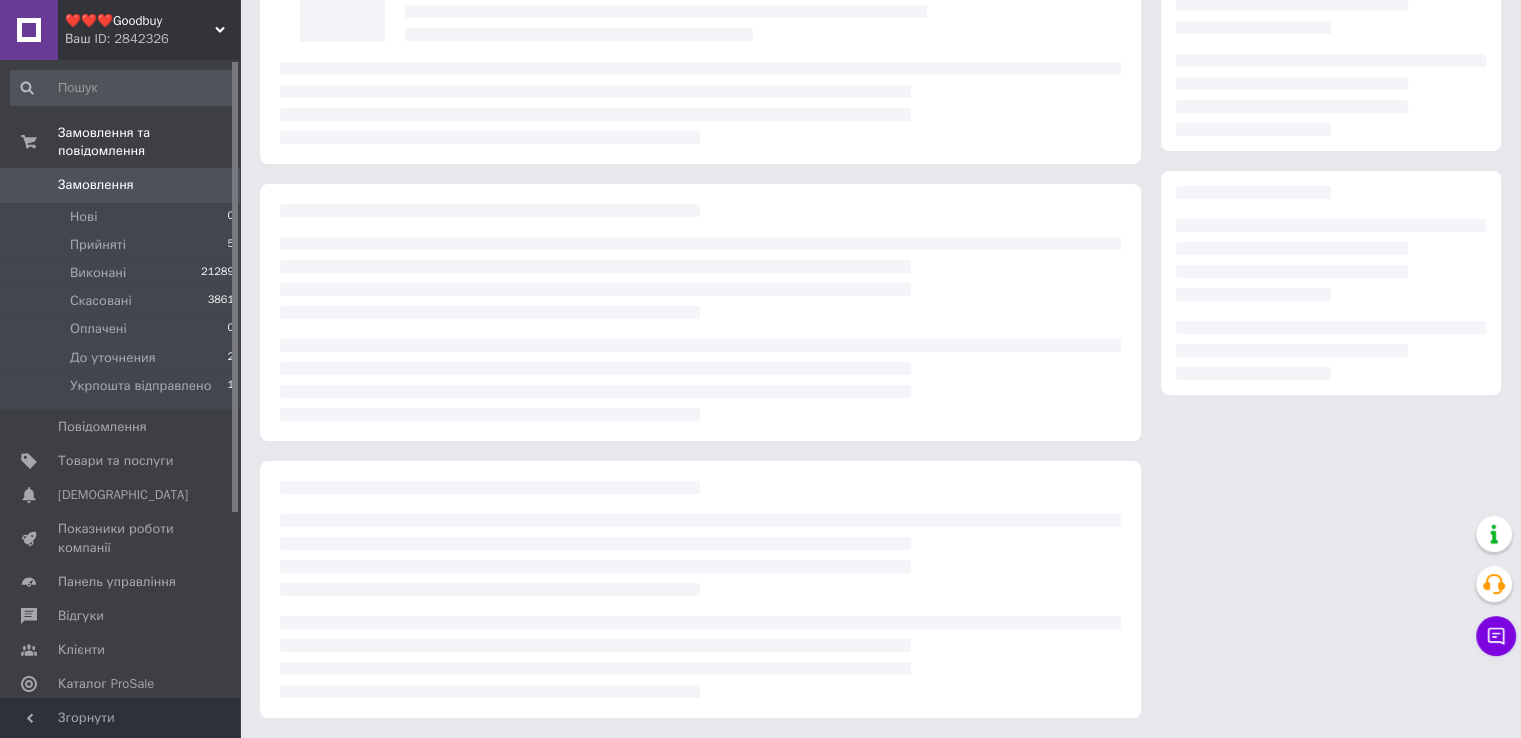 scroll, scrollTop: 200, scrollLeft: 0, axis: vertical 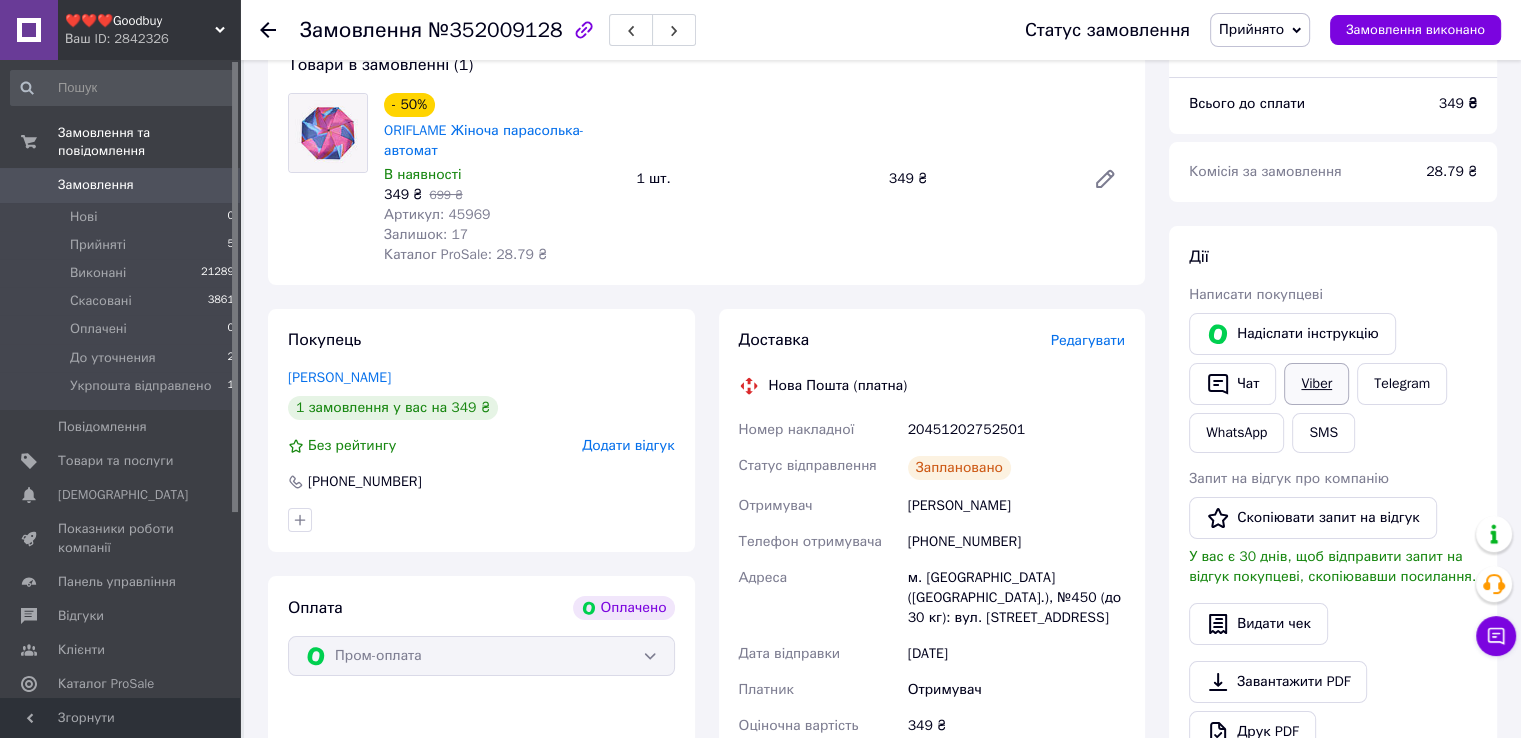 click on "Viber" at bounding box center (1316, 384) 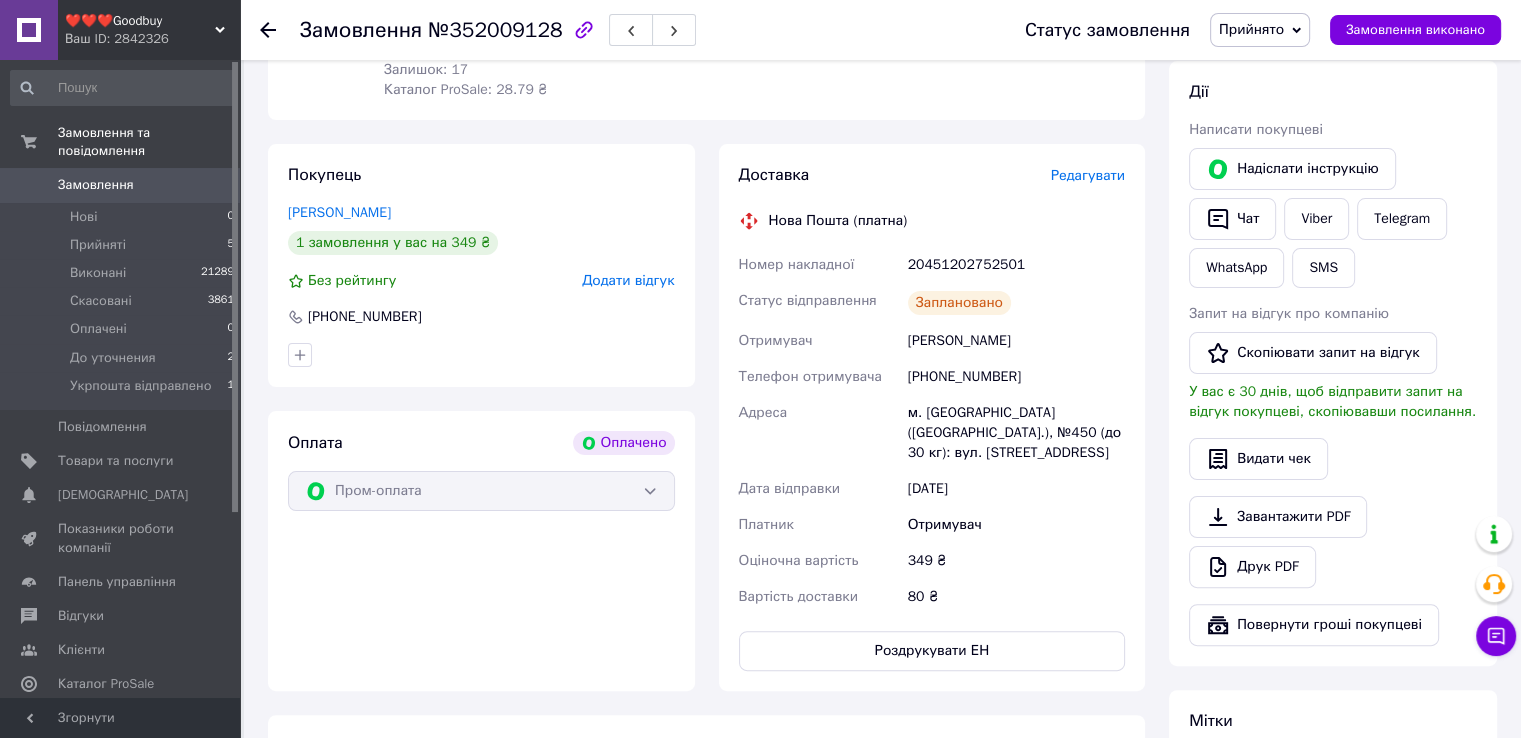 scroll, scrollTop: 500, scrollLeft: 0, axis: vertical 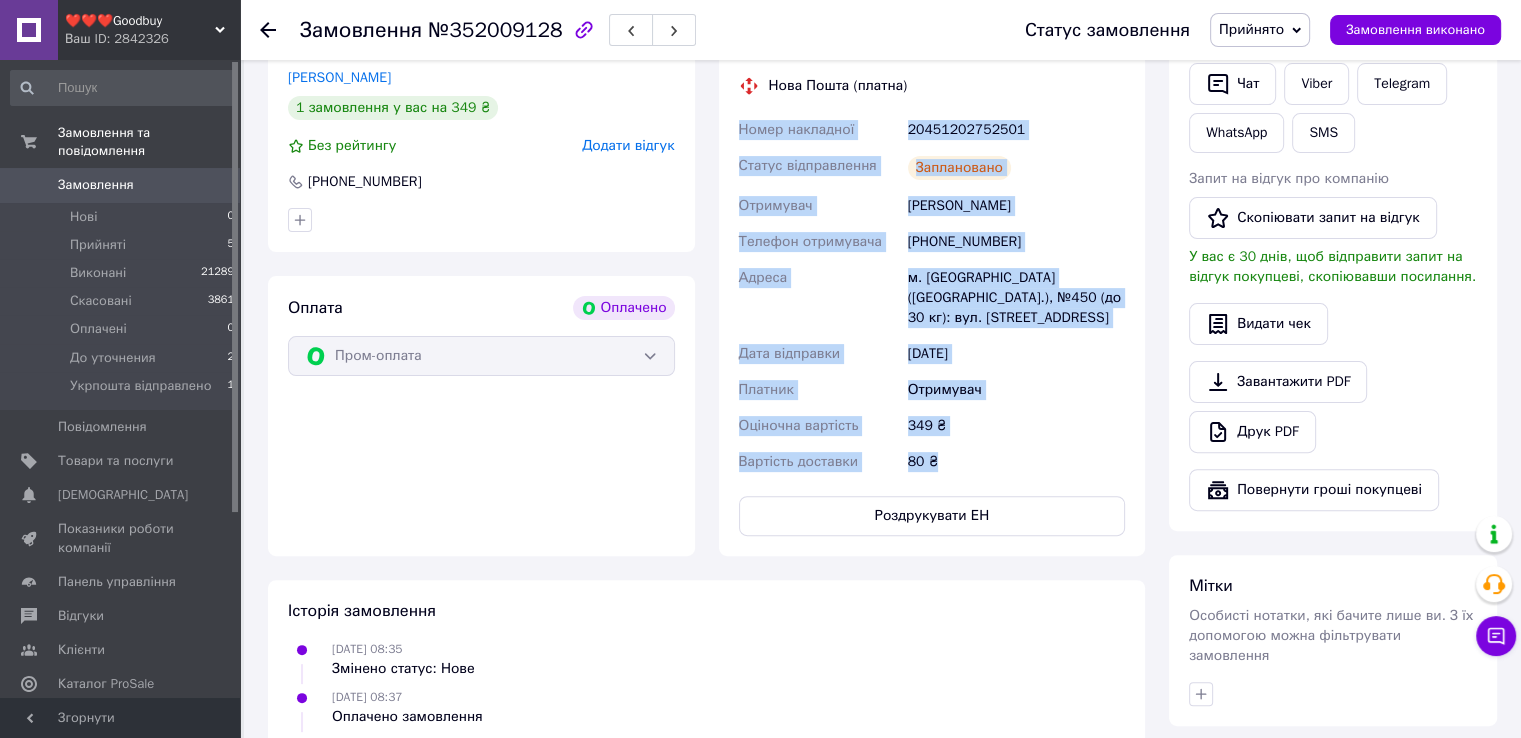 drag, startPoint x: 740, startPoint y: 125, endPoint x: 1043, endPoint y: 451, distance: 445.0674 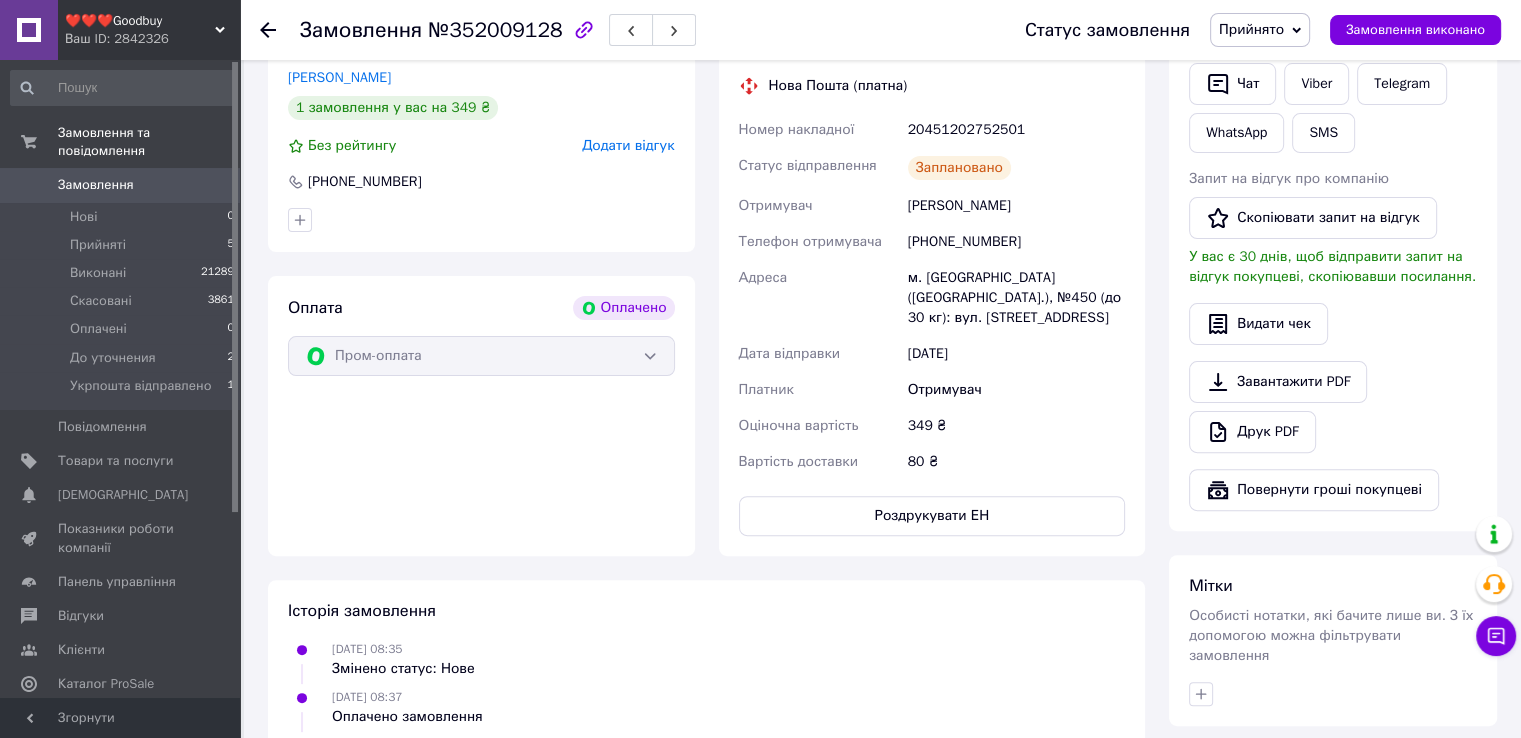 click on "Оплата Оплачено Пром-оплата" at bounding box center (481, 416) 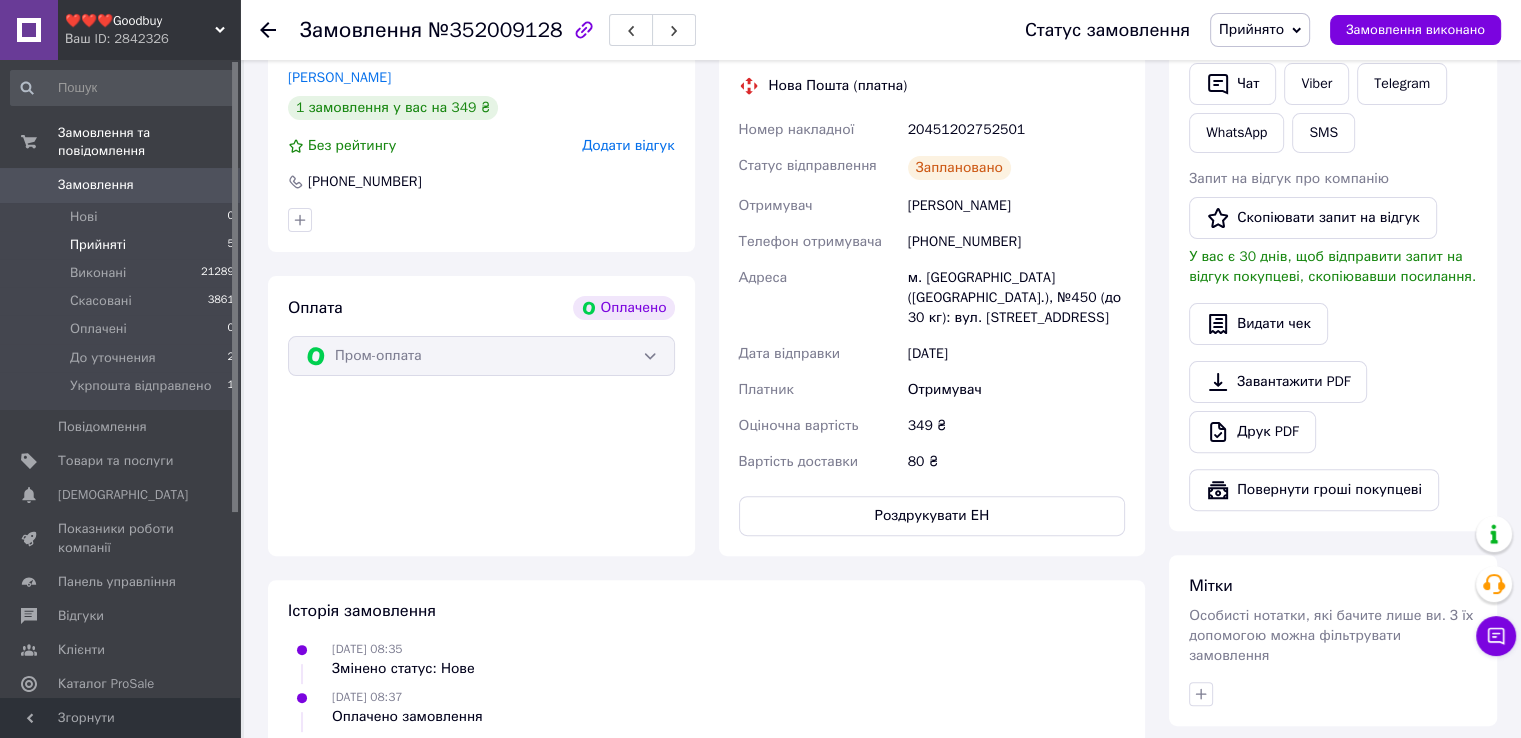 click on "Прийняті" at bounding box center (98, 245) 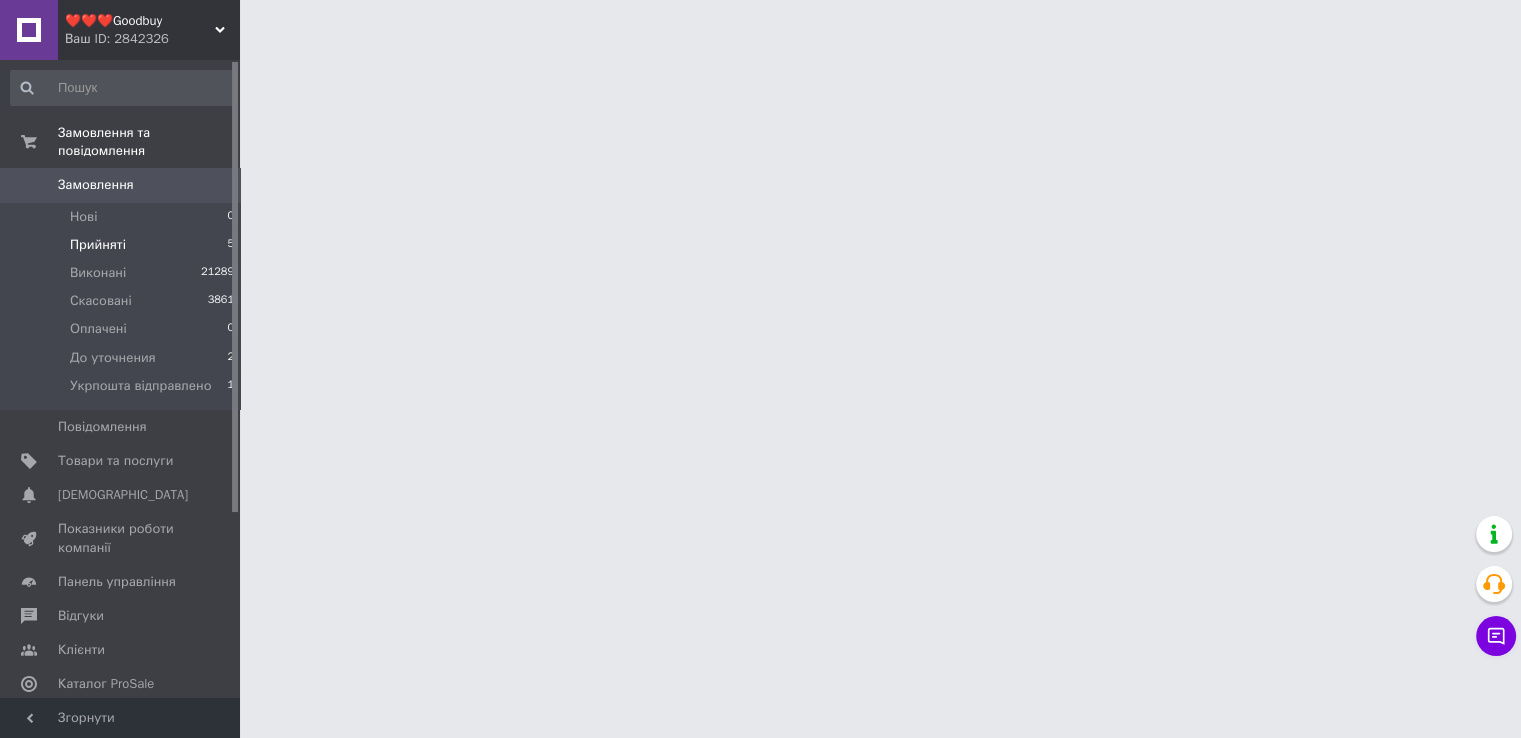 scroll, scrollTop: 0, scrollLeft: 0, axis: both 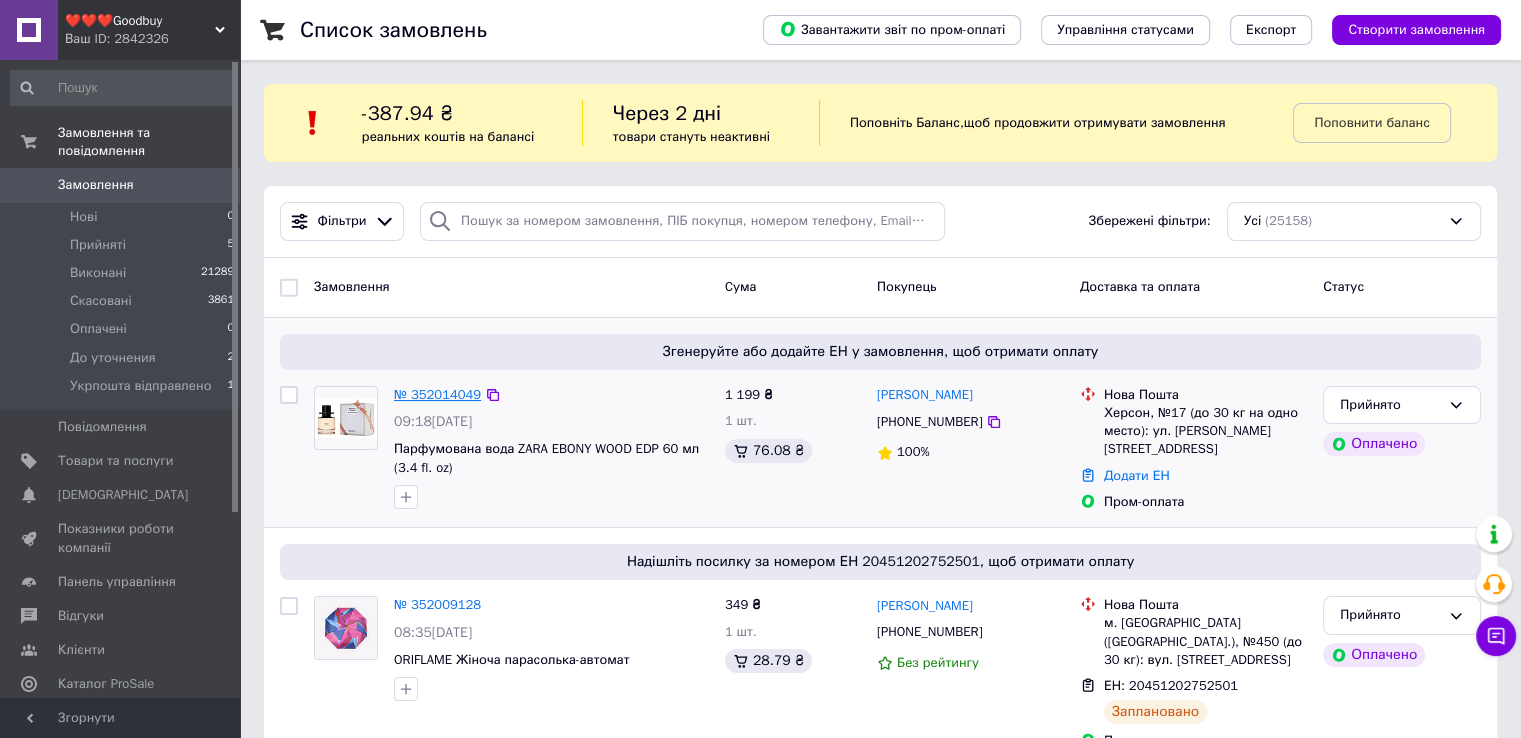 click on "№ 352014049" at bounding box center [437, 394] 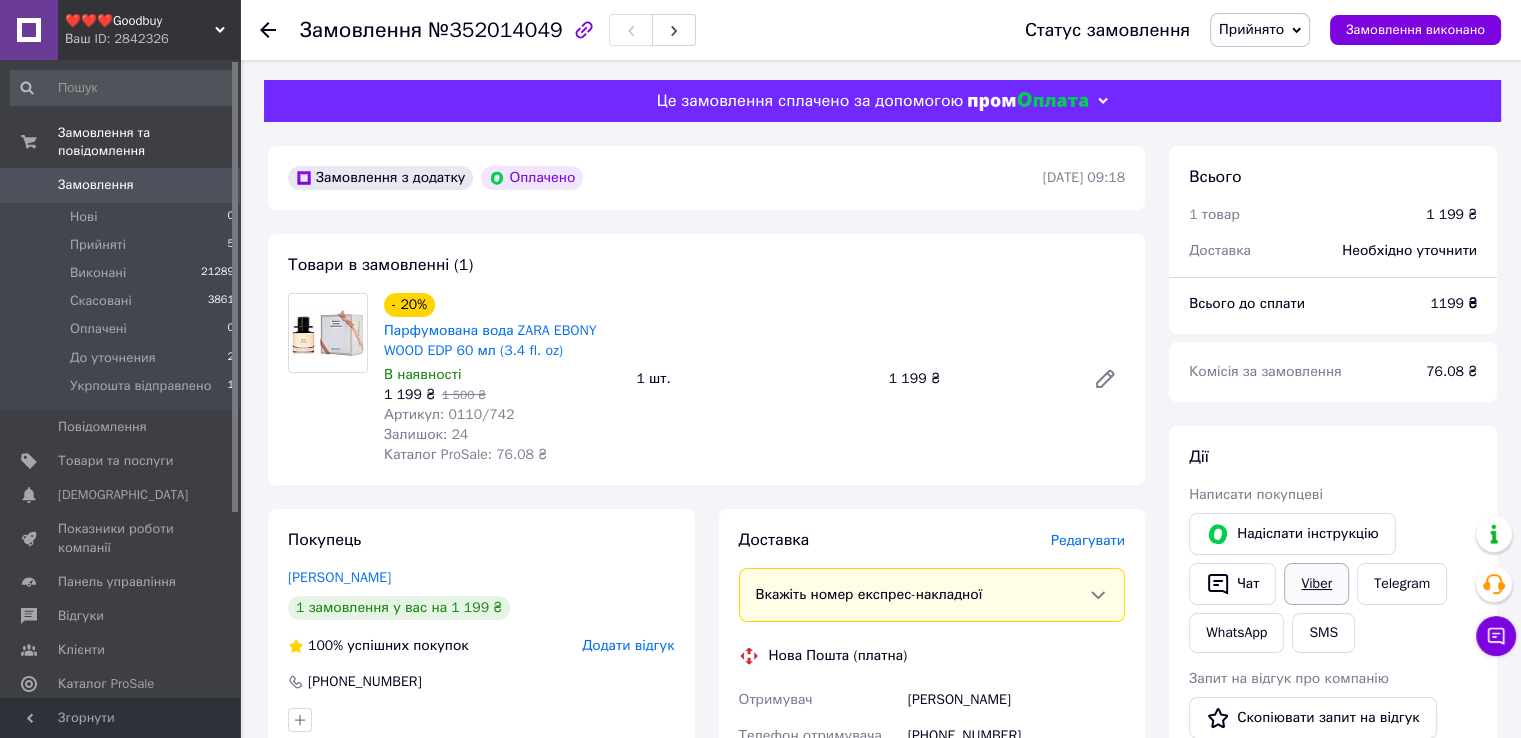 click on "Viber" at bounding box center (1316, 584) 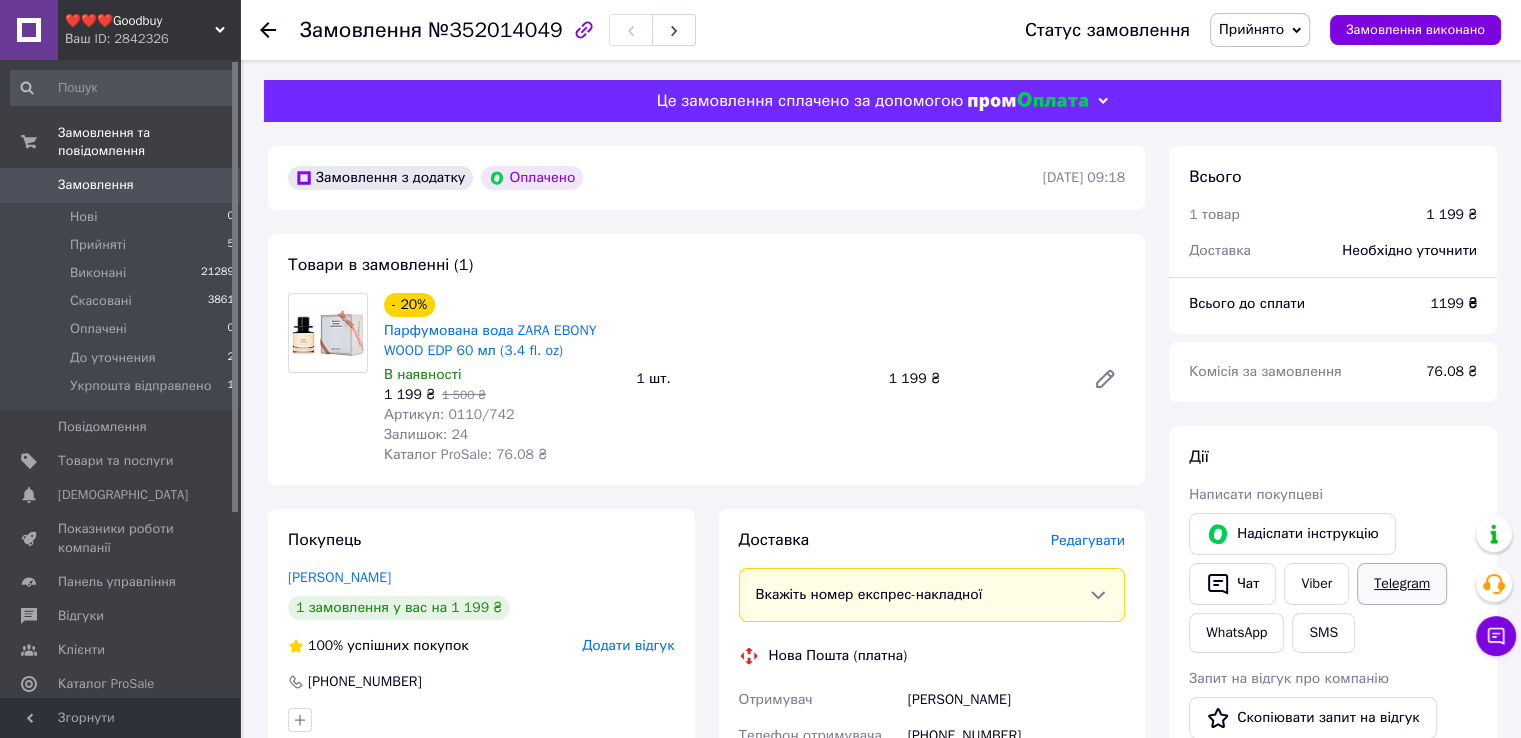 click on "Telegram" at bounding box center [1402, 584] 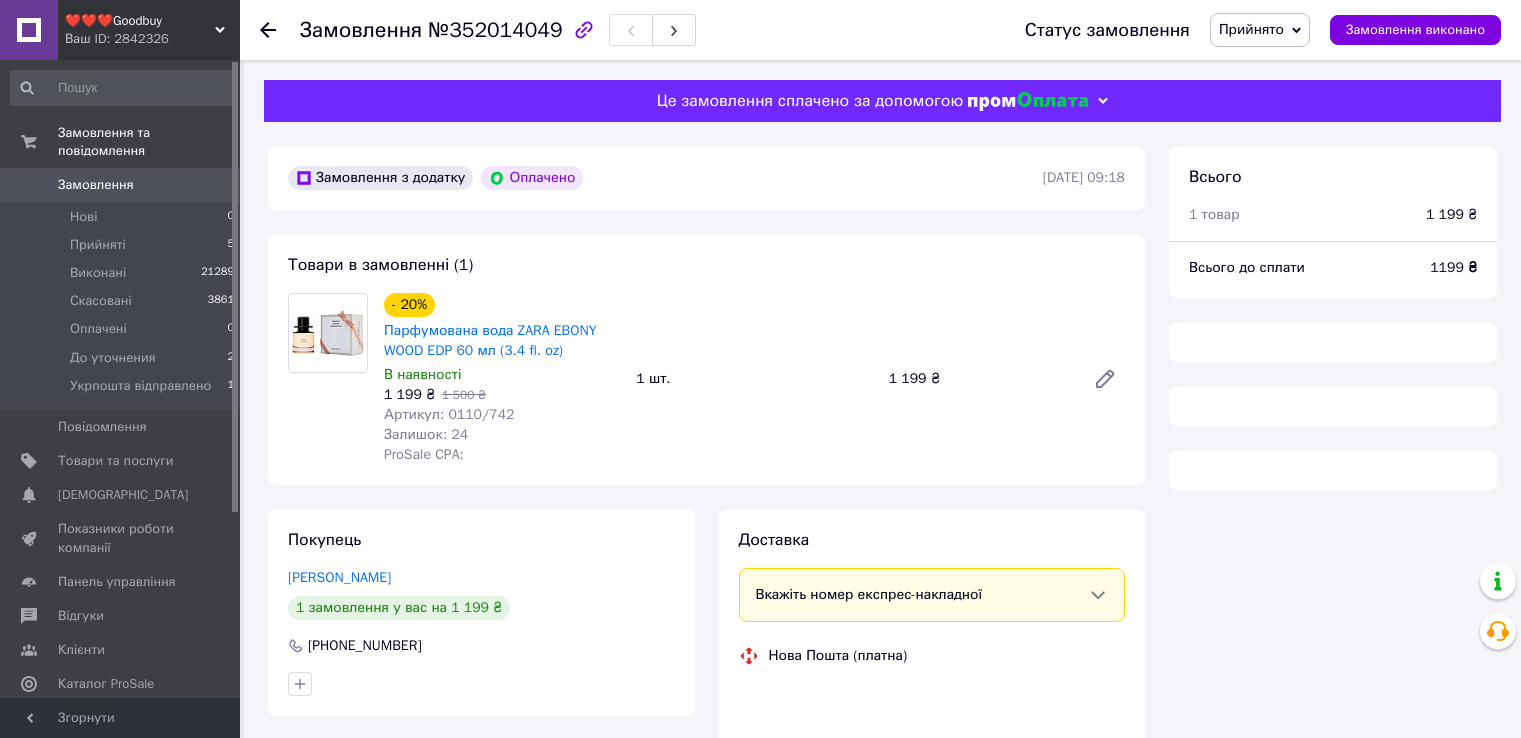 scroll, scrollTop: 0, scrollLeft: 0, axis: both 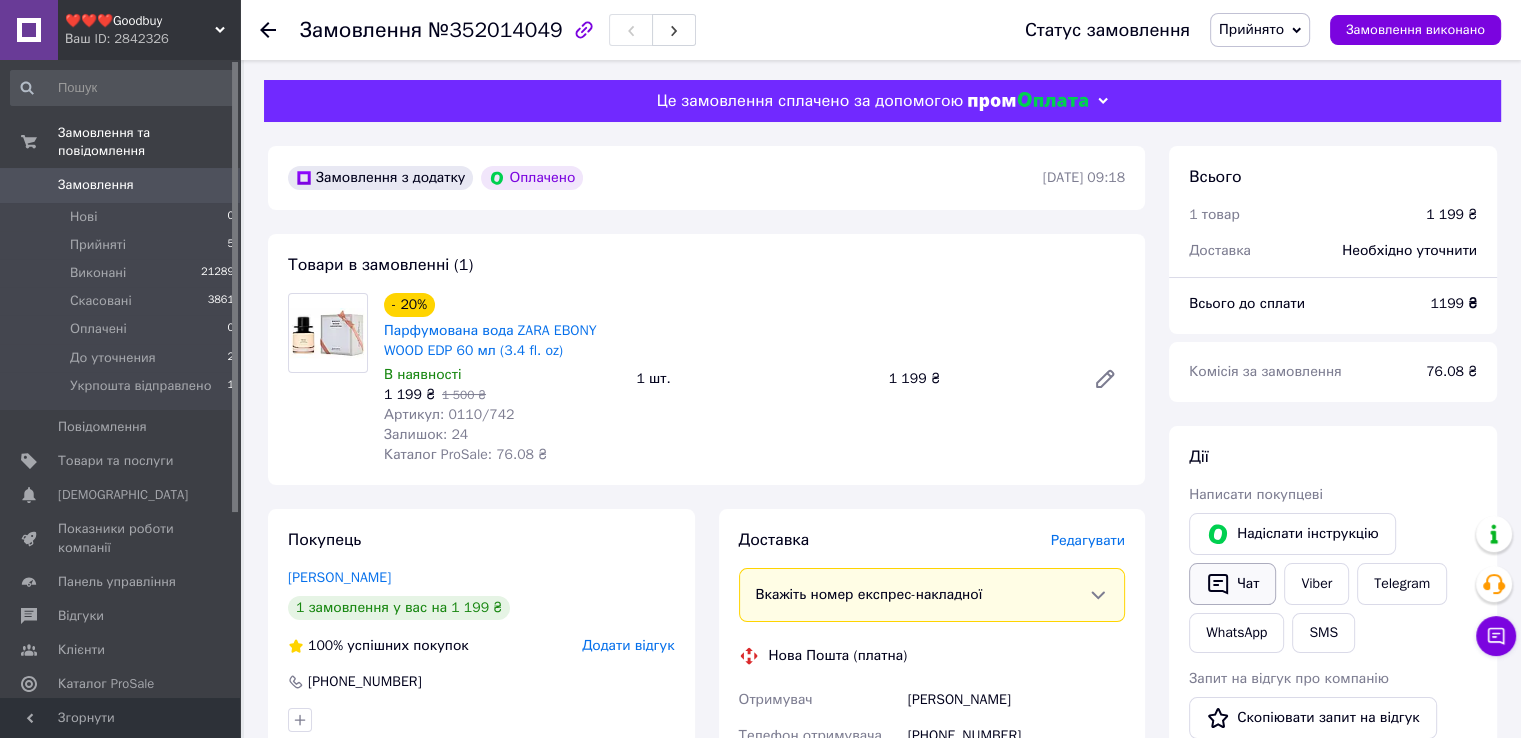 click on "Чат" at bounding box center [1232, 584] 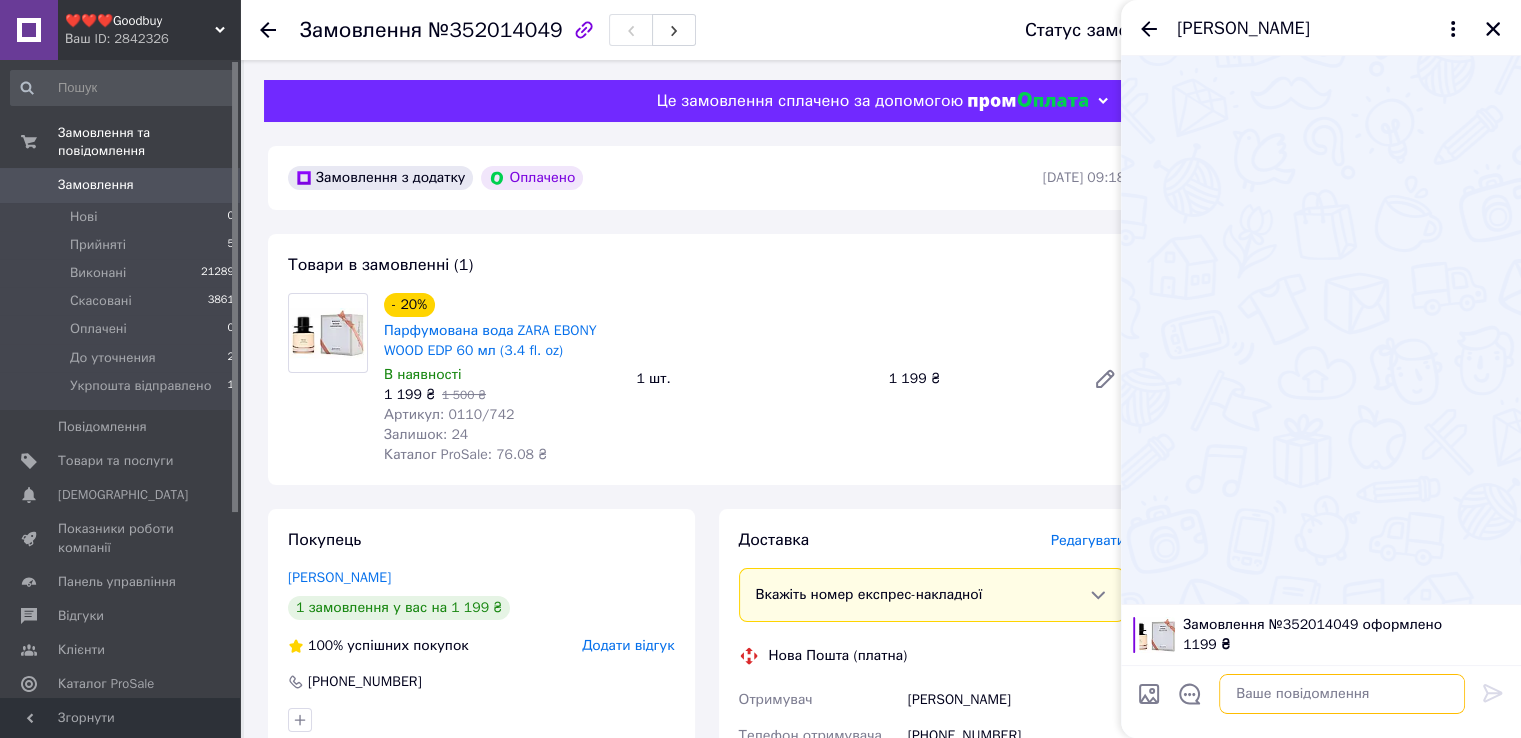 paste on "Доброго дня! дякуємо за звернення до нашого Інтернет-магазин [URL][DOMAIN_NAME], Ваше замовлення успішно прийнято і знаходиться в обробці.
Якщо у вас виникнуть питання, не соромтеся звертатися до нас.
З повагою,
Команда Goodbuy" 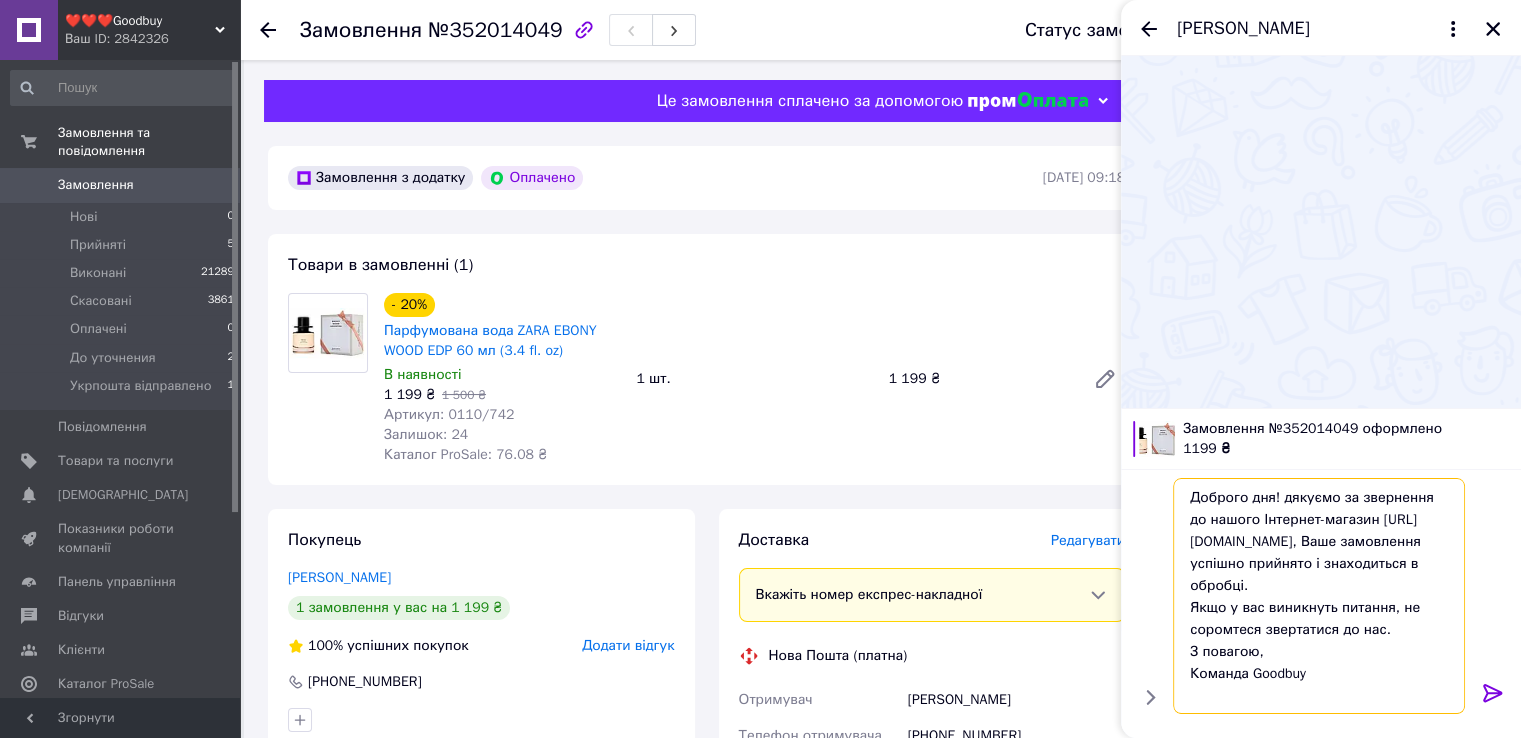 scroll, scrollTop: 0, scrollLeft: 0, axis: both 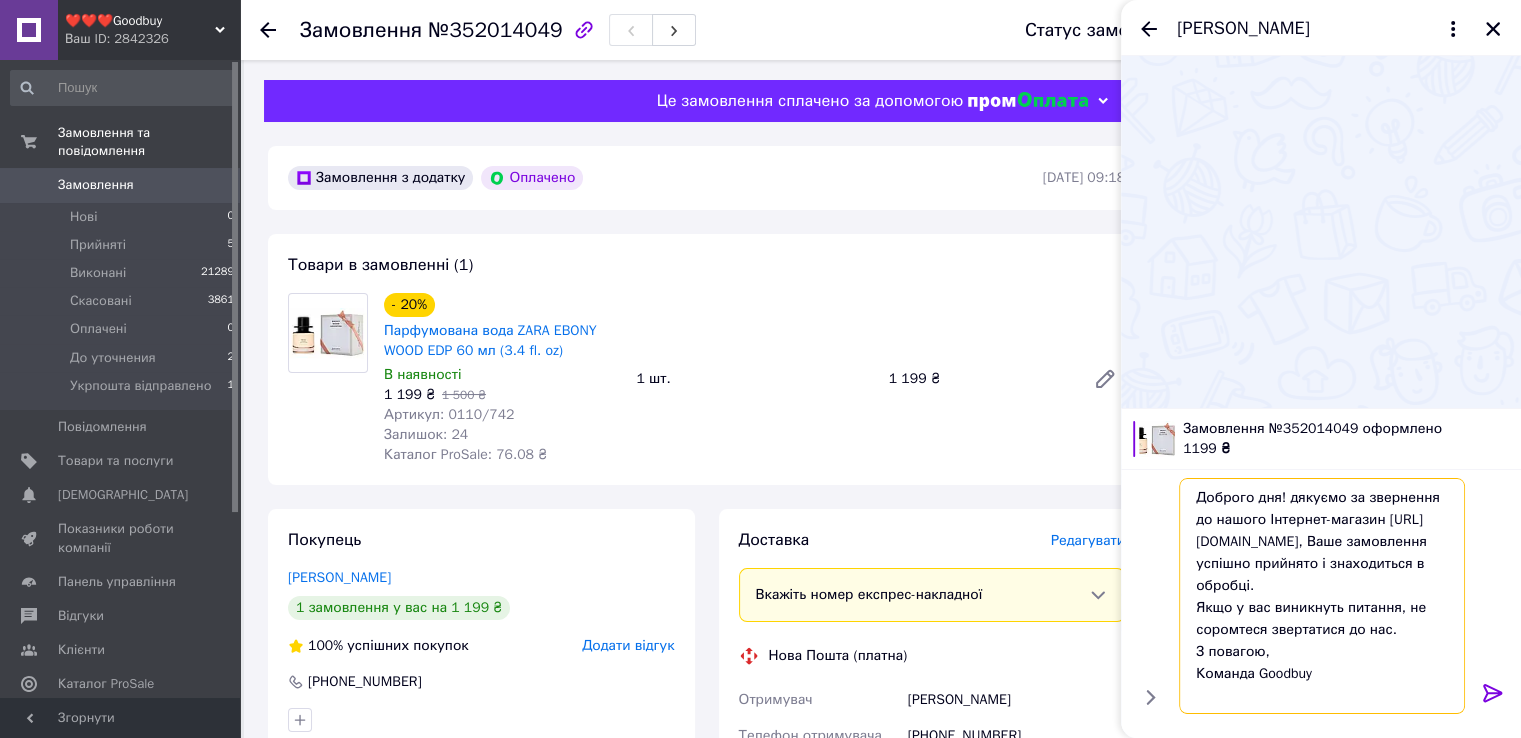 type on "Доброго дня! дякуємо за звернення до нашого Інтернет-магазин [URL][DOMAIN_NAME], Ваше замовлення успішно прийнято і знаходиться в обробці.
Якщо у вас виникнуть питання, не соромтеся звертатися до нас.
З повагою,
Команда Goodbuy" 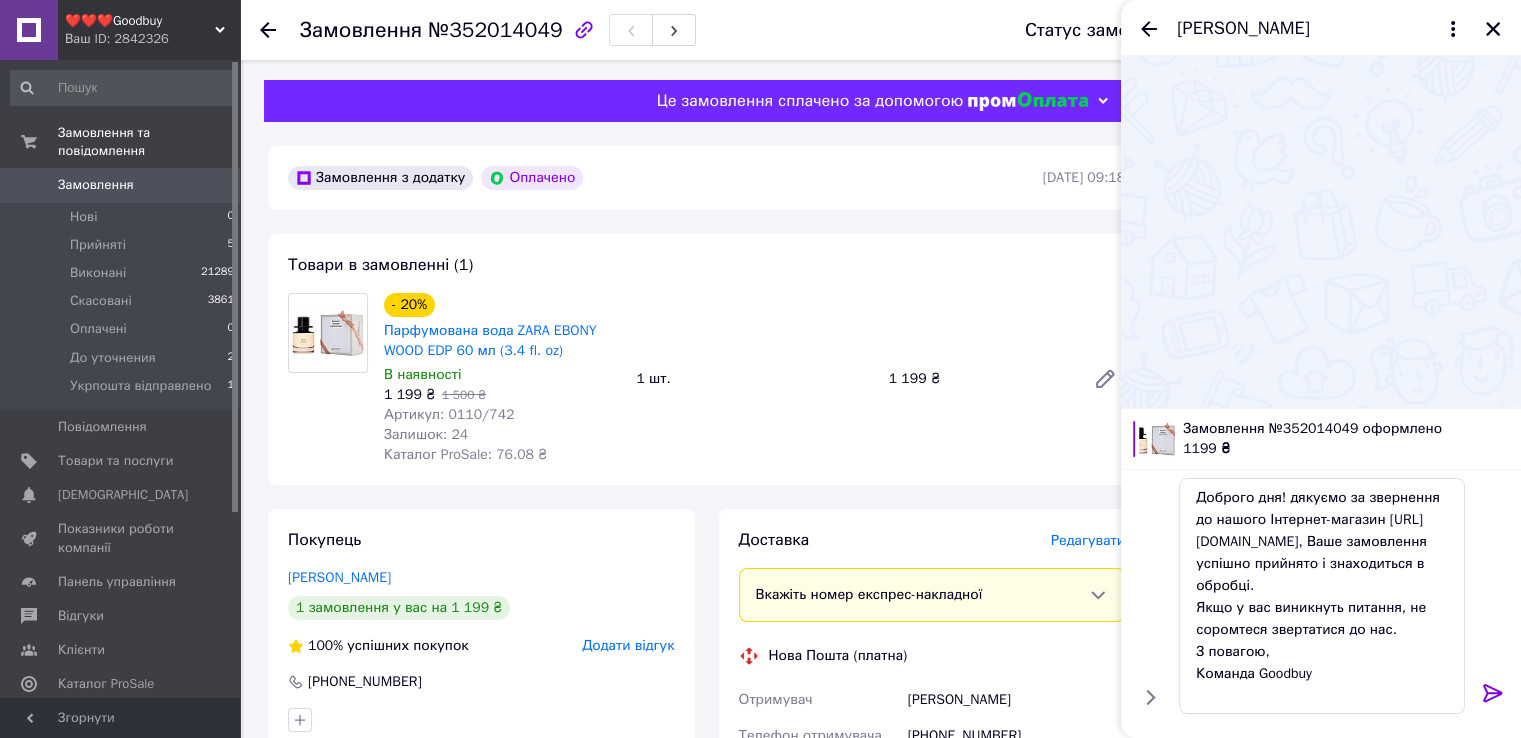 click 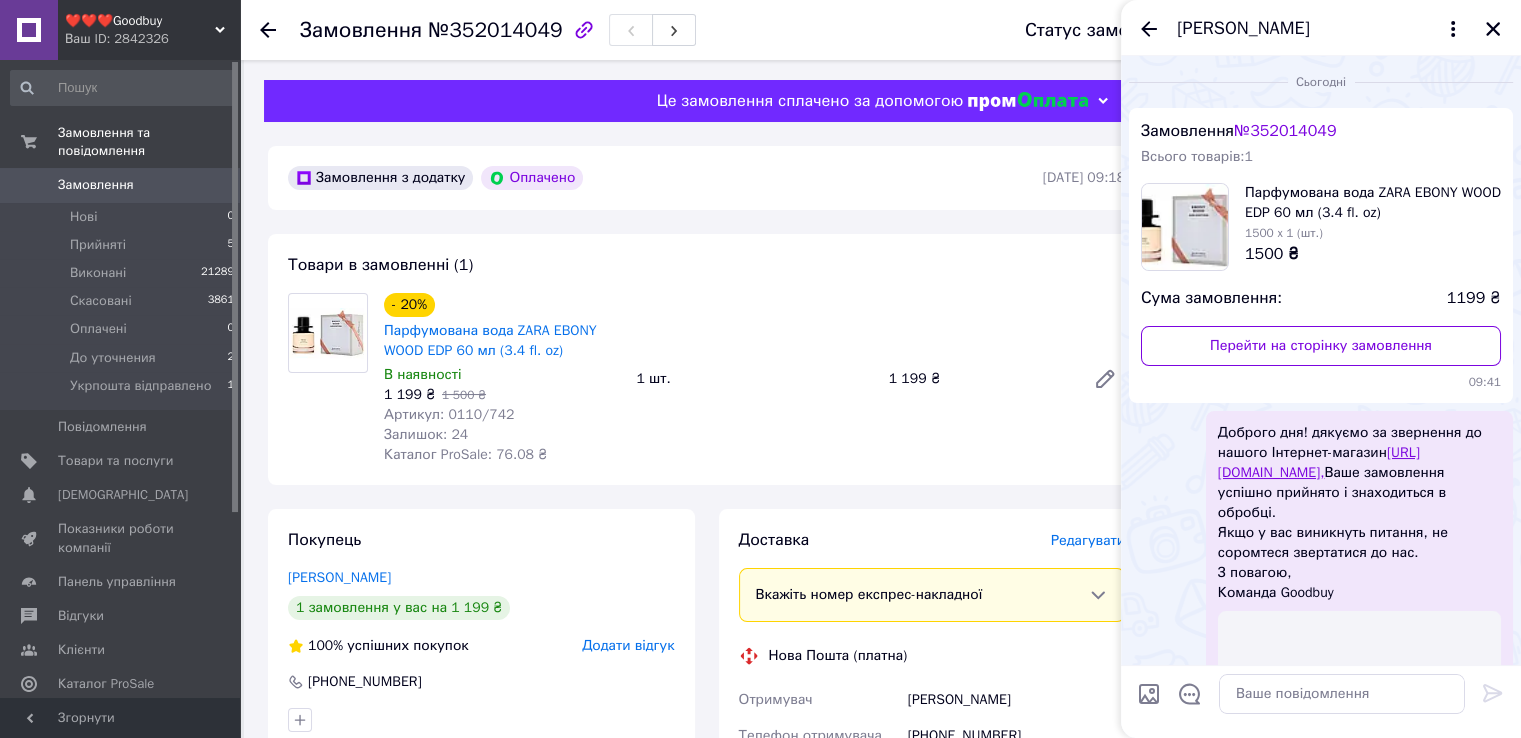 click on "- 20% Парфумована вода ZARA EBONY WOOD EDP 60 мл (3.4 fl. oz) В наявності 1 199 ₴   1 500 ₴ Артикул: 0110/742 Залишок: 24 Каталог ProSale: 76.08 ₴  1 шт. 1 199 ₴" at bounding box center (754, 379) 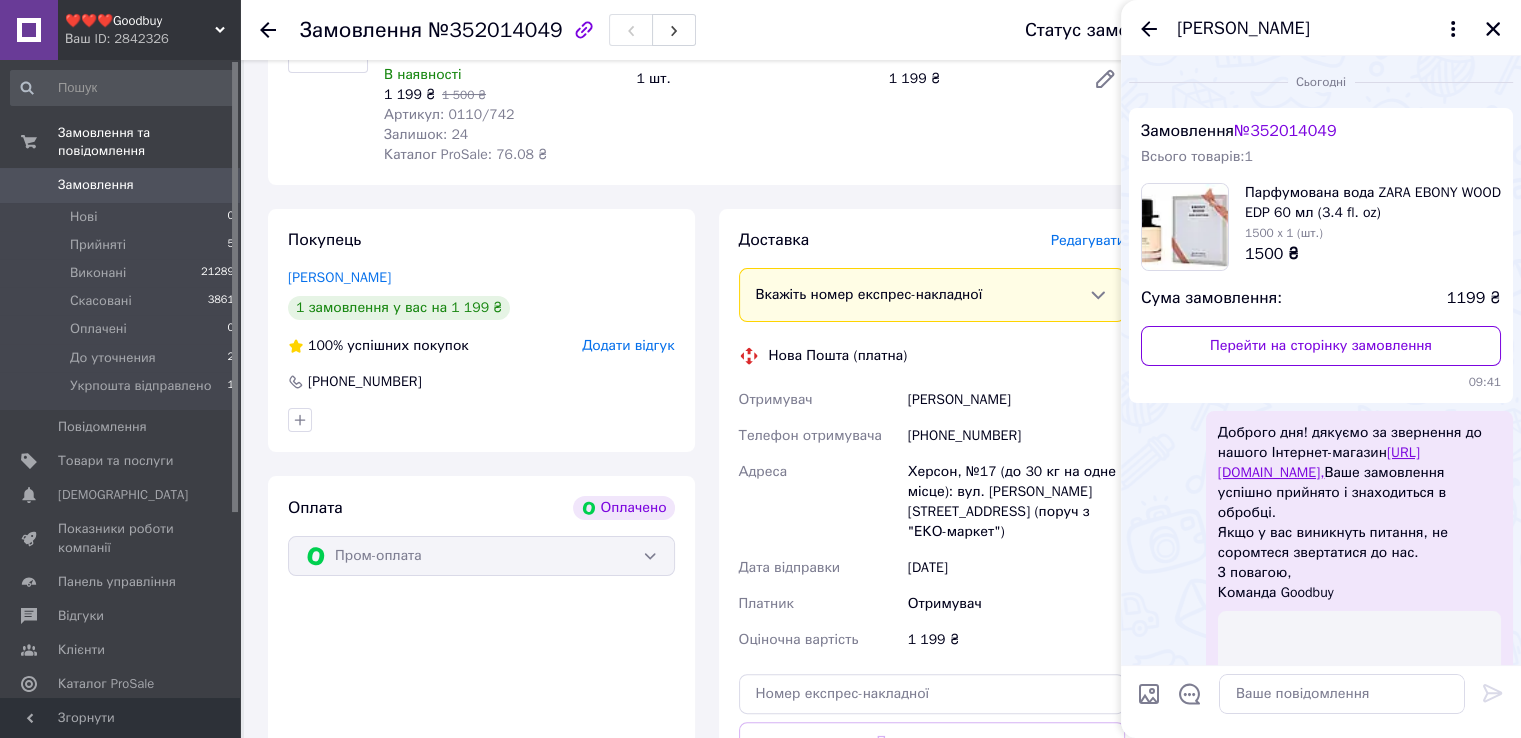 scroll, scrollTop: 500, scrollLeft: 0, axis: vertical 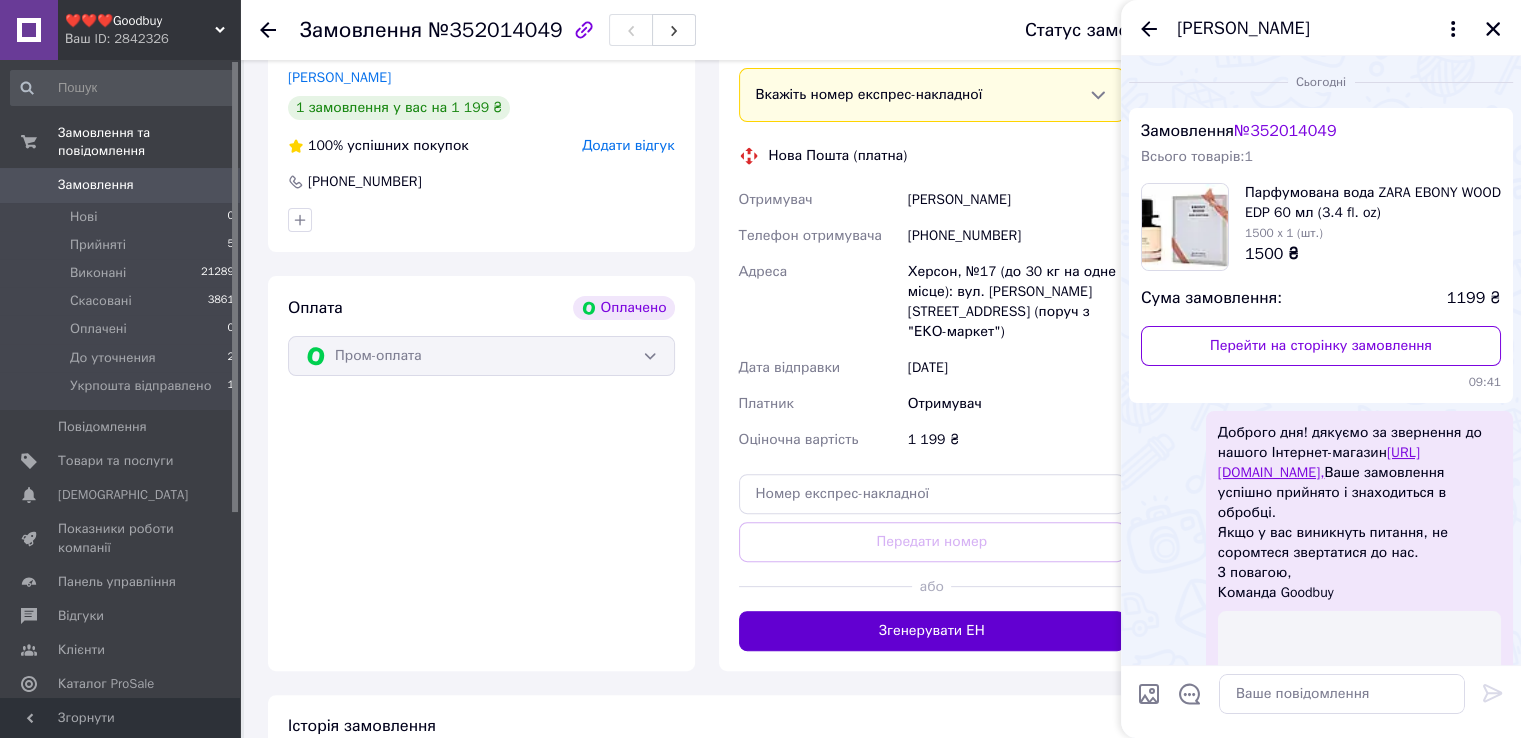click on "Згенерувати ЕН" at bounding box center [932, 631] 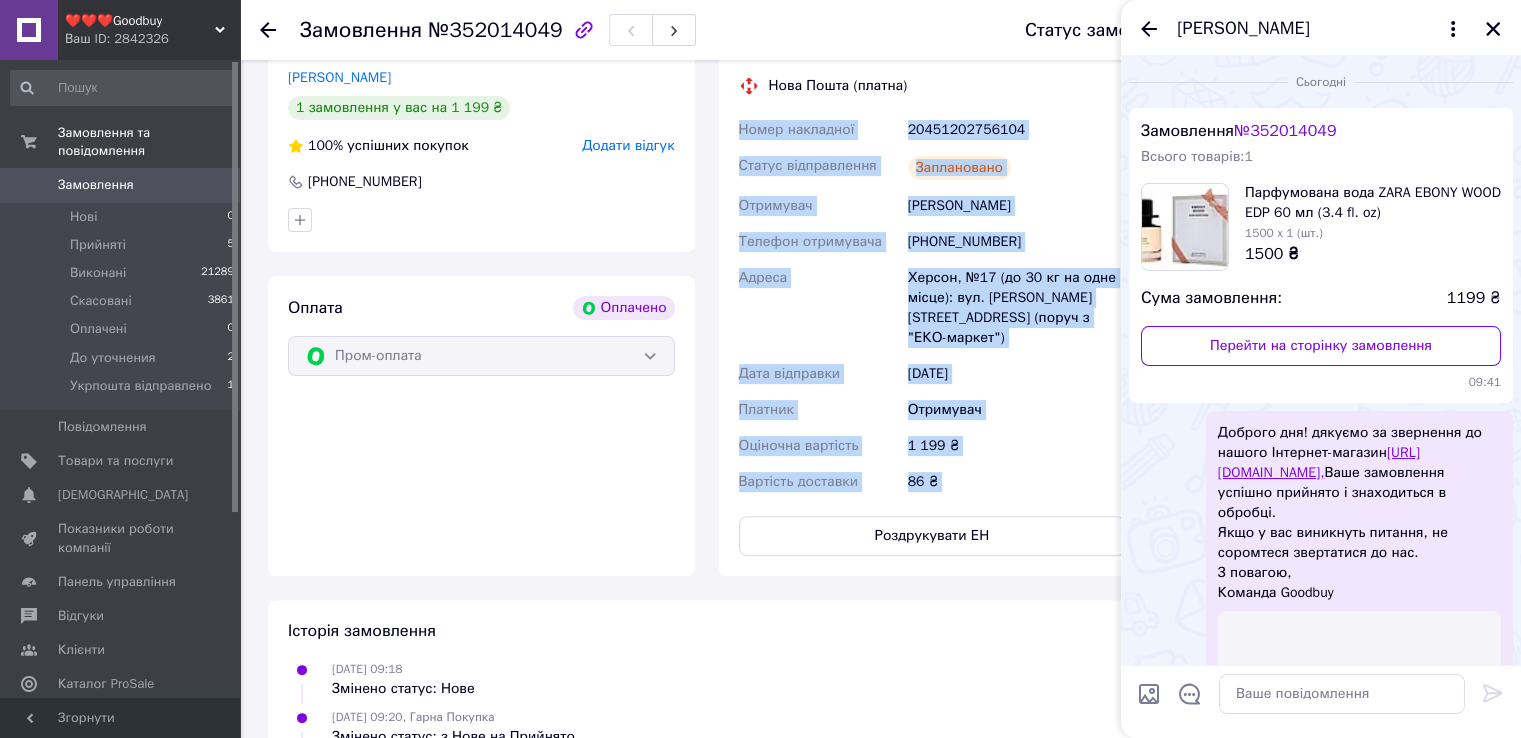 drag, startPoint x: 737, startPoint y: 127, endPoint x: 1023, endPoint y: 487, distance: 459.7782 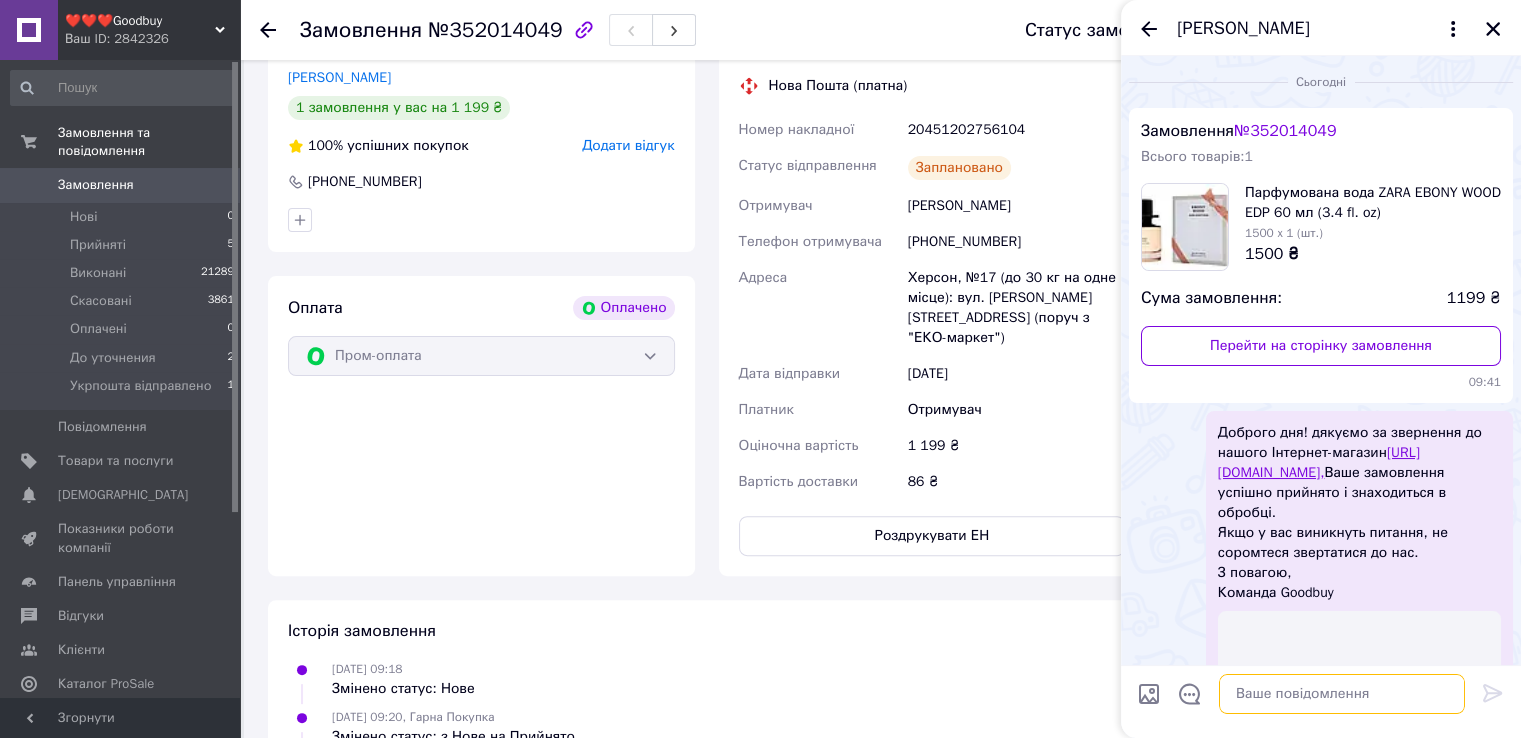 paste on "Номер накладної
20451202756104
Статус відправлення
Заплановано
Отримувач
[PERSON_NAME]
Телефон отримувача
[PHONE_NUMBER]
[GEOGRAPHIC_DATA], №17 (до 30 кг на одне місце): вул. [PERSON_NAME][STREET_ADDRESS] (поруч з "ЕКО-маркет")
Дата відправки
[DATE]
Платник
Отримувач
Оціночна вартість
1 199 ₴
Вартість доставки
86 ₴" 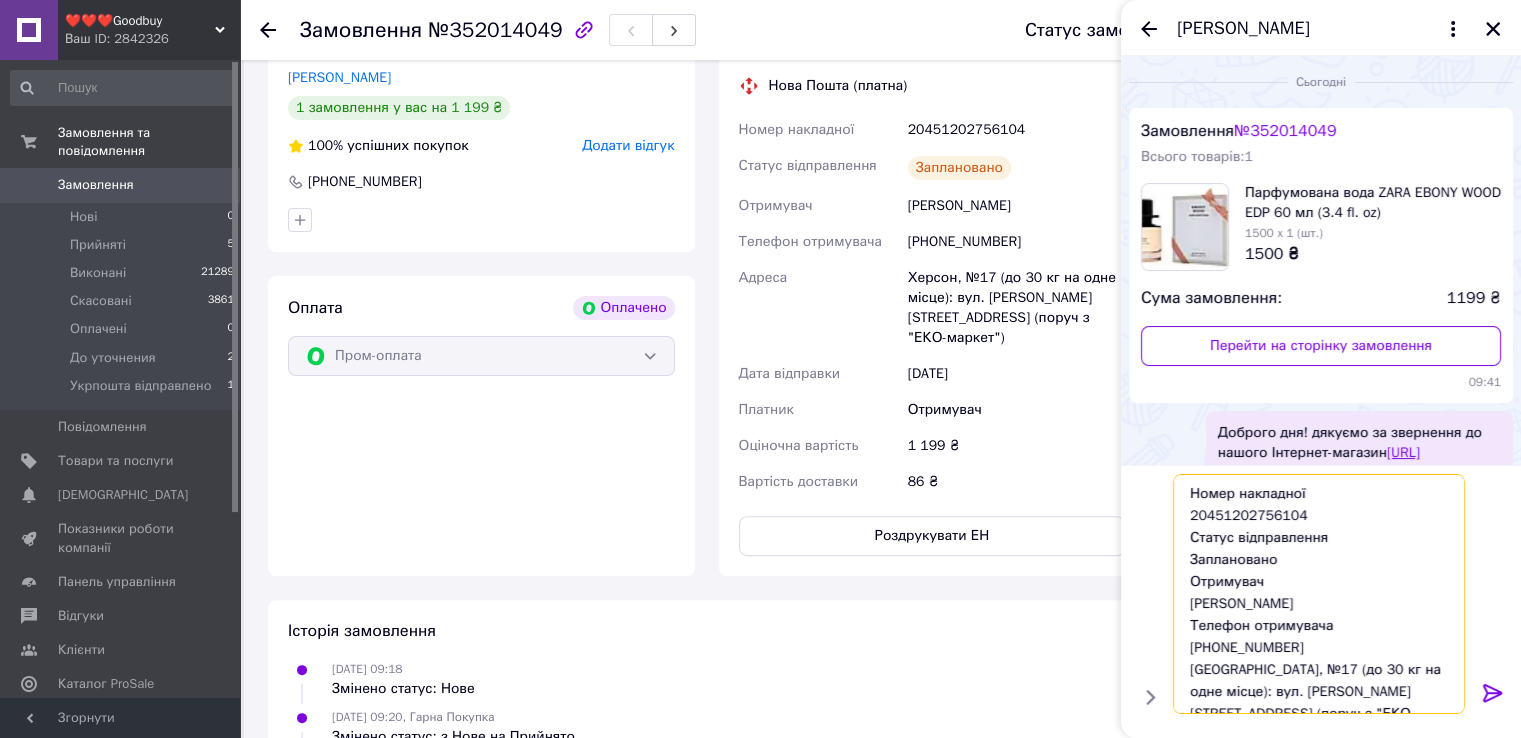 scroll, scrollTop: 230, scrollLeft: 0, axis: vertical 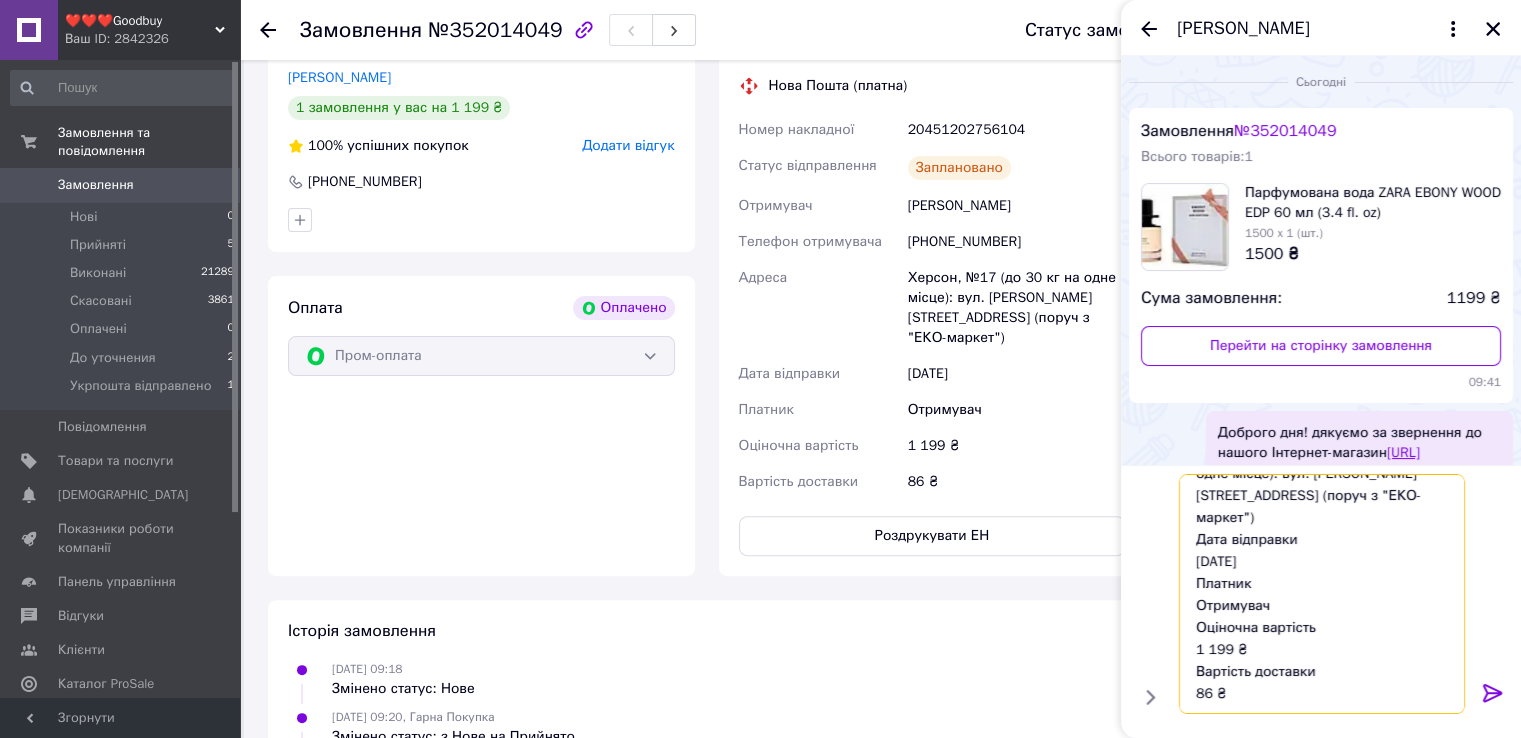 type on "Номер накладної
20451202756104
Статус відправлення
Заплановано
Отримувач
[PERSON_NAME]
Телефон отримувача
[PHONE_NUMBER]
[GEOGRAPHIC_DATA], №17 (до 30 кг на одне місце): вул. [PERSON_NAME][STREET_ADDRESS] (поруч з "ЕКО-маркет")
Дата відправки
[DATE]
Платник
Отримувач
Оціночна вартість
1 199 ₴
Вартість доставки
86 ₴" 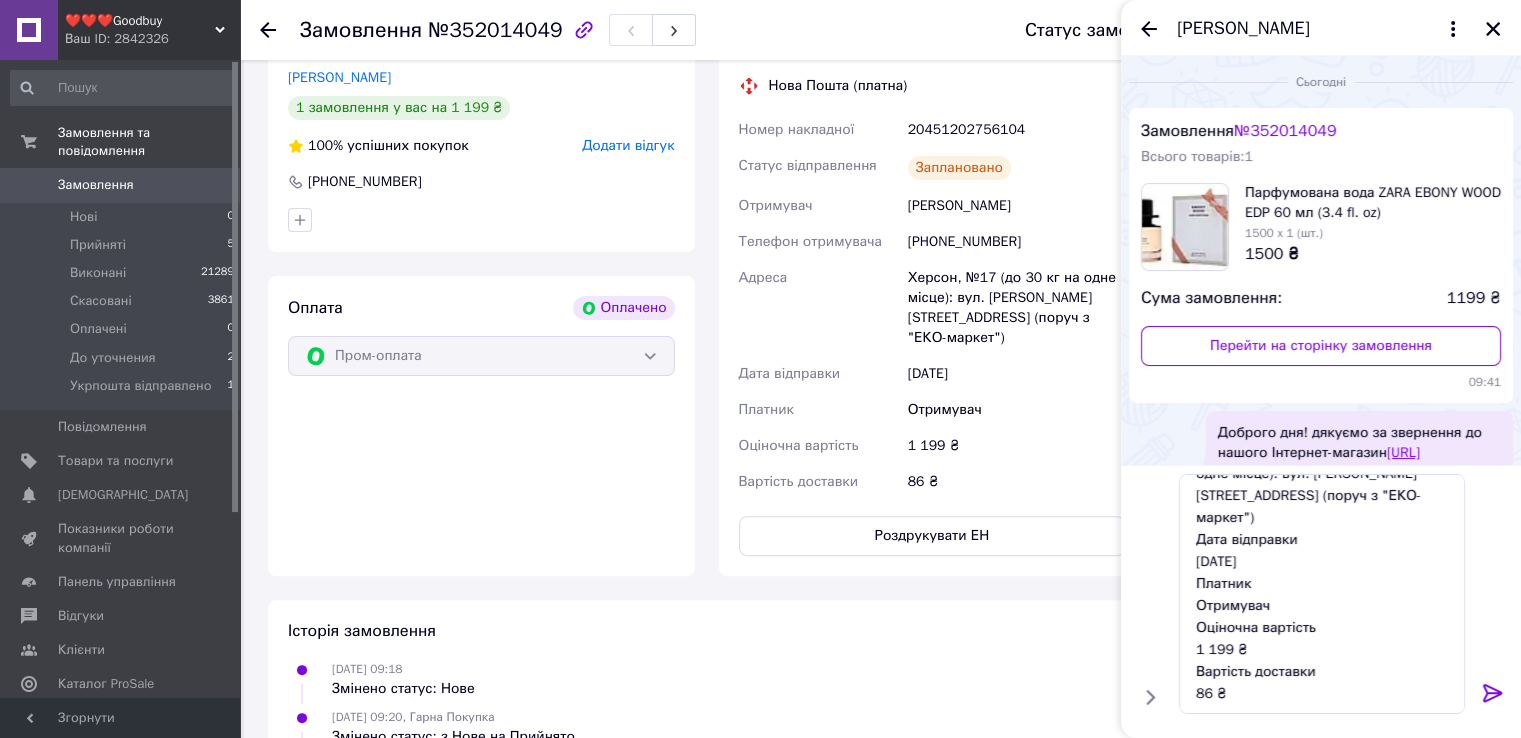 click 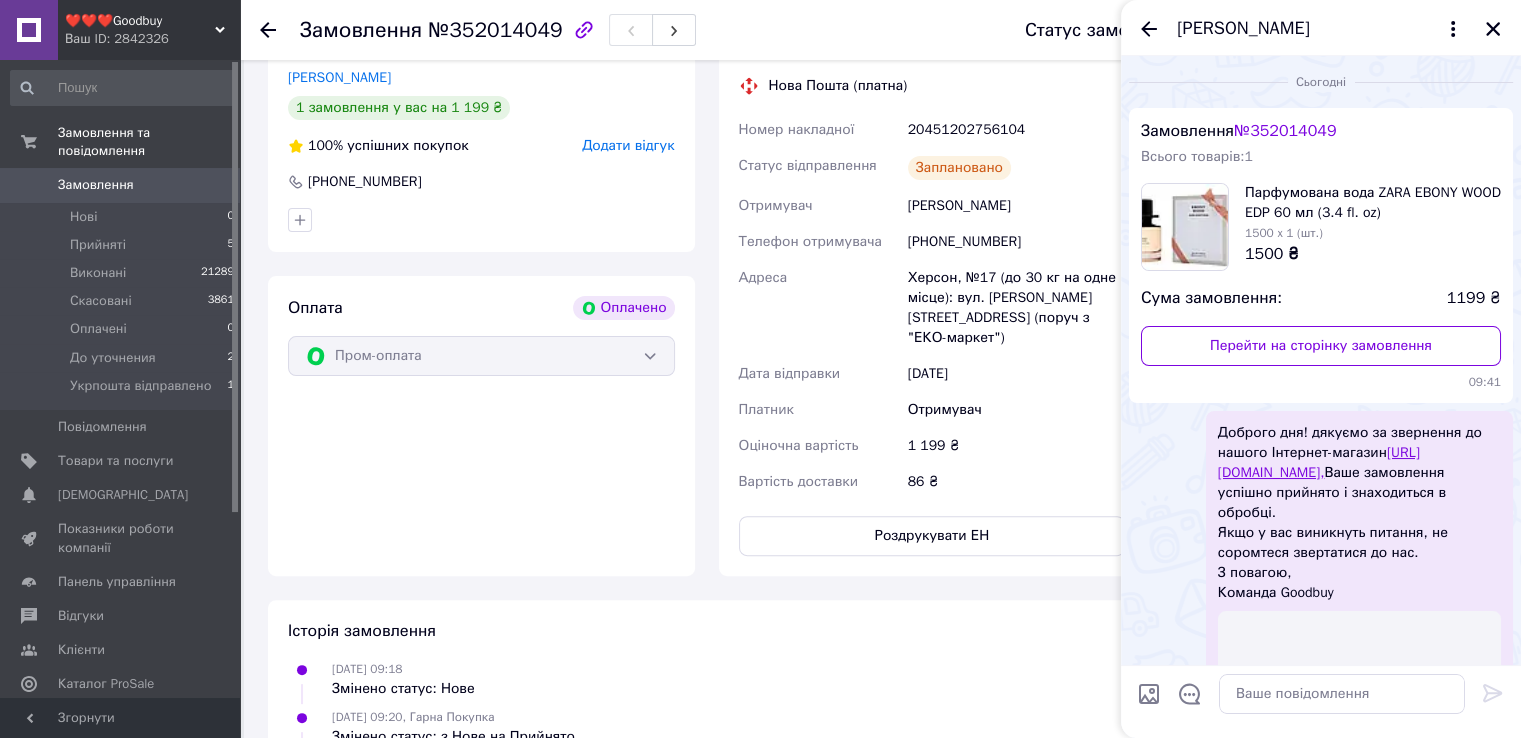 scroll, scrollTop: 0, scrollLeft: 0, axis: both 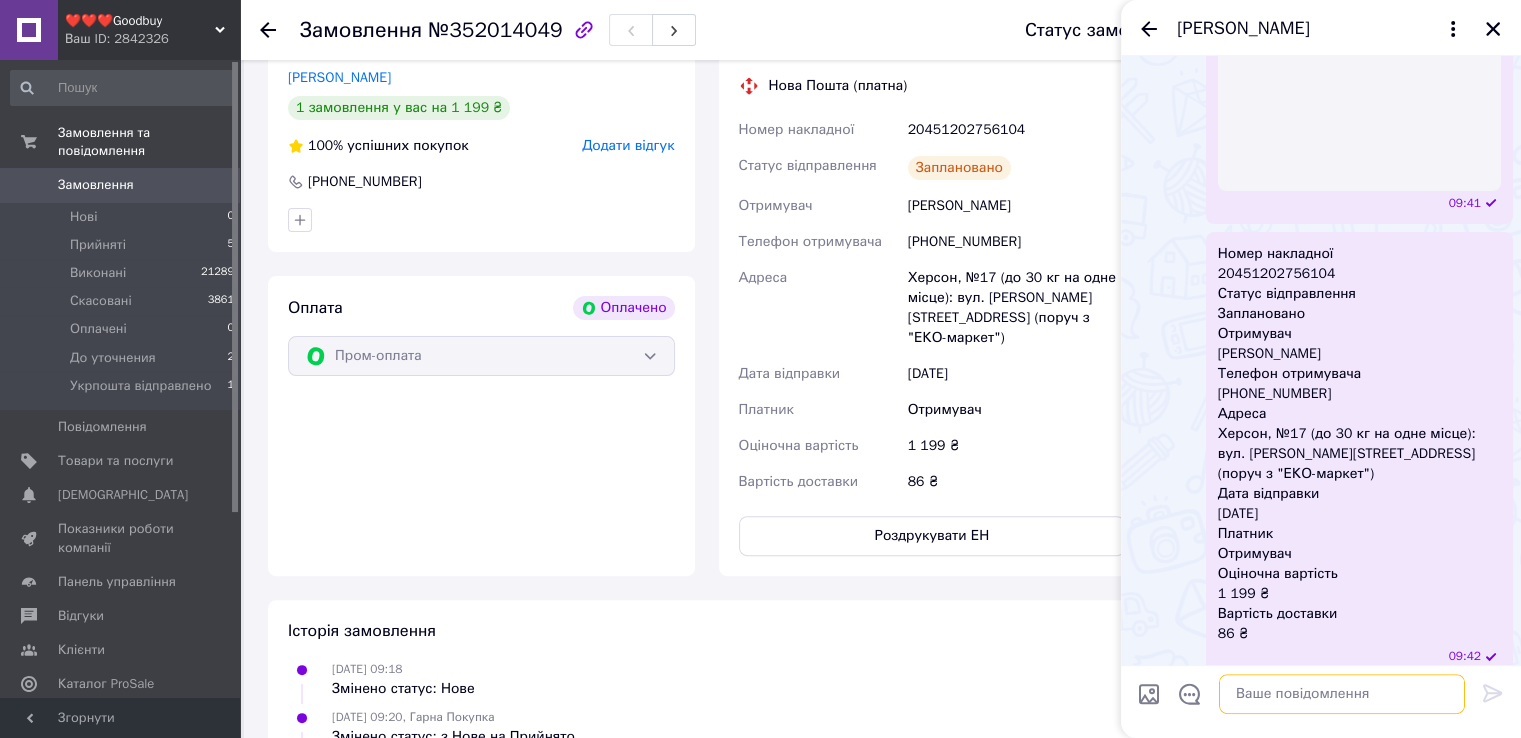 paste on "Дякуємо, що обрали наш магазин! 💙💛" 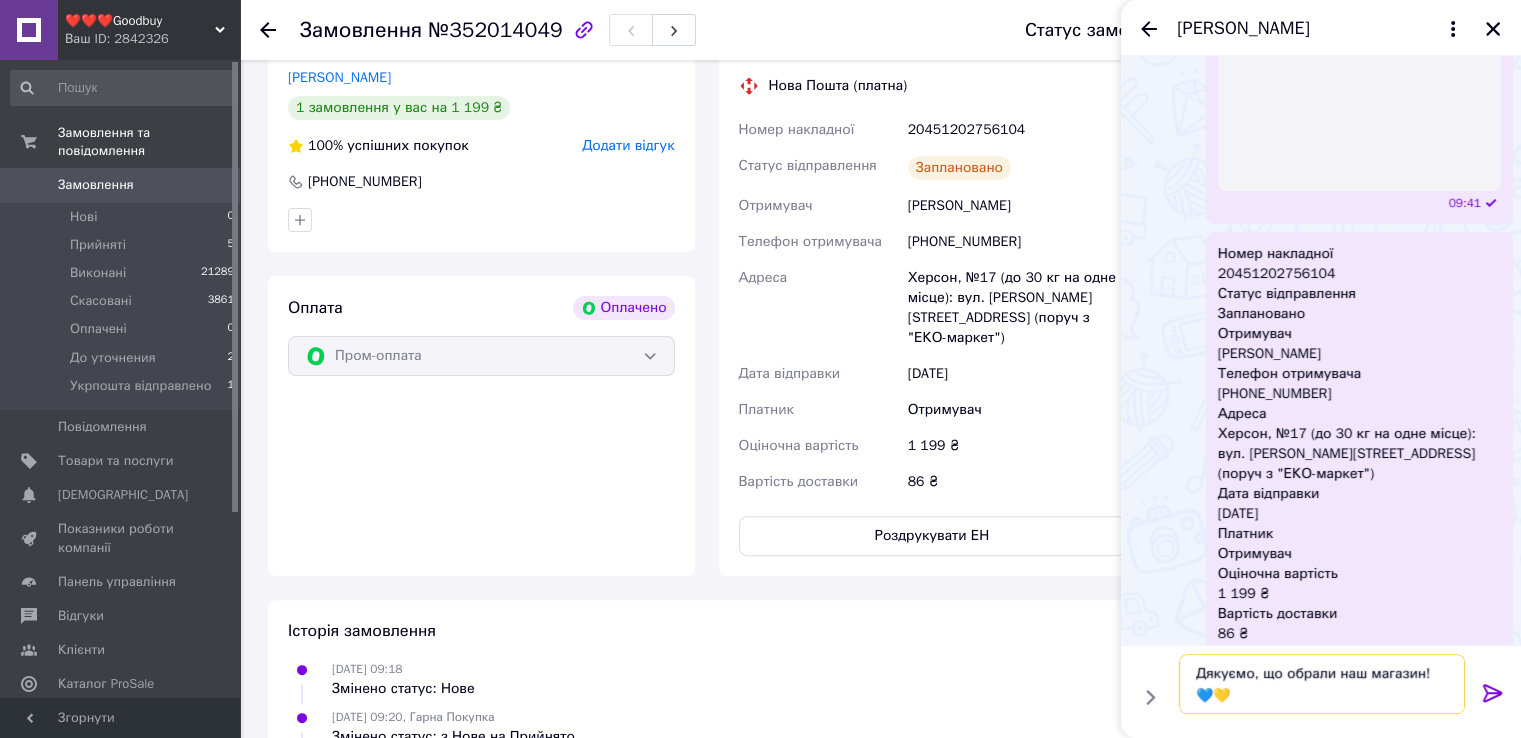type on "Дякуємо, що обрали наш магазин! 💙💛" 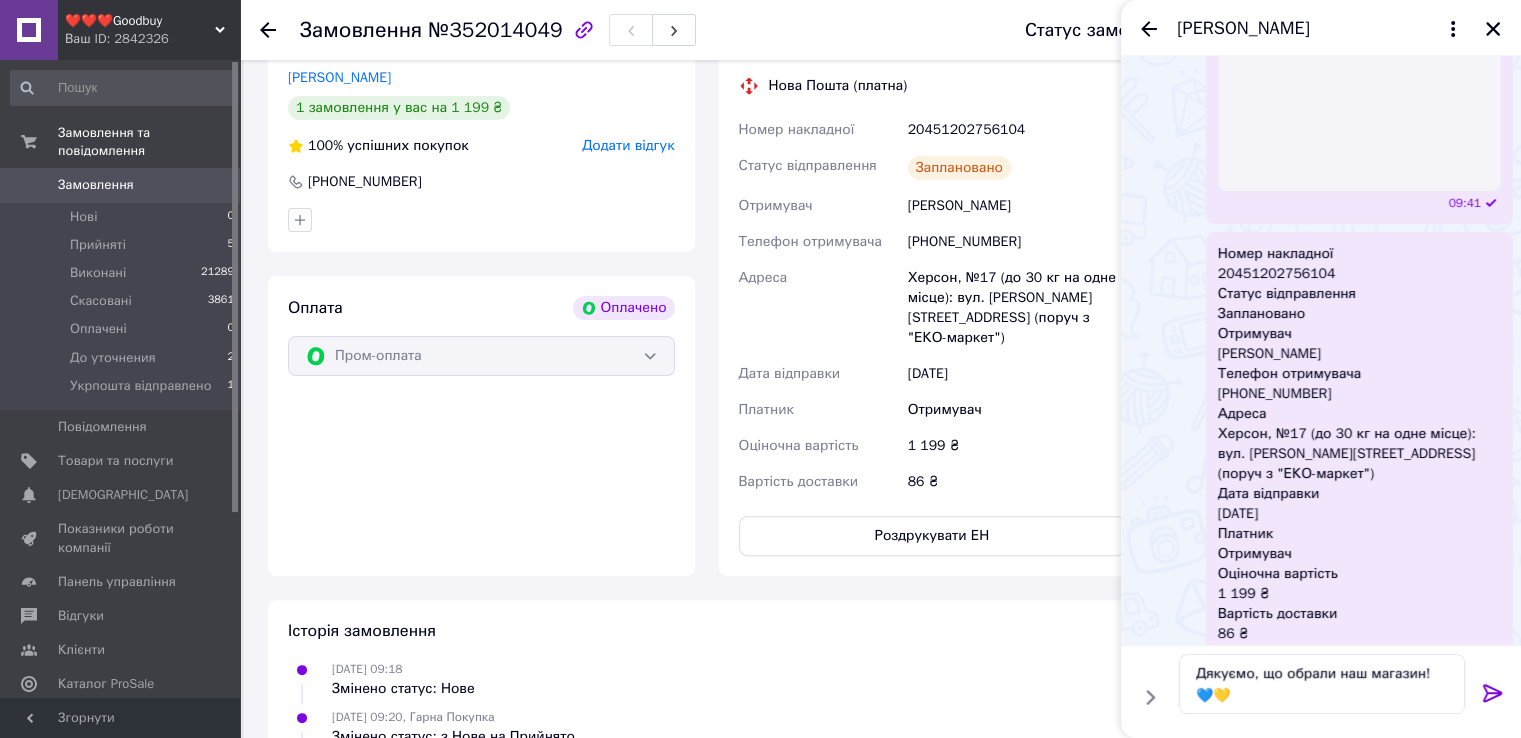 click 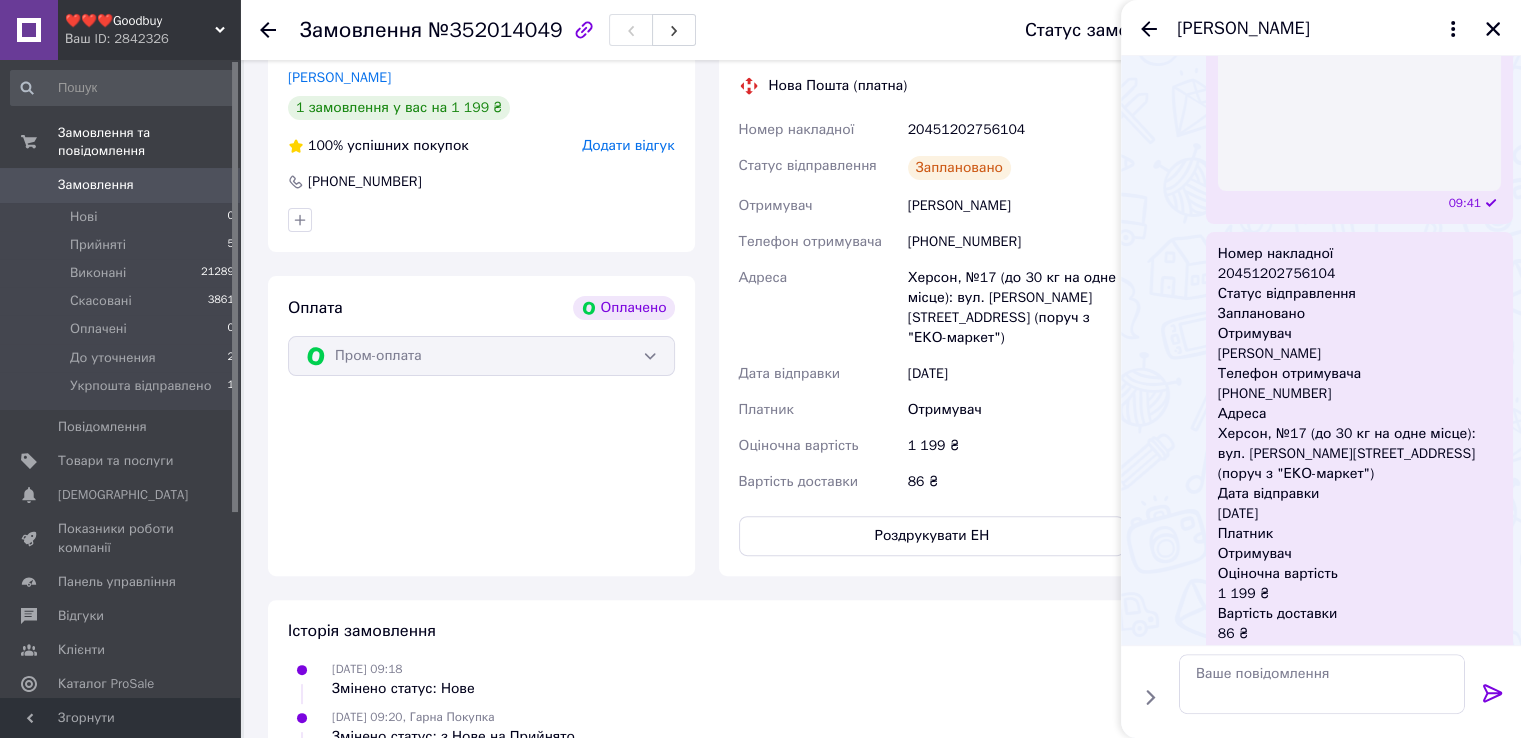 scroll, scrollTop: 733, scrollLeft: 0, axis: vertical 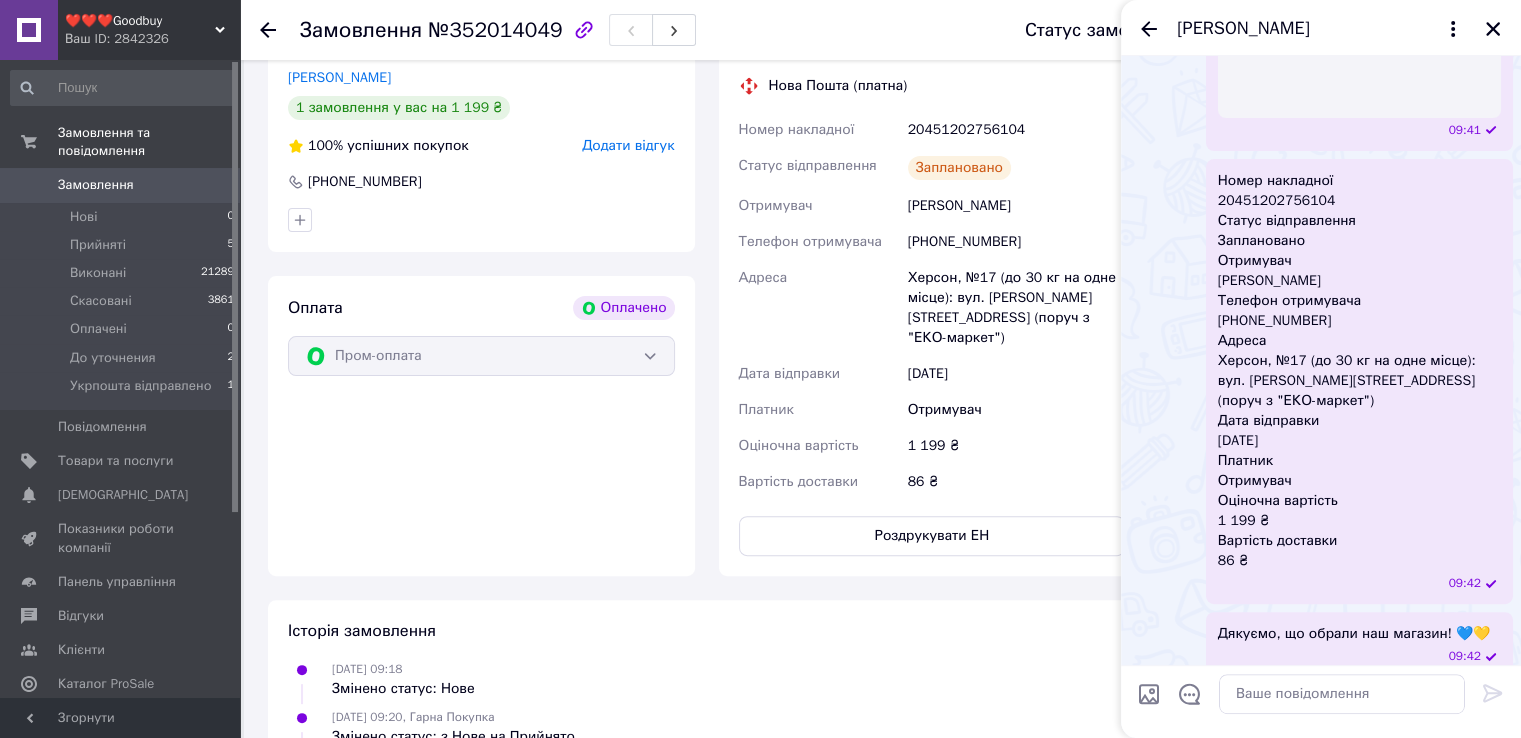 click on "10.07.2025 09:18 Змінено статус: Нове" at bounding box center [706, 679] 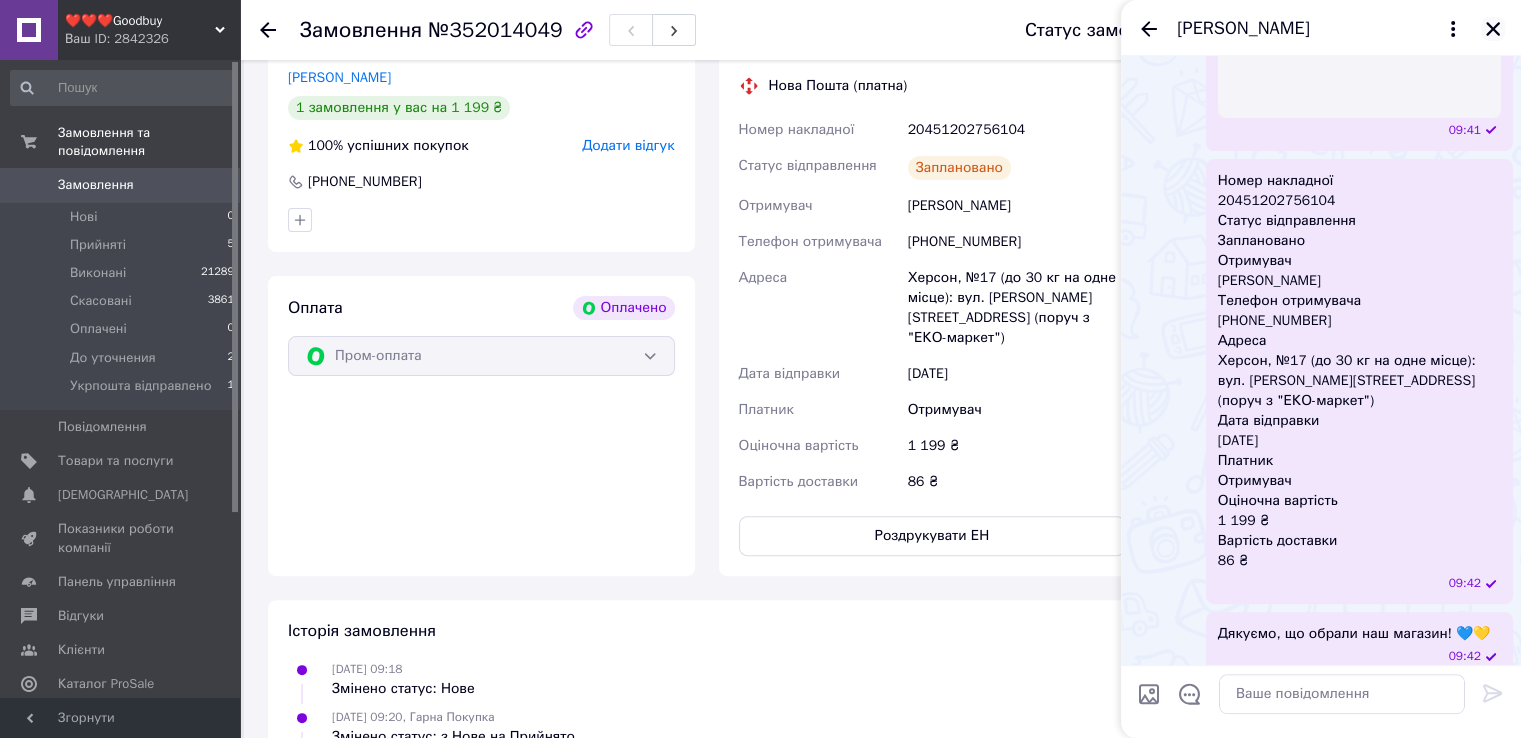click 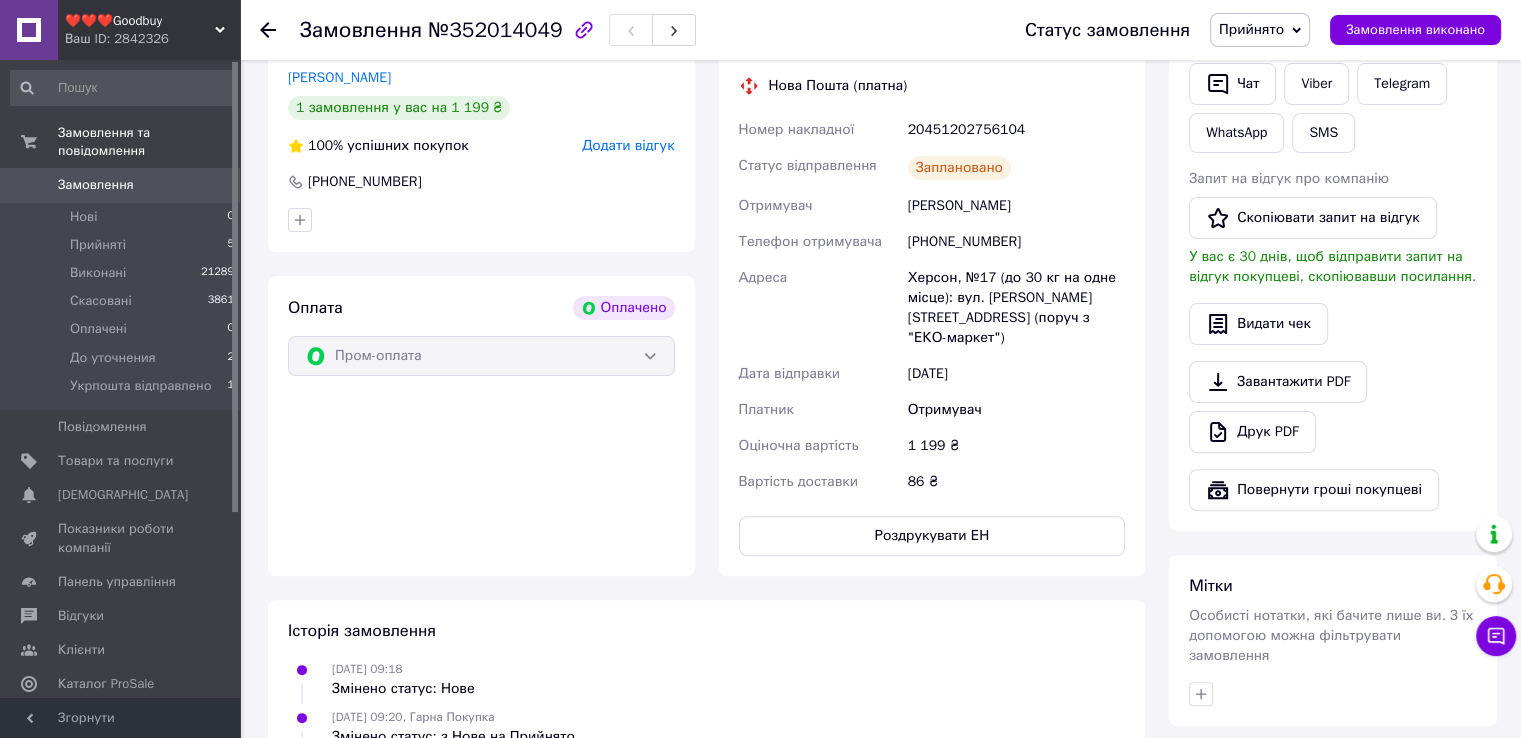click on "20451202756104" at bounding box center [1016, 130] 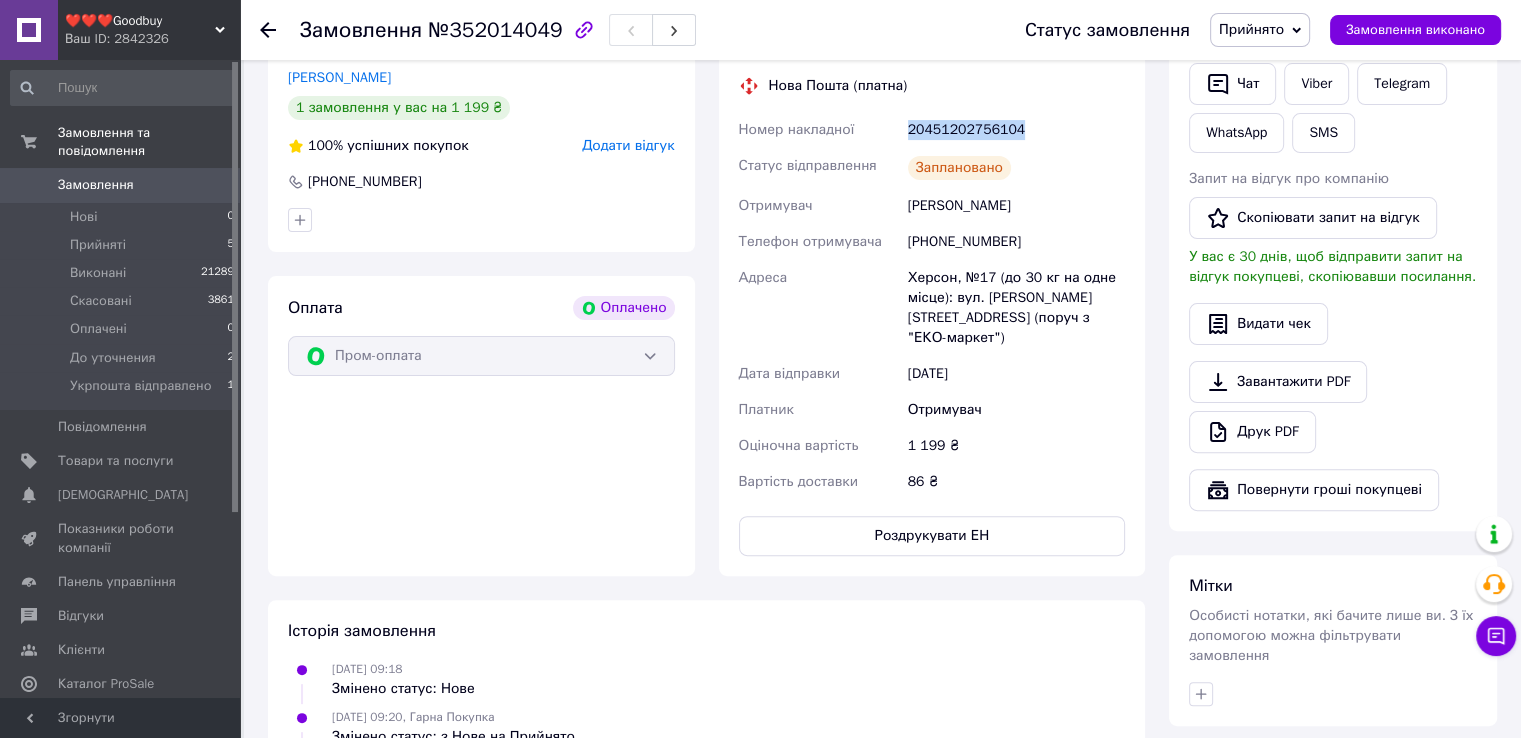click on "20451202756104" at bounding box center [1016, 130] 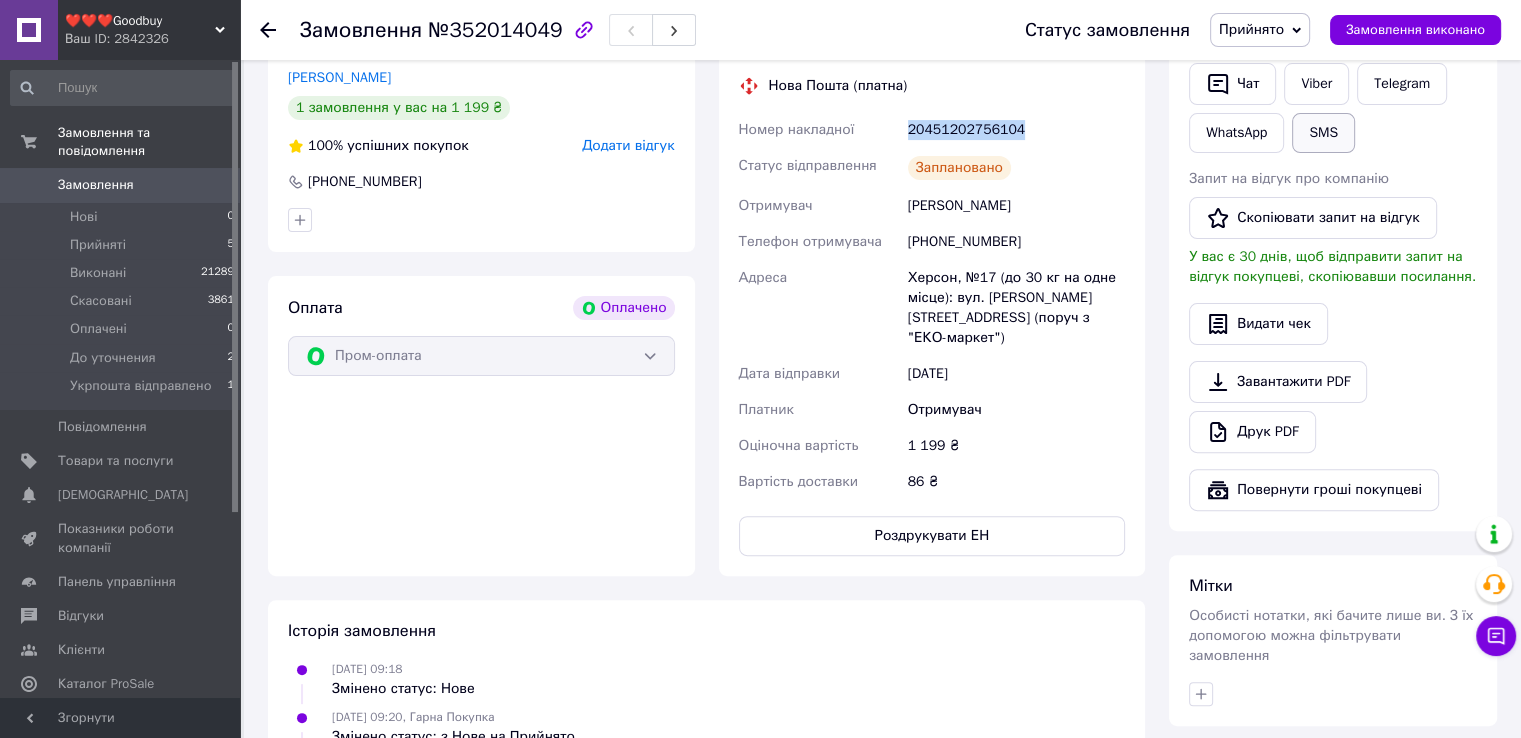 click on "SMS" at bounding box center (1323, 133) 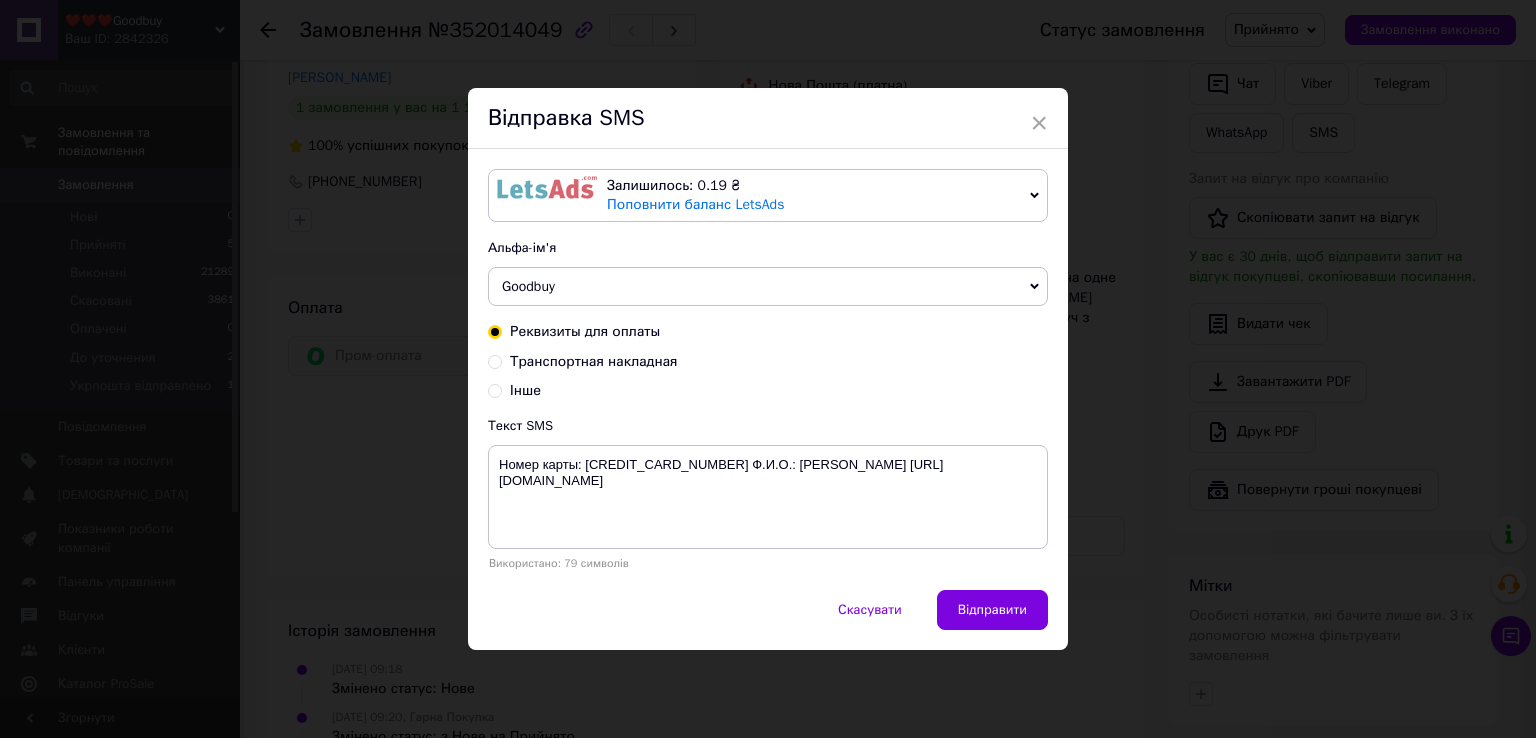 click on "Залишилось: 0.19 ₴ Поповнити баланс LetsAds" at bounding box center (814, 195) 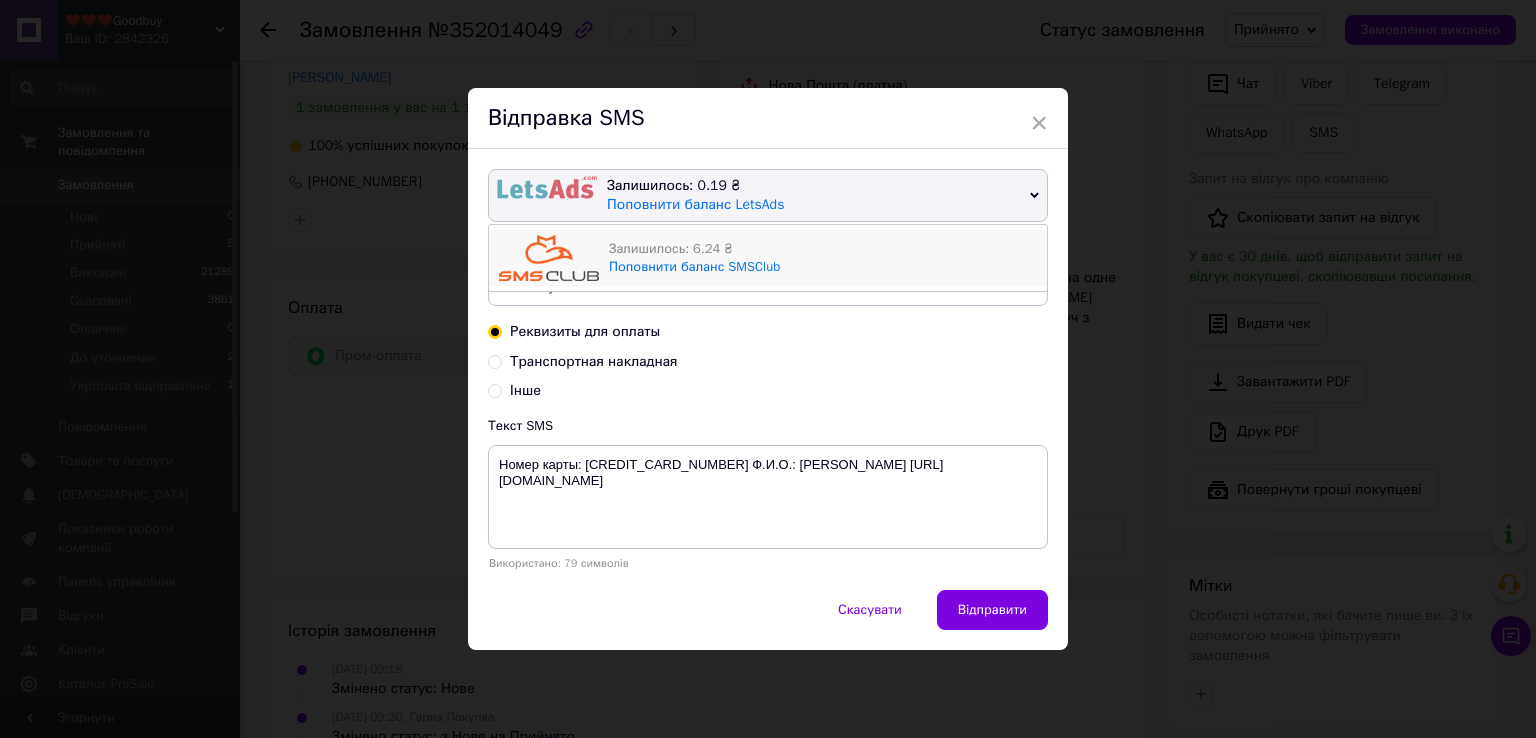 click on "Залишилось: 6.24 ₴" at bounding box center [823, 249] 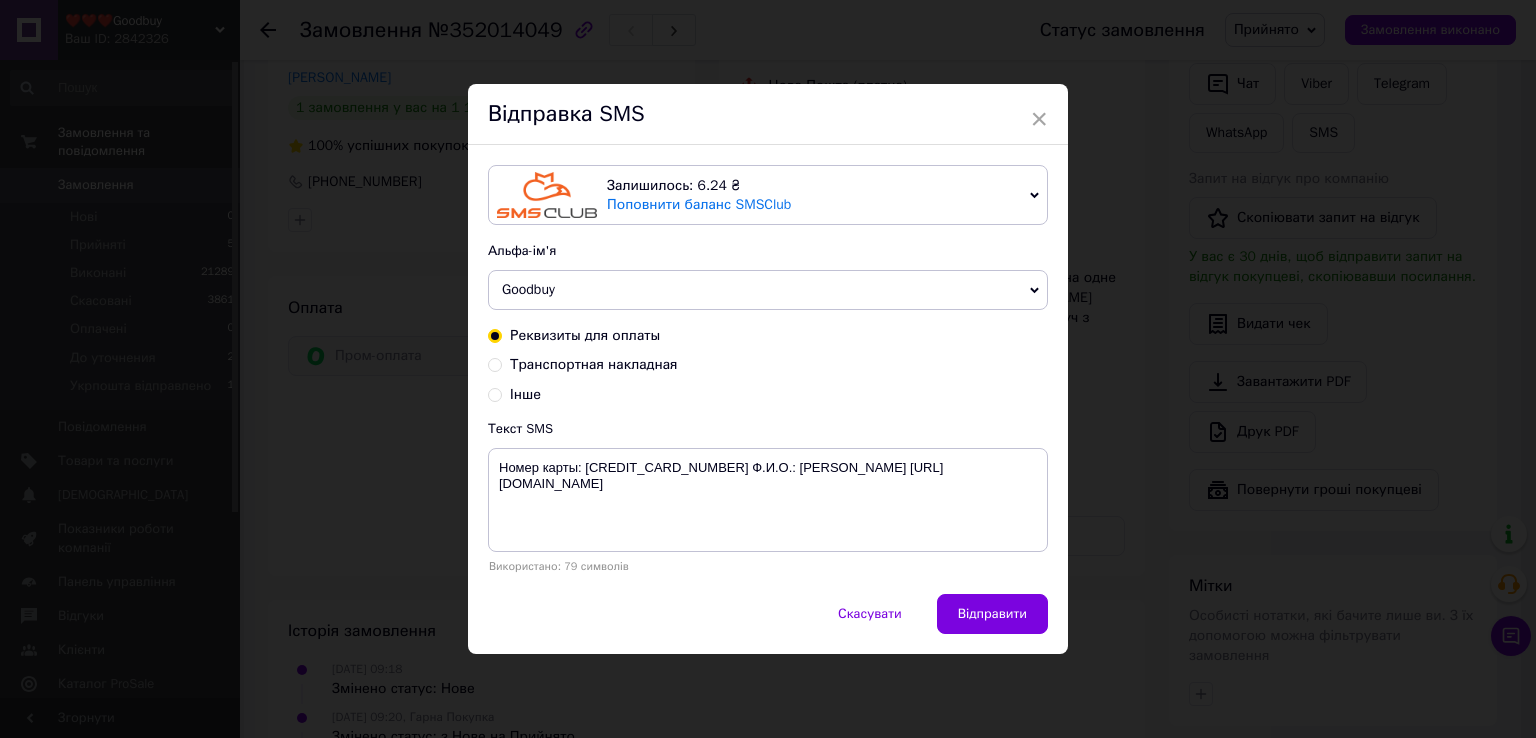 click on "Транспортная накладная" at bounding box center [495, 363] 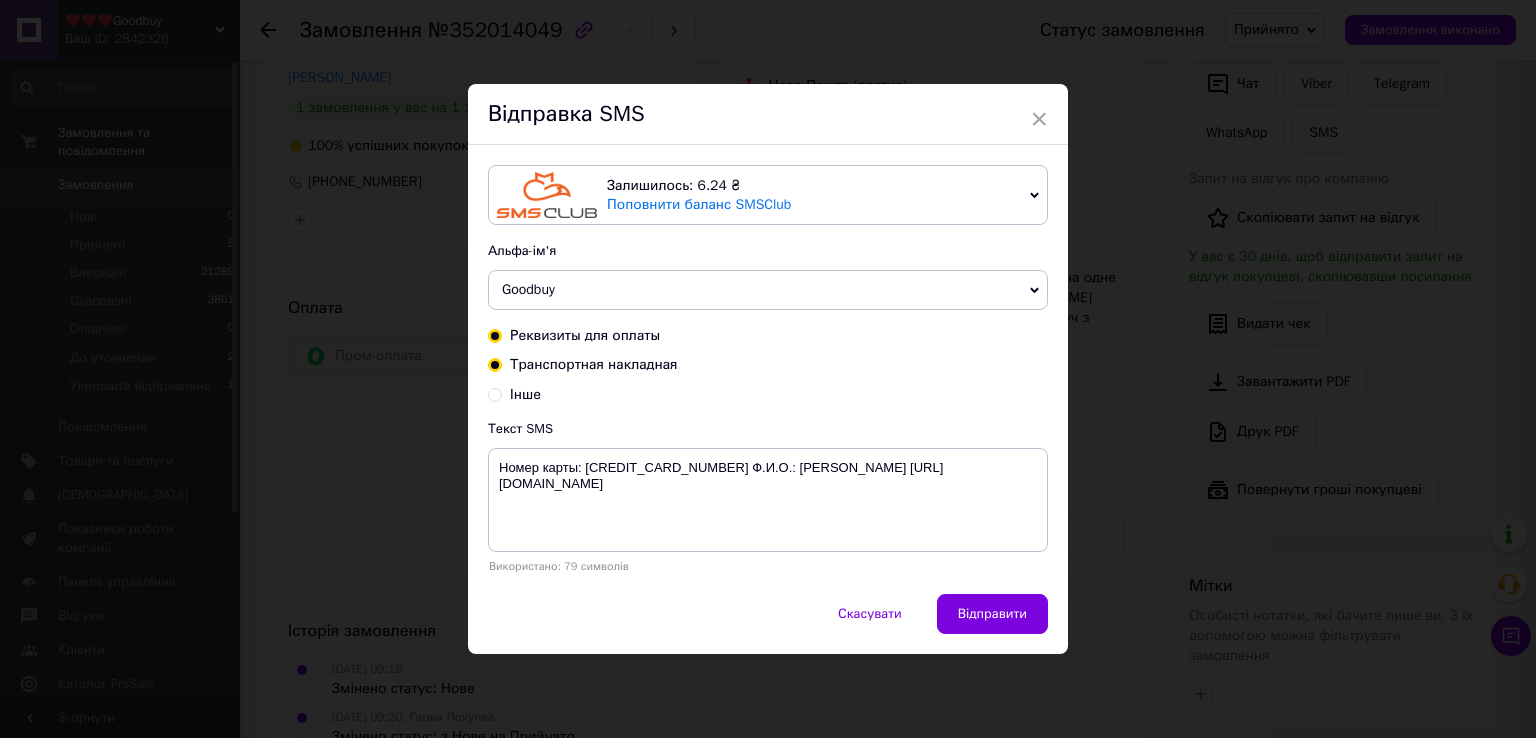 radio on "true" 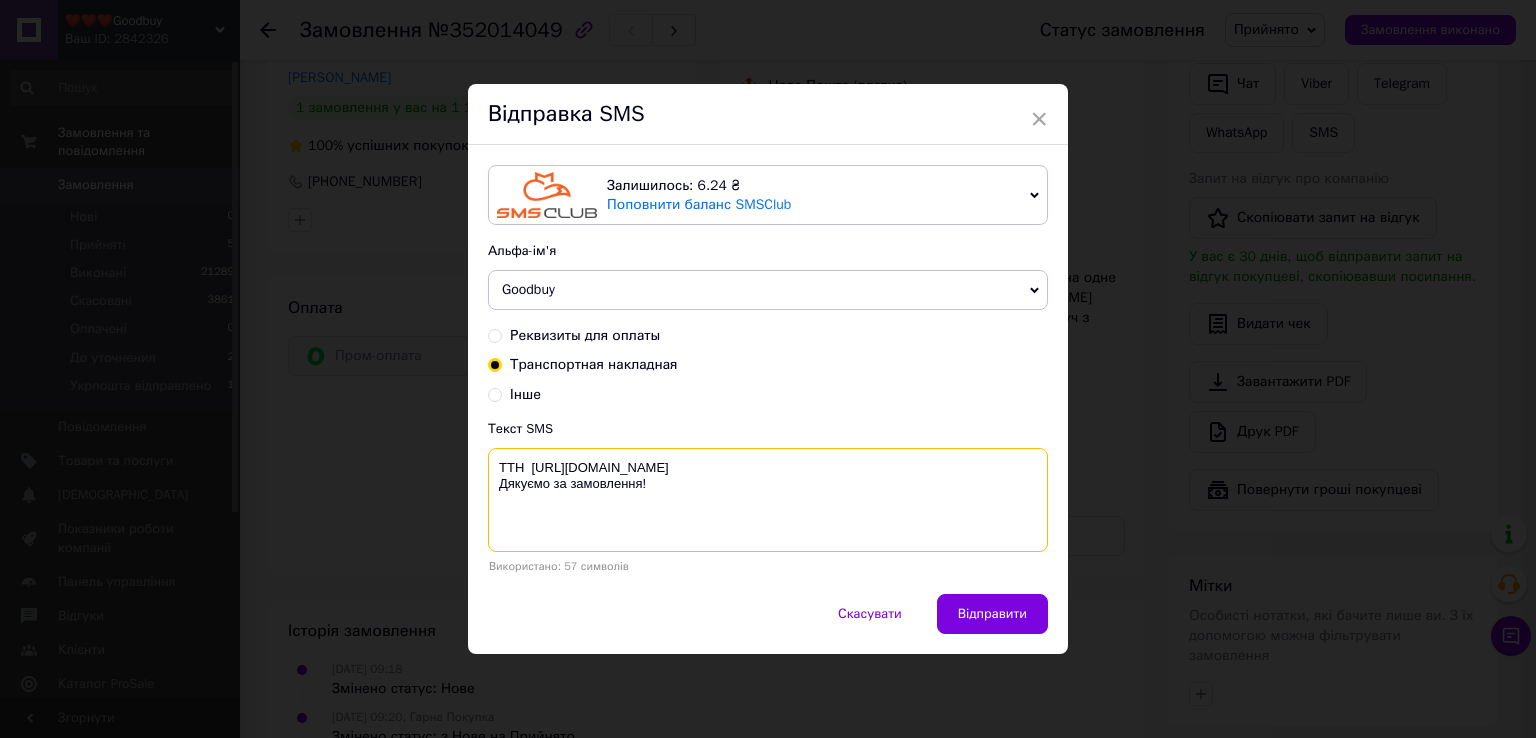 click on "ТТН  https://goodbuypromo.prom.ua/
Дякуємо за замовлення!" at bounding box center [768, 500] 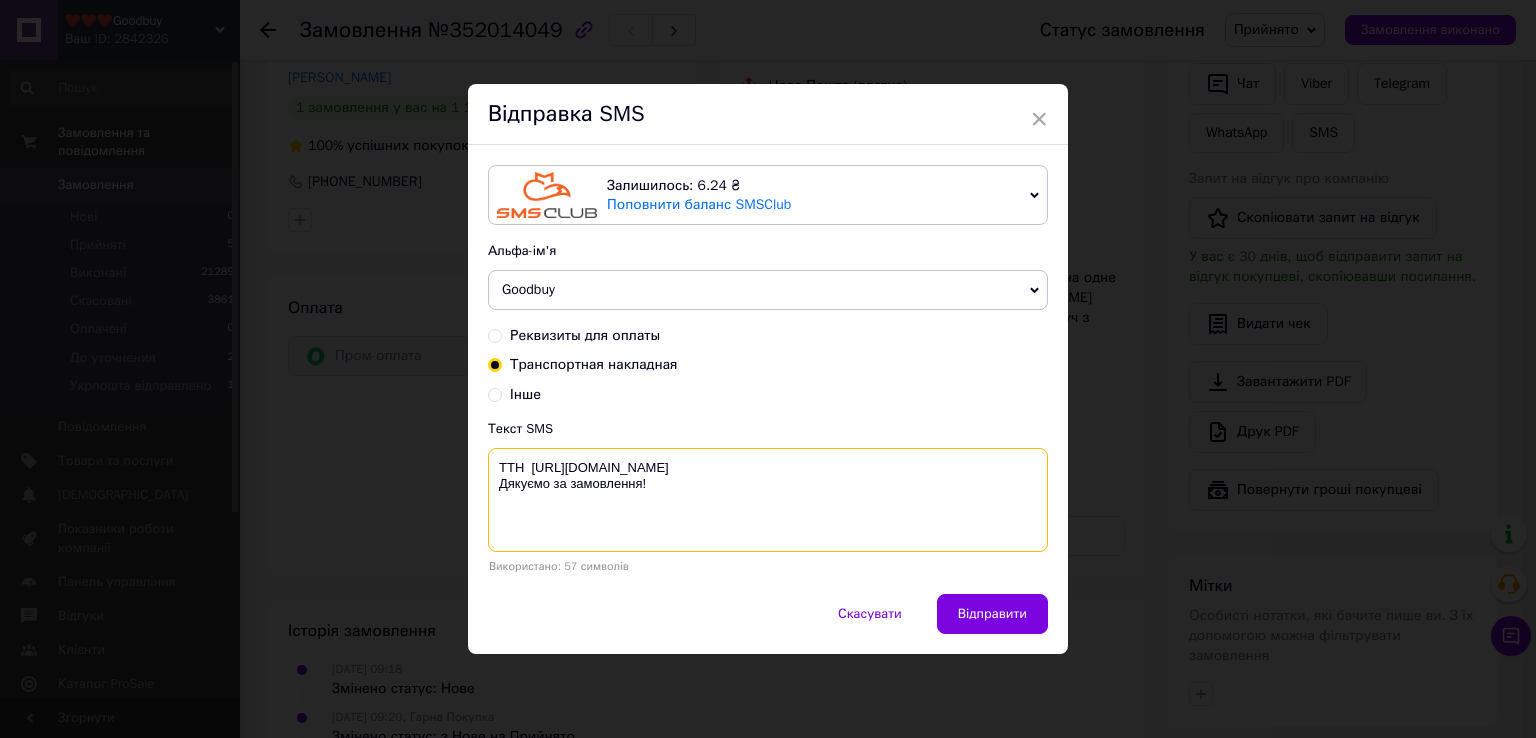 paste on "20451202756104" 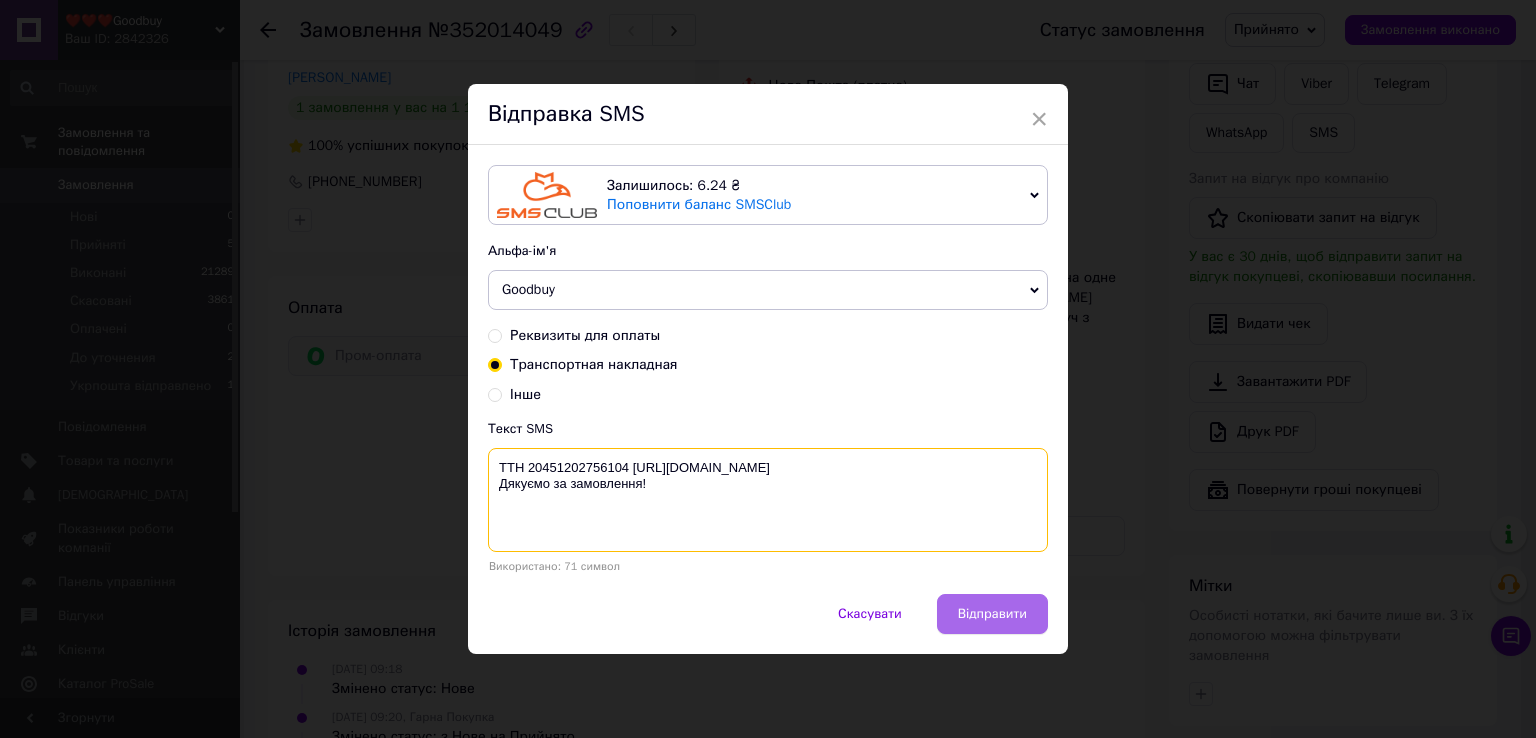 type on "ТТН 20451202756104 https://goodbuypromo.prom.ua/
Дякуємо за замовлення!" 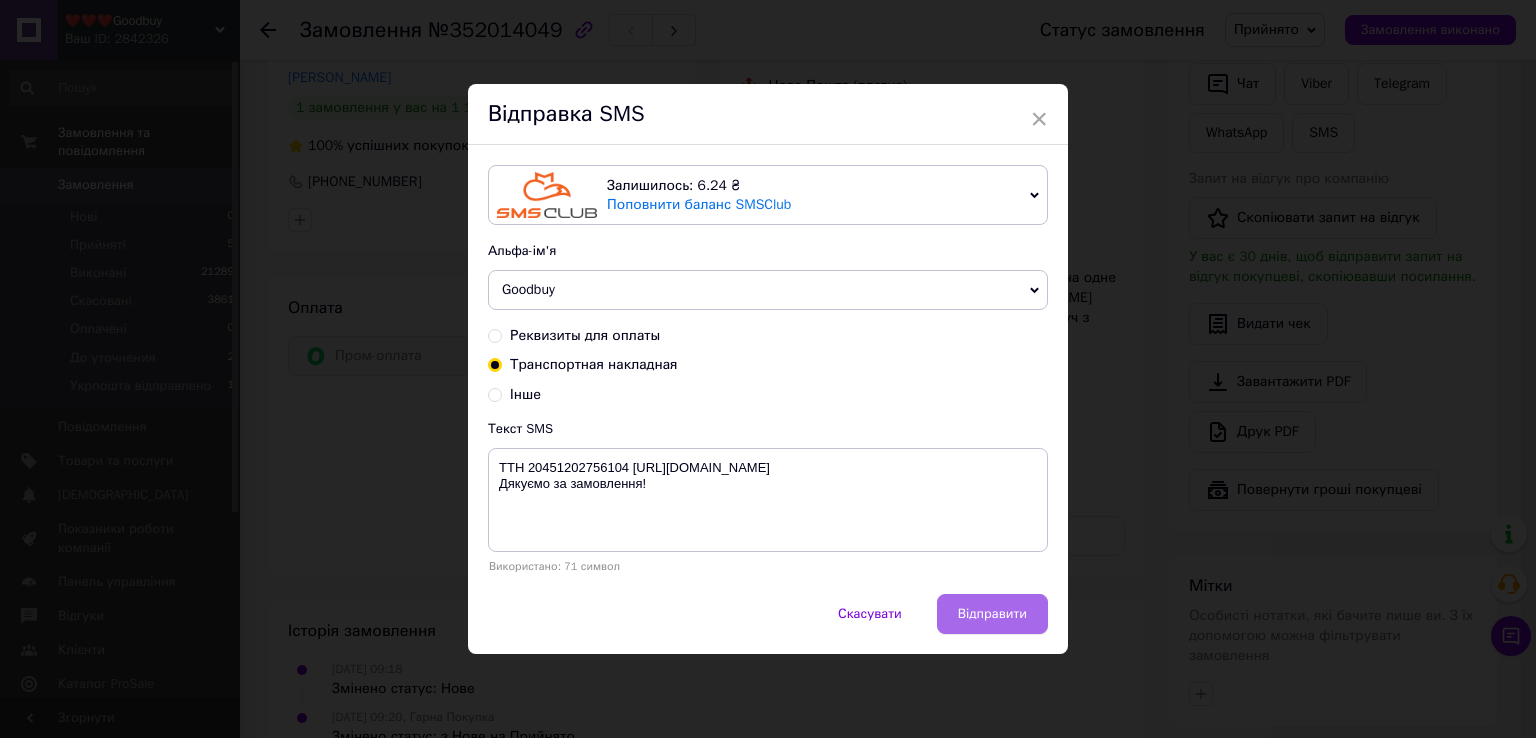 click on "Відправити" at bounding box center [992, 614] 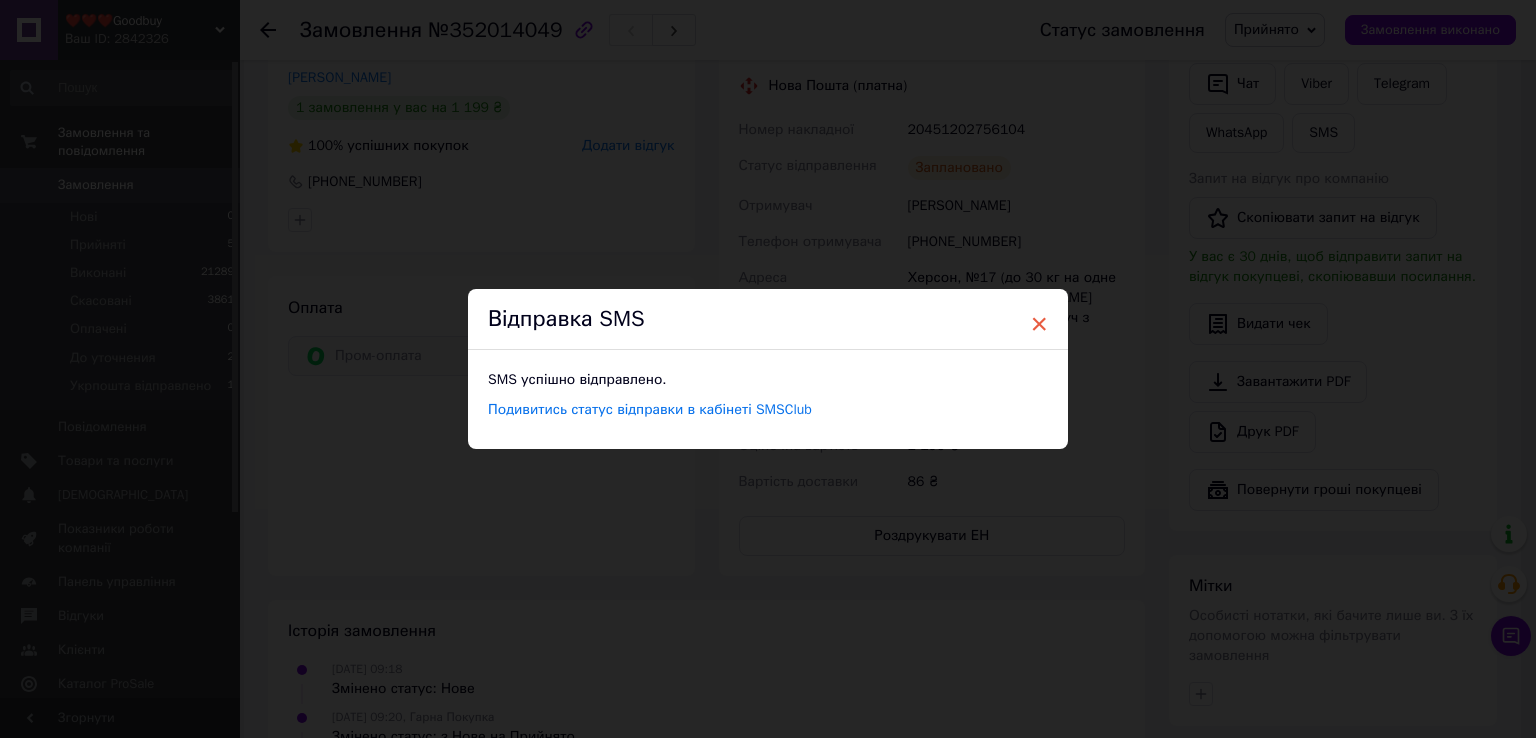 click on "×" at bounding box center [1039, 324] 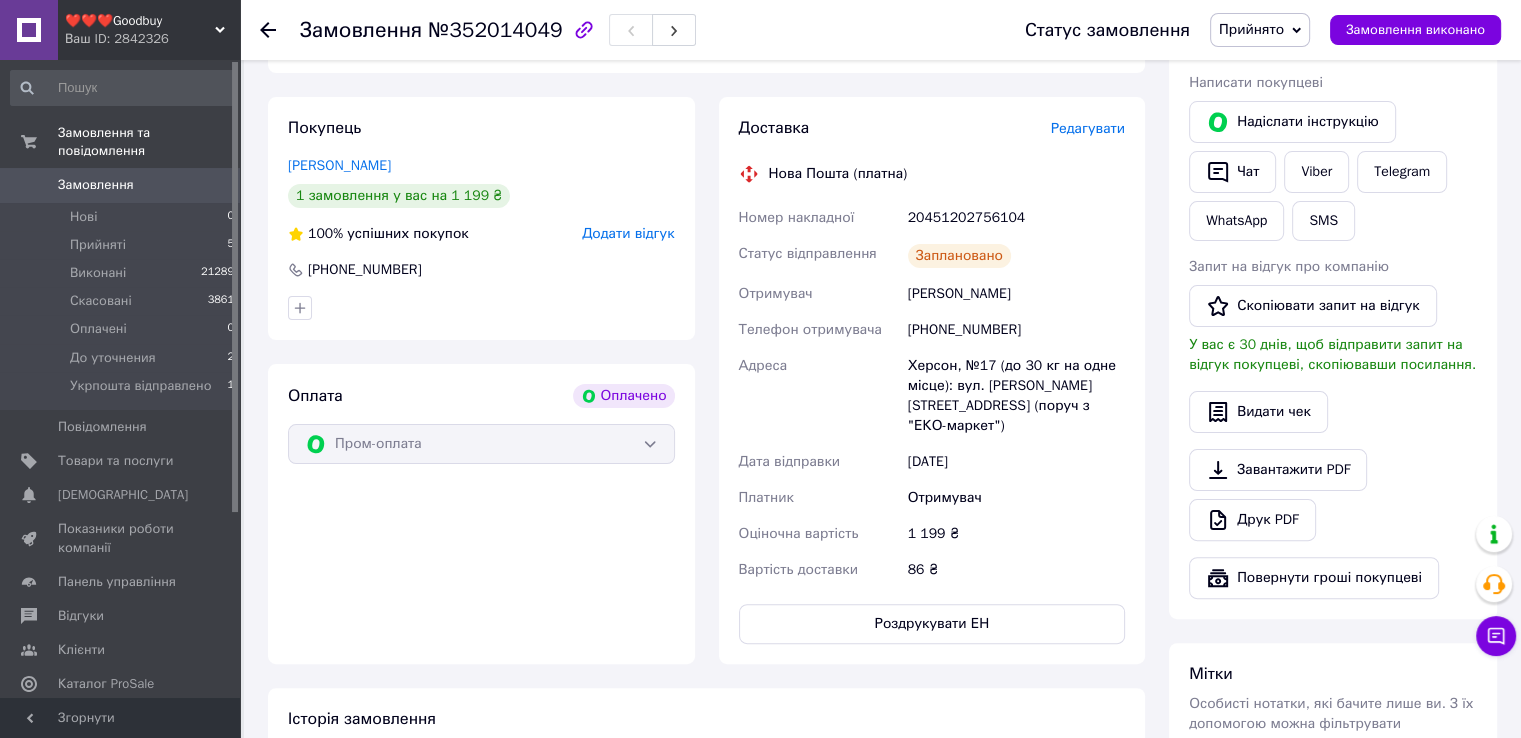 scroll, scrollTop: 100, scrollLeft: 0, axis: vertical 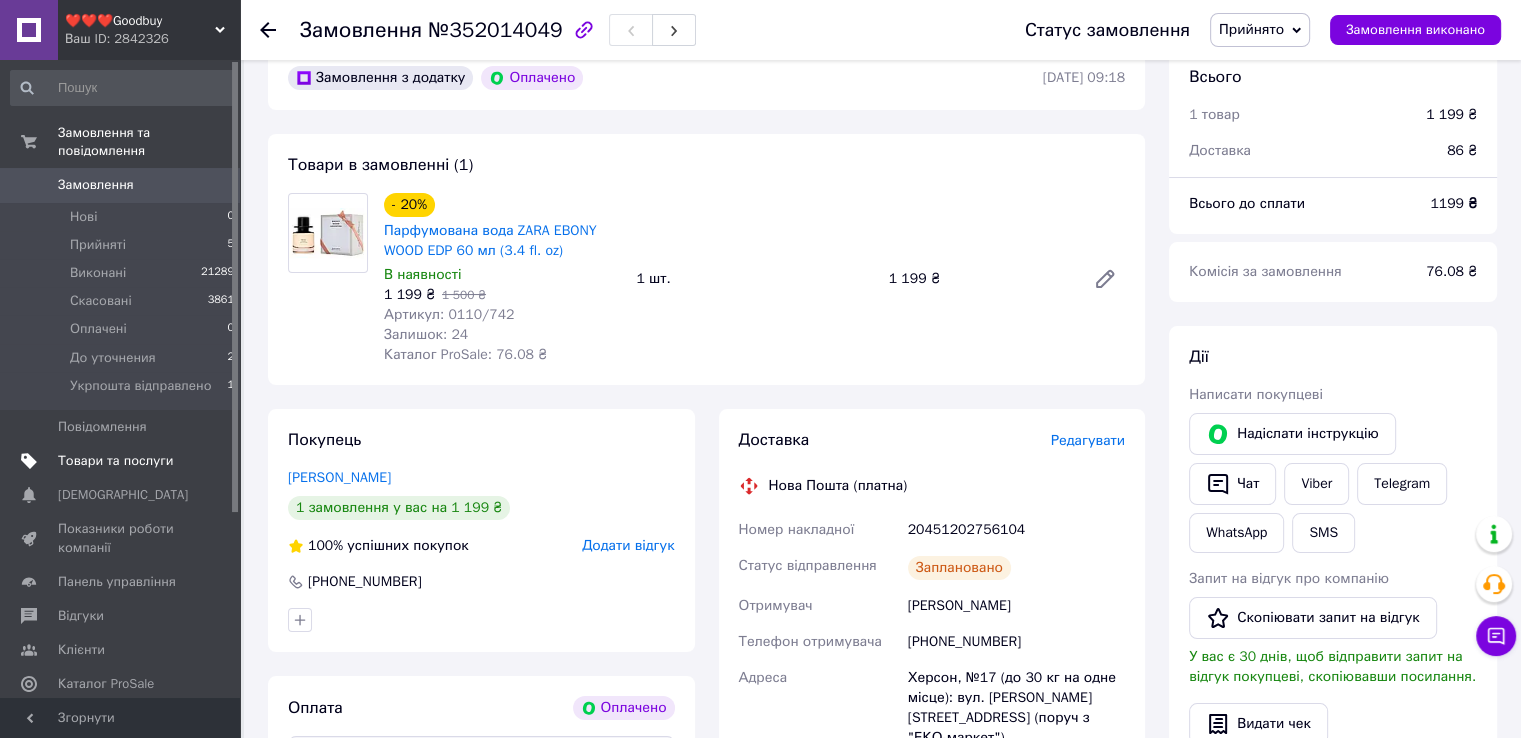 click on "Товари та послуги" at bounding box center [115, 461] 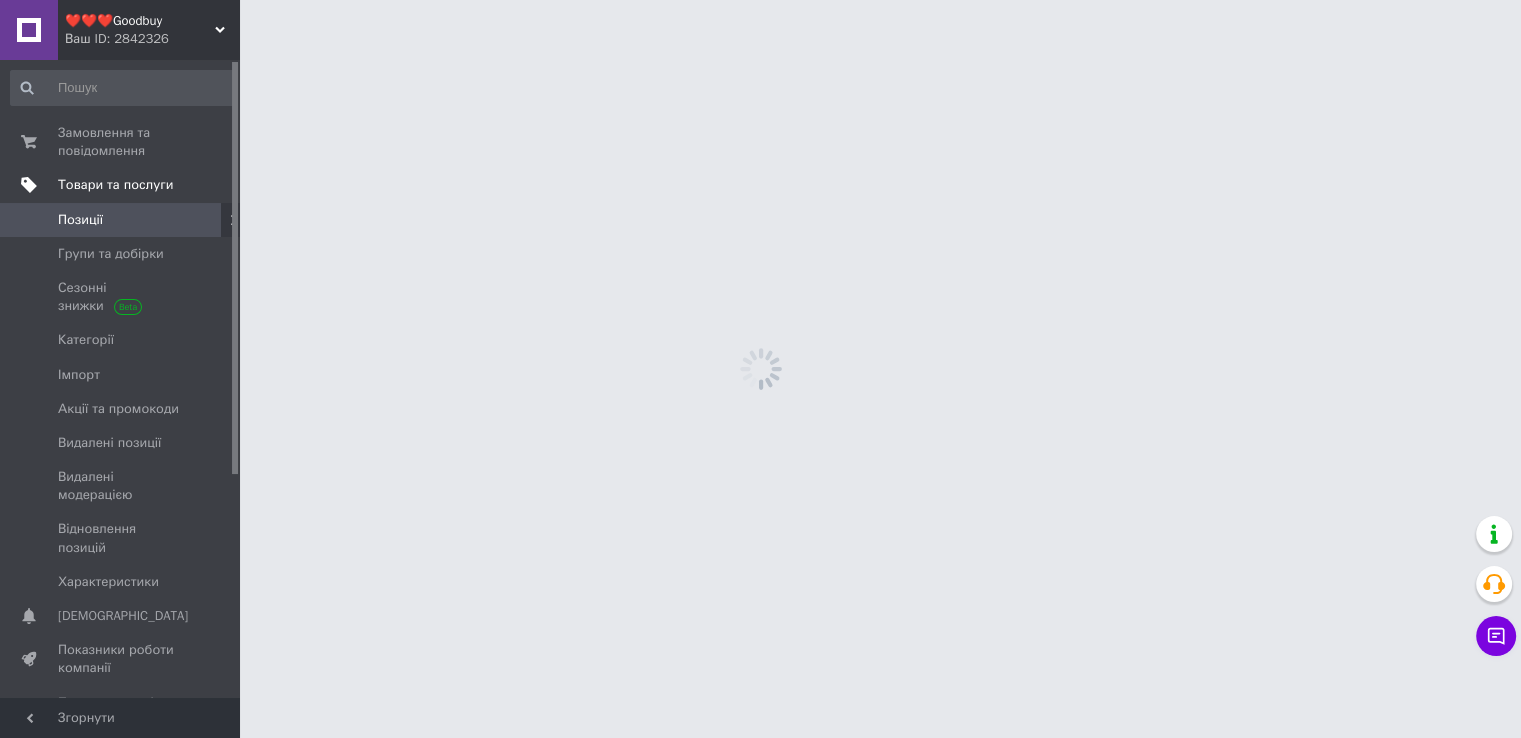 scroll, scrollTop: 0, scrollLeft: 0, axis: both 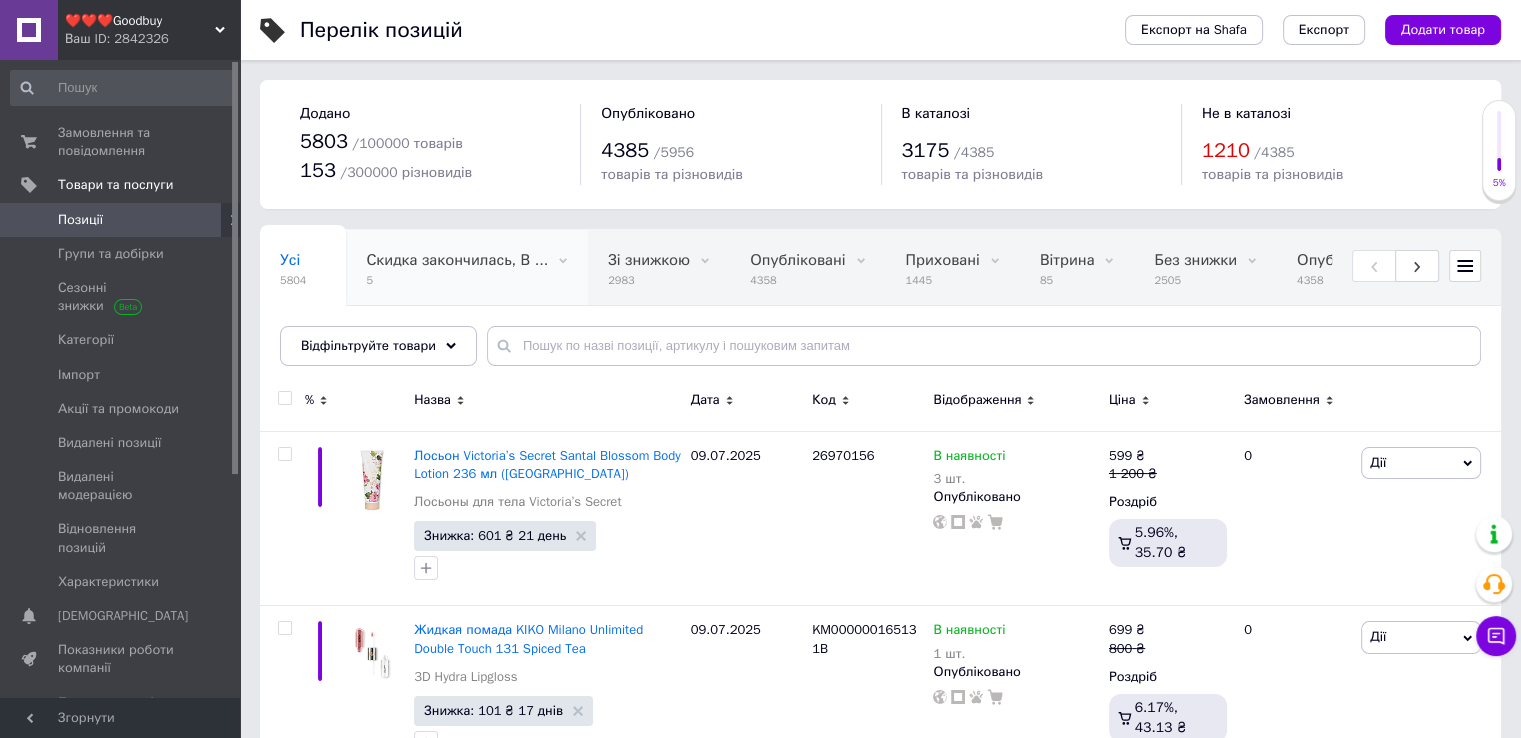 click on "Скидка закончилась, В ..." at bounding box center (457, 260) 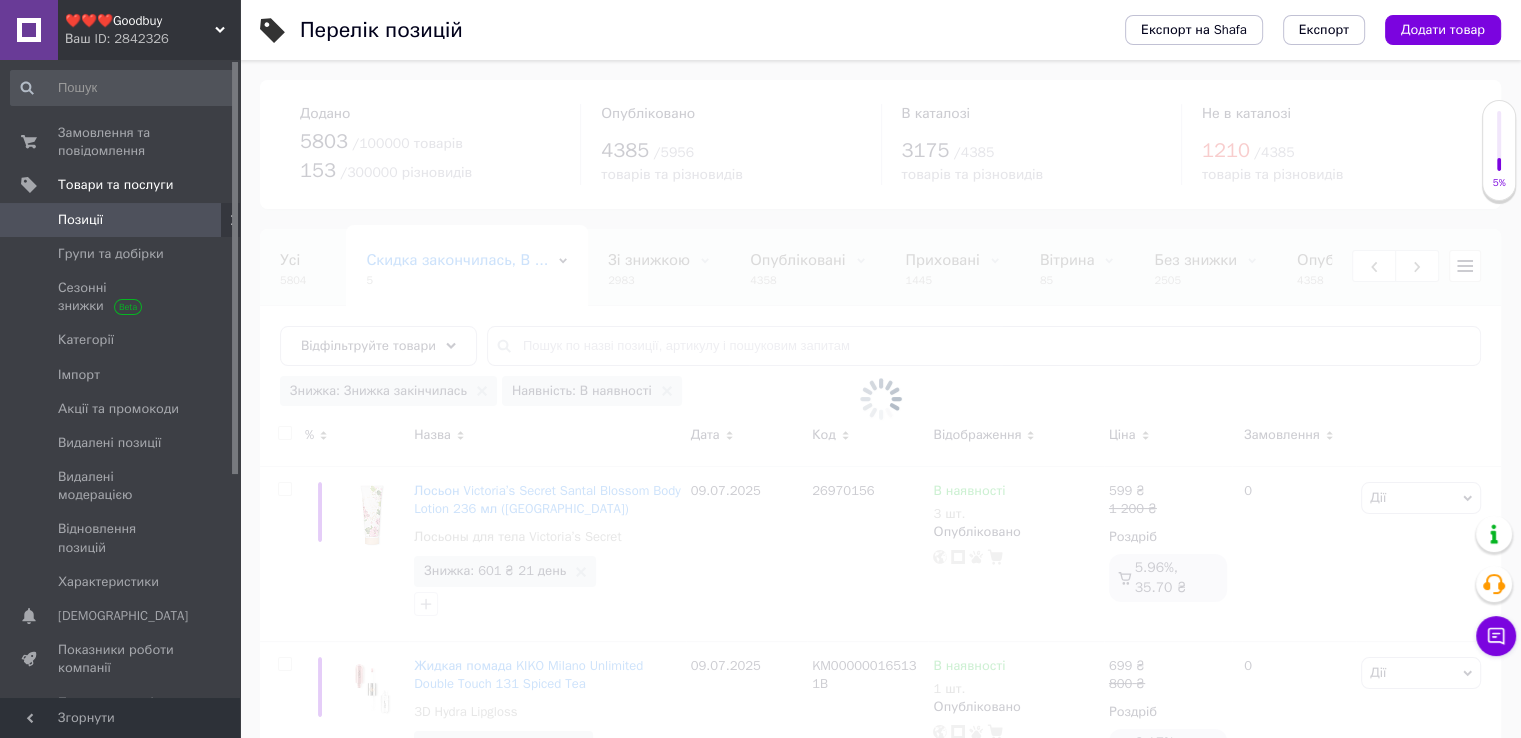 scroll, scrollTop: 0, scrollLeft: 96, axis: horizontal 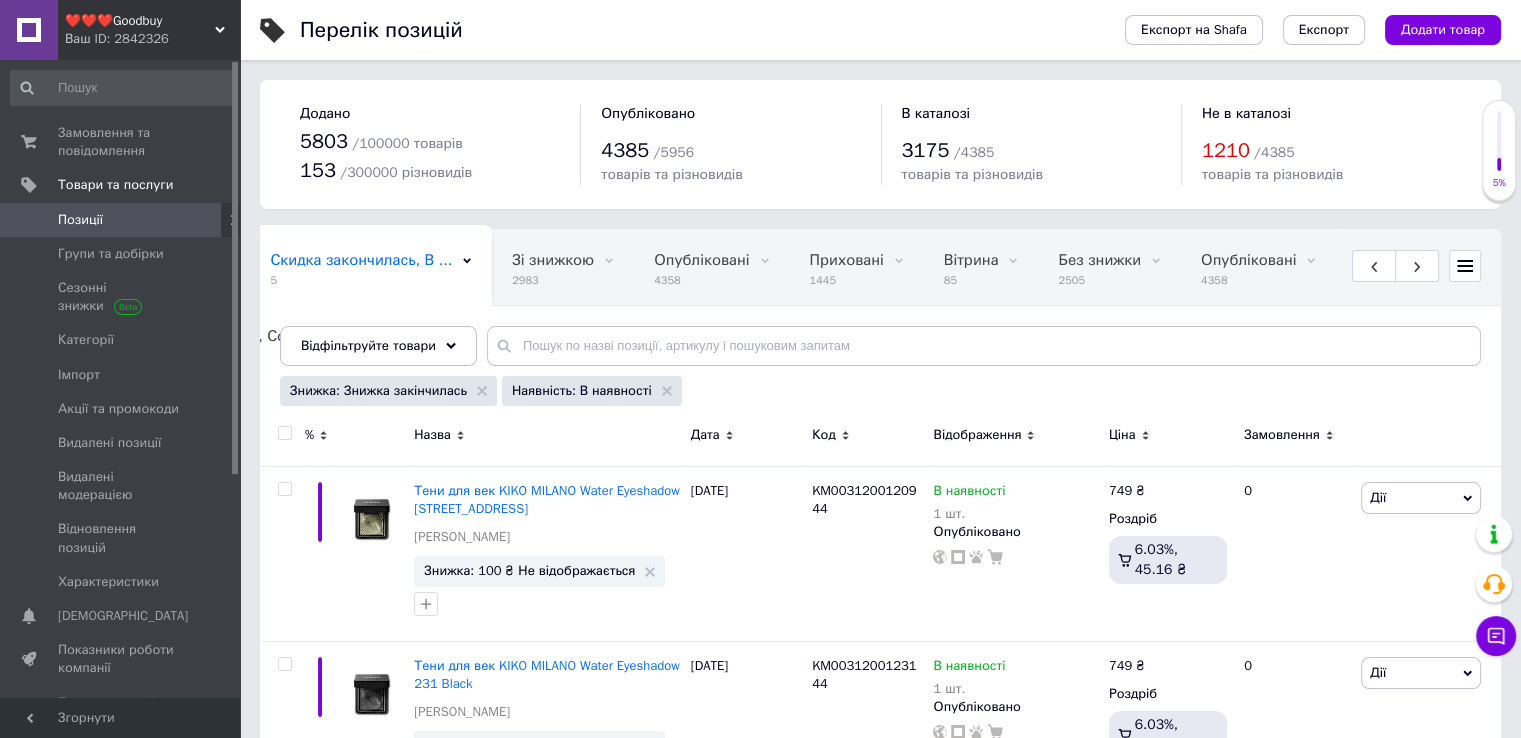 click at bounding box center [284, 433] 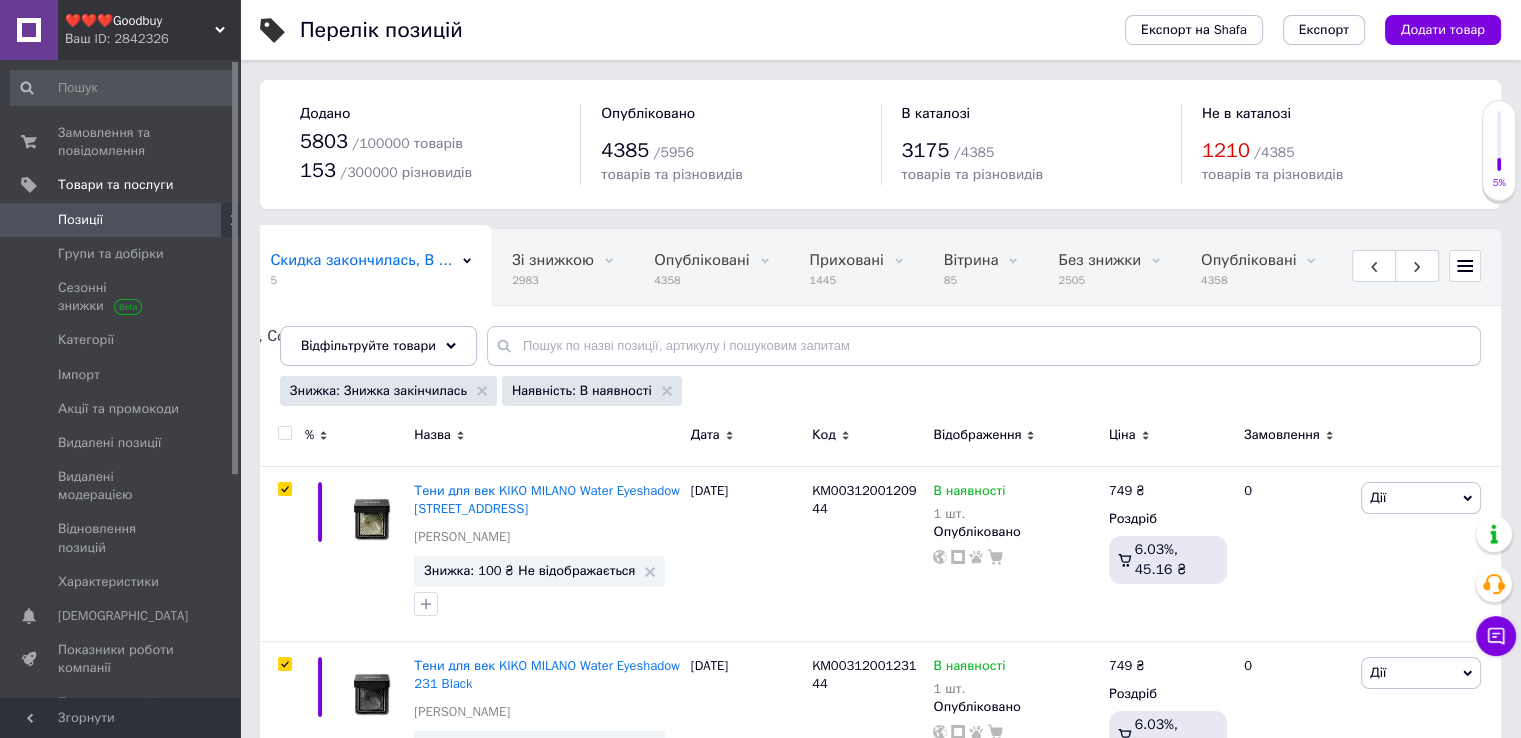 checkbox on "true" 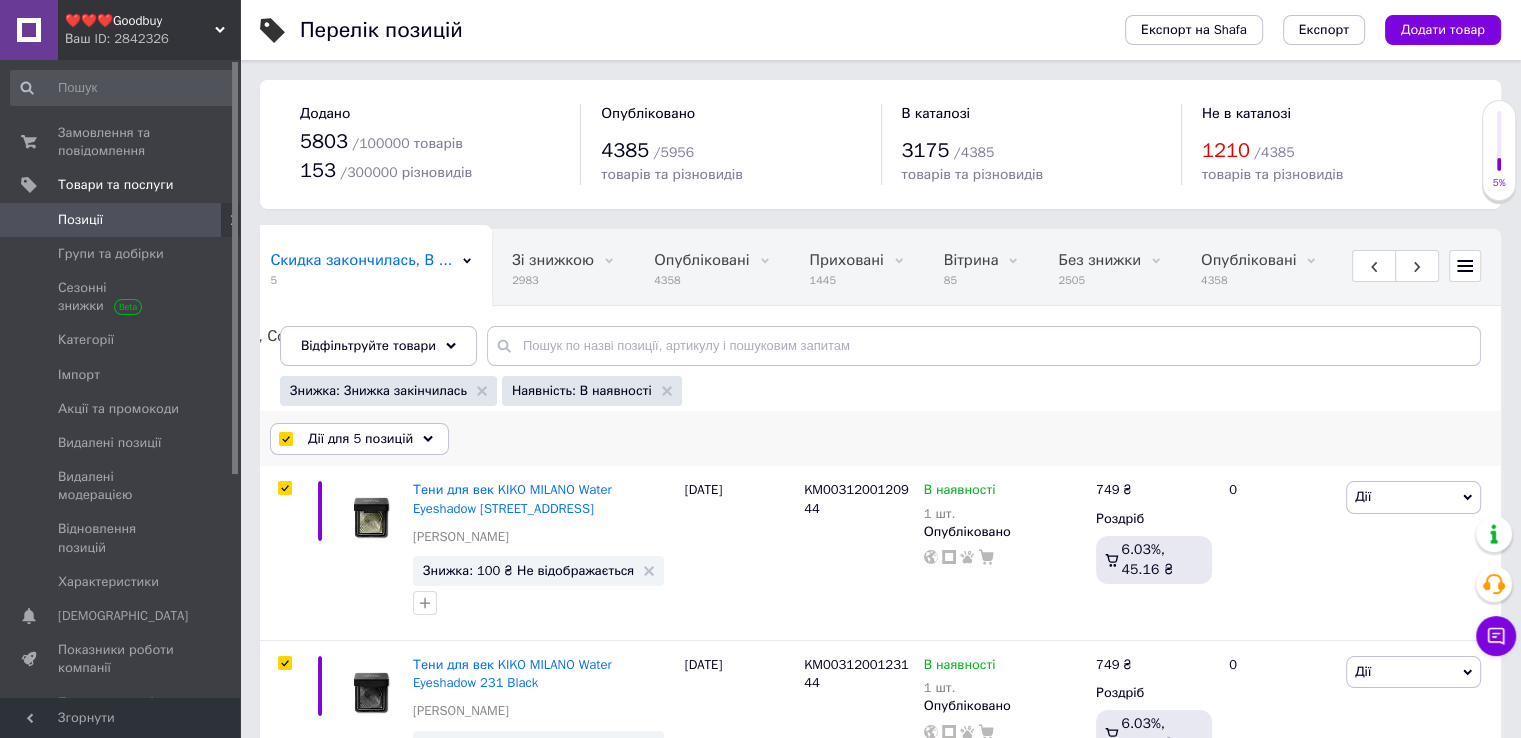 click 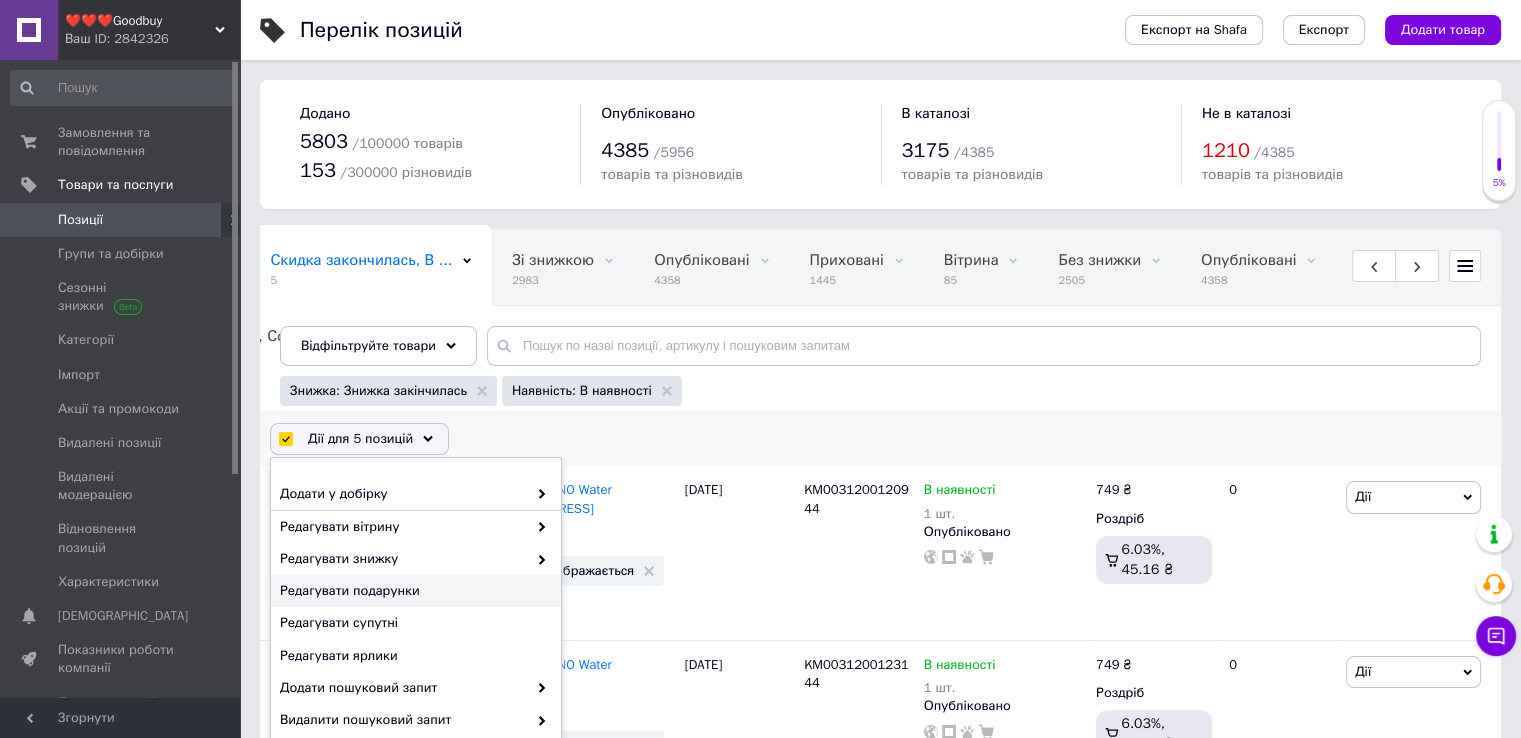 scroll, scrollTop: 125, scrollLeft: 0, axis: vertical 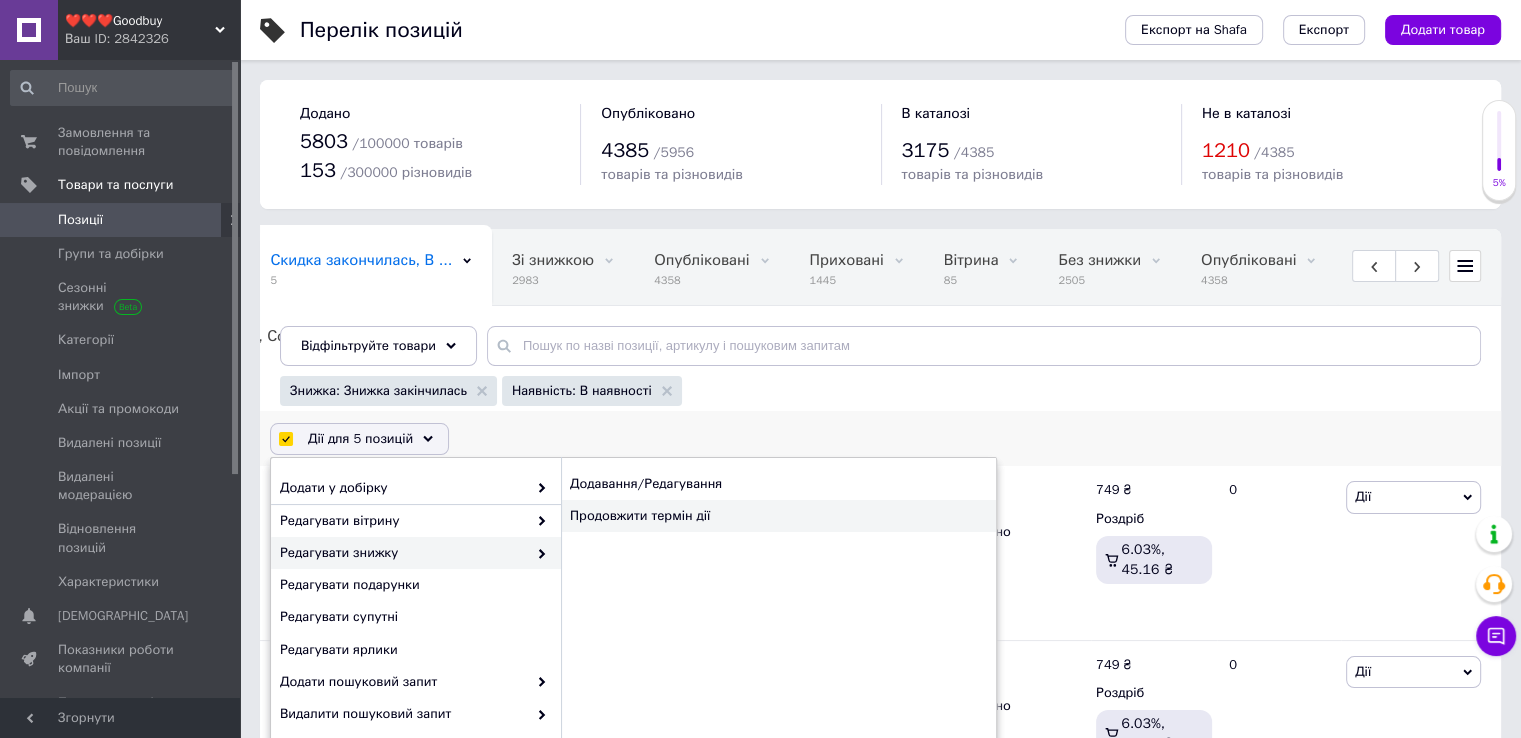 click on "Продовжити термін дії" at bounding box center [778, 516] 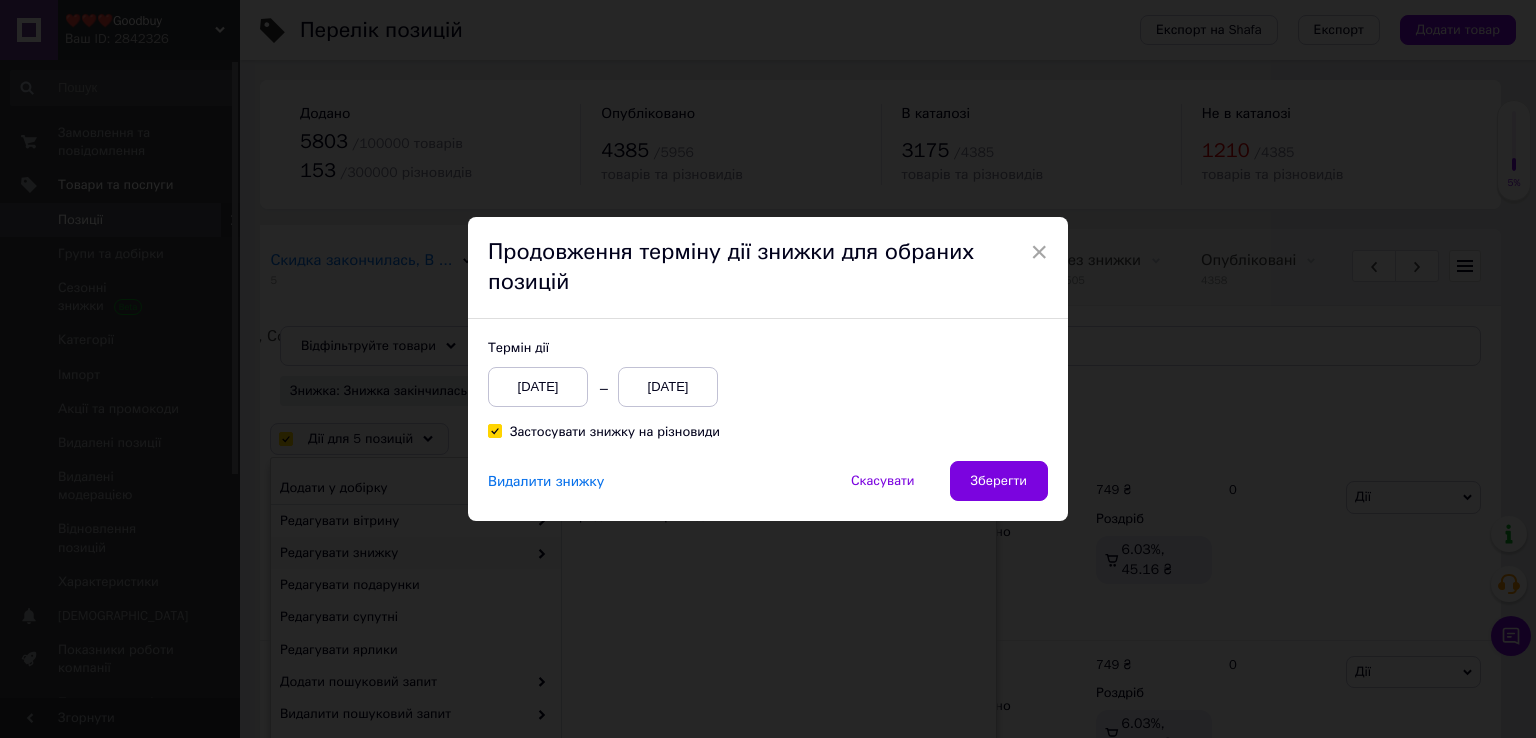 click on "[DATE]" at bounding box center [668, 387] 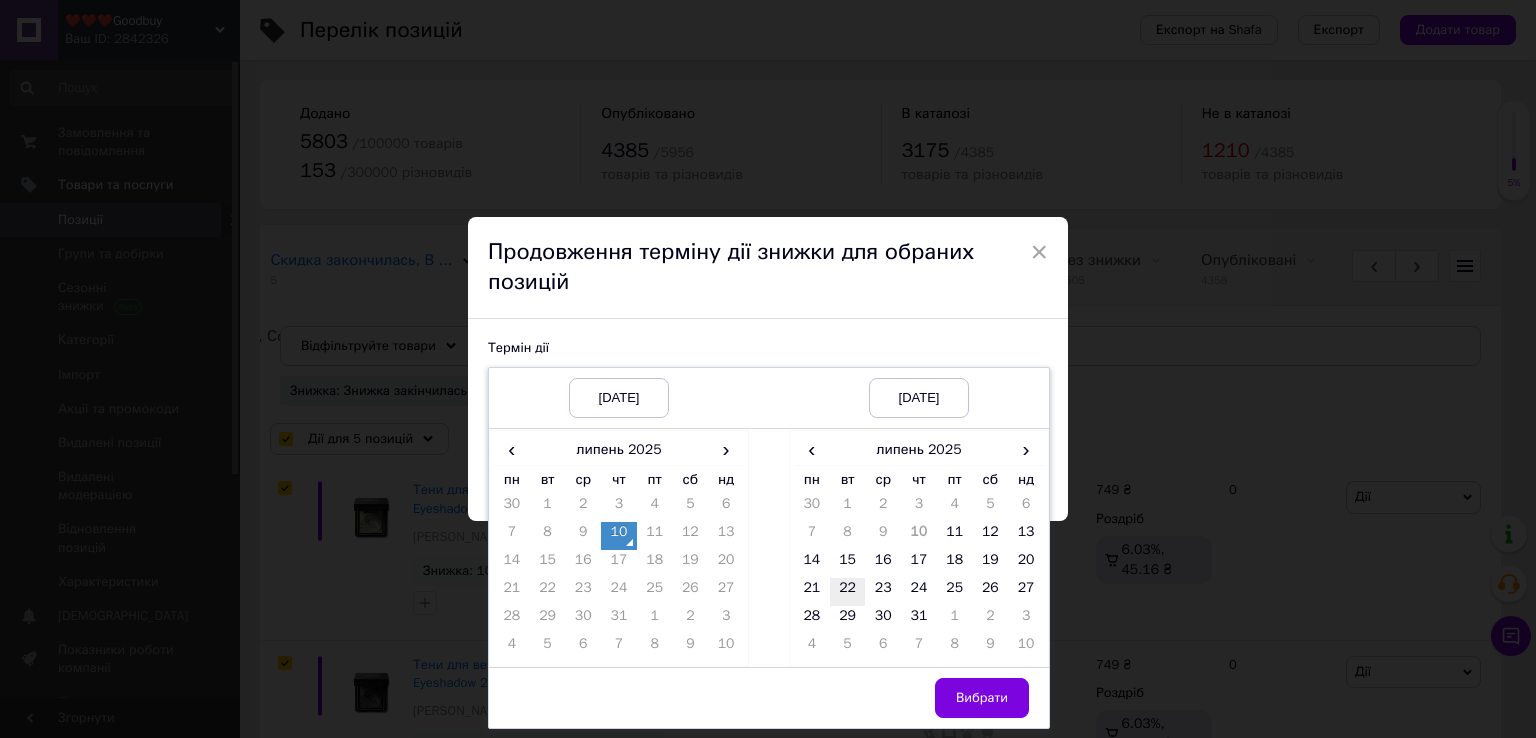 click on "22" at bounding box center (848, 592) 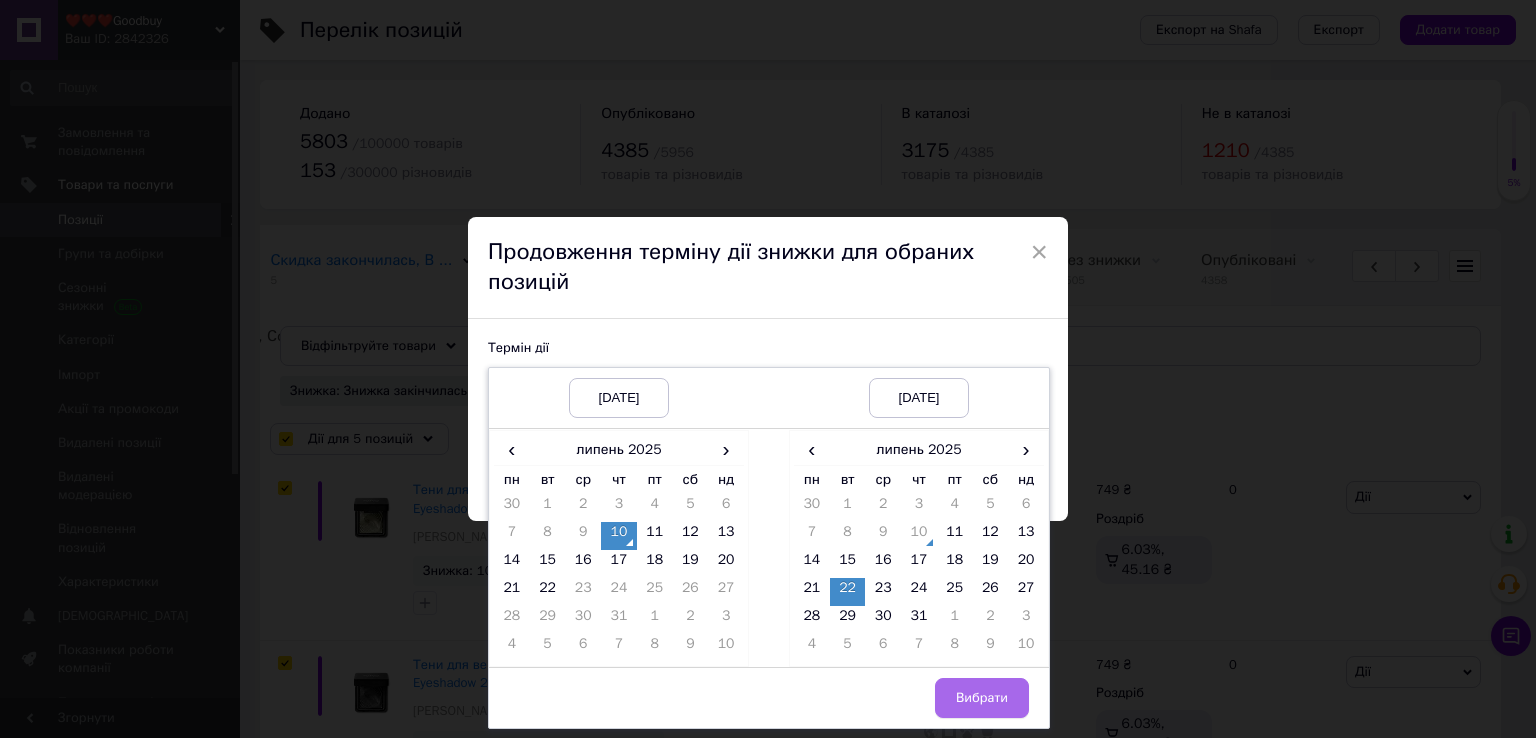 click on "Вибрати" at bounding box center [982, 698] 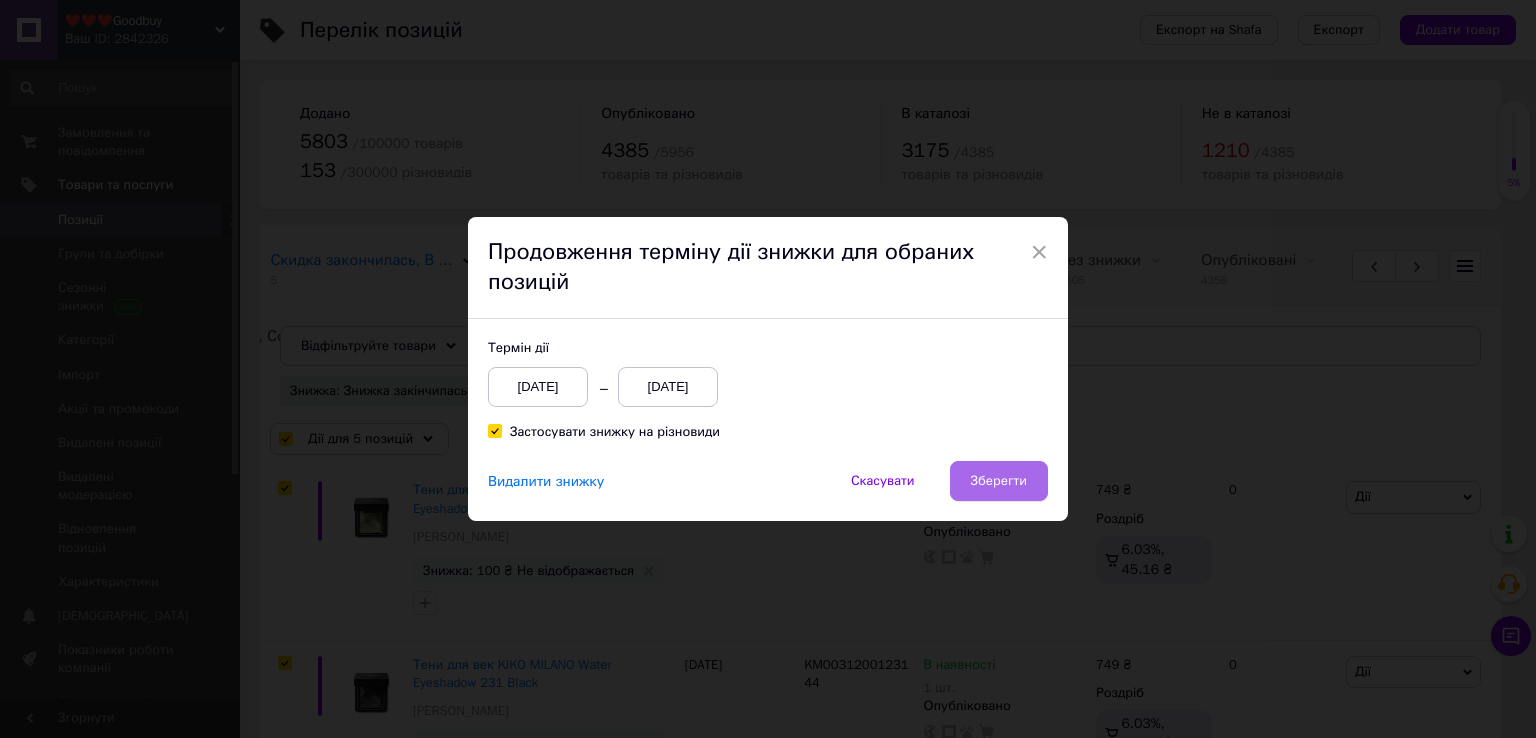 click on "Зберегти" at bounding box center (999, 481) 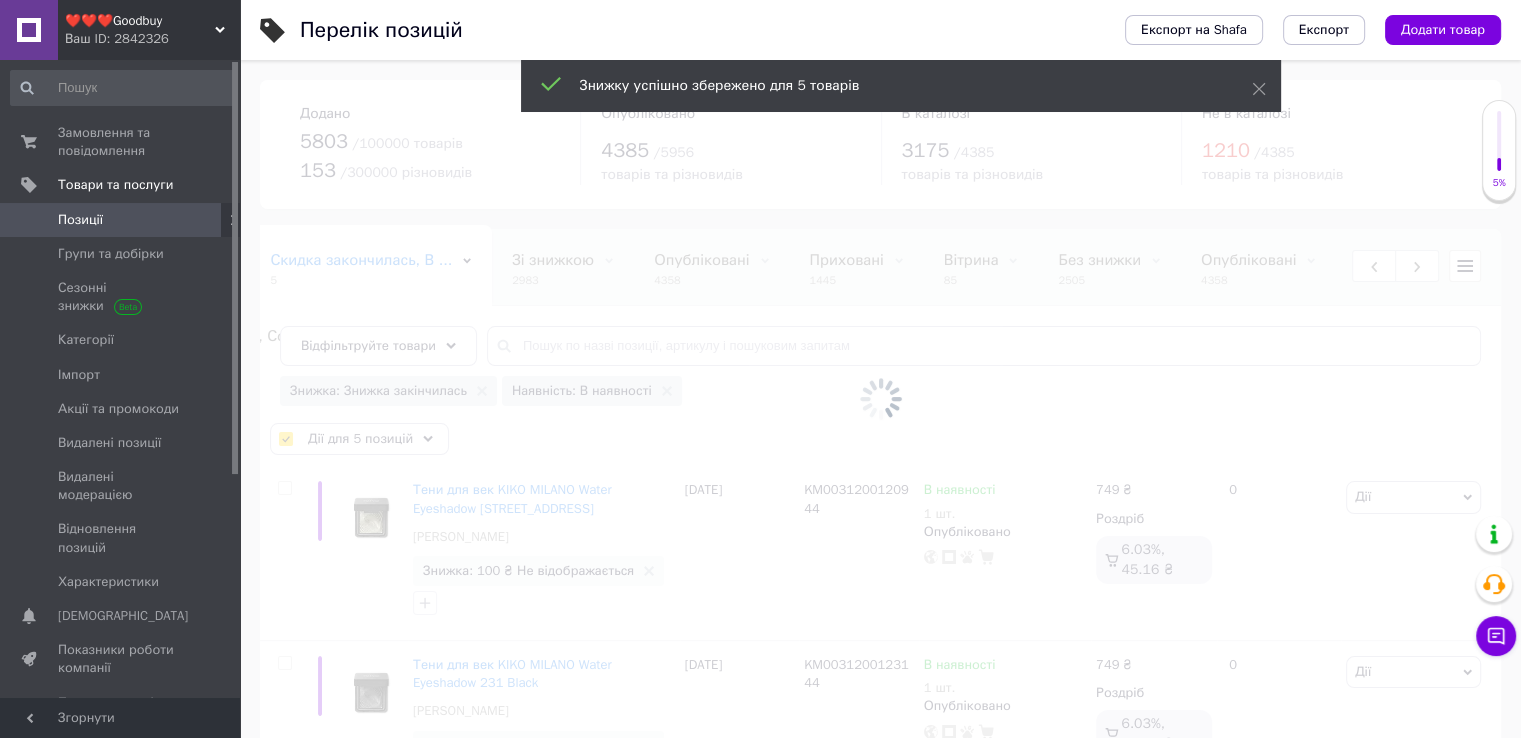 checkbox on "false" 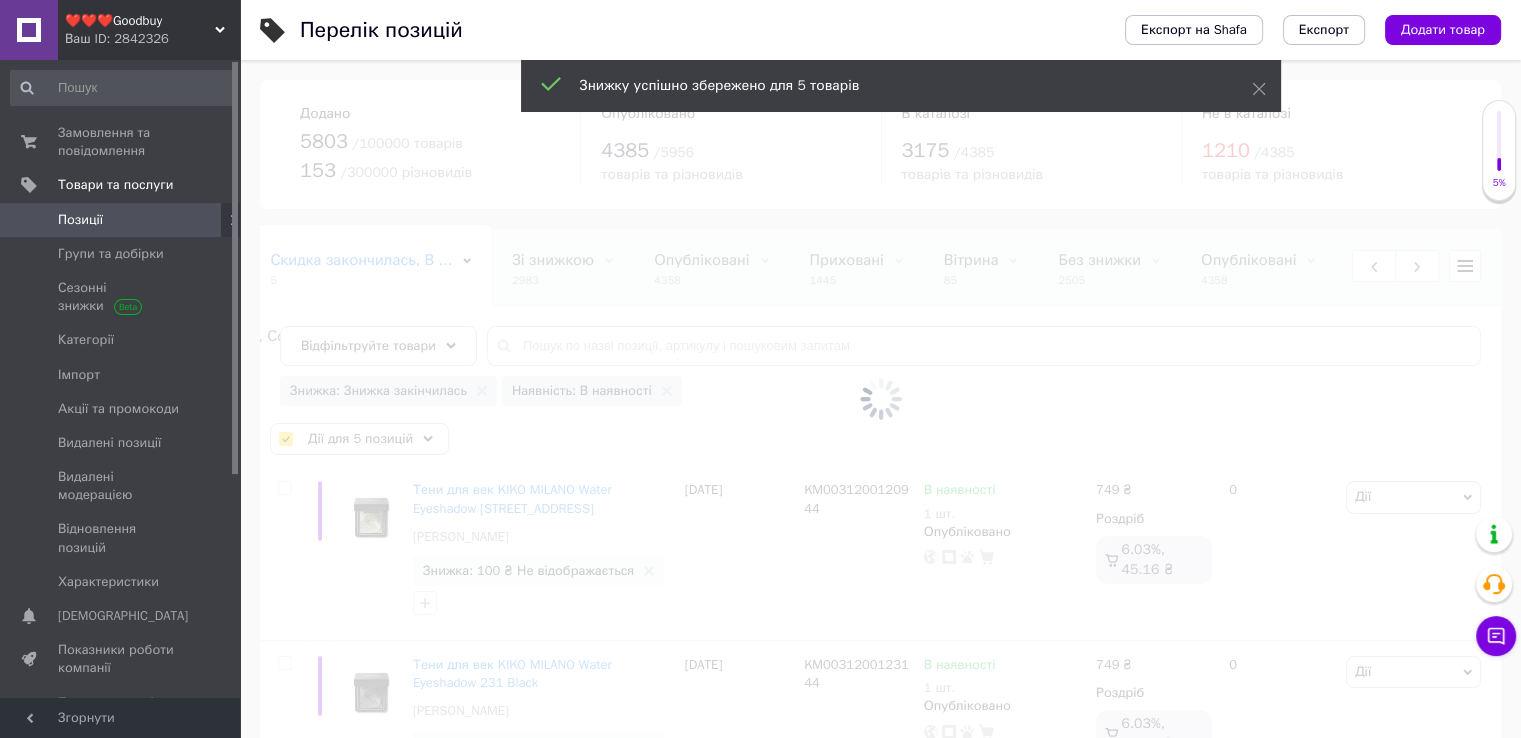 checkbox on "false" 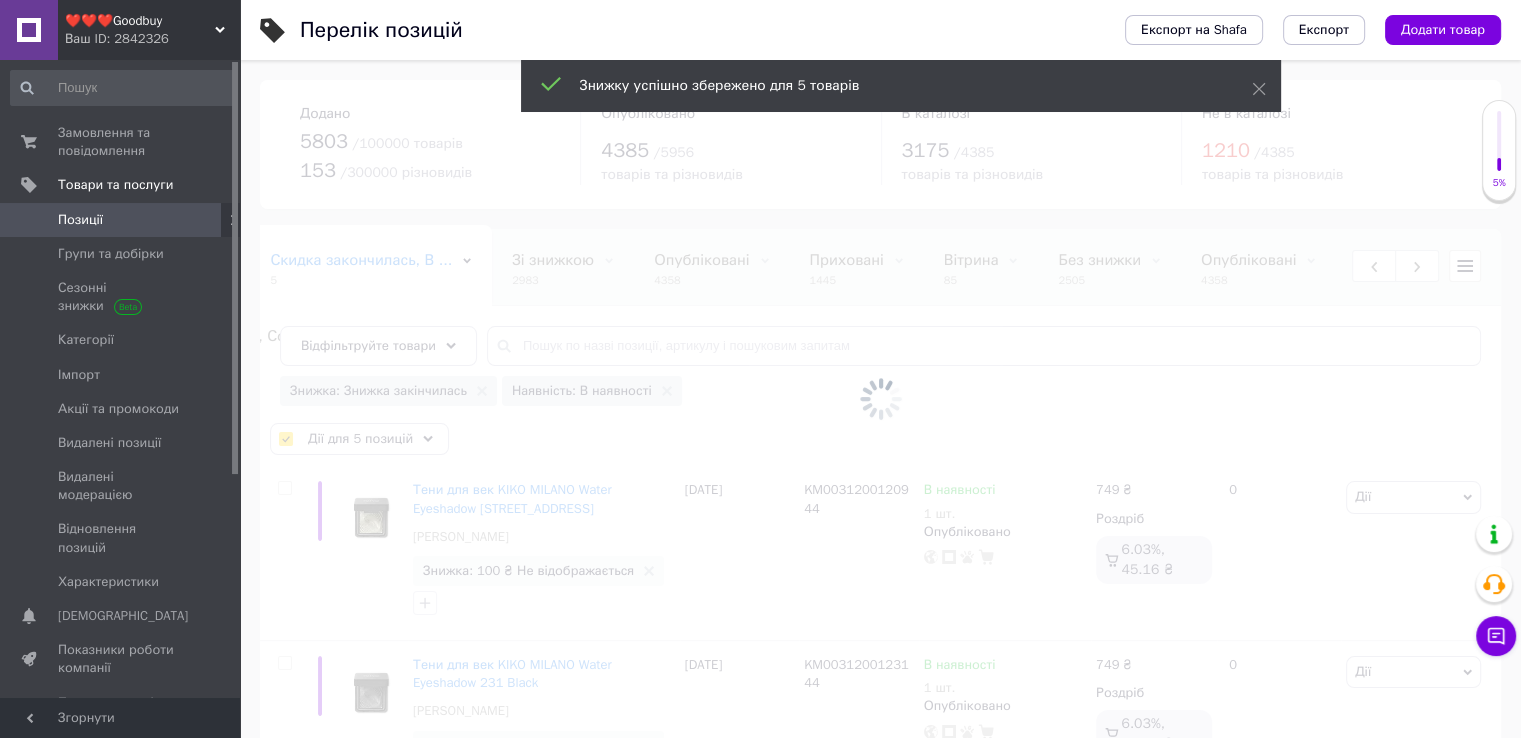 checkbox on "false" 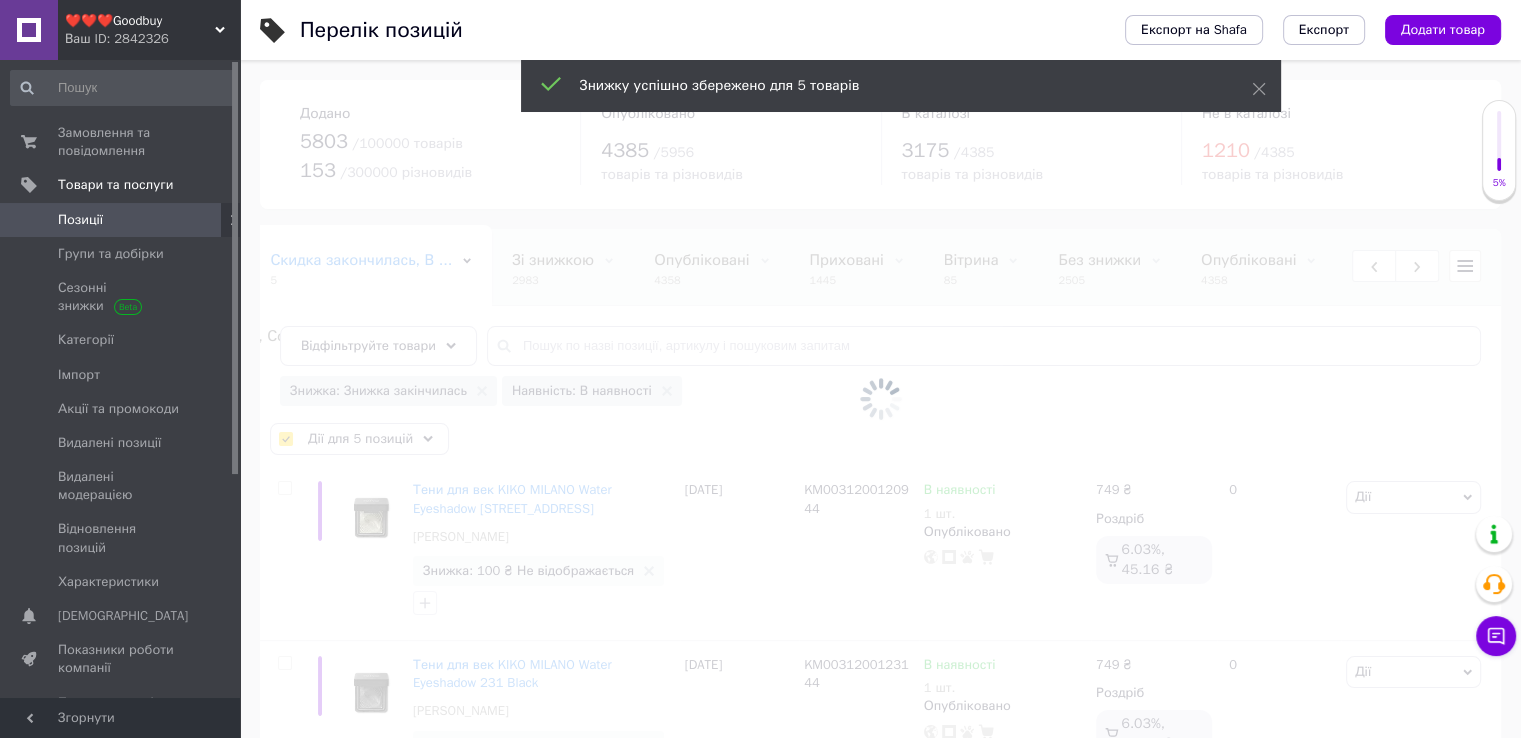 checkbox on "false" 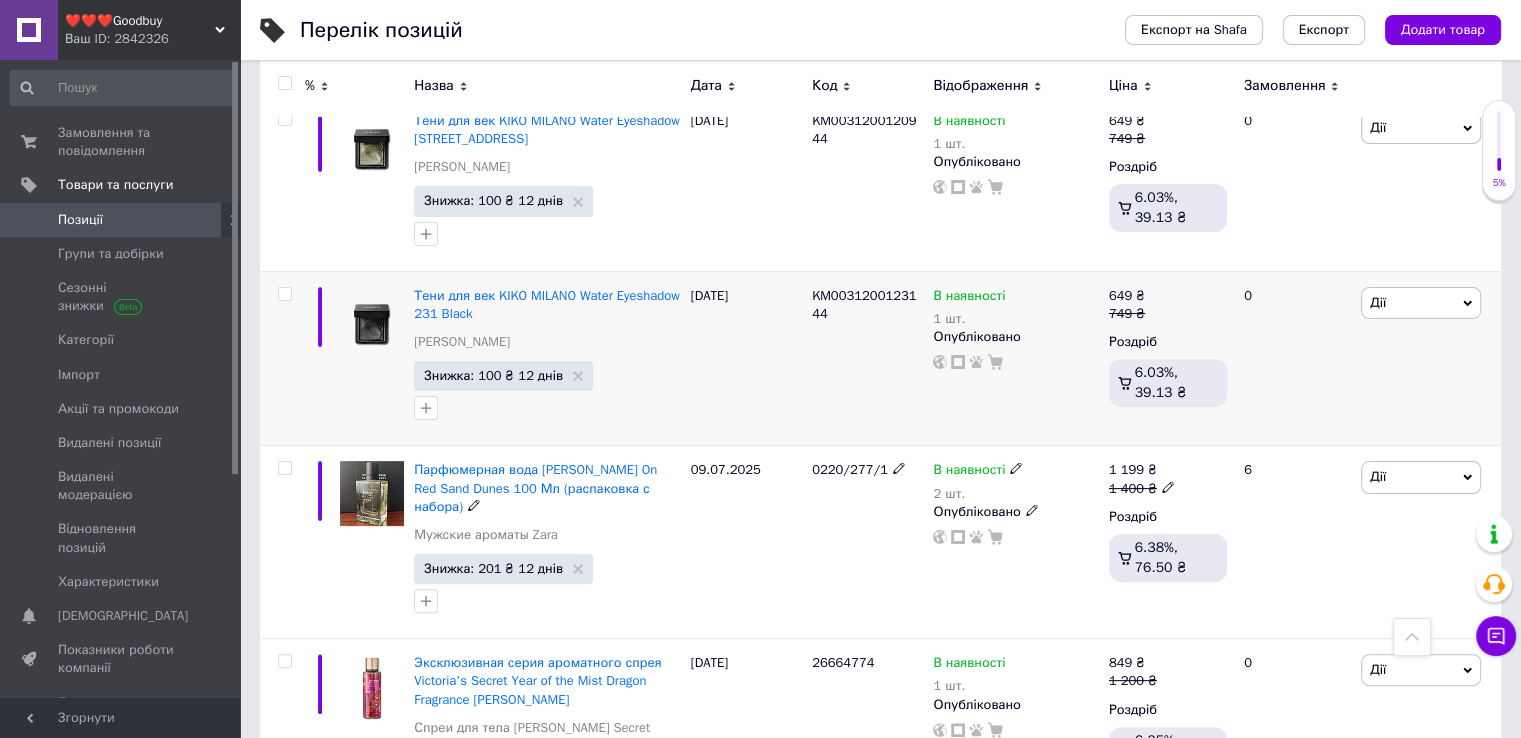 scroll, scrollTop: 400, scrollLeft: 0, axis: vertical 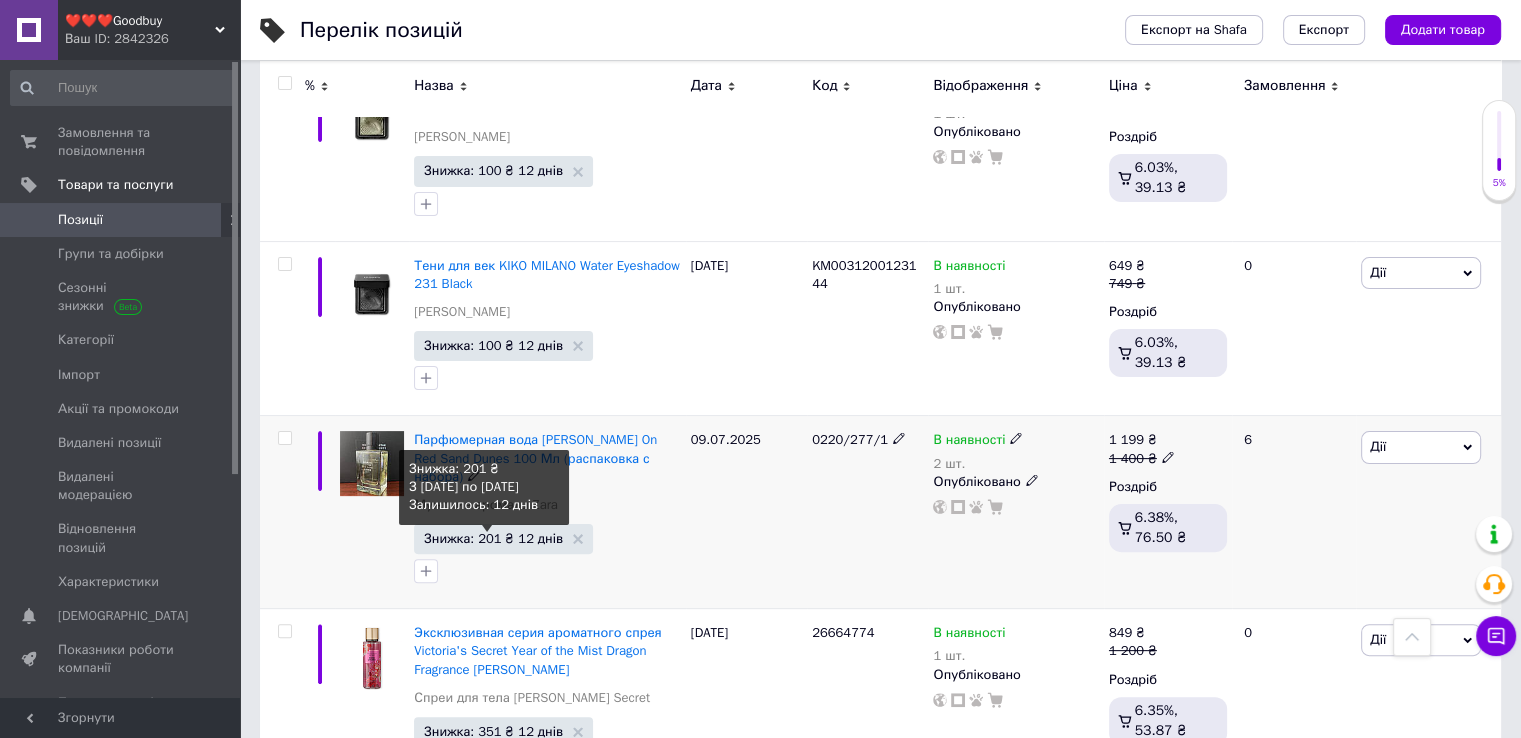 click on "Знижка: 201 ₴ 12 днів" at bounding box center (493, 538) 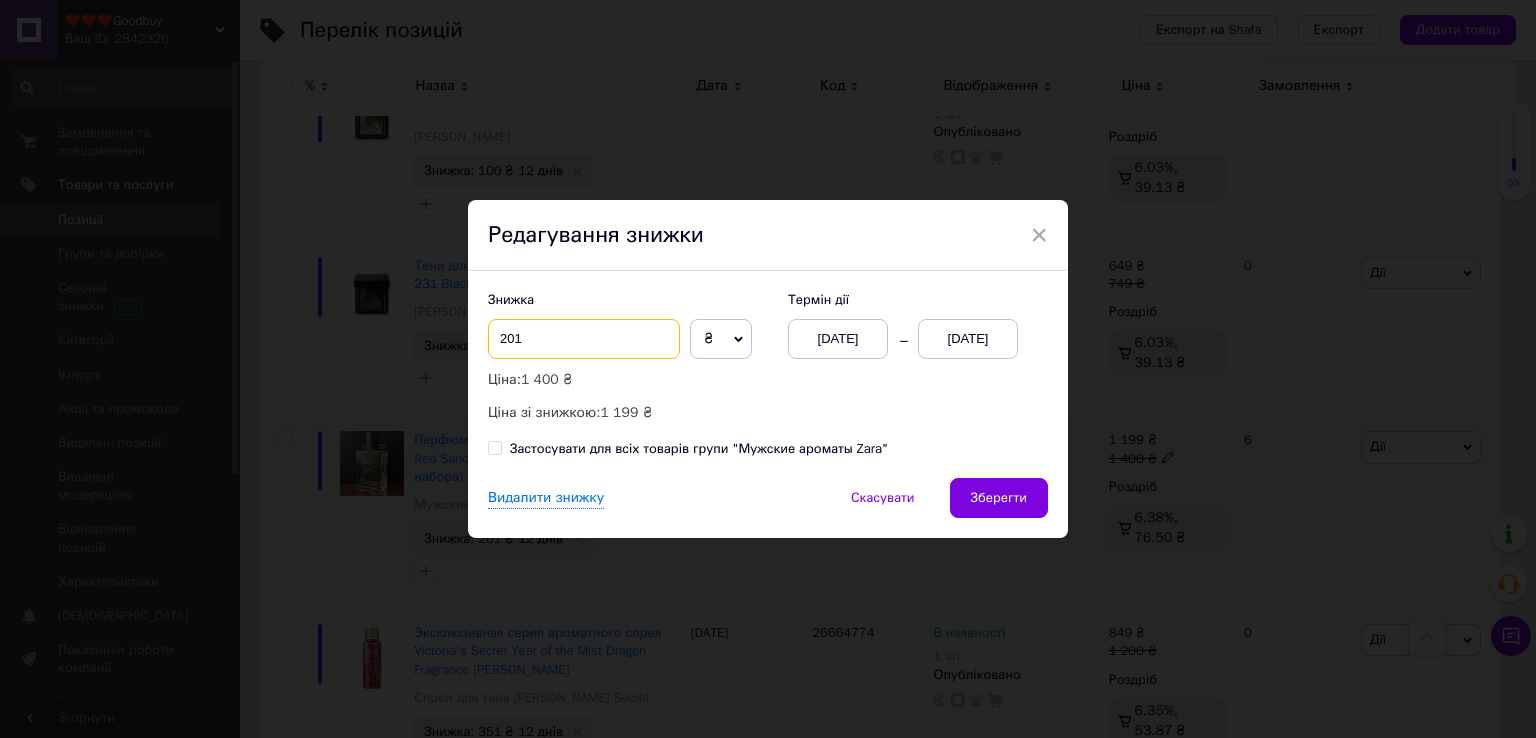 click on "201" at bounding box center [584, 339] 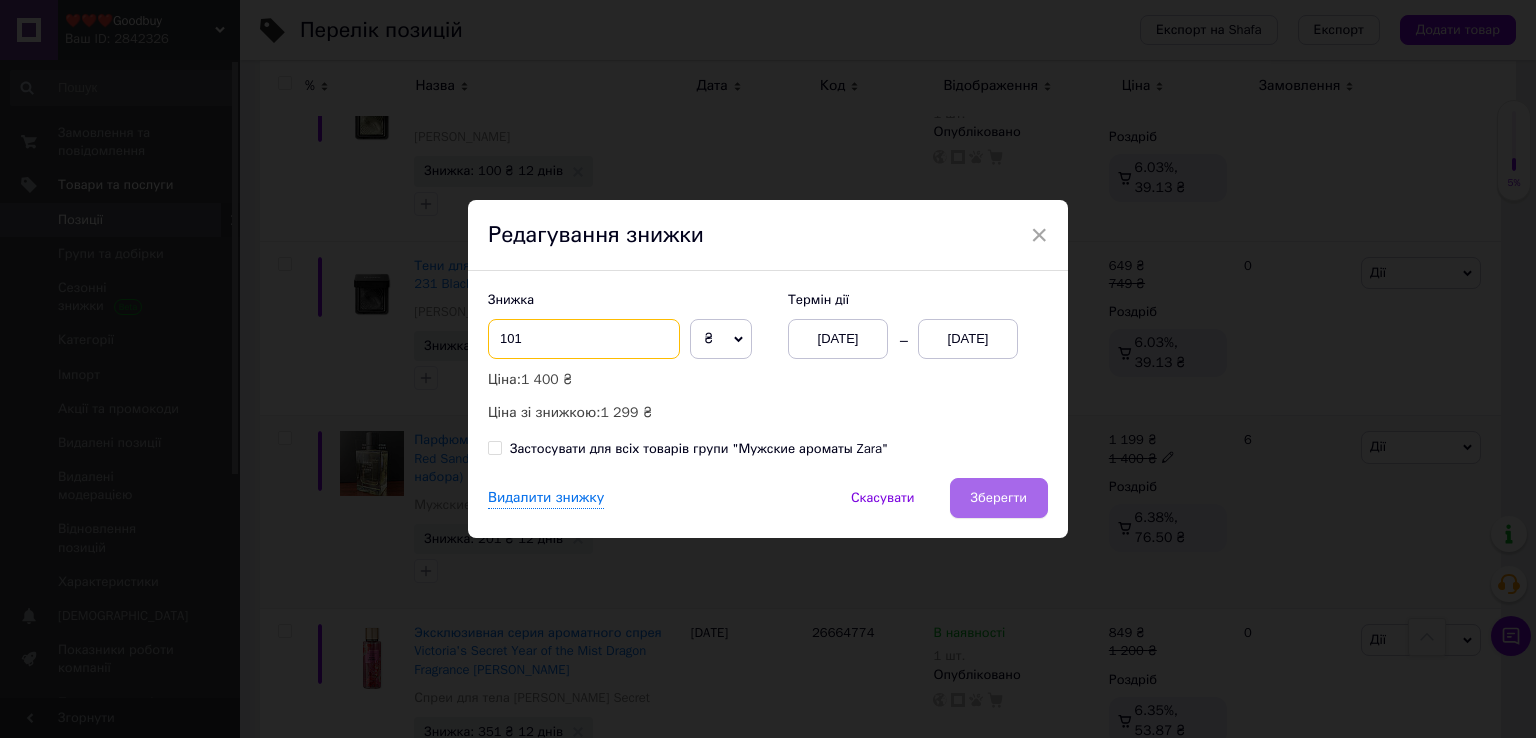 type on "101" 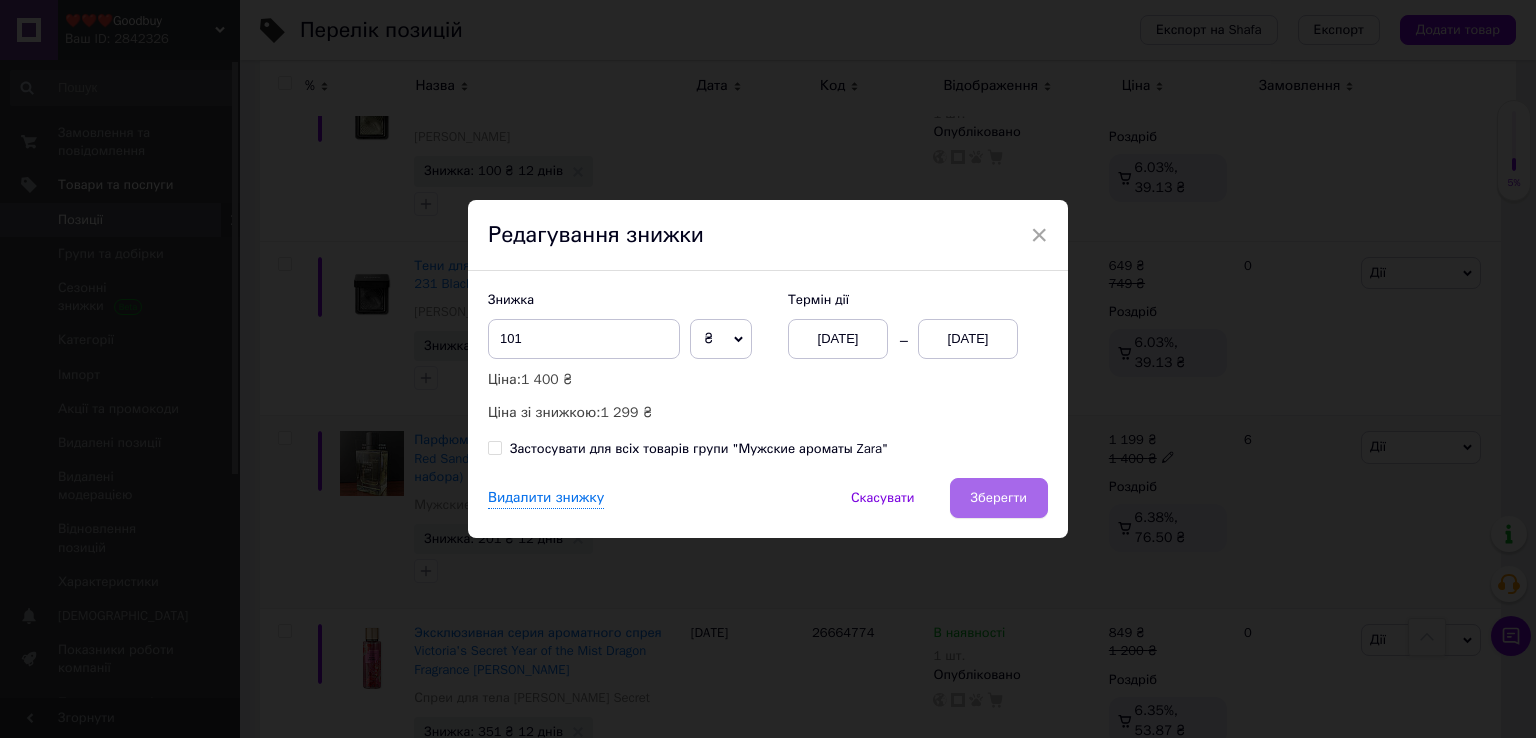 click on "Зберегти" at bounding box center (999, 498) 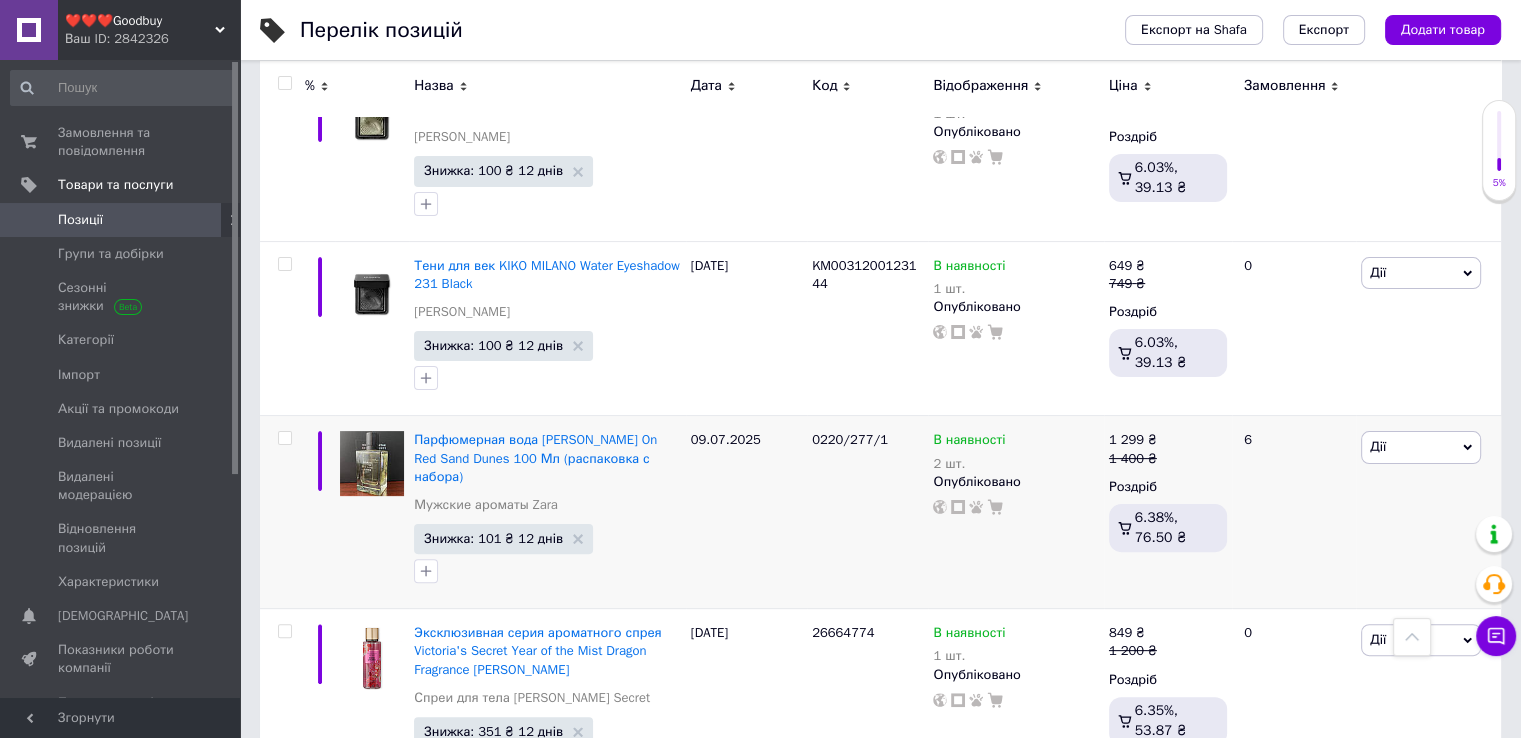 click on "Позиції" at bounding box center (80, 220) 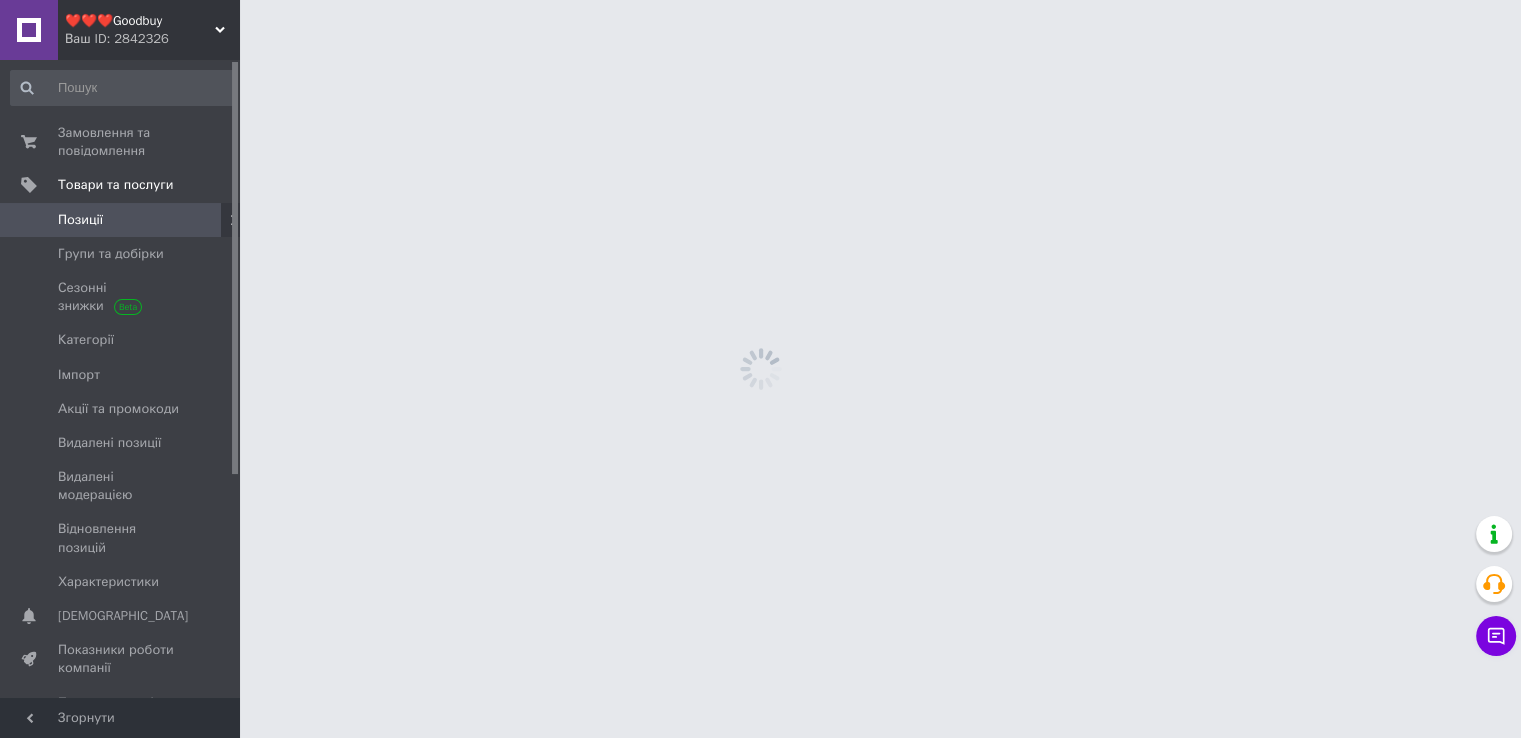 scroll, scrollTop: 0, scrollLeft: 0, axis: both 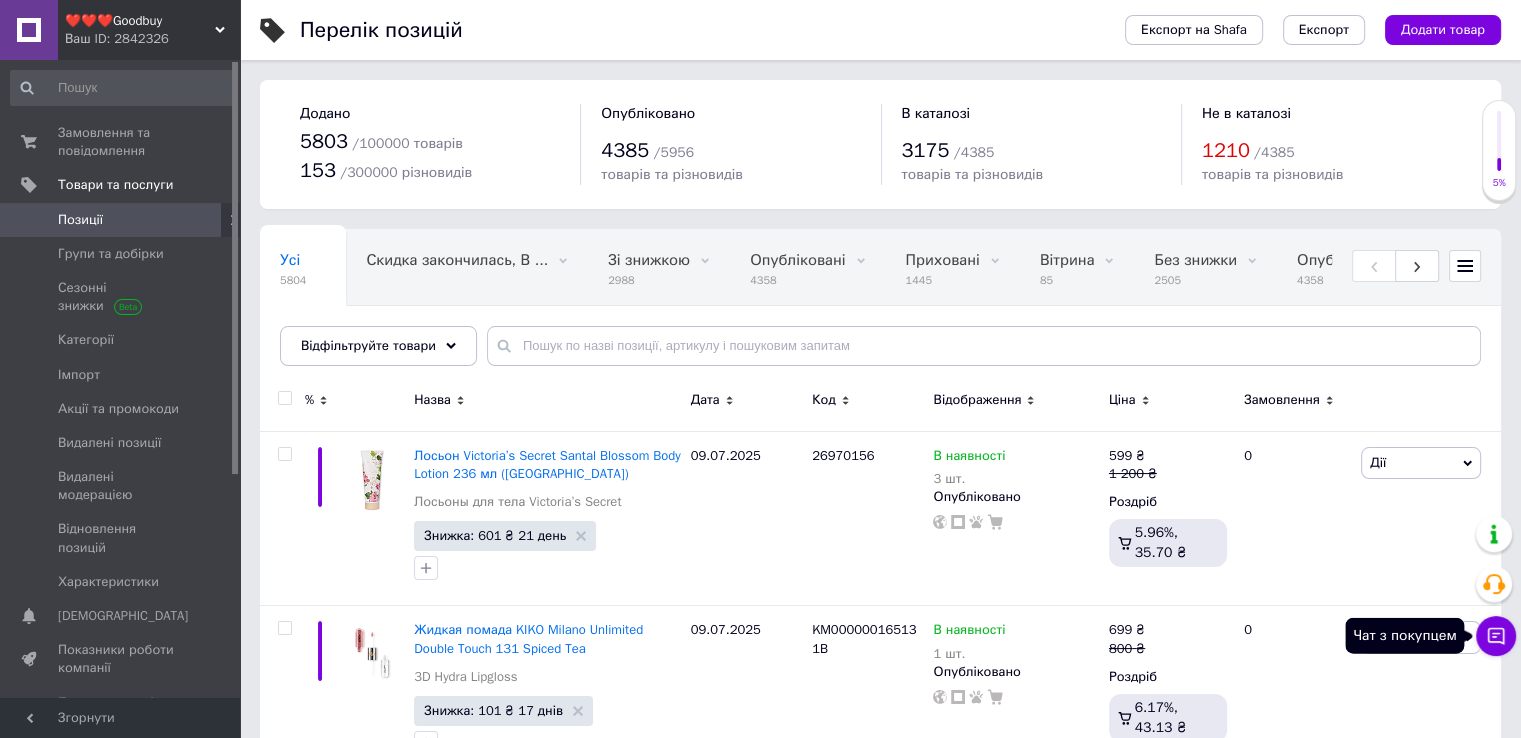 click 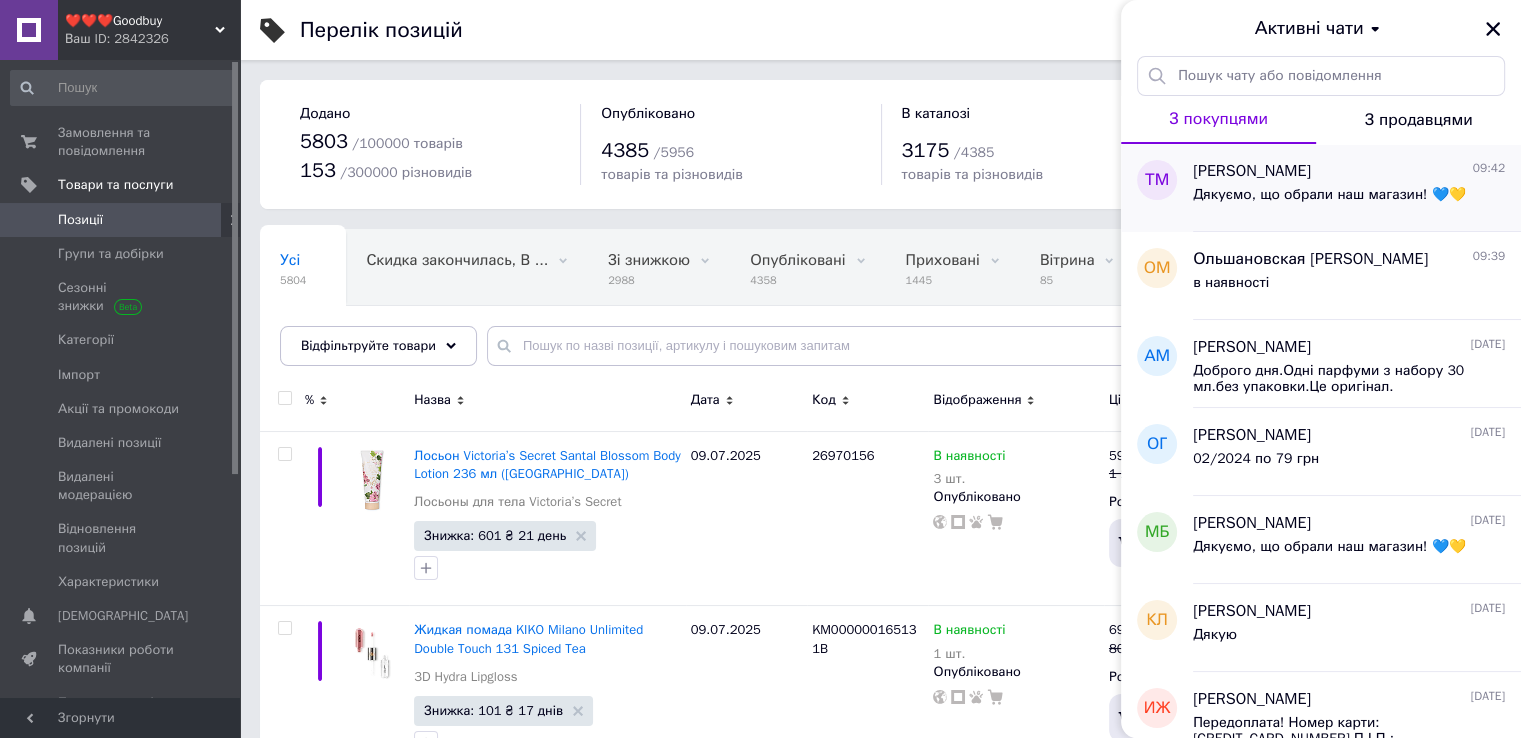 click on "Дякуємо, що обрали наш магазин! 💙💛" at bounding box center (1329, 195) 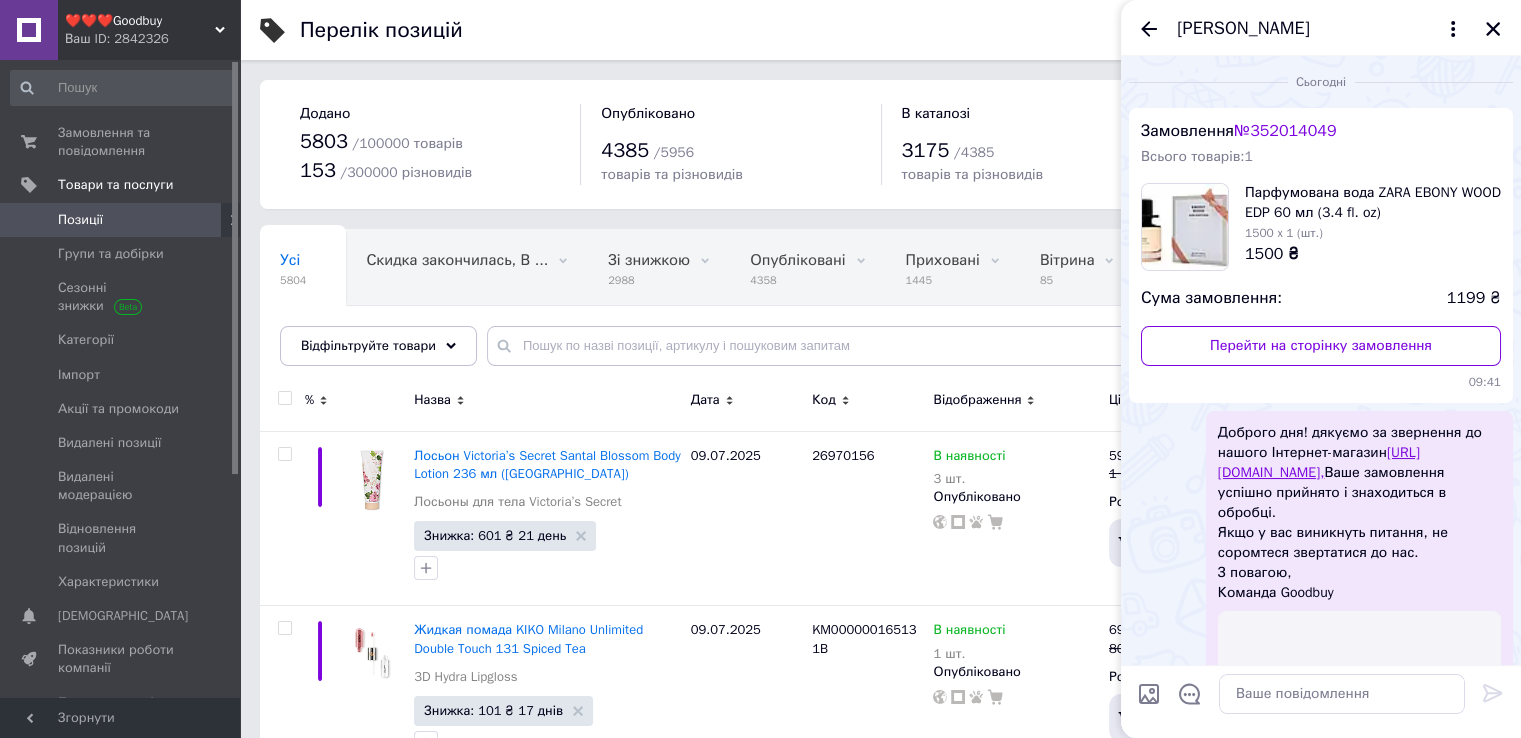 scroll, scrollTop: 733, scrollLeft: 0, axis: vertical 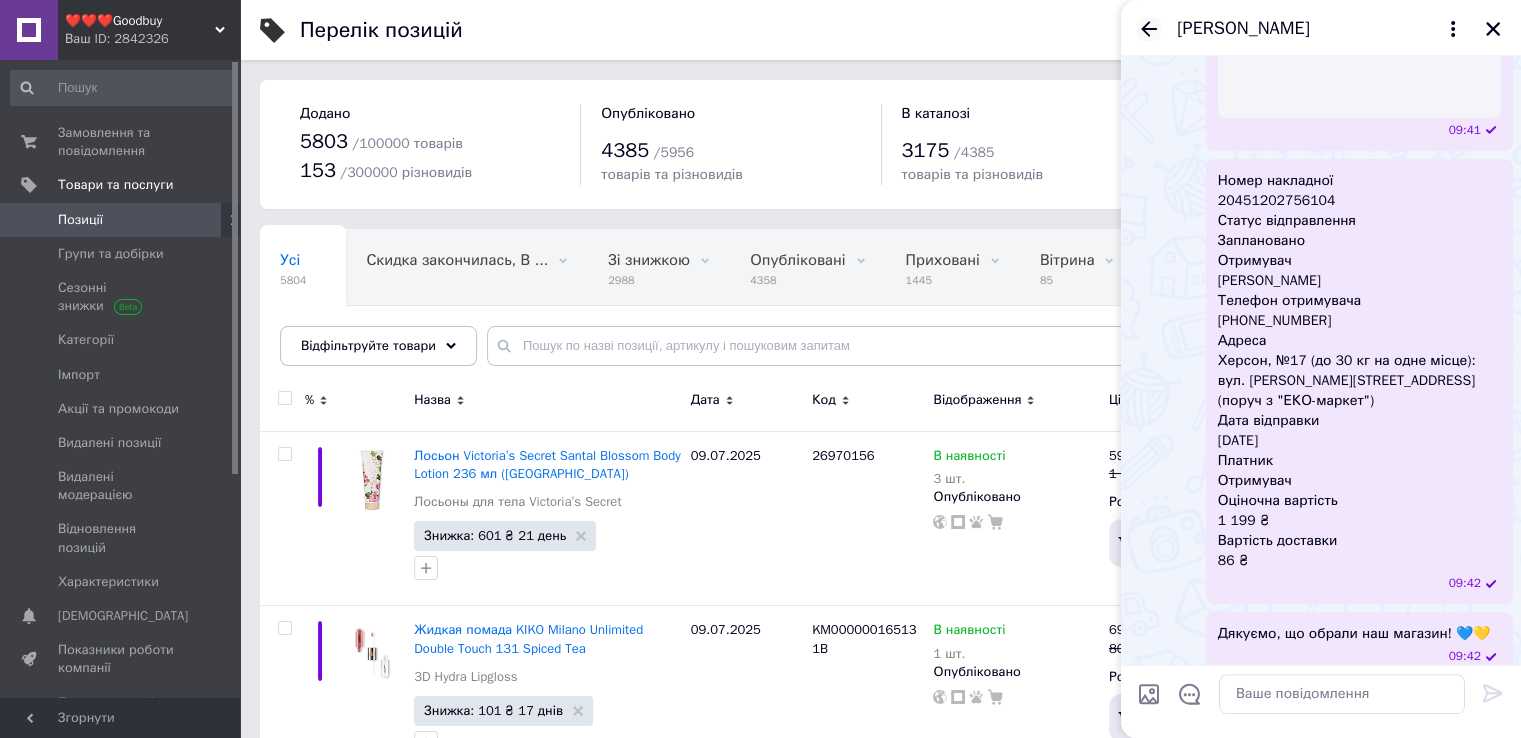 click 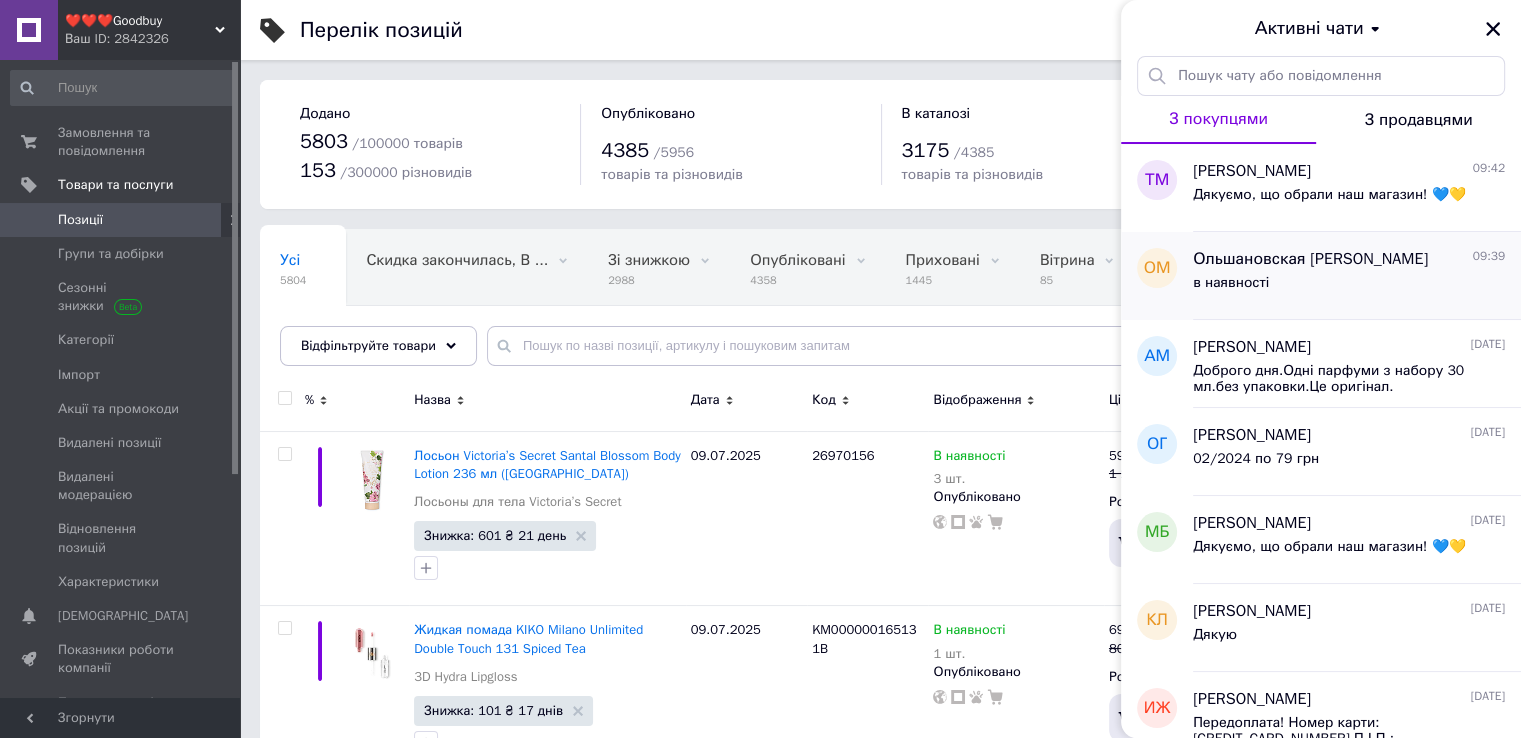 click on "в наявності" at bounding box center (1231, 283) 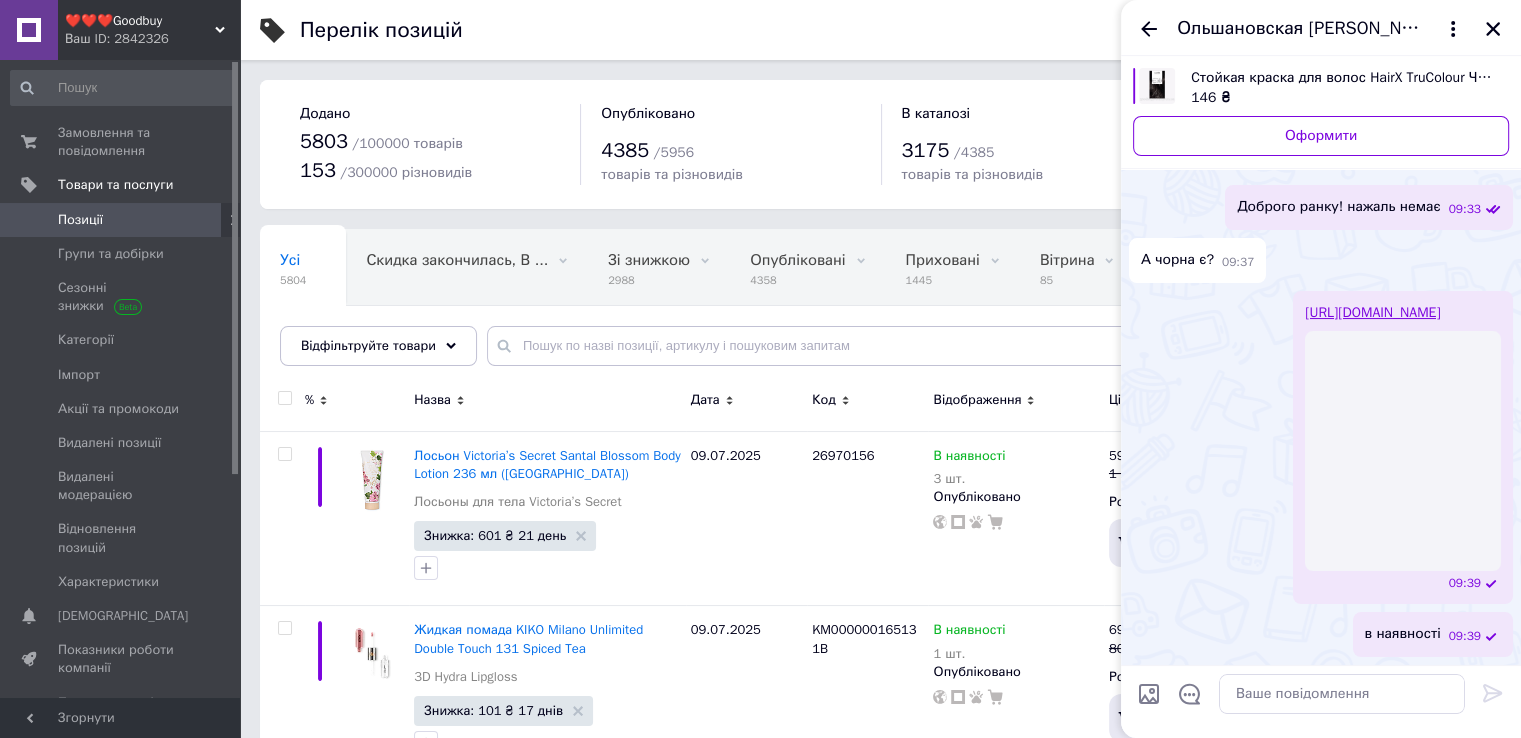 scroll, scrollTop: 186, scrollLeft: 0, axis: vertical 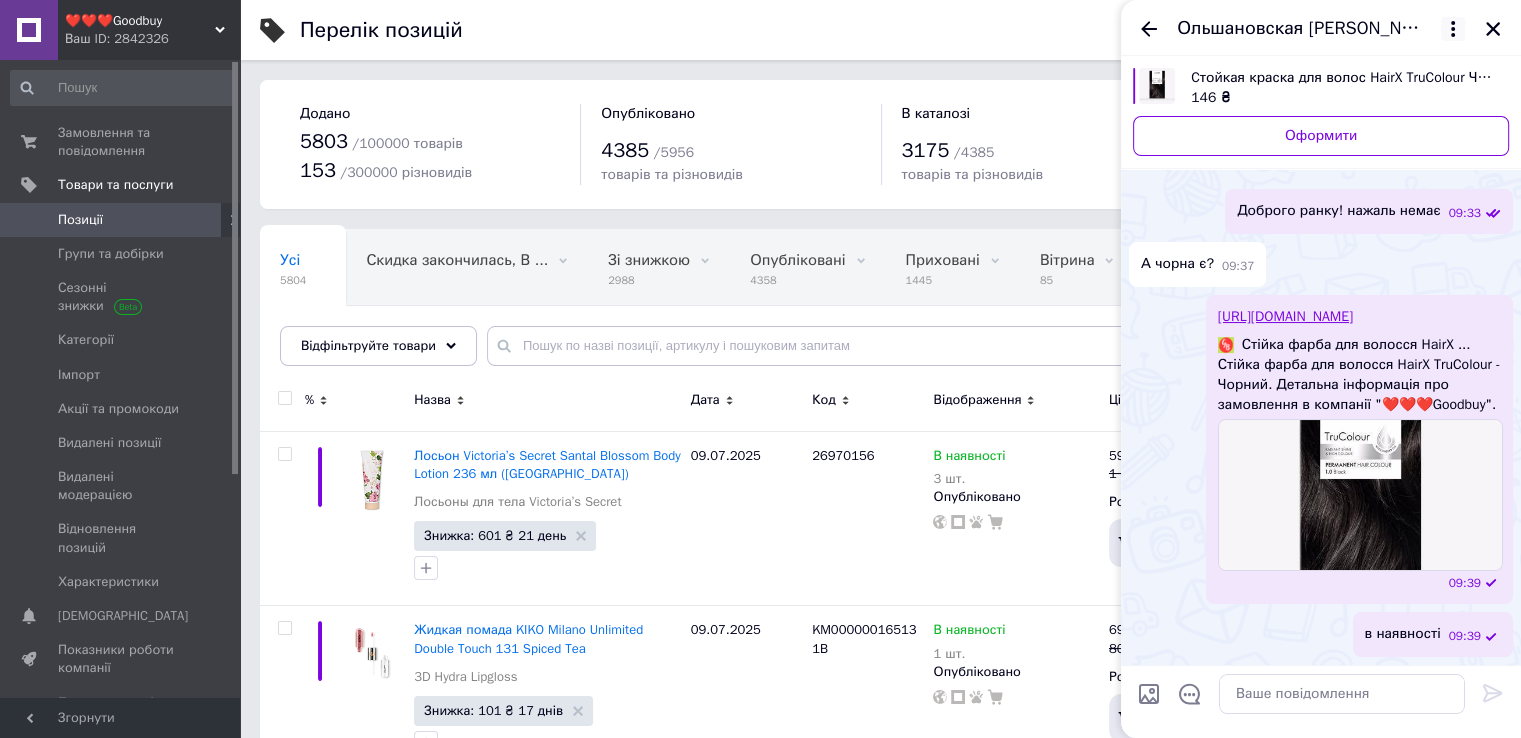 click 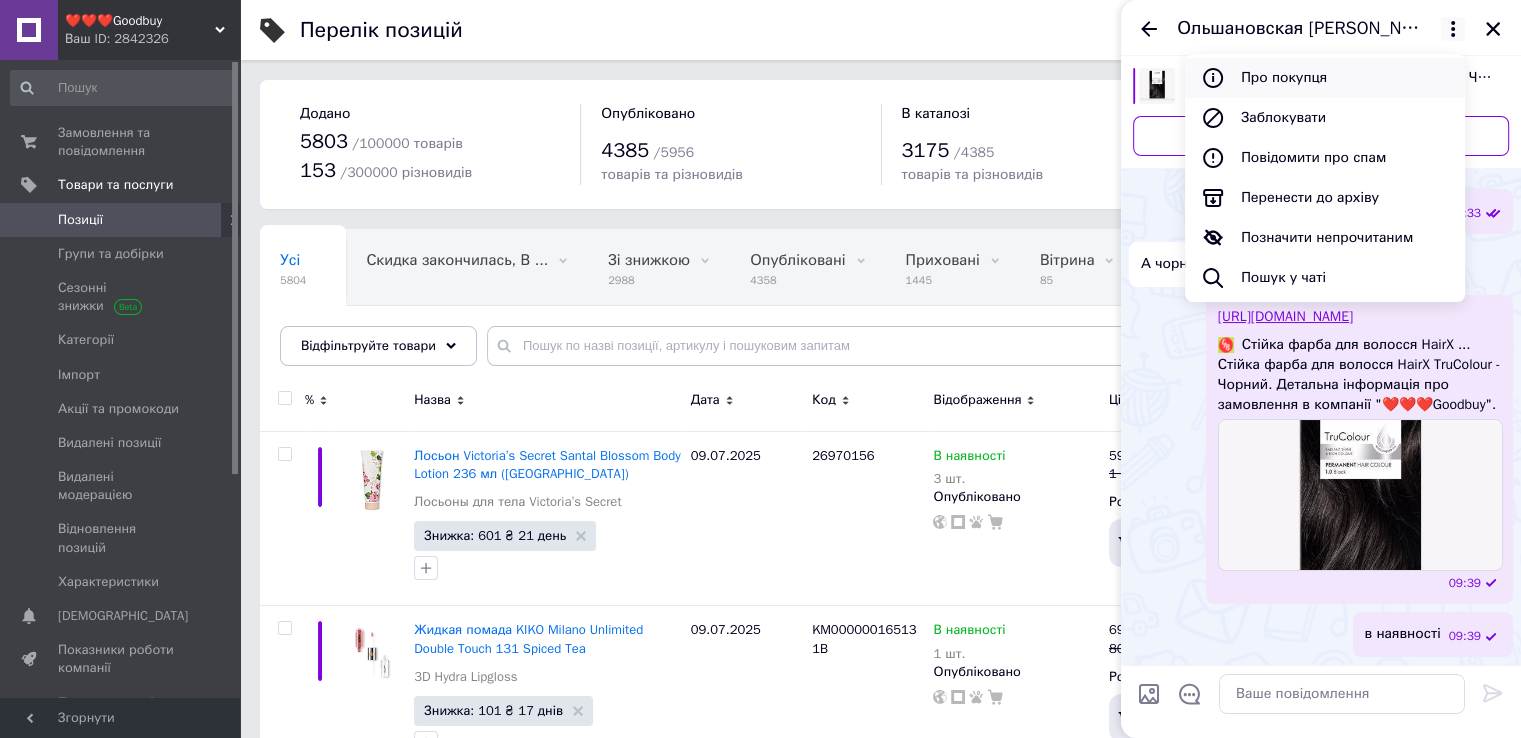 click on "Про покупця" at bounding box center (1325, 78) 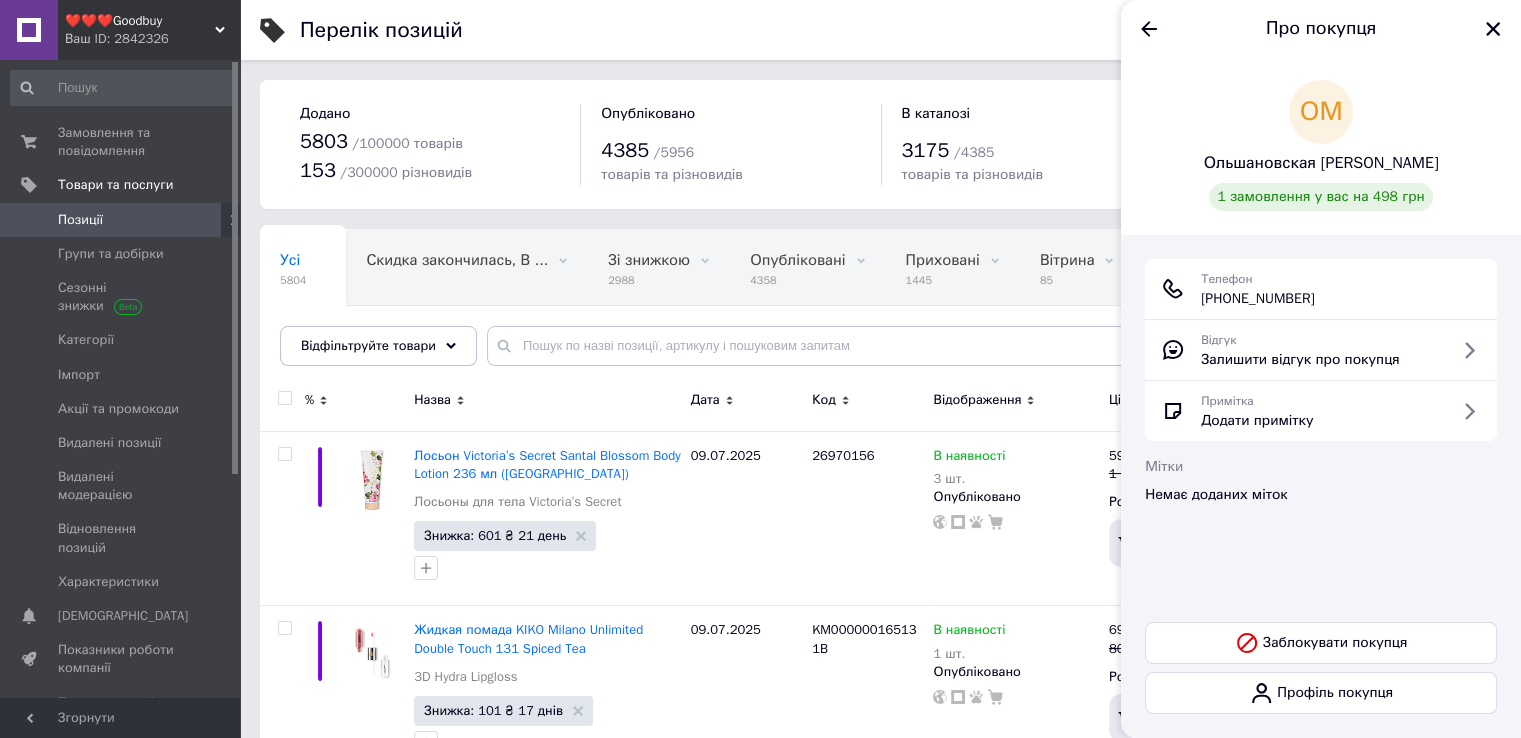 click on "+380 (97) 372-90-43" at bounding box center [1258, 299] 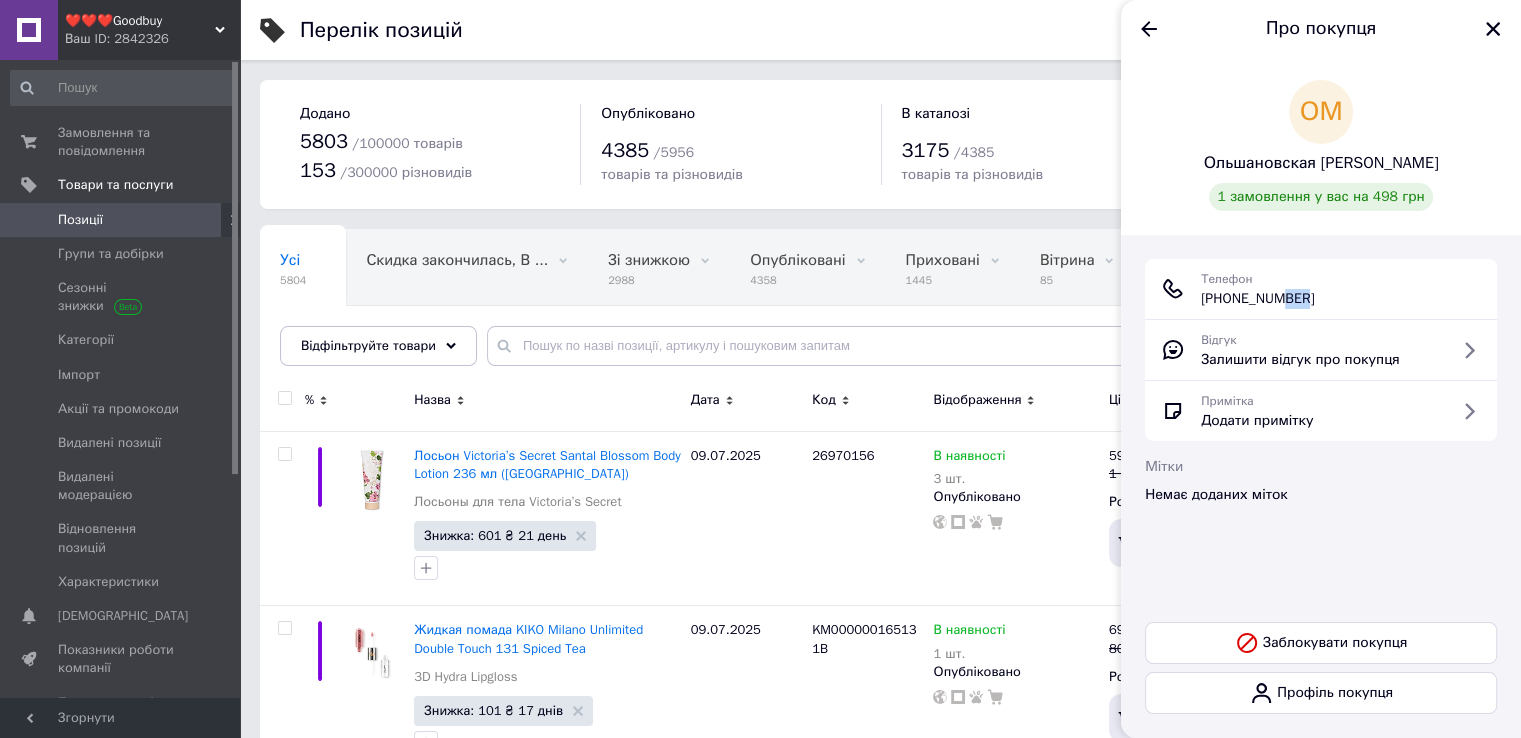 click on "+380 (97) 372-90-43" at bounding box center (1258, 299) 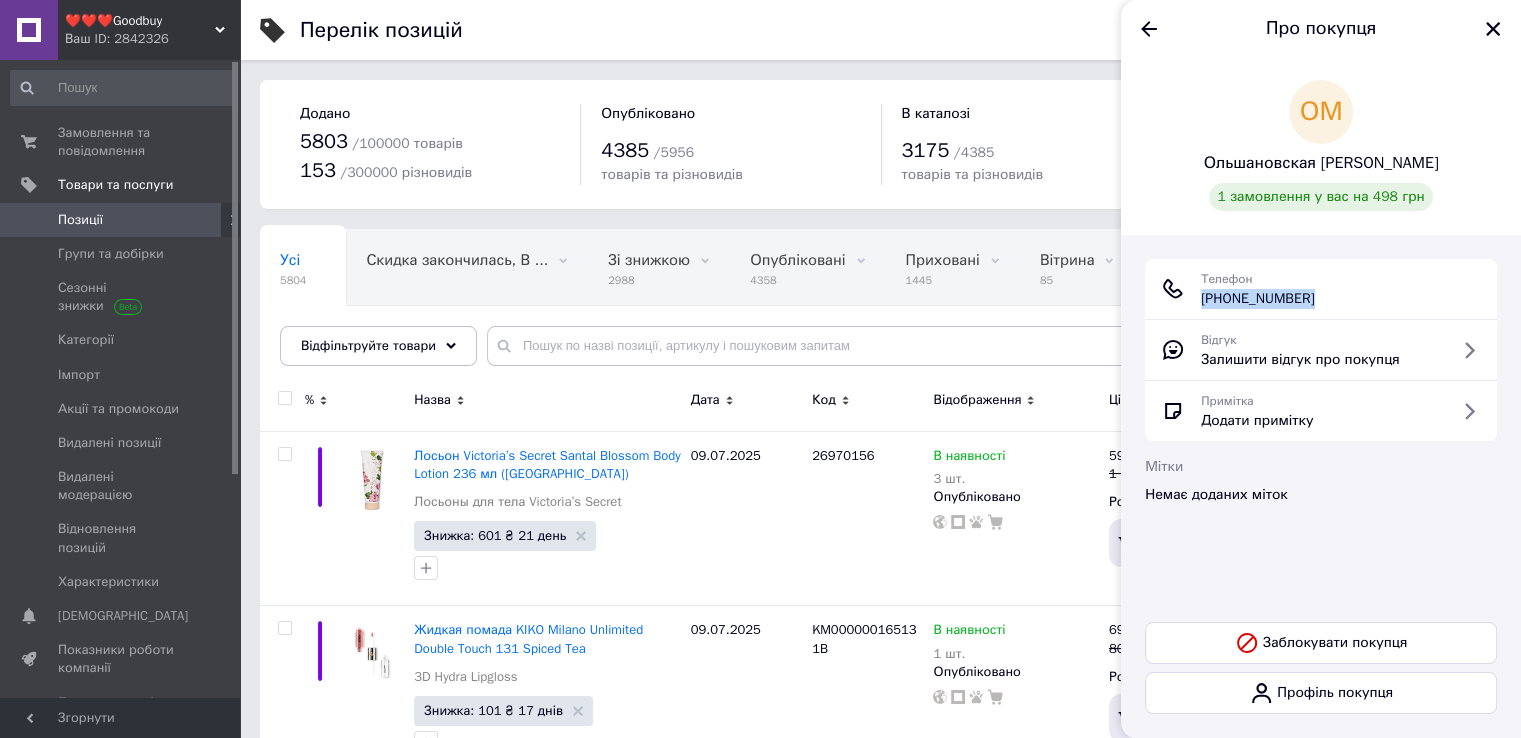 click on "+380 (97) 372-90-43" at bounding box center [1258, 299] 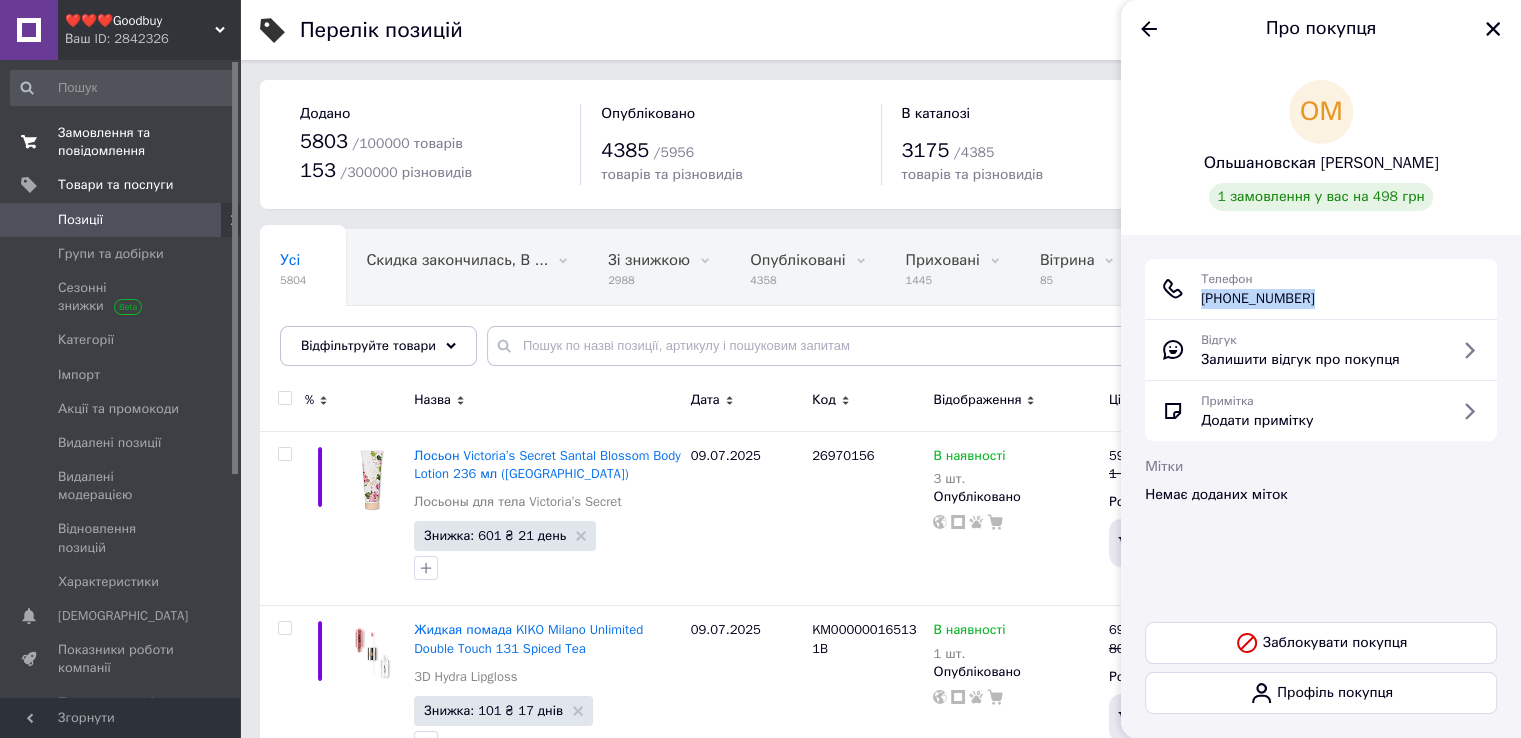 click on "Замовлення та повідомлення" at bounding box center (121, 142) 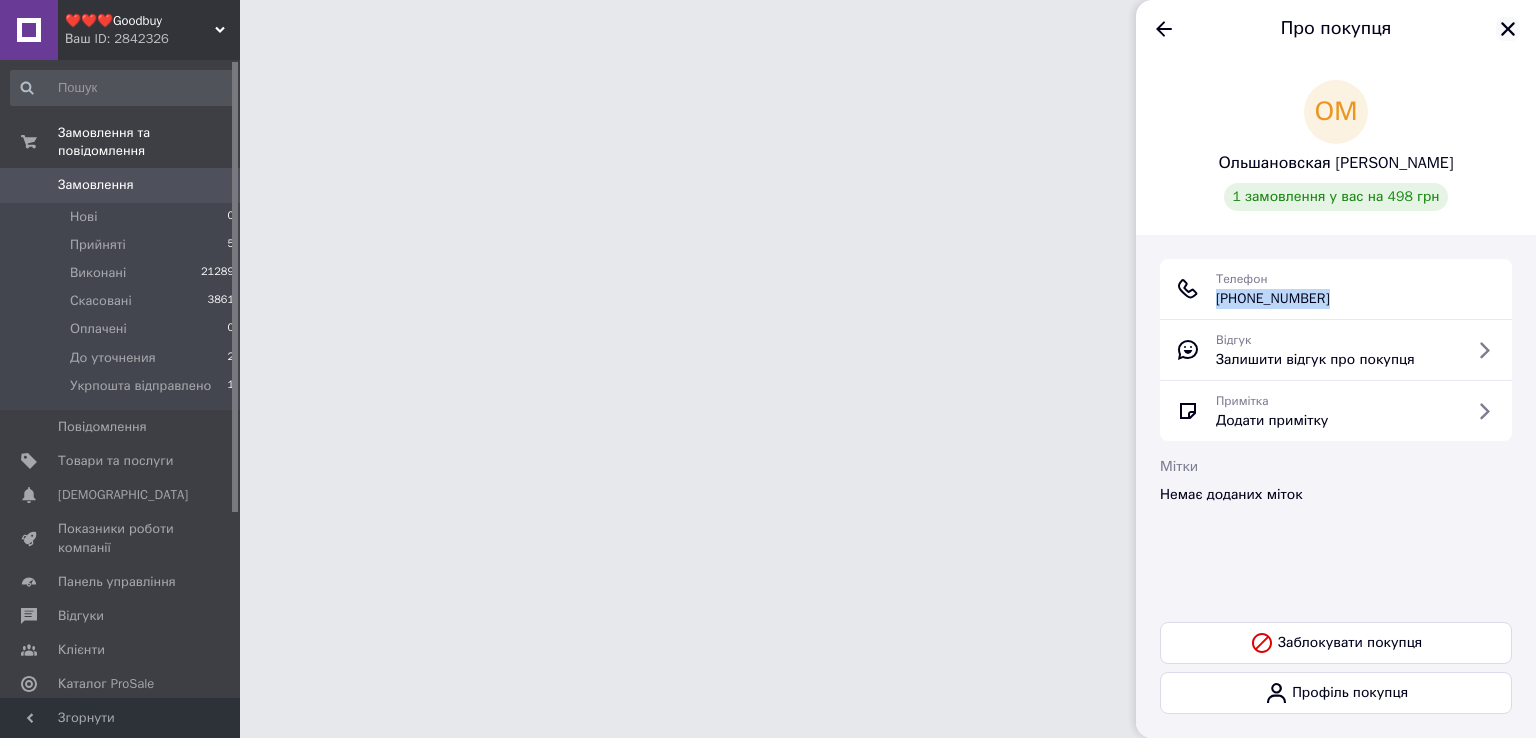 click 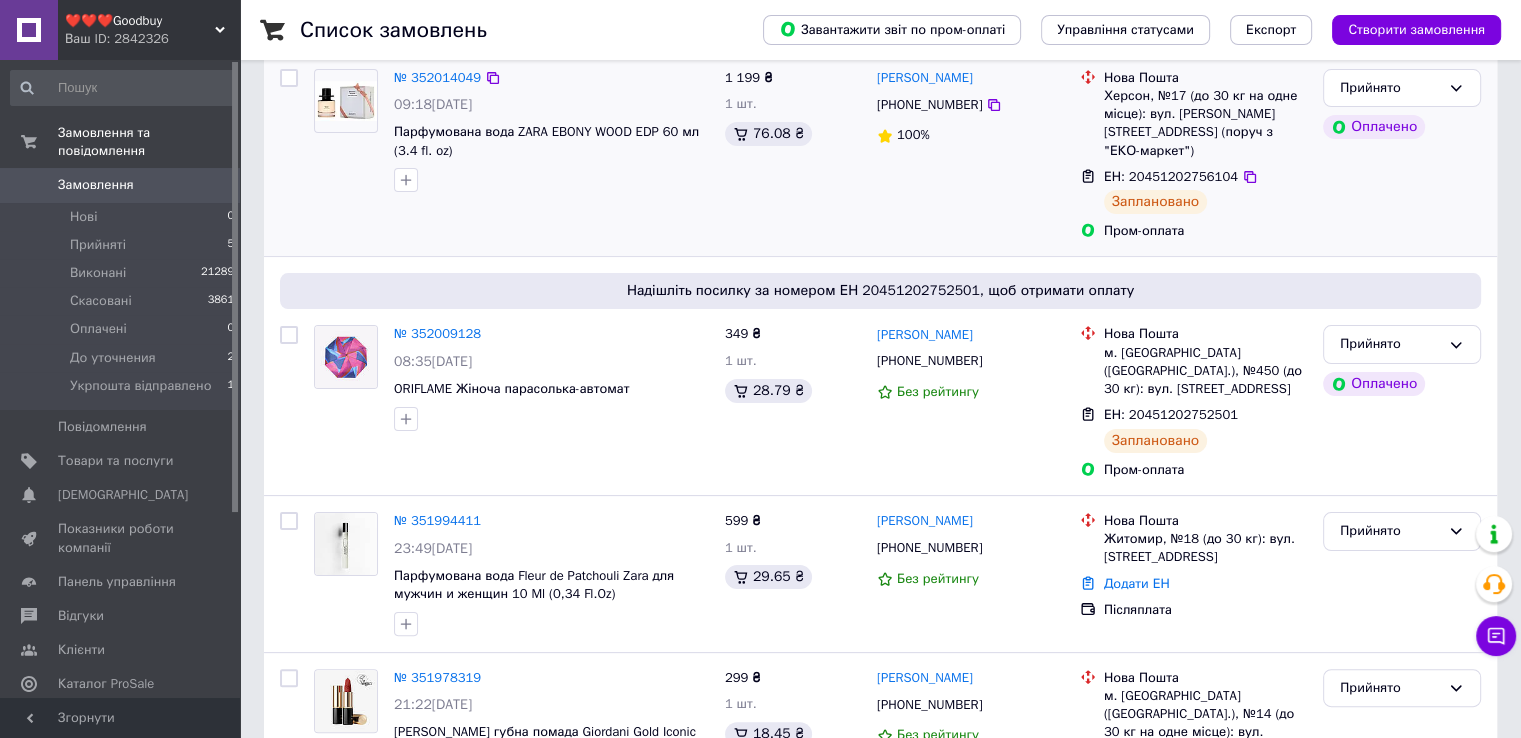 scroll, scrollTop: 400, scrollLeft: 0, axis: vertical 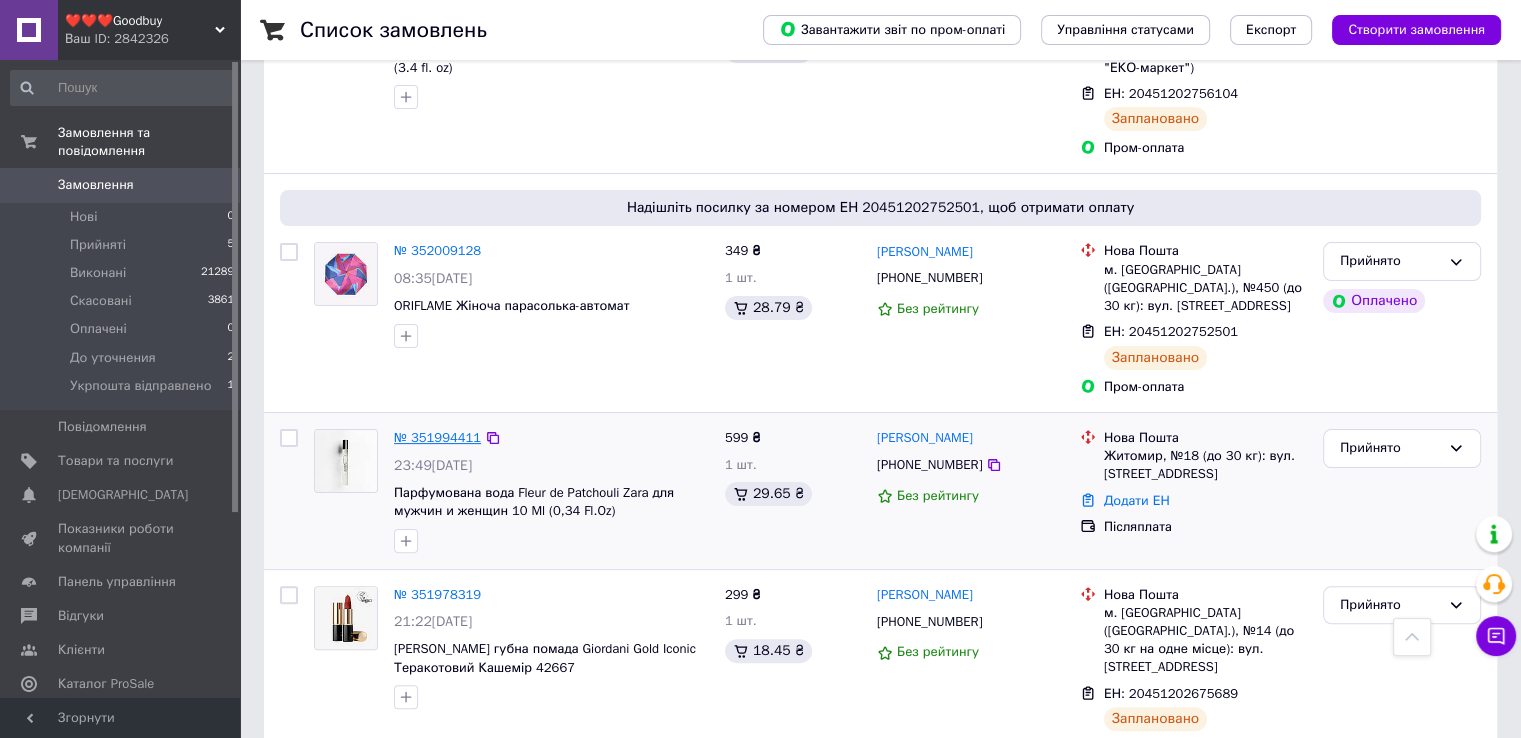click on "№ 351994411" at bounding box center (437, 437) 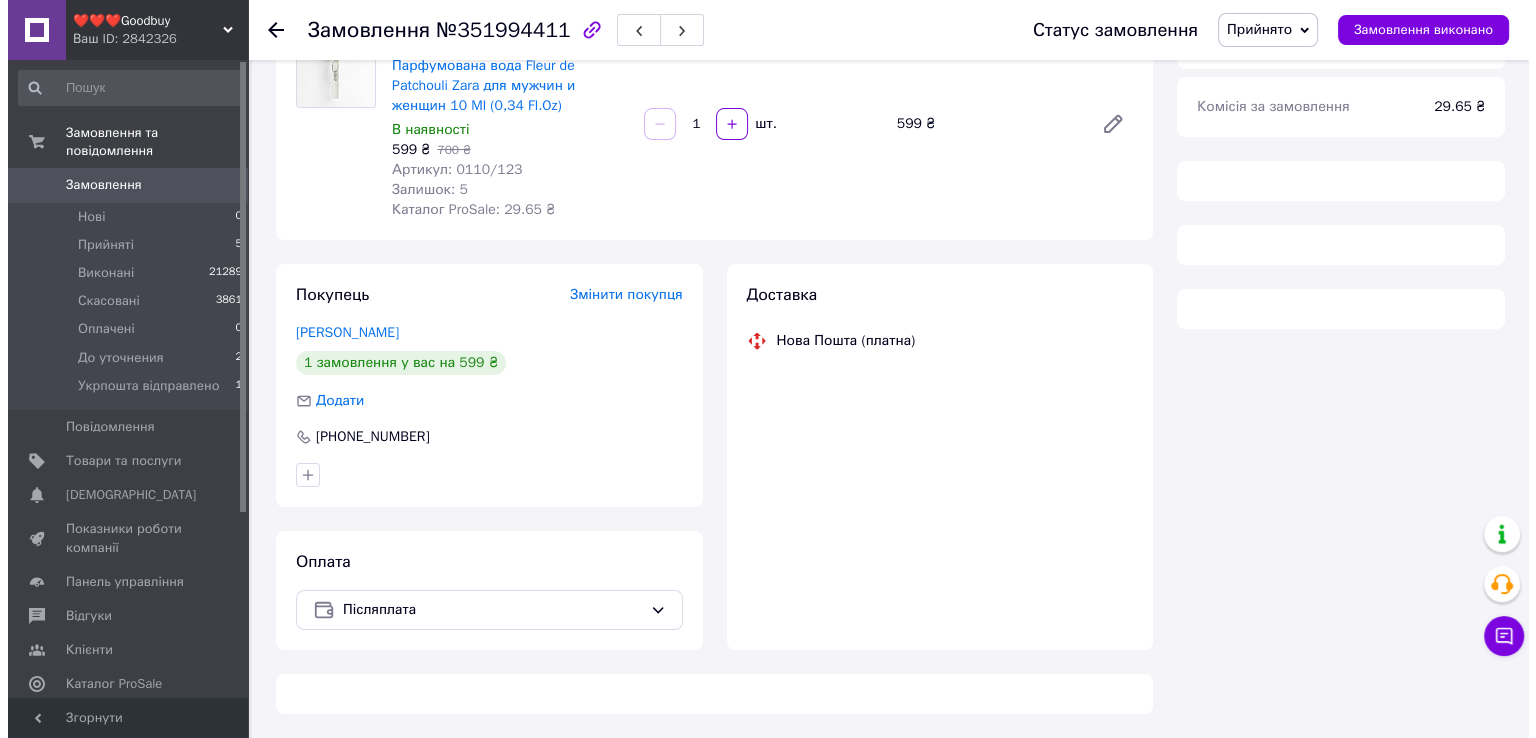scroll, scrollTop: 400, scrollLeft: 0, axis: vertical 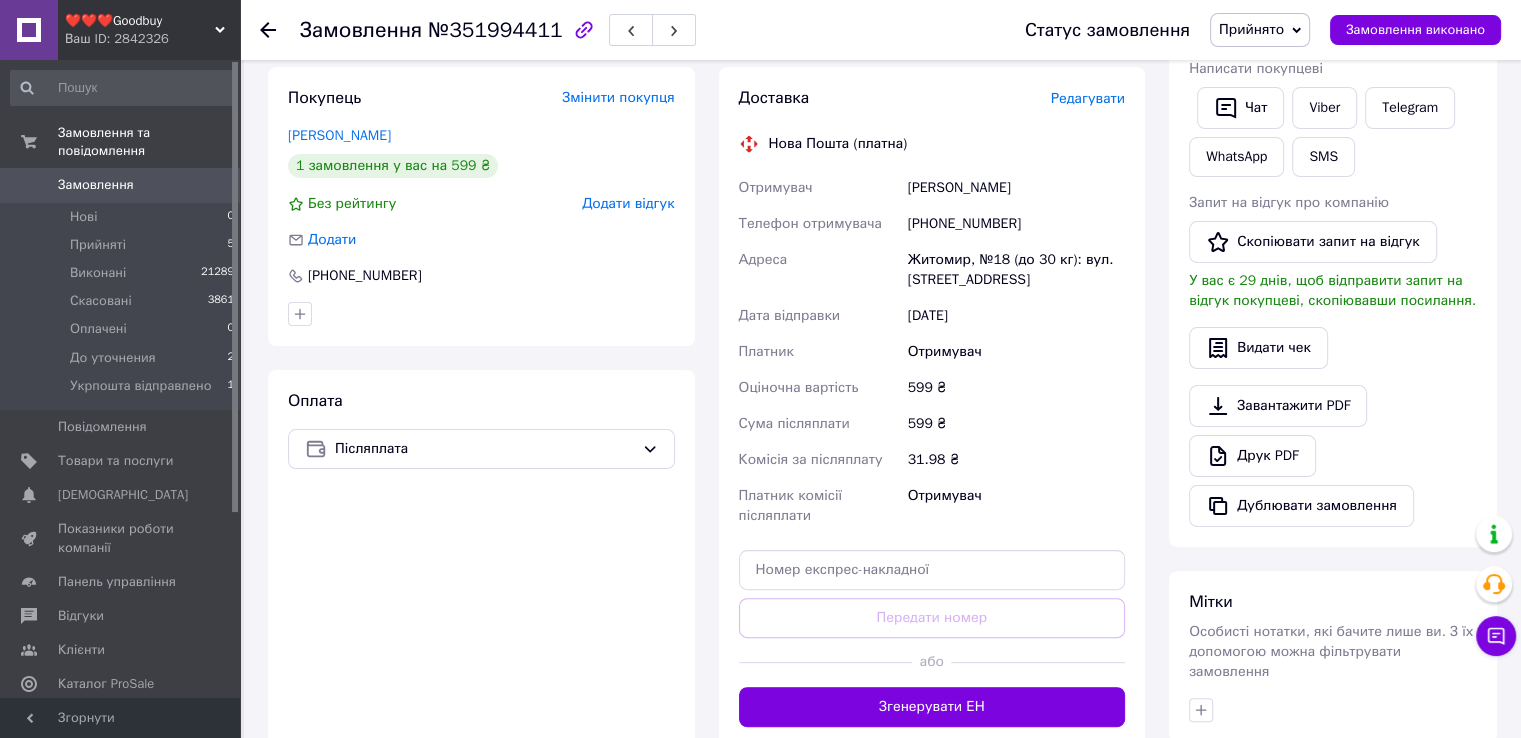 click on "Редагувати" at bounding box center (1088, 98) 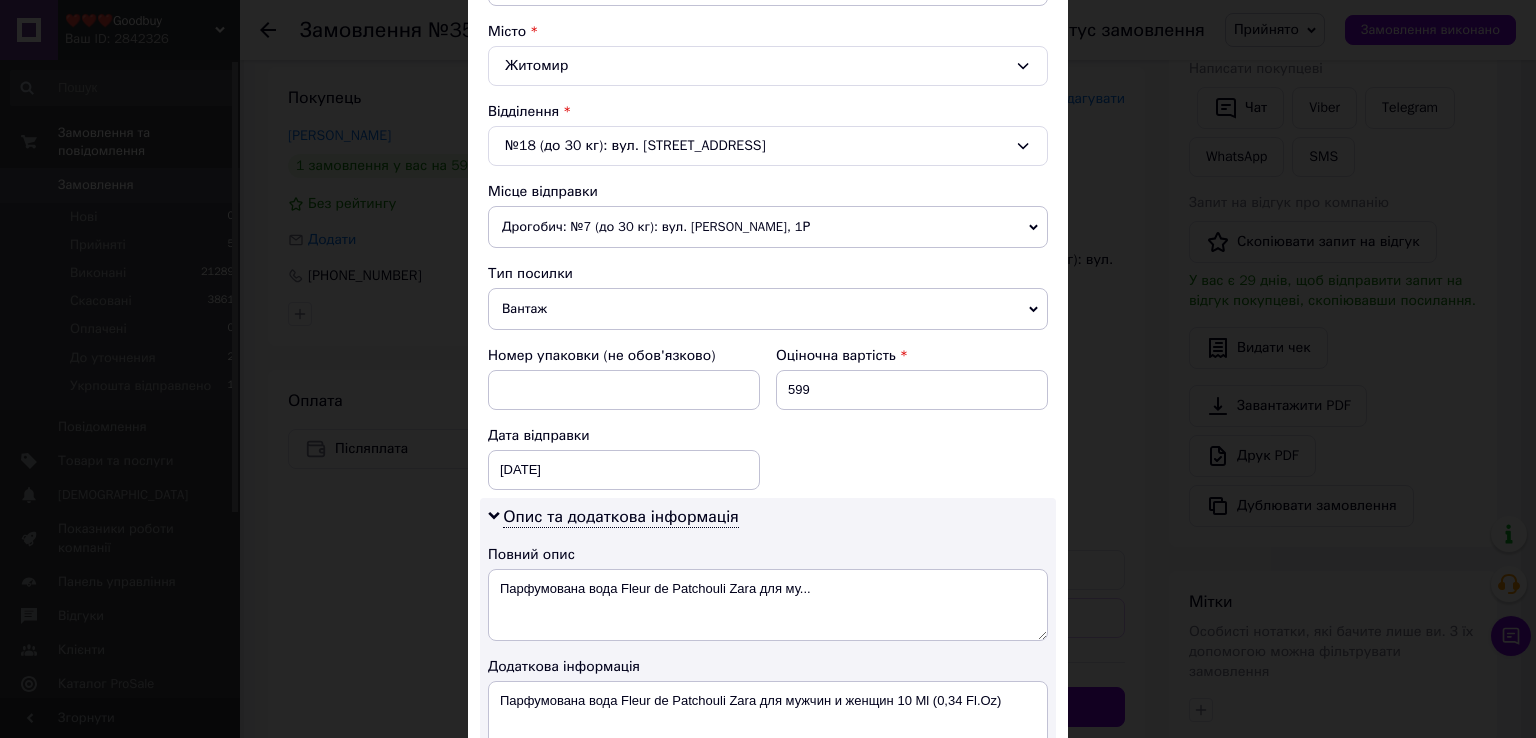 scroll, scrollTop: 600, scrollLeft: 0, axis: vertical 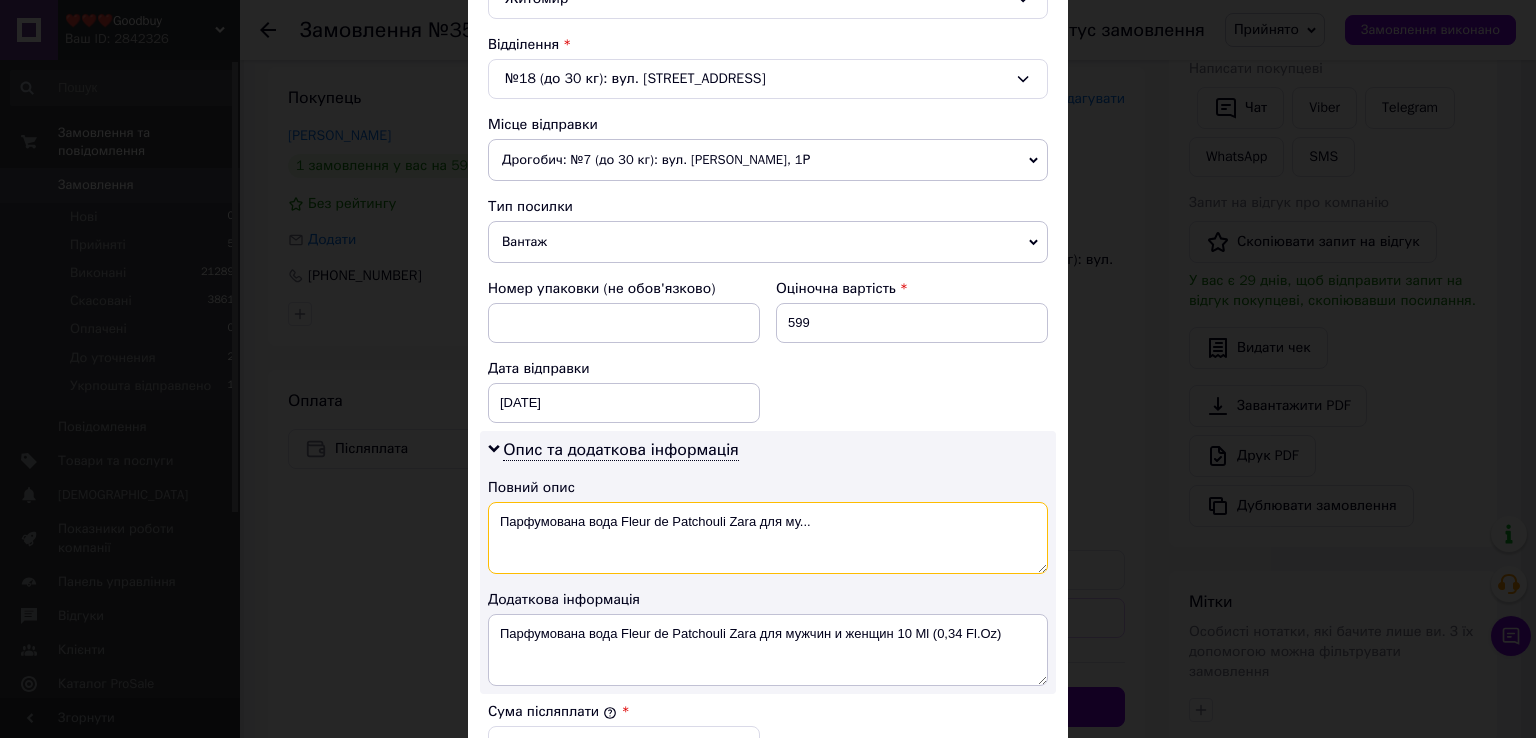 drag, startPoint x: 577, startPoint y: 513, endPoint x: 832, endPoint y: 512, distance: 255.00197 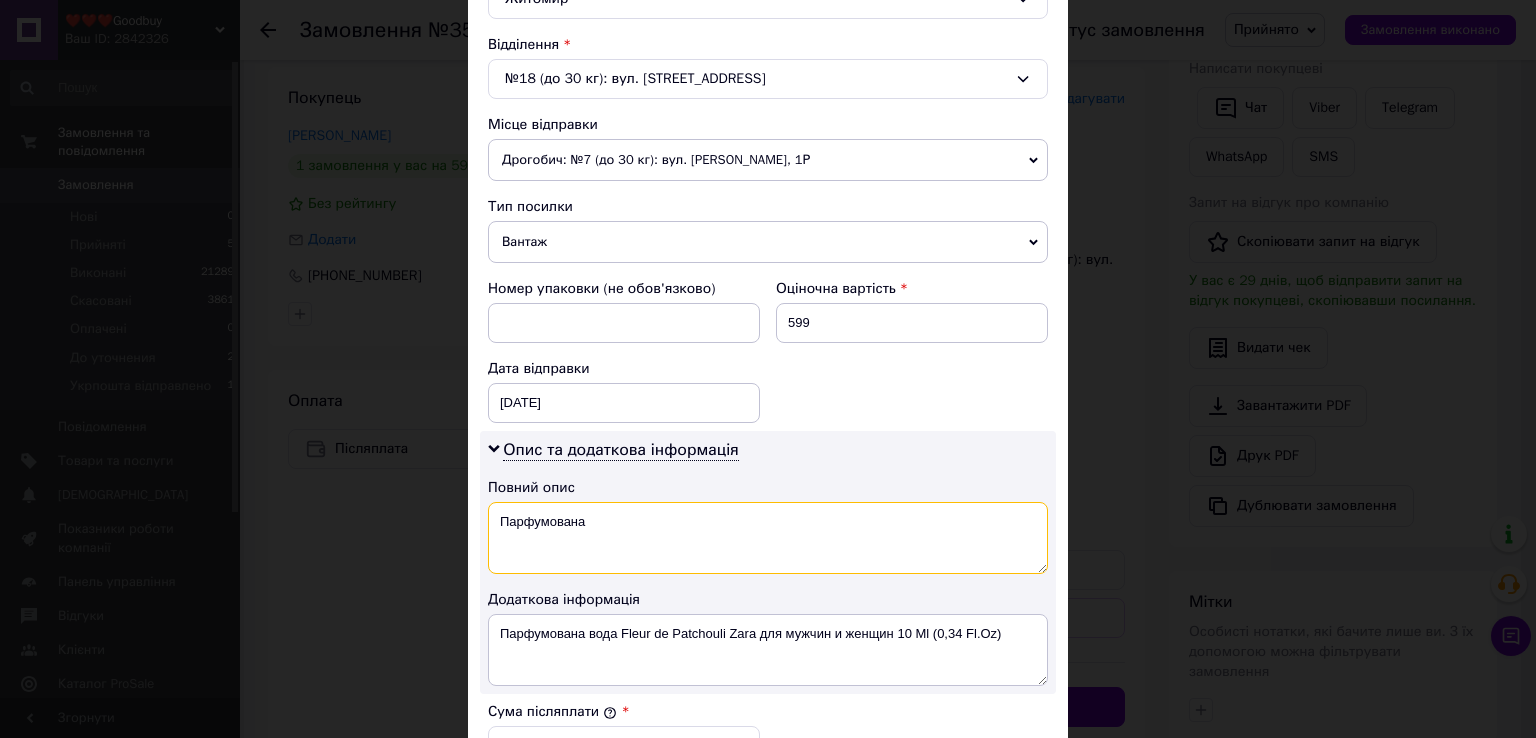 type on "Парфумована" 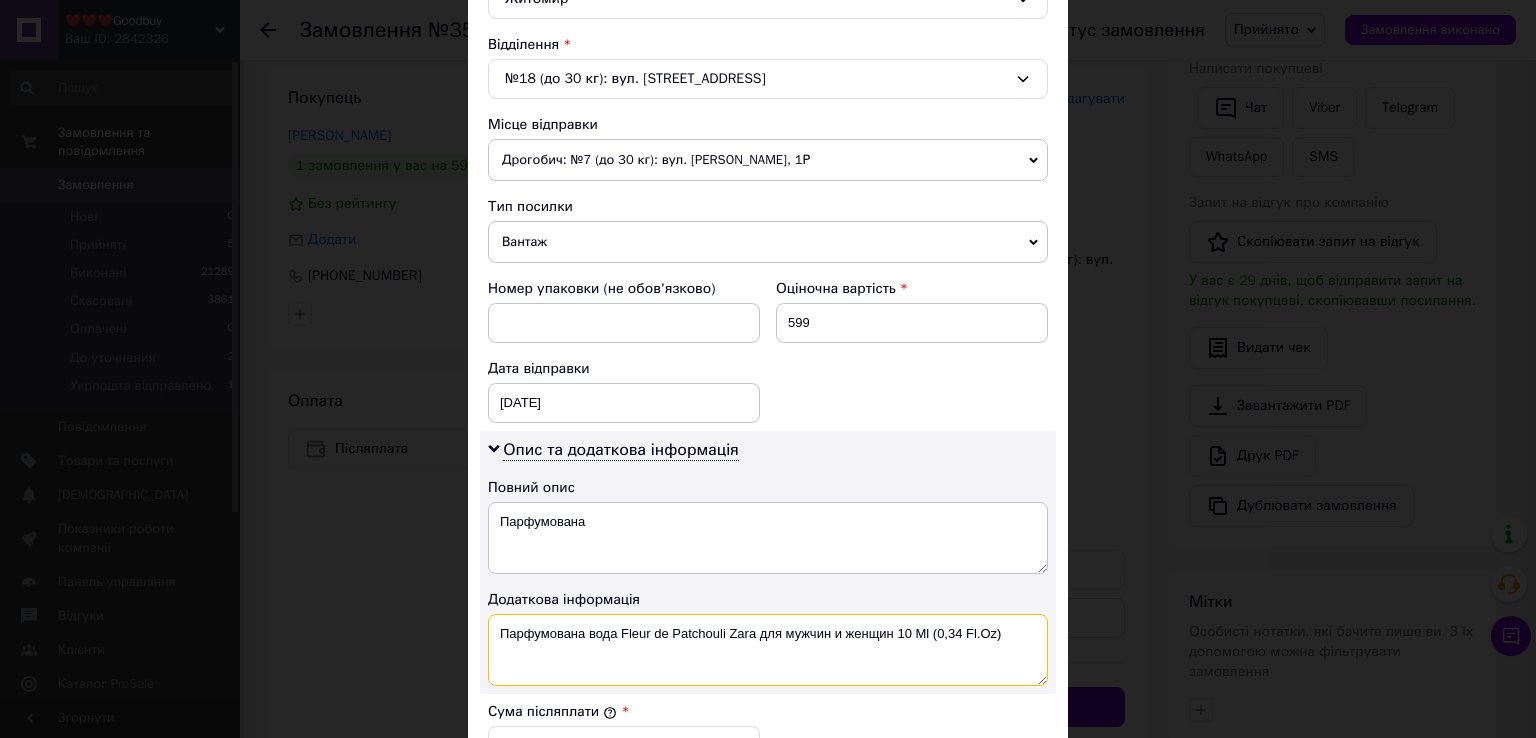 drag, startPoint x: 581, startPoint y: 629, endPoint x: 1012, endPoint y: 629, distance: 431 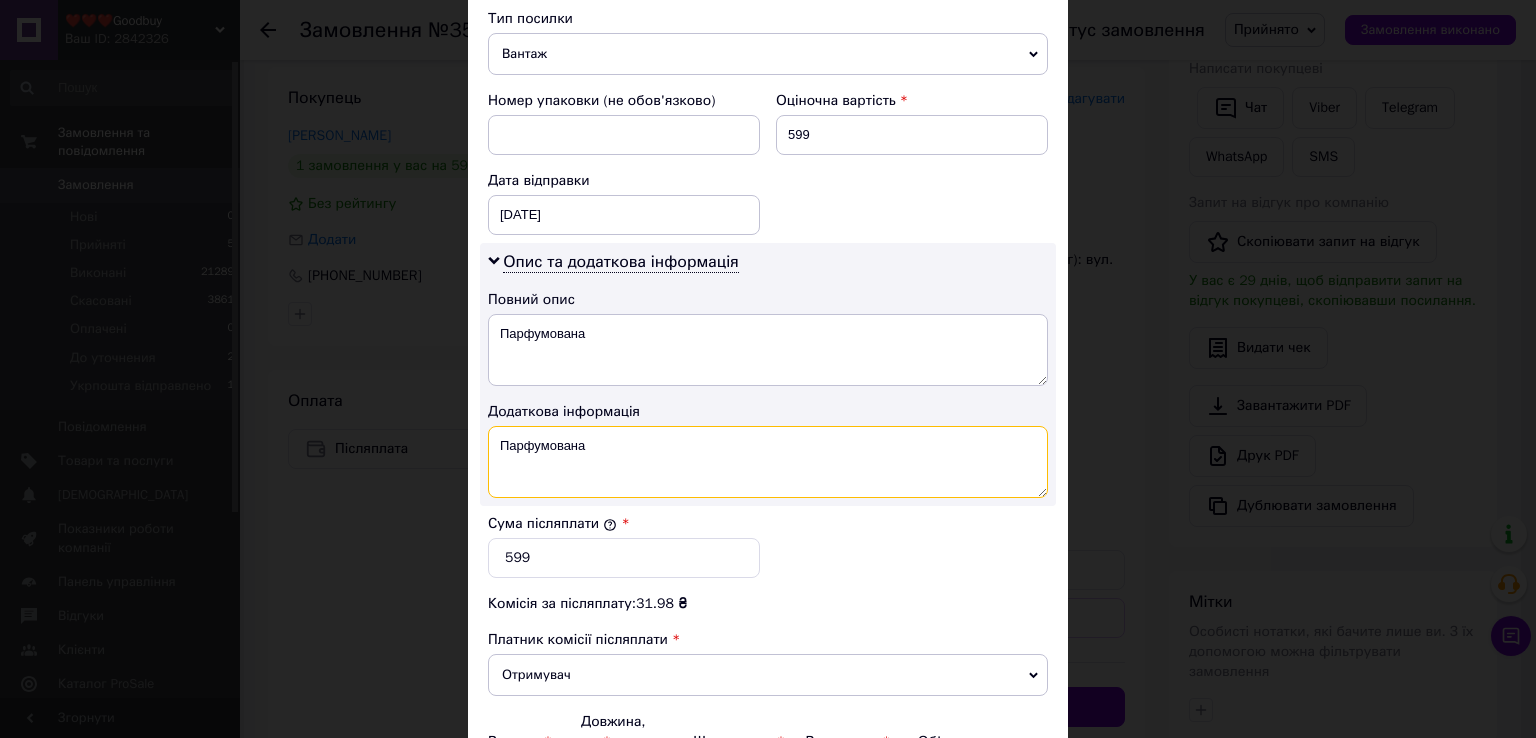 scroll, scrollTop: 800, scrollLeft: 0, axis: vertical 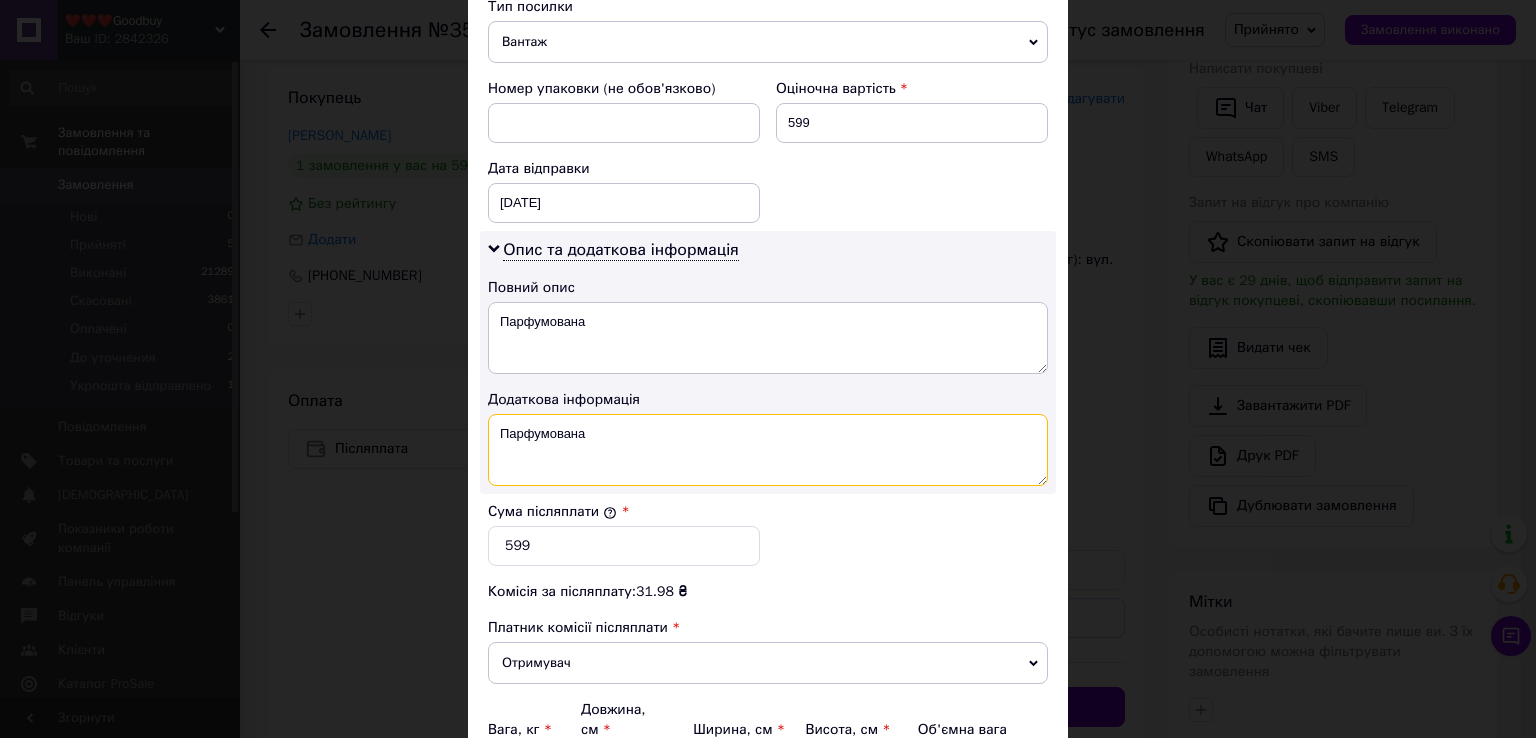 type on "Парфумована" 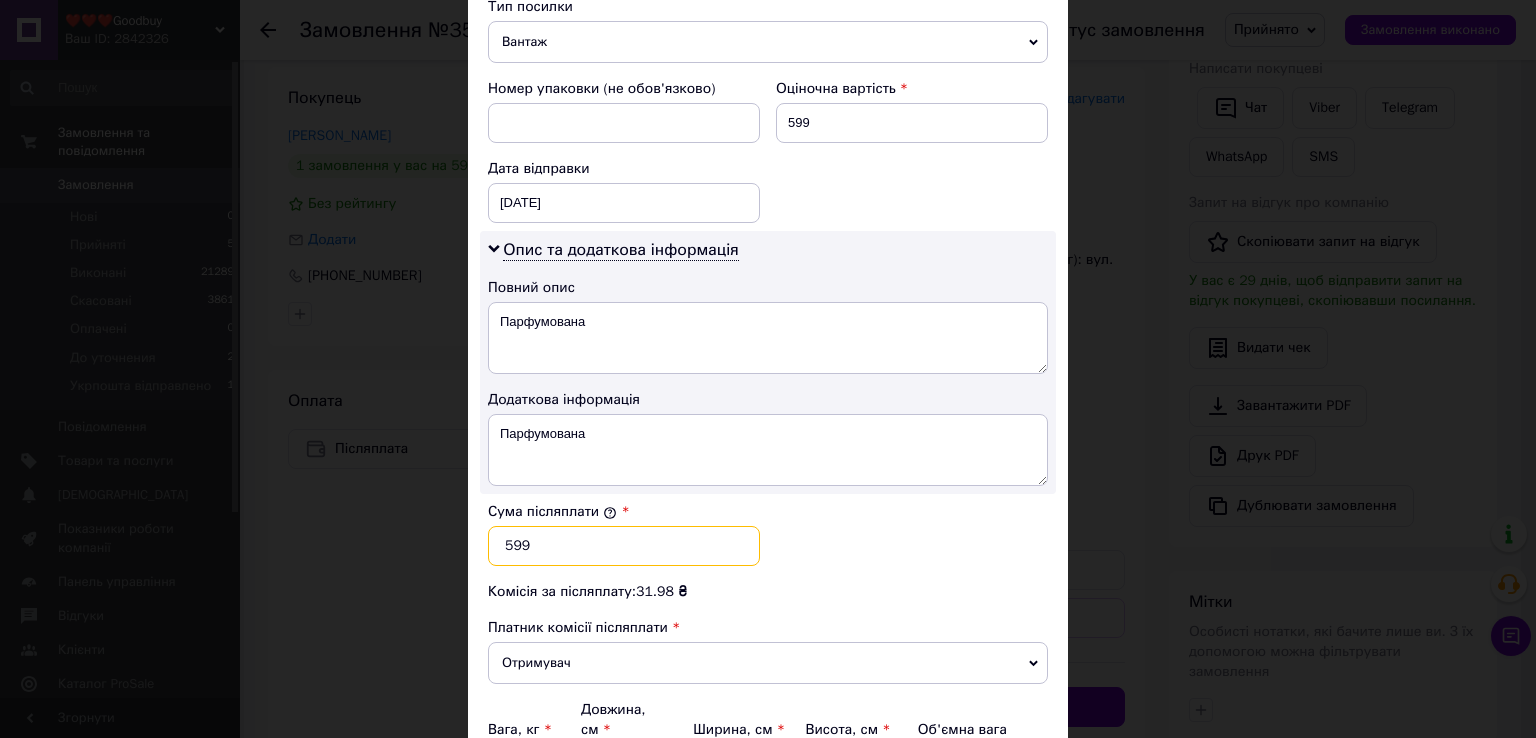 drag, startPoint x: 508, startPoint y: 541, endPoint x: 489, endPoint y: 543, distance: 19.104973 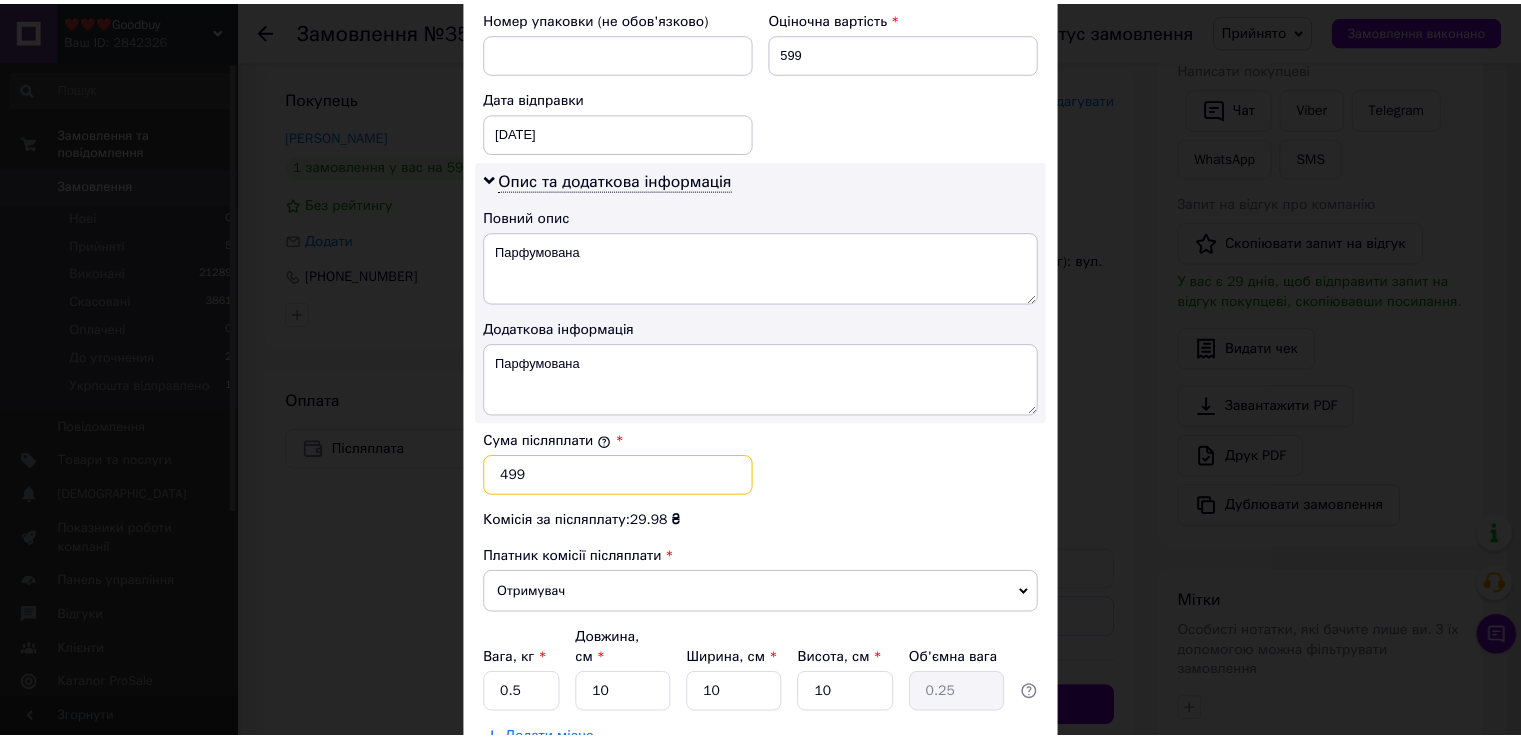 scroll, scrollTop: 1005, scrollLeft: 0, axis: vertical 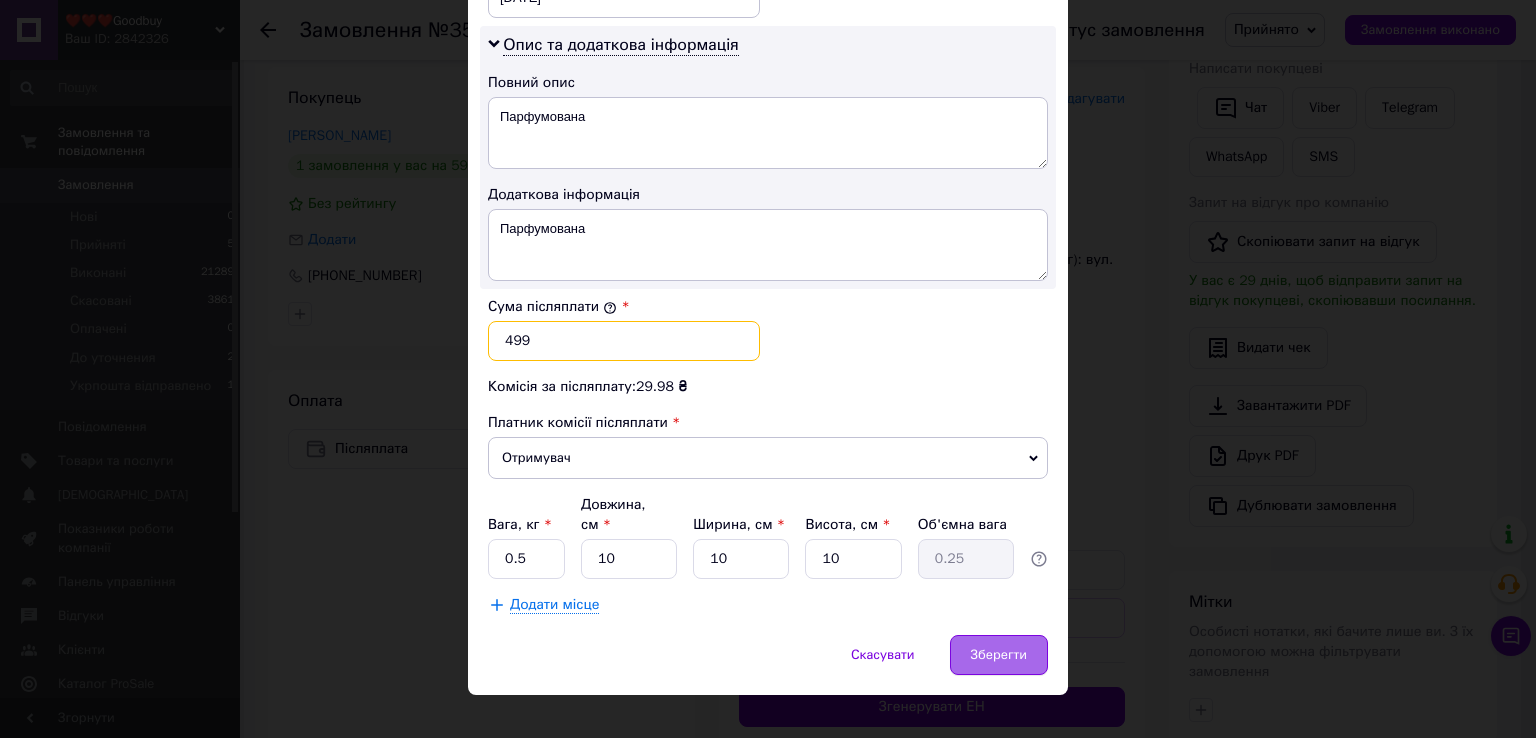type on "499" 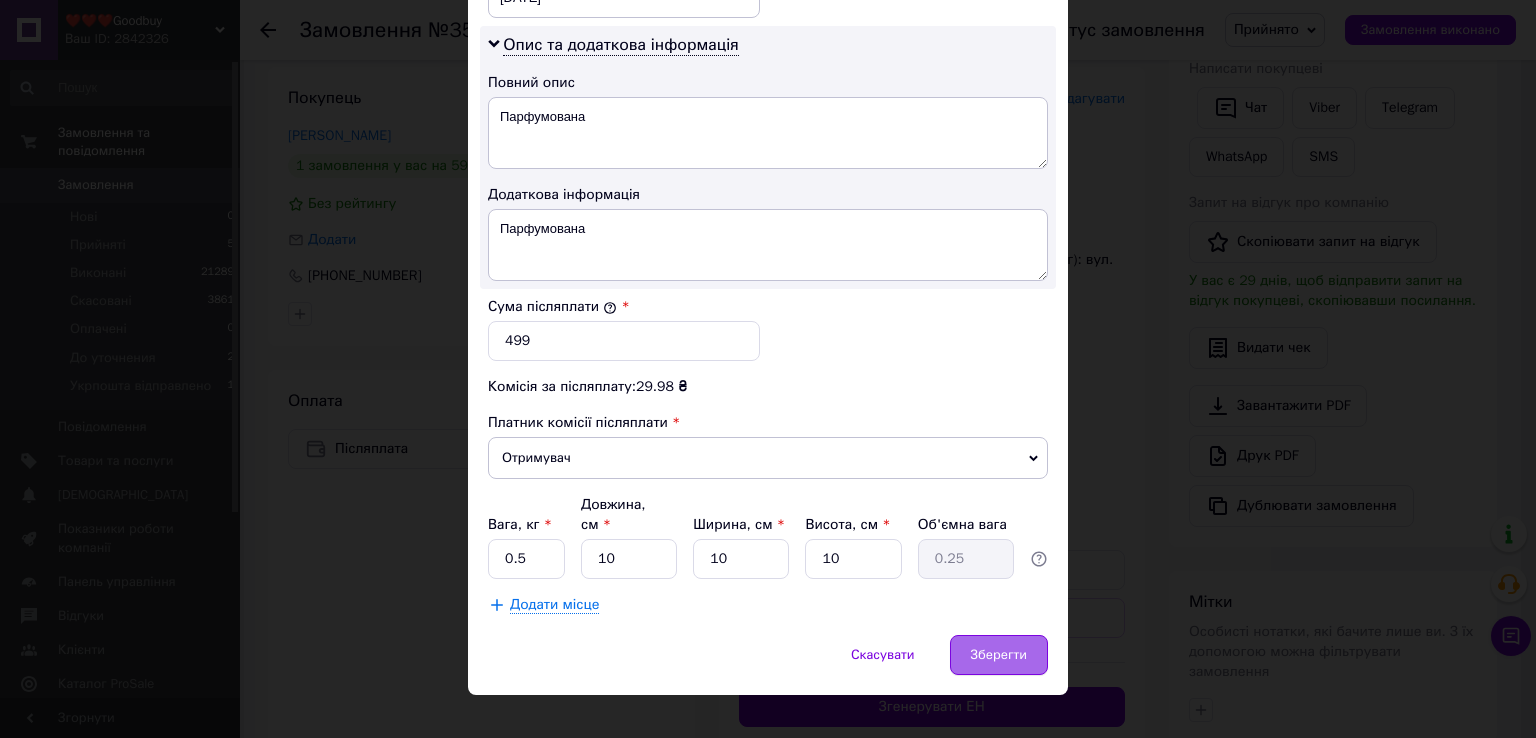 click on "Зберегти" at bounding box center [999, 655] 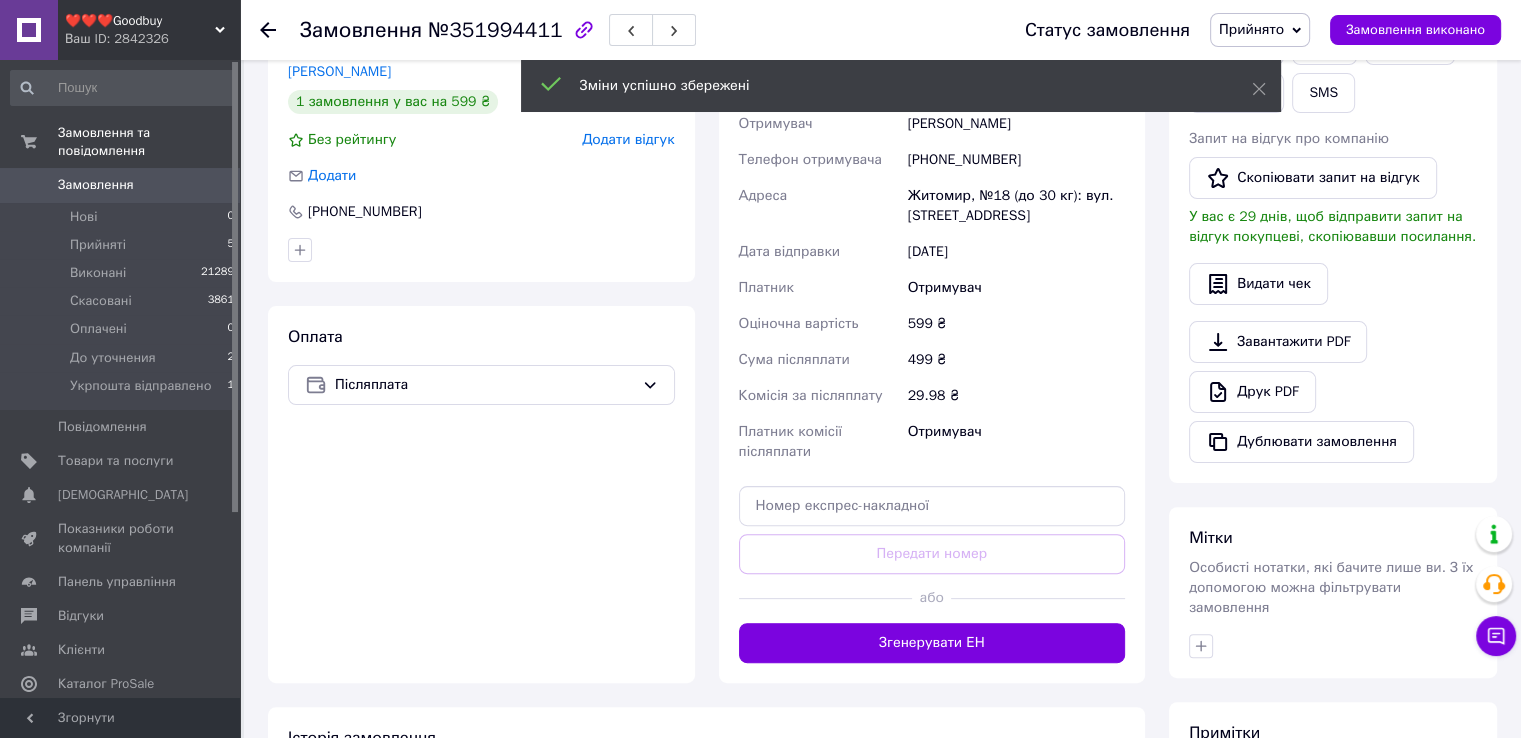 scroll, scrollTop: 500, scrollLeft: 0, axis: vertical 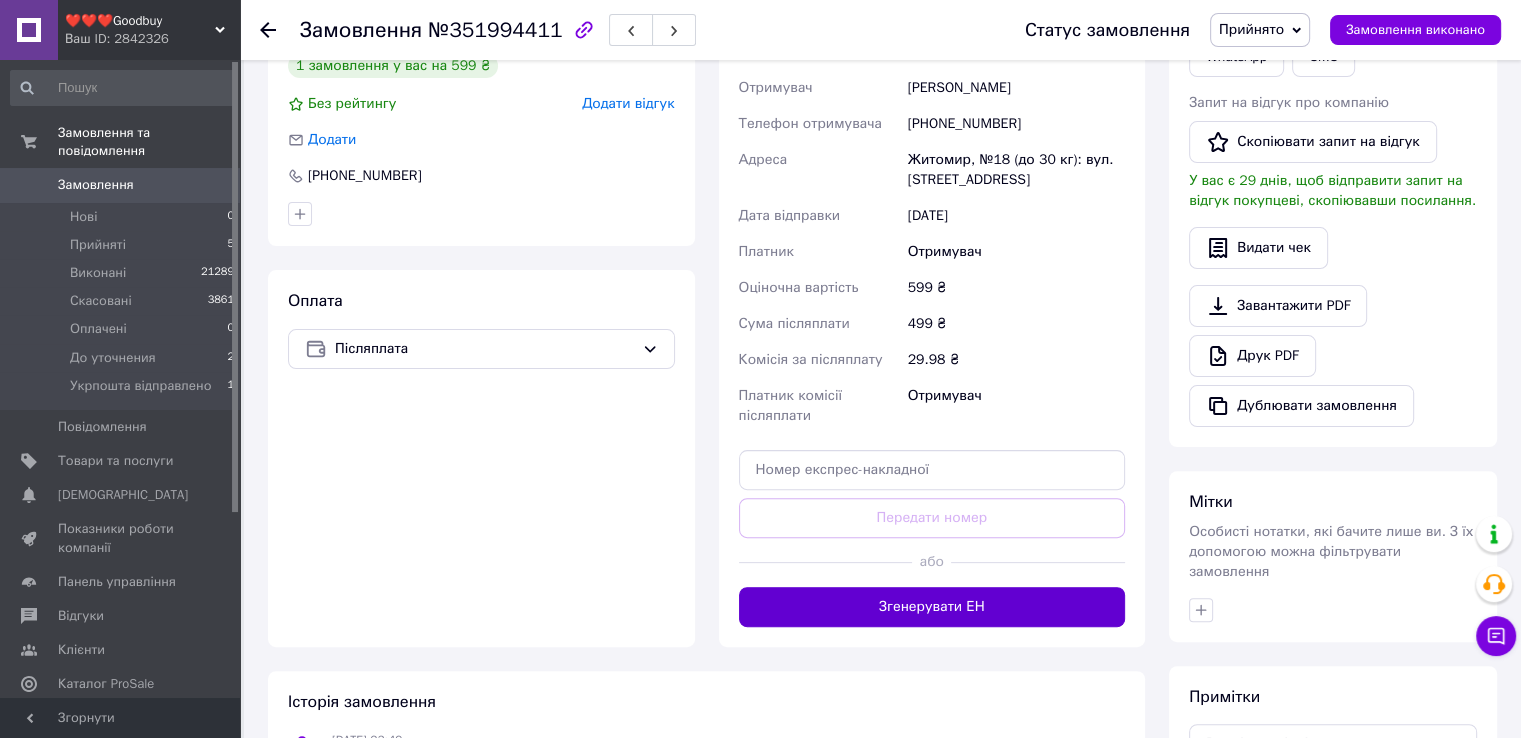 click on "Згенерувати ЕН" at bounding box center (932, 607) 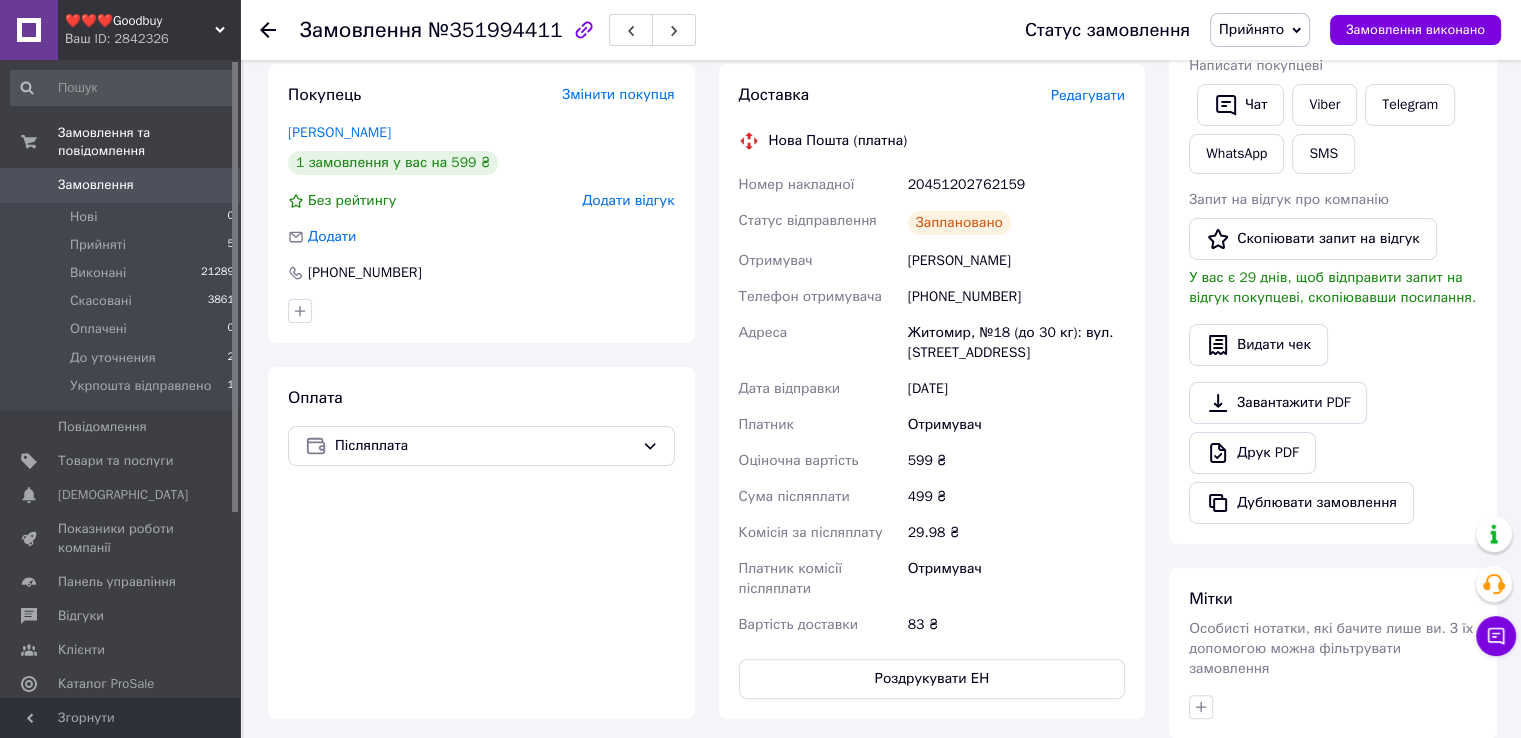 scroll, scrollTop: 400, scrollLeft: 0, axis: vertical 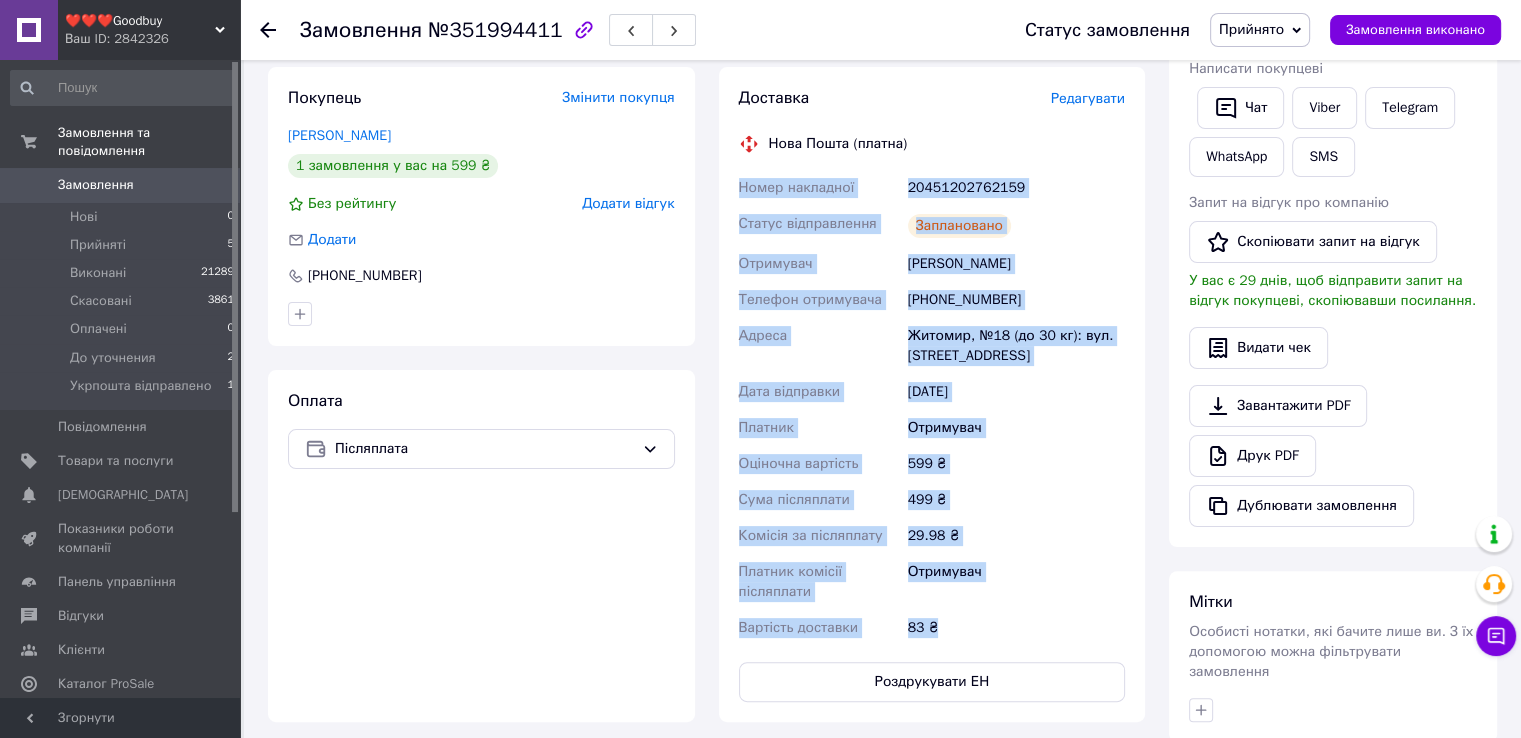 drag, startPoint x: 731, startPoint y: 187, endPoint x: 1008, endPoint y: 613, distance: 508.13876 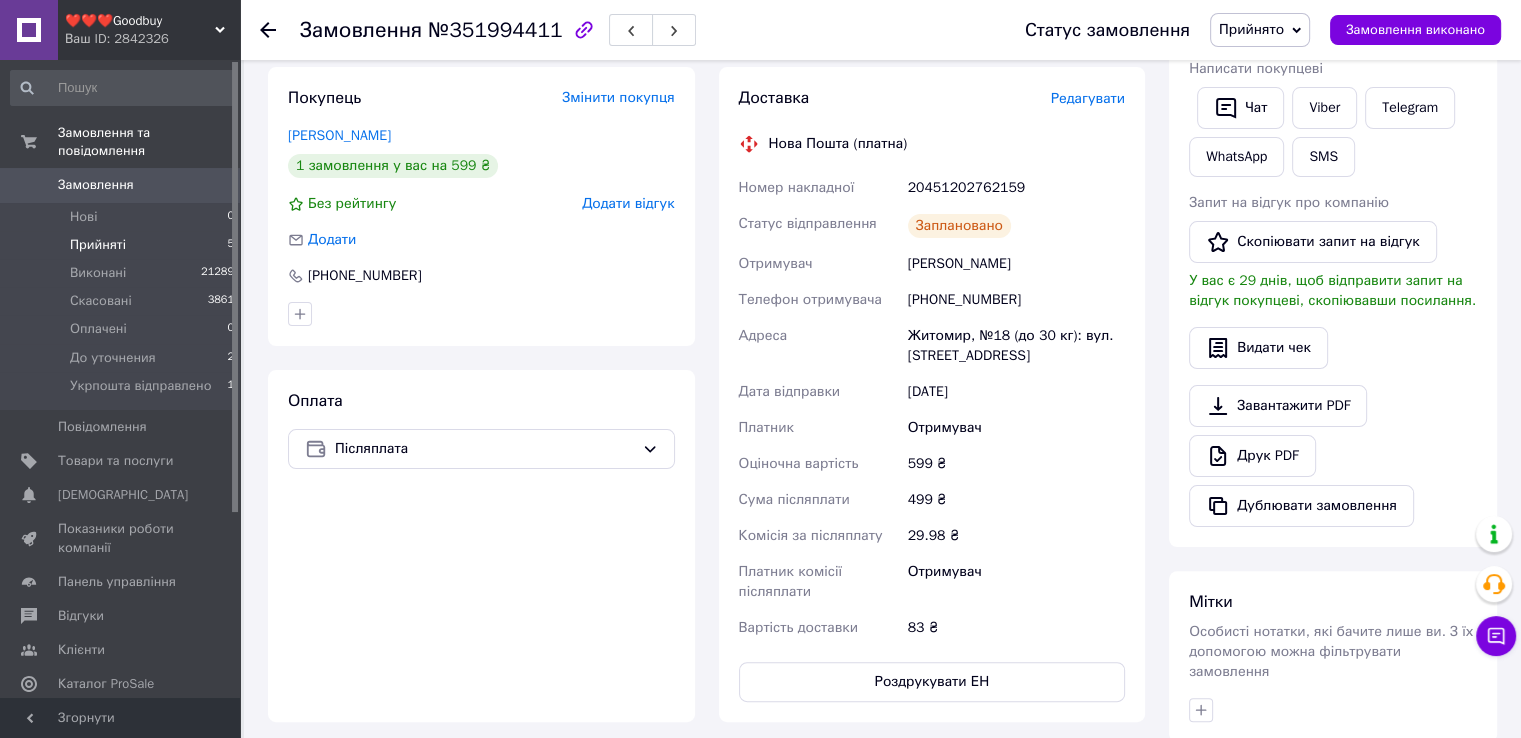 click on "Прийняті" at bounding box center [98, 245] 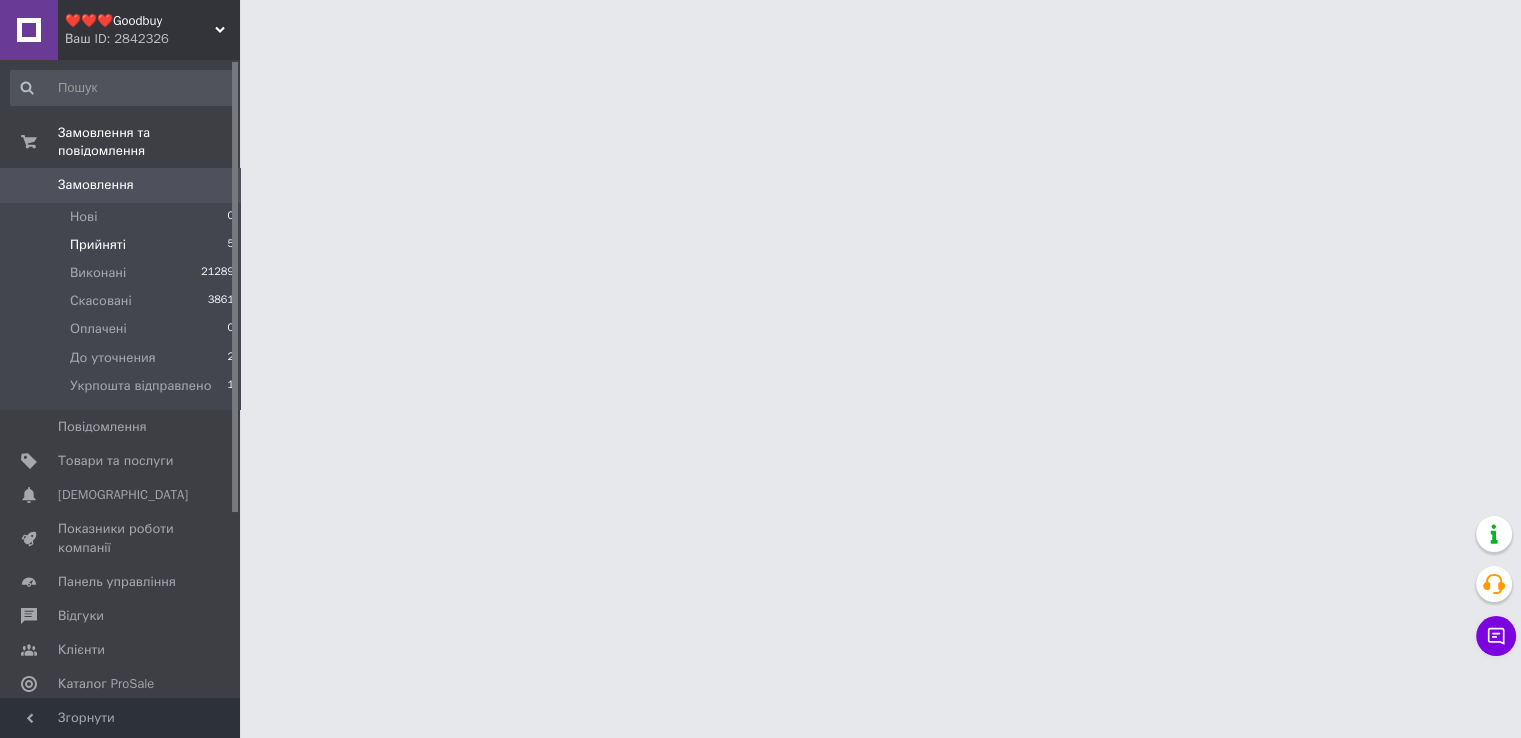 scroll, scrollTop: 0, scrollLeft: 0, axis: both 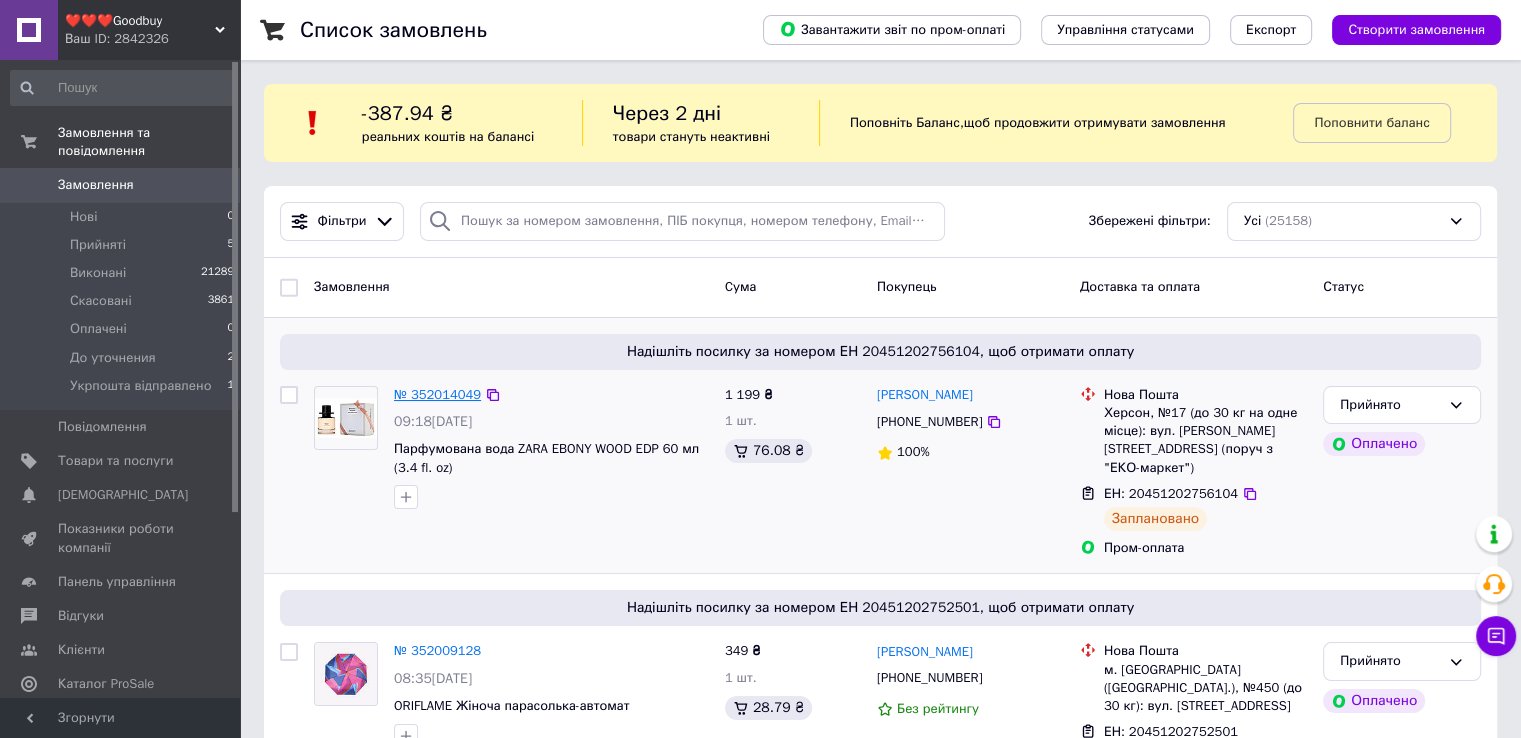 click on "№ 352014049" at bounding box center [437, 394] 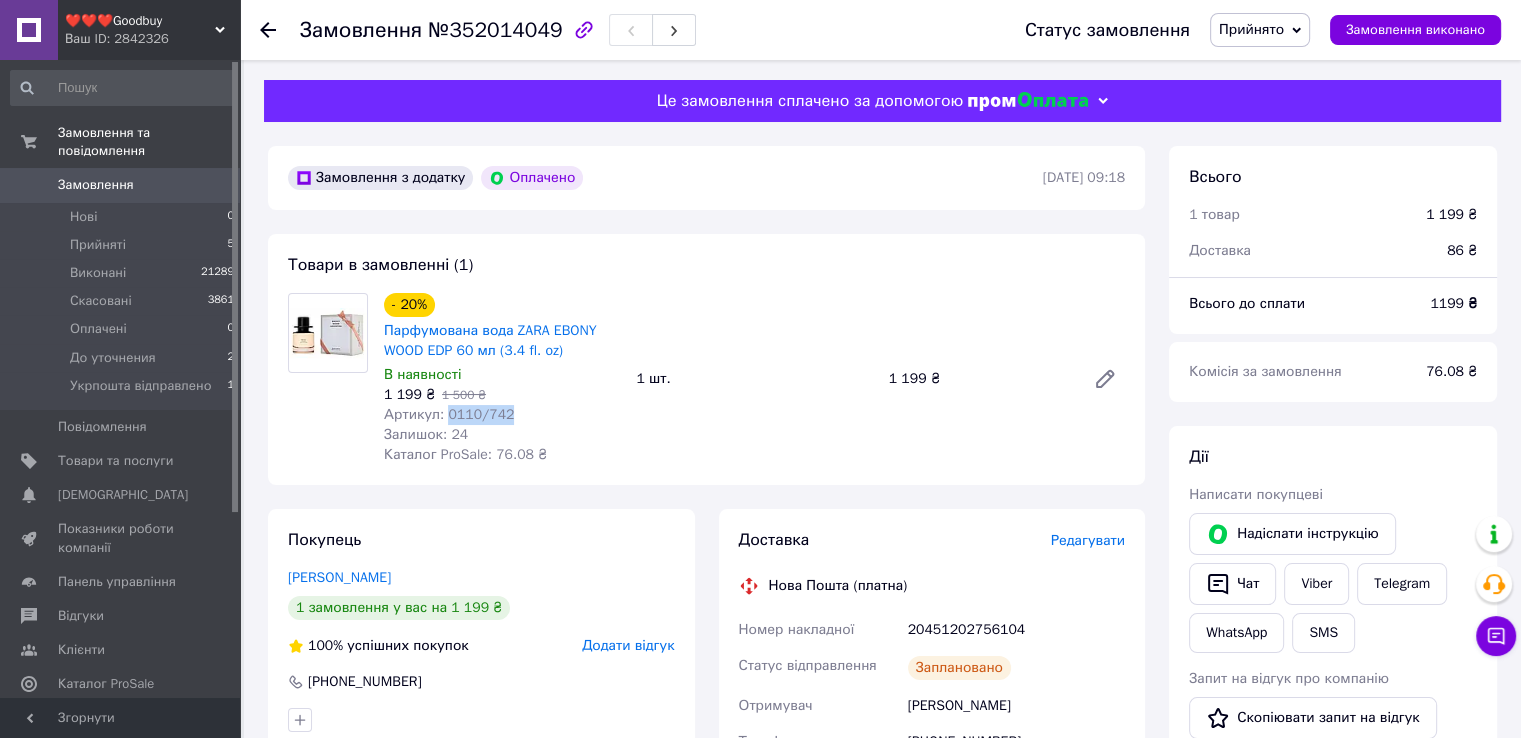drag, startPoint x: 443, startPoint y: 417, endPoint x: 509, endPoint y: 417, distance: 66 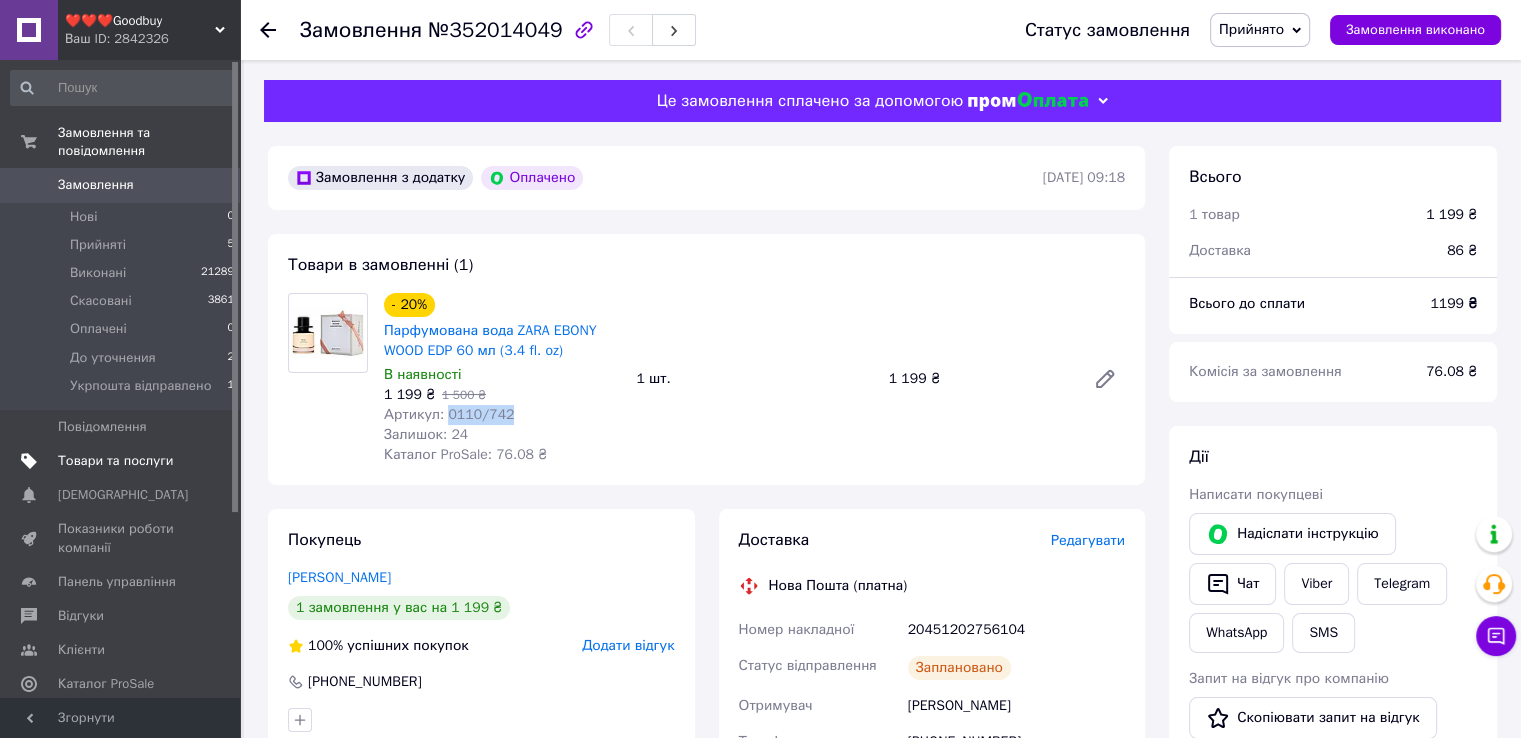 click on "Товари та послуги" at bounding box center (115, 461) 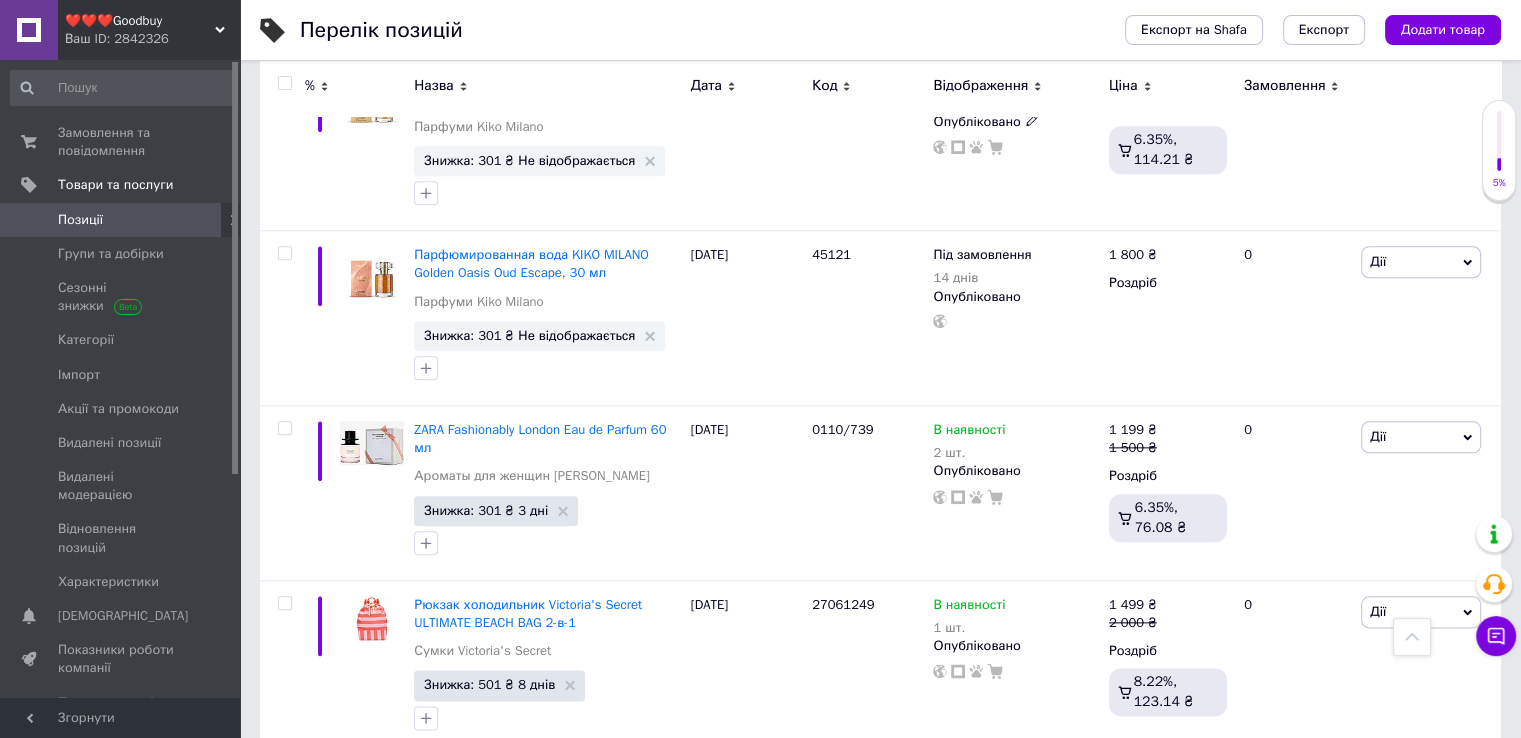 scroll, scrollTop: 2300, scrollLeft: 0, axis: vertical 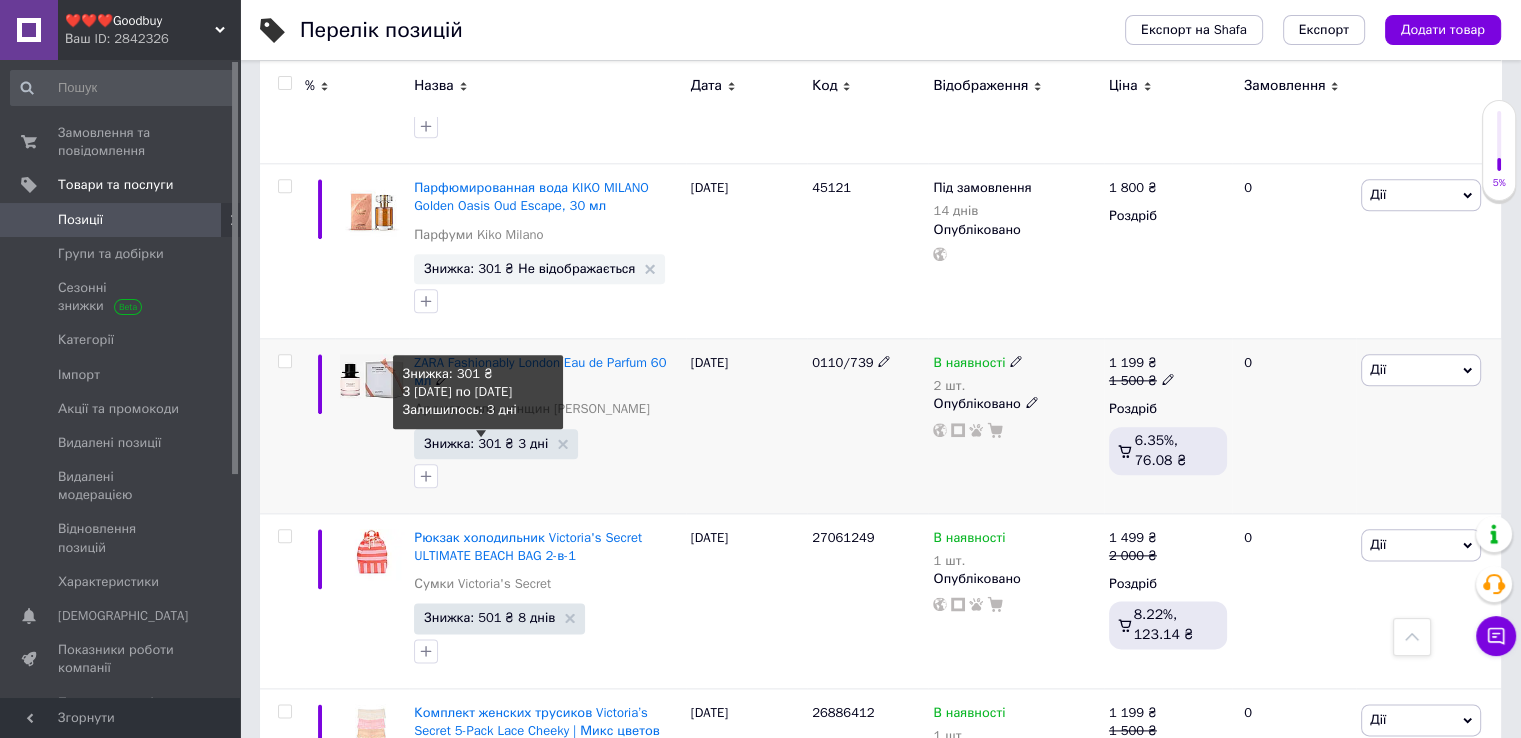 click on "Знижка: 301 ₴ 3 дні" at bounding box center (486, 443) 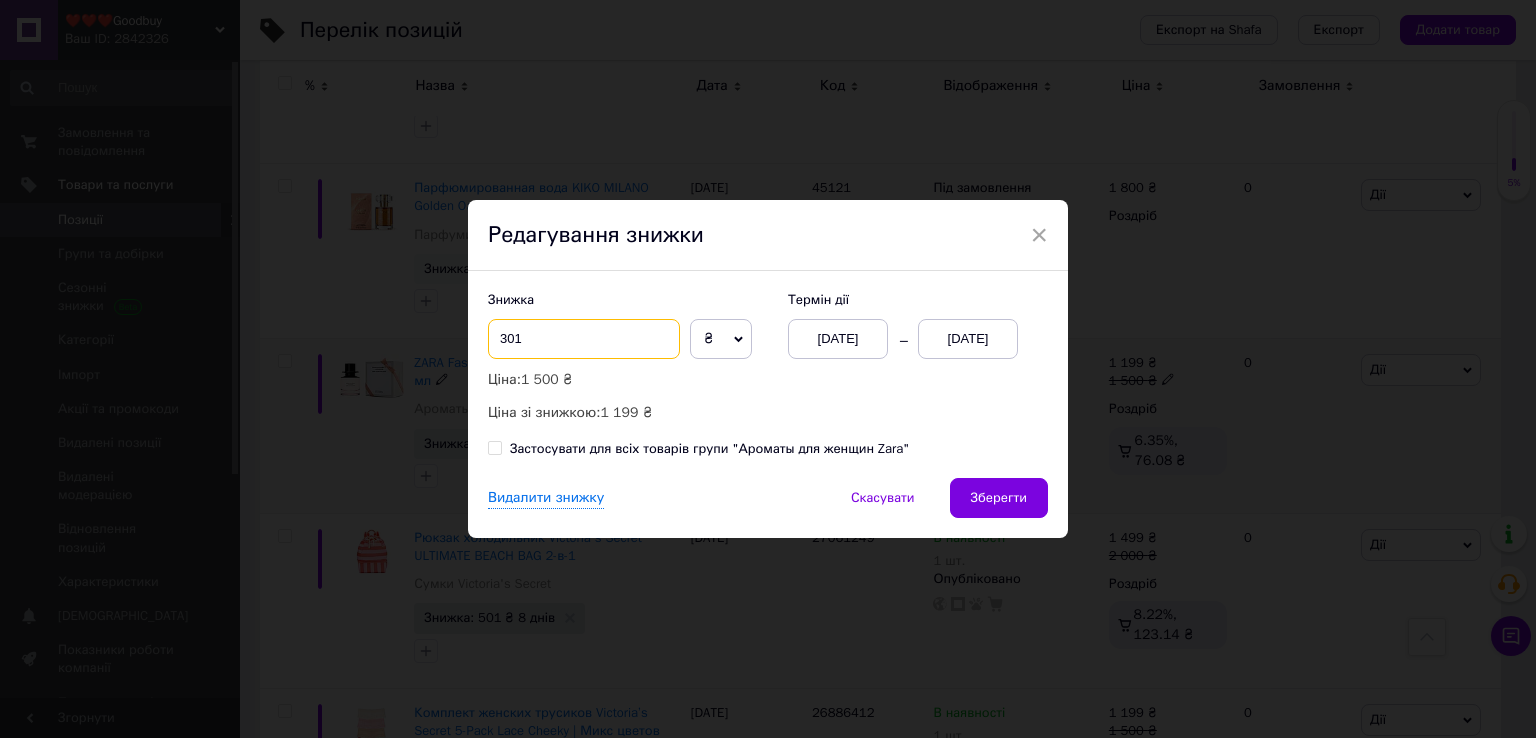 drag, startPoint x: 504, startPoint y: 341, endPoint x: 493, endPoint y: 339, distance: 11.18034 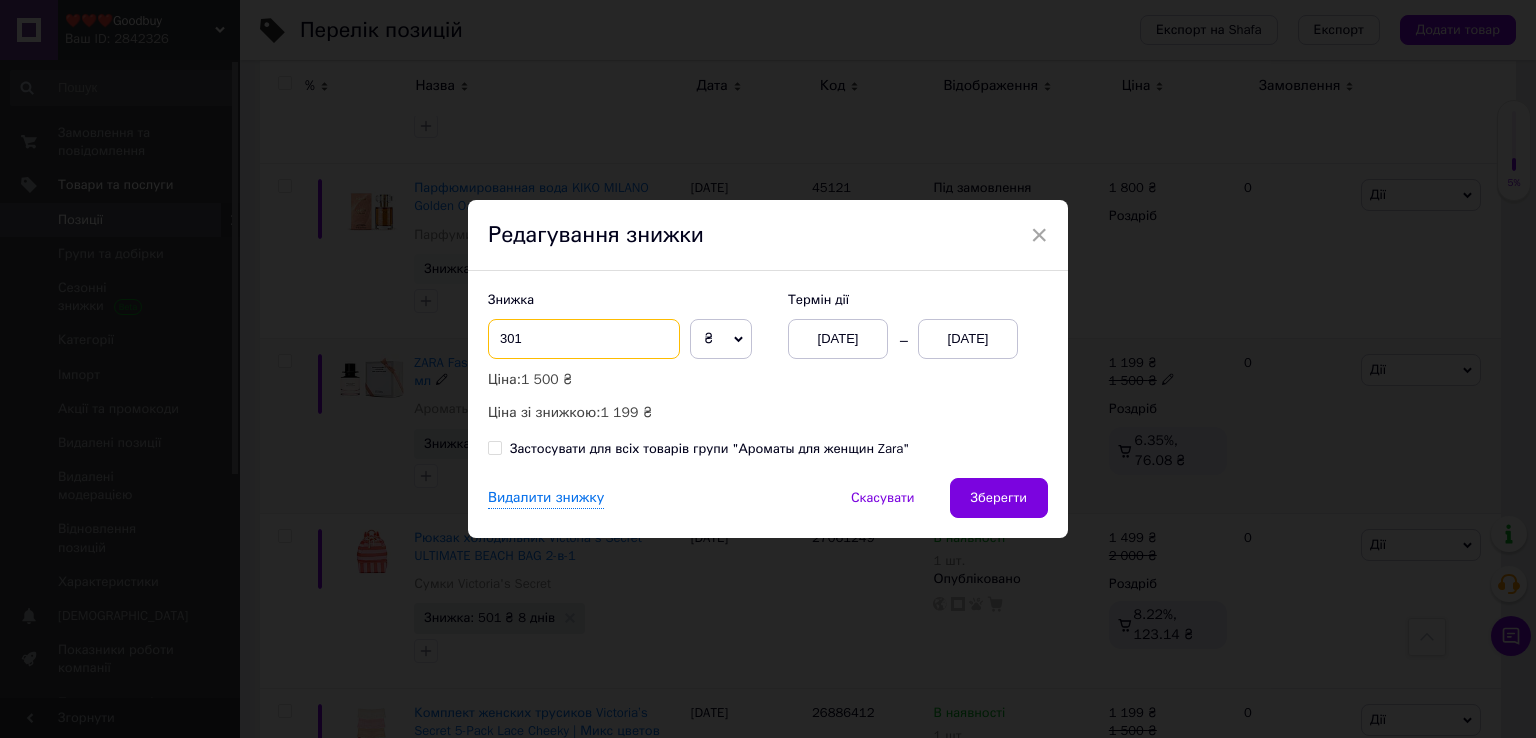 click on "301" at bounding box center [584, 339] 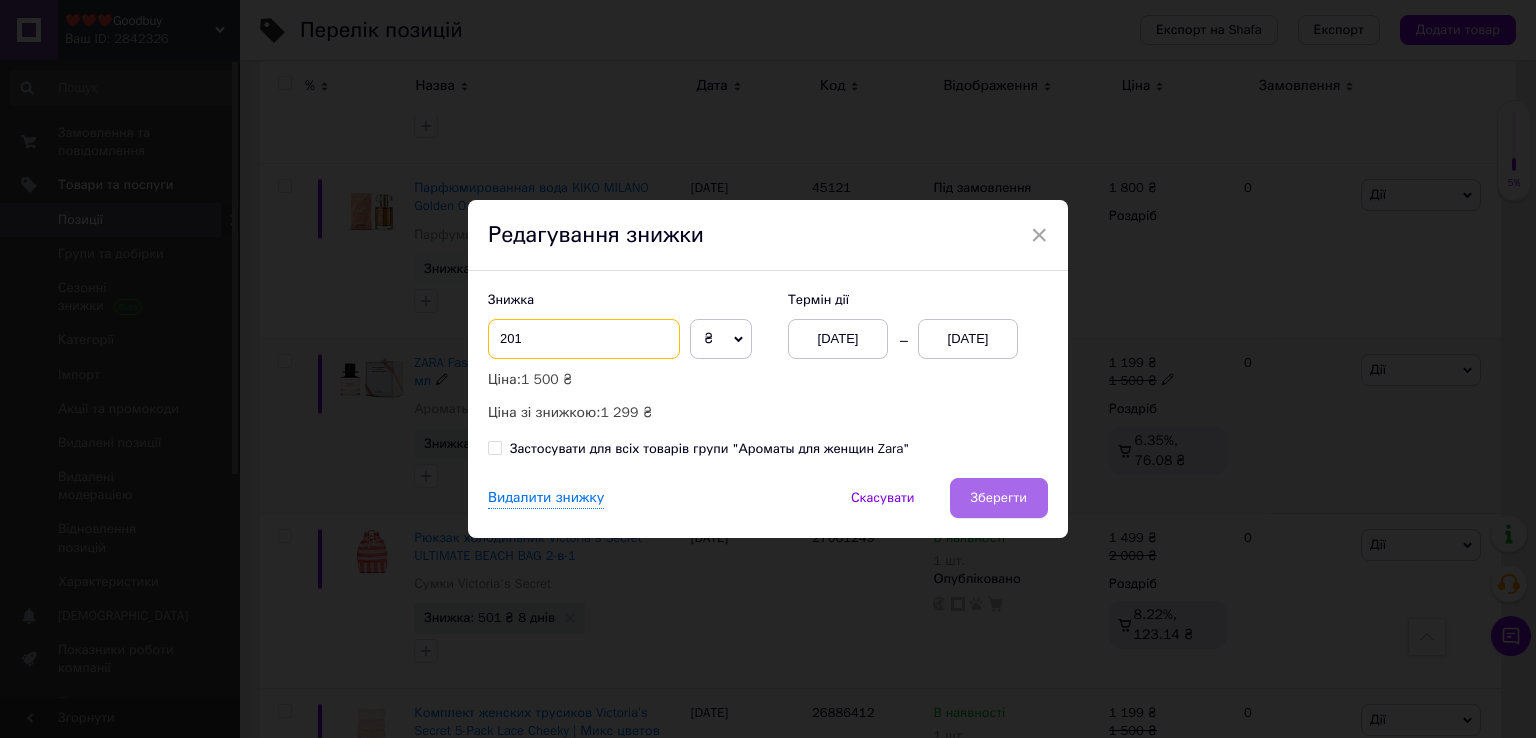 type on "201" 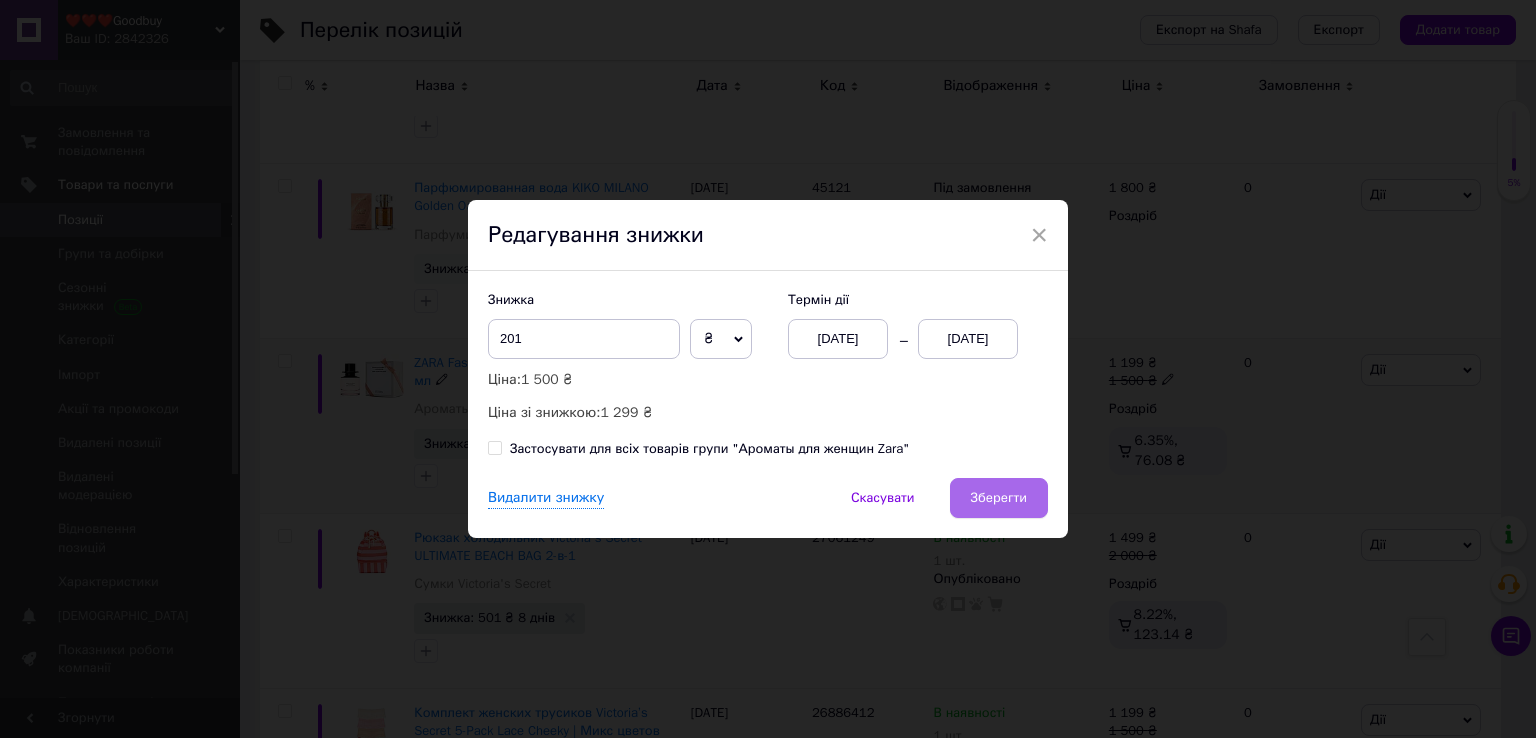 click on "Зберегти" at bounding box center [999, 498] 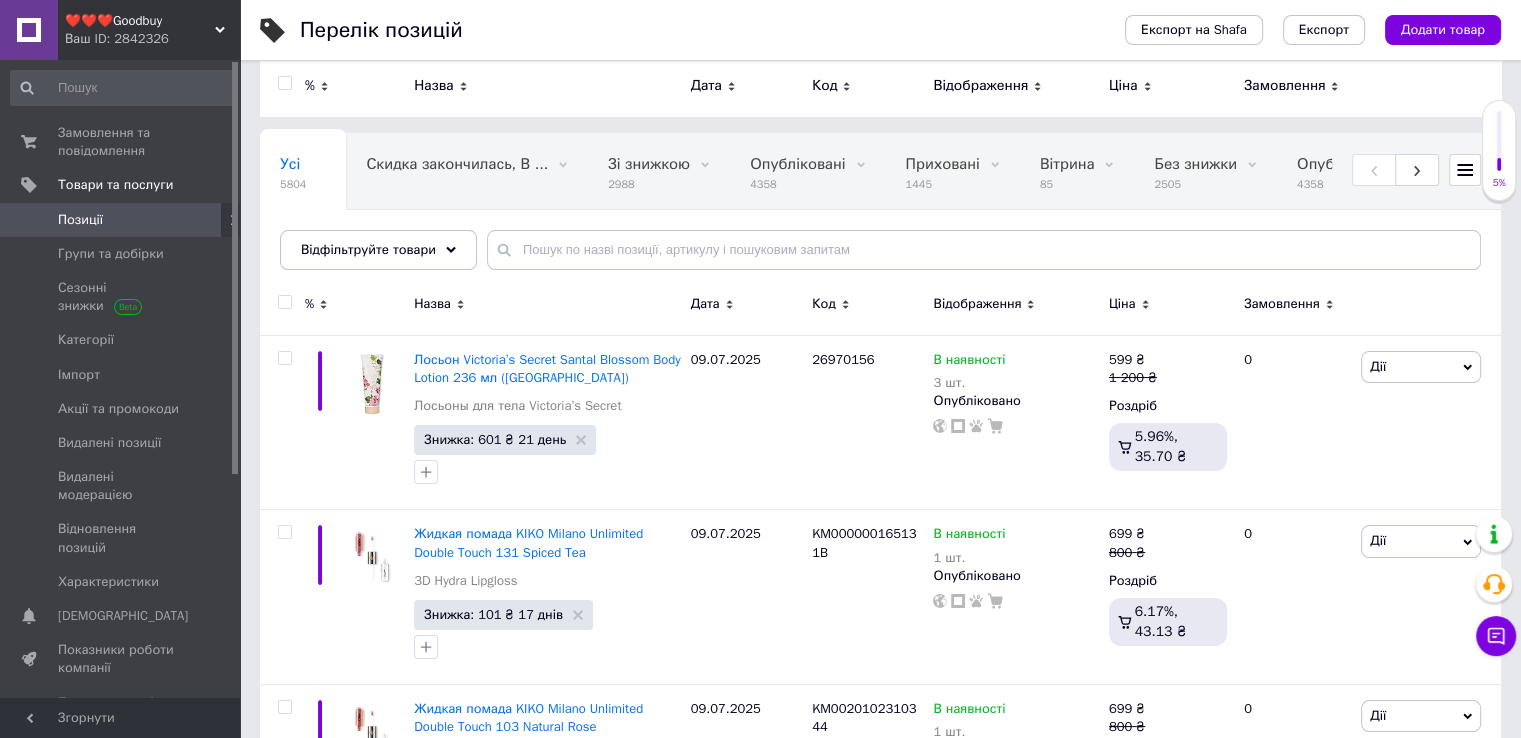 scroll, scrollTop: 0, scrollLeft: 0, axis: both 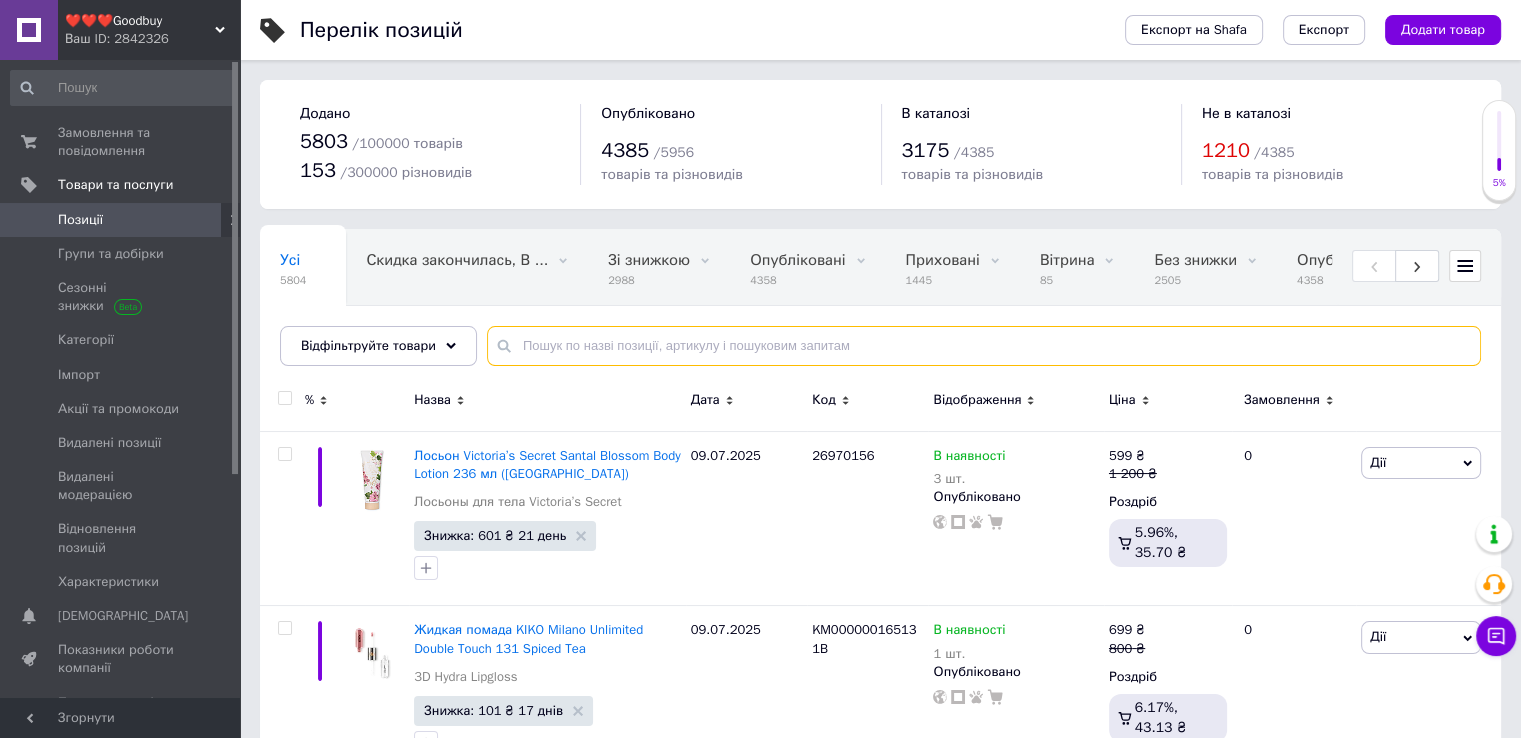 paste on "0110/742" 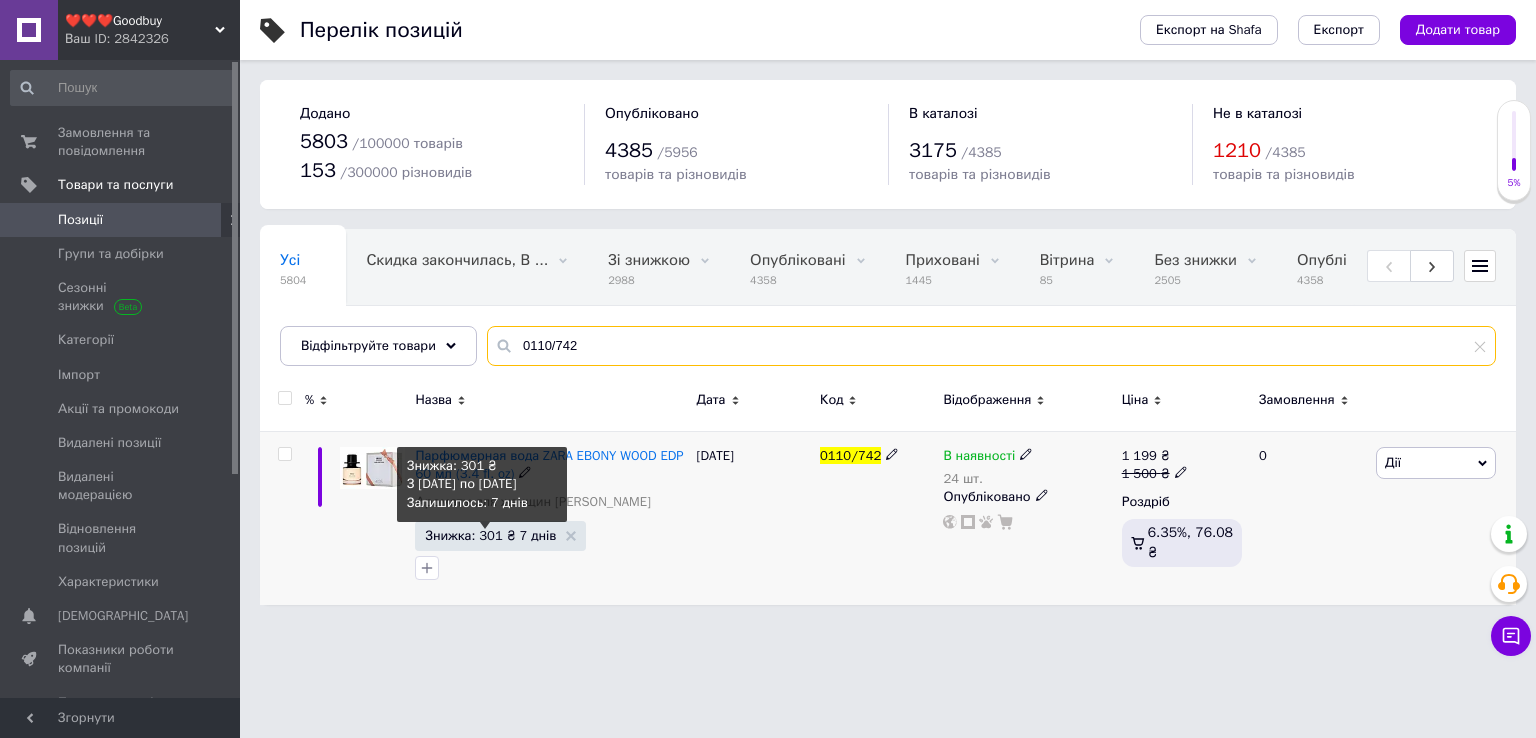 type on "0110/742" 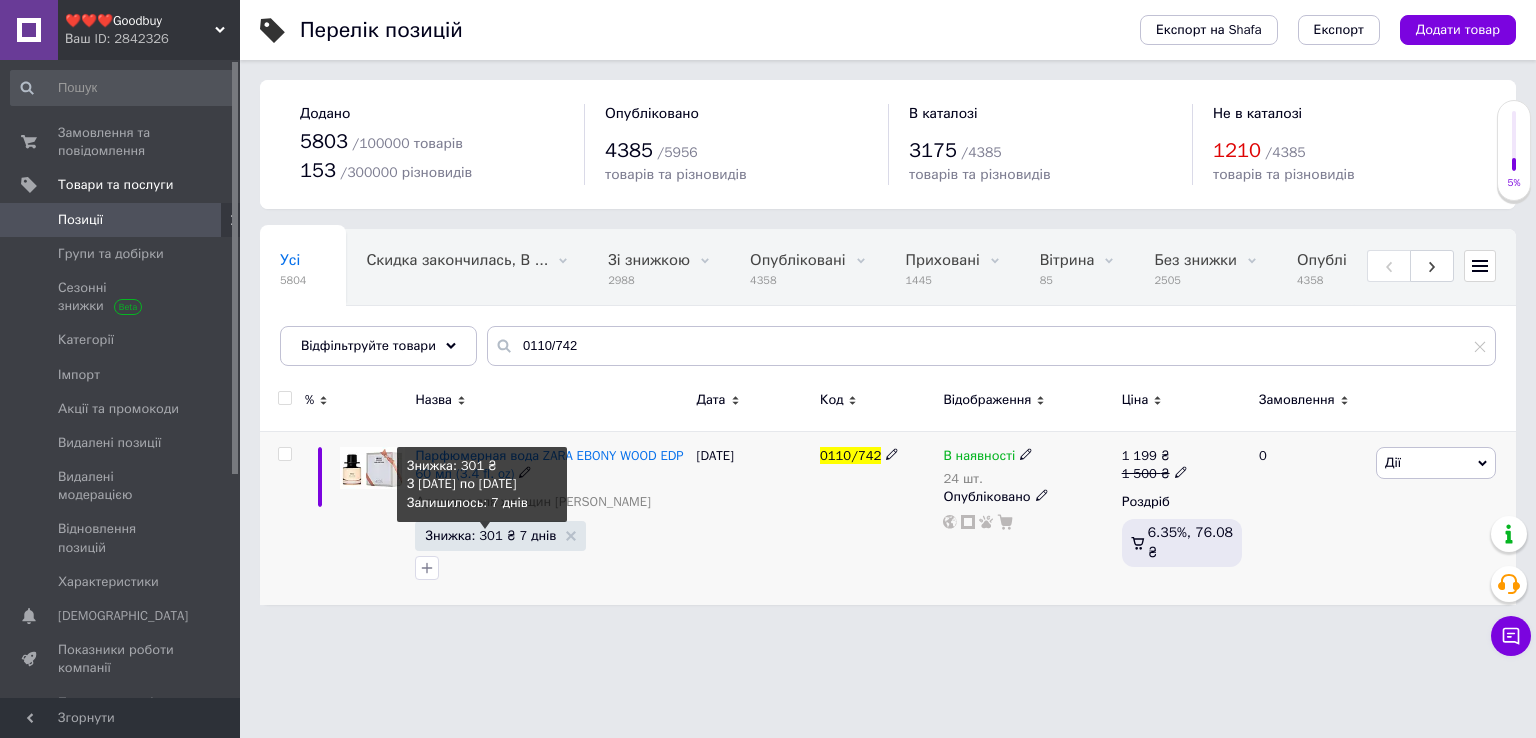 click on "Знижка: 301 ₴ 7 днів" at bounding box center [490, 535] 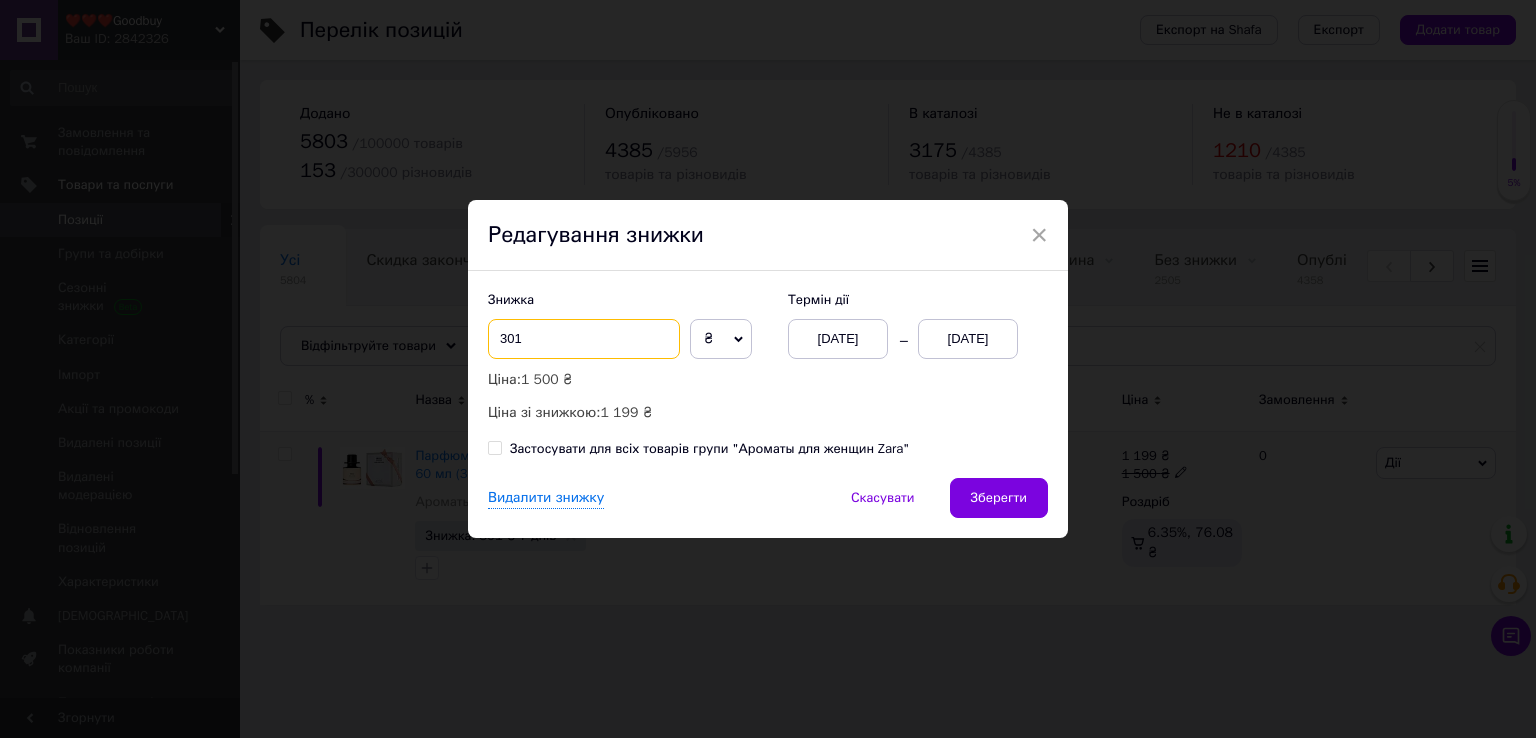 drag, startPoint x: 503, startPoint y: 338, endPoint x: 493, endPoint y: 339, distance: 10.049875 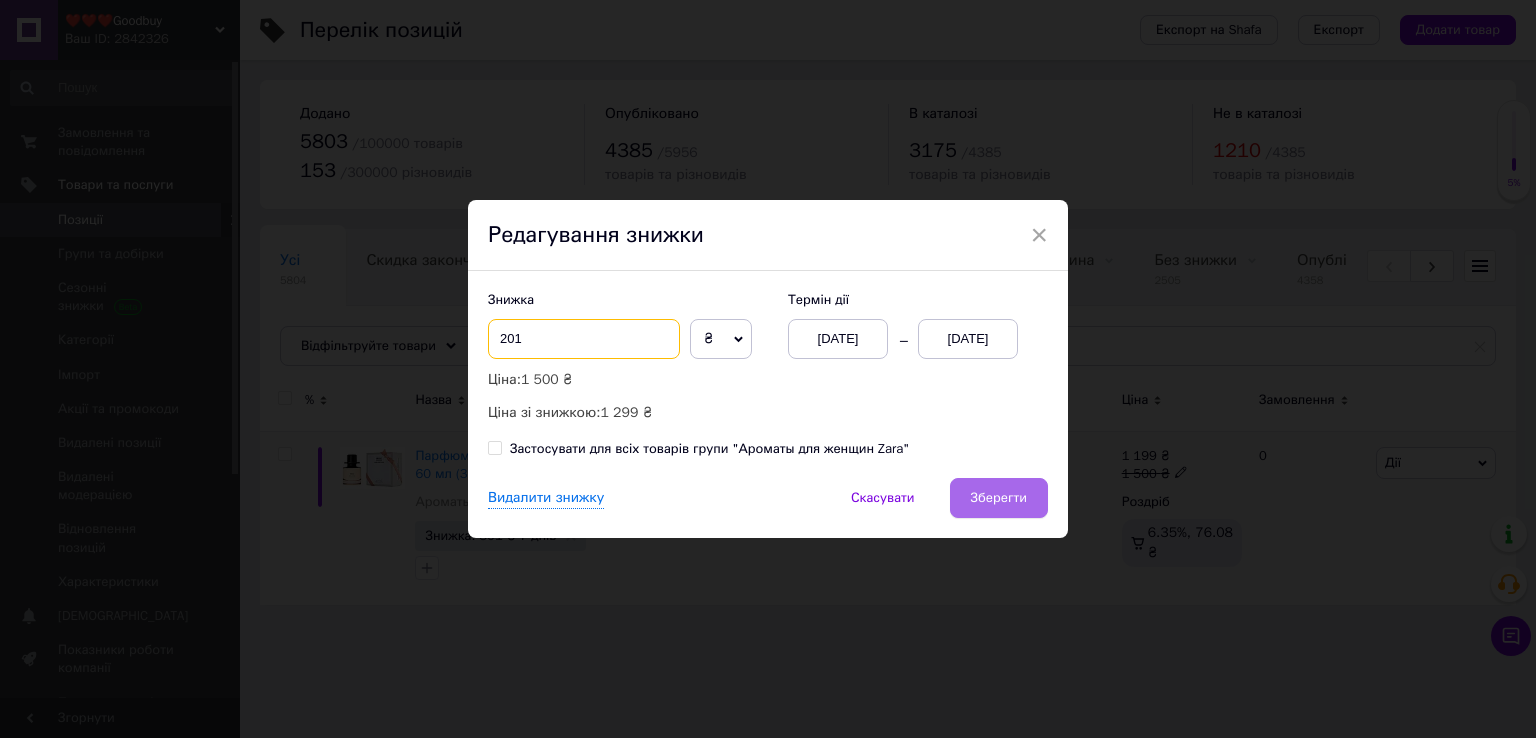 type on "201" 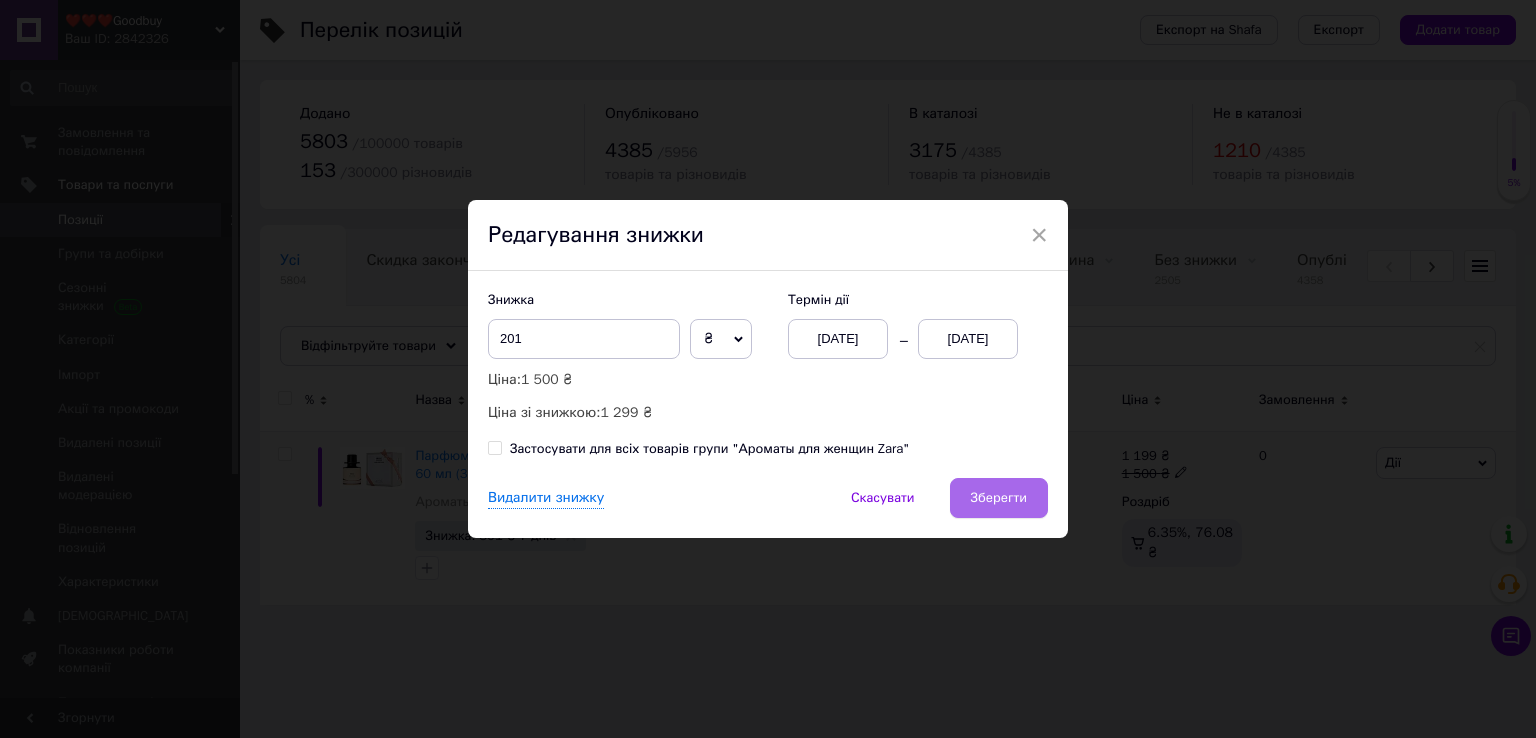 click on "Зберегти" at bounding box center (999, 498) 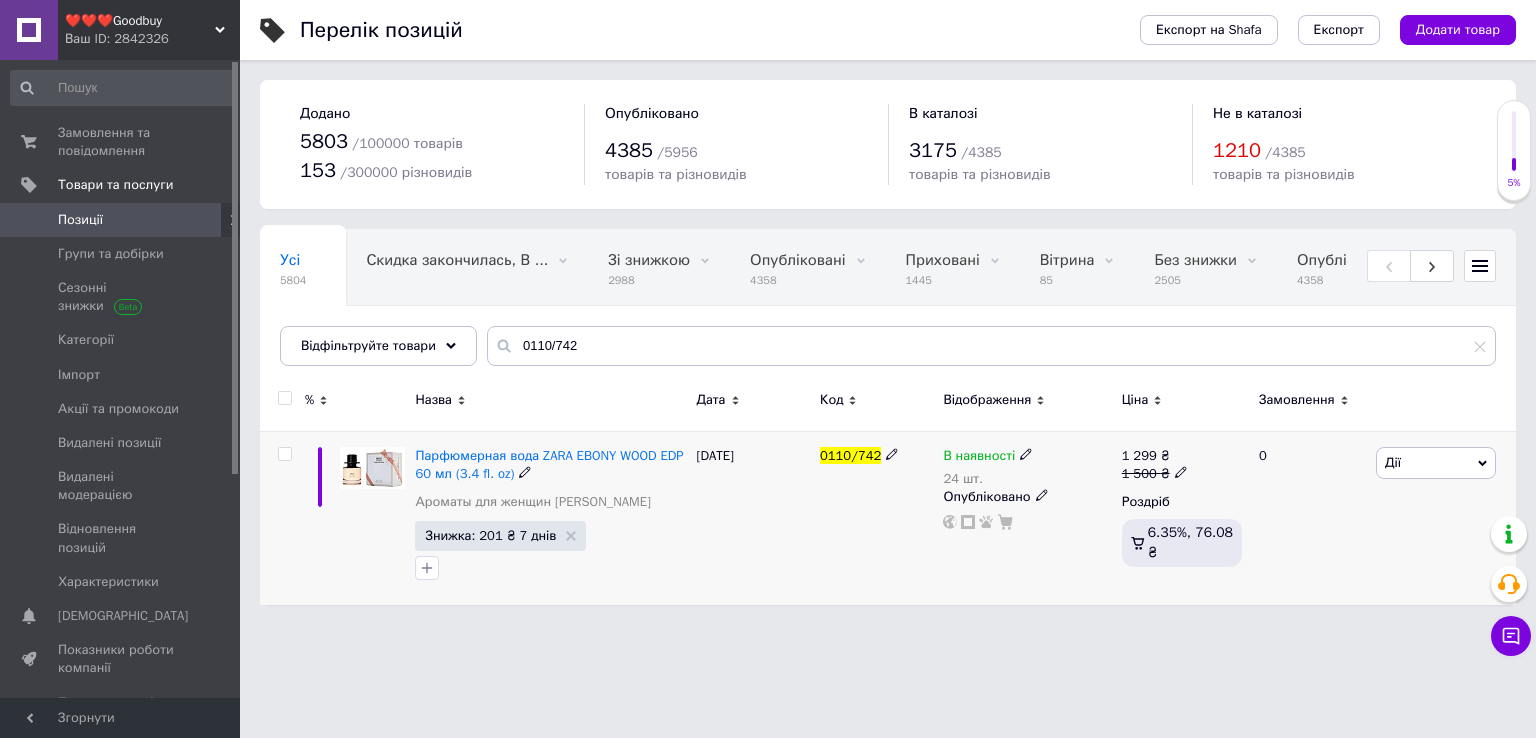 click at bounding box center (320, 518) 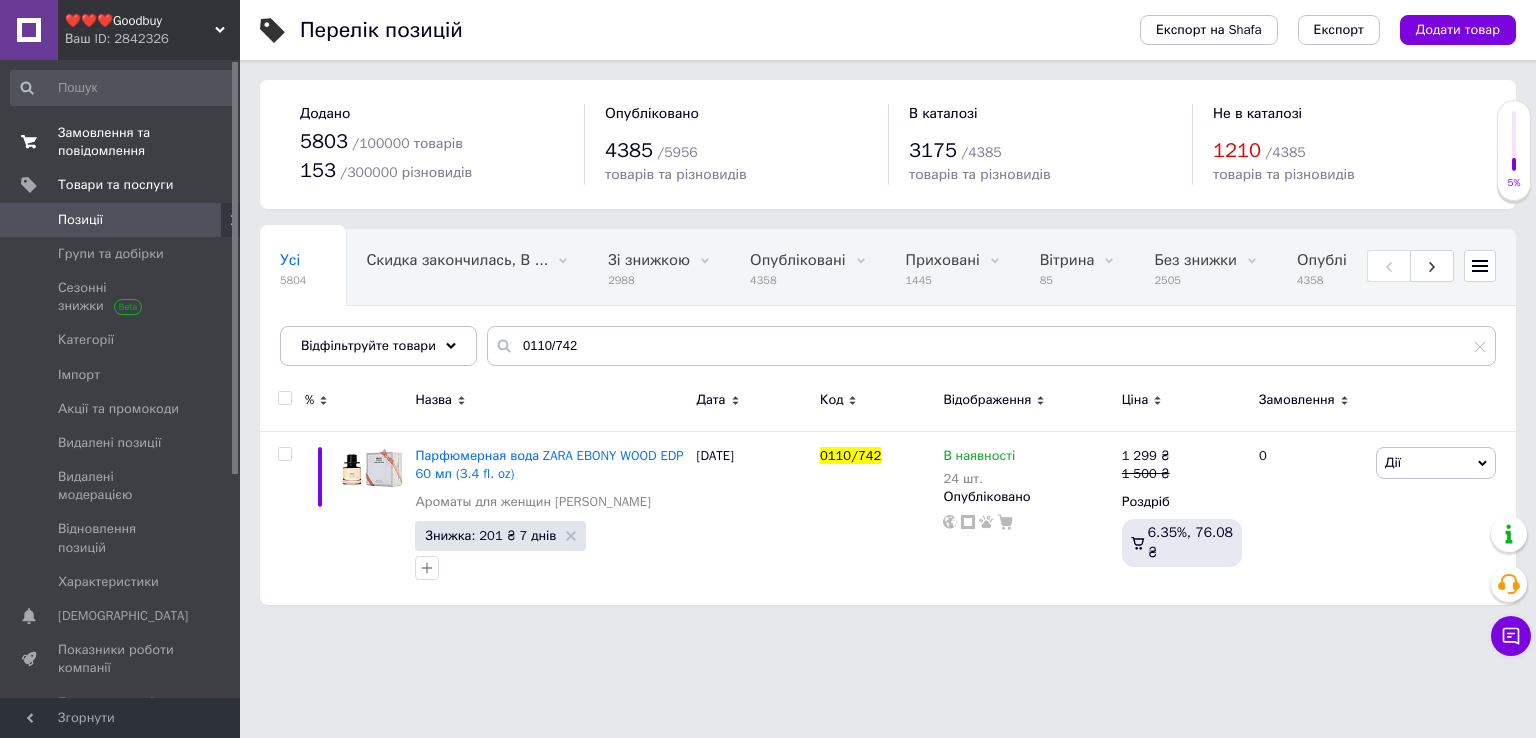 click on "Замовлення та повідомлення" at bounding box center (121, 142) 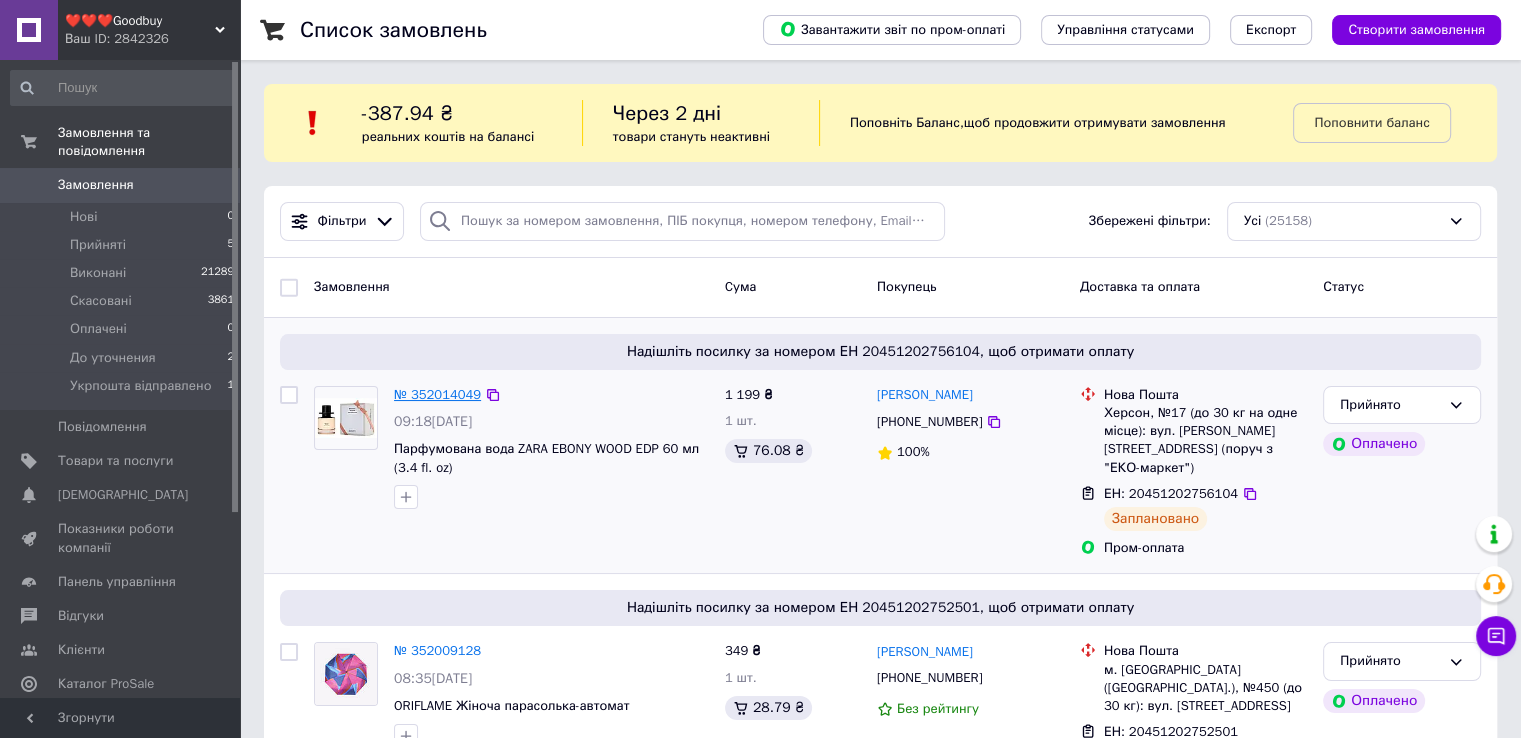 click on "№ 352014049" at bounding box center (437, 394) 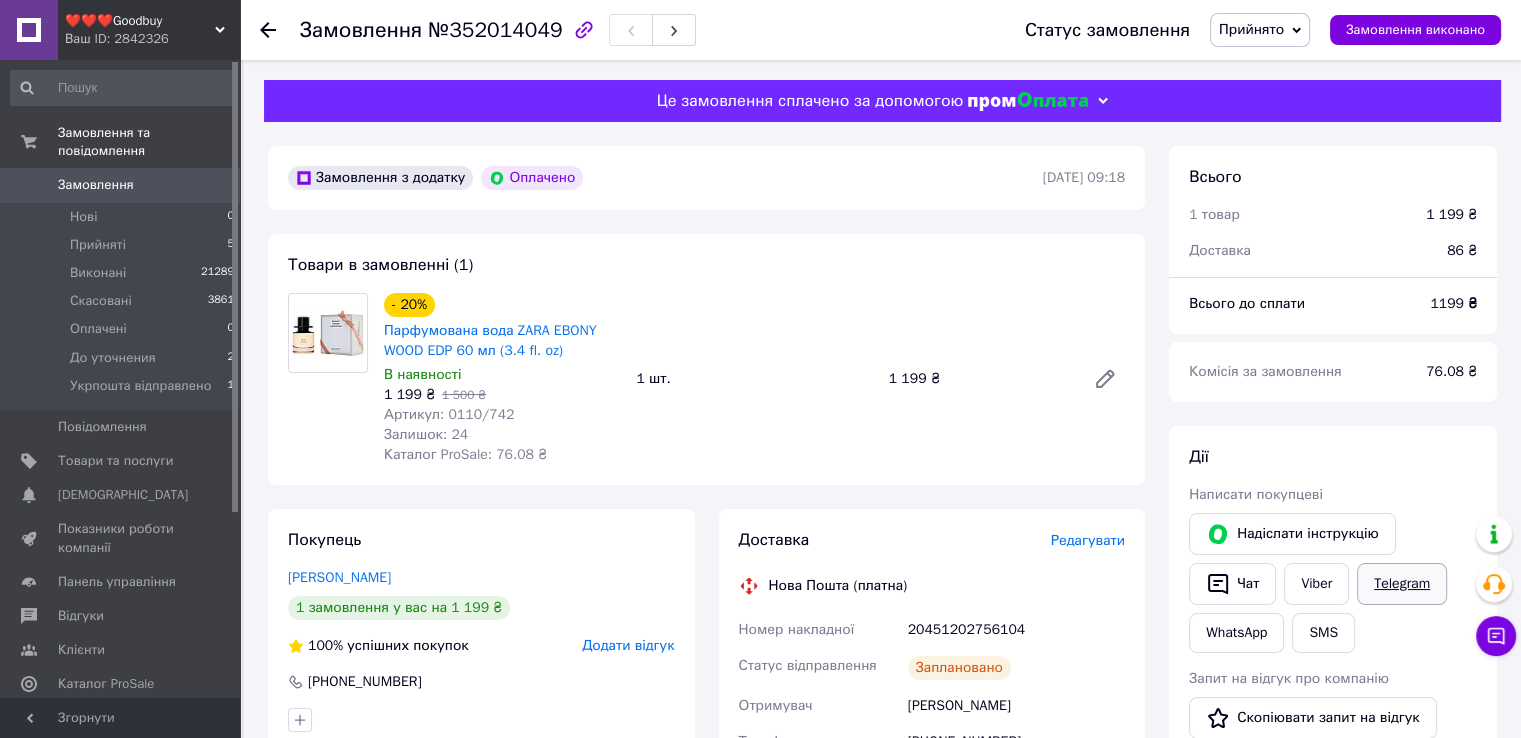 click on "Telegram" at bounding box center (1402, 584) 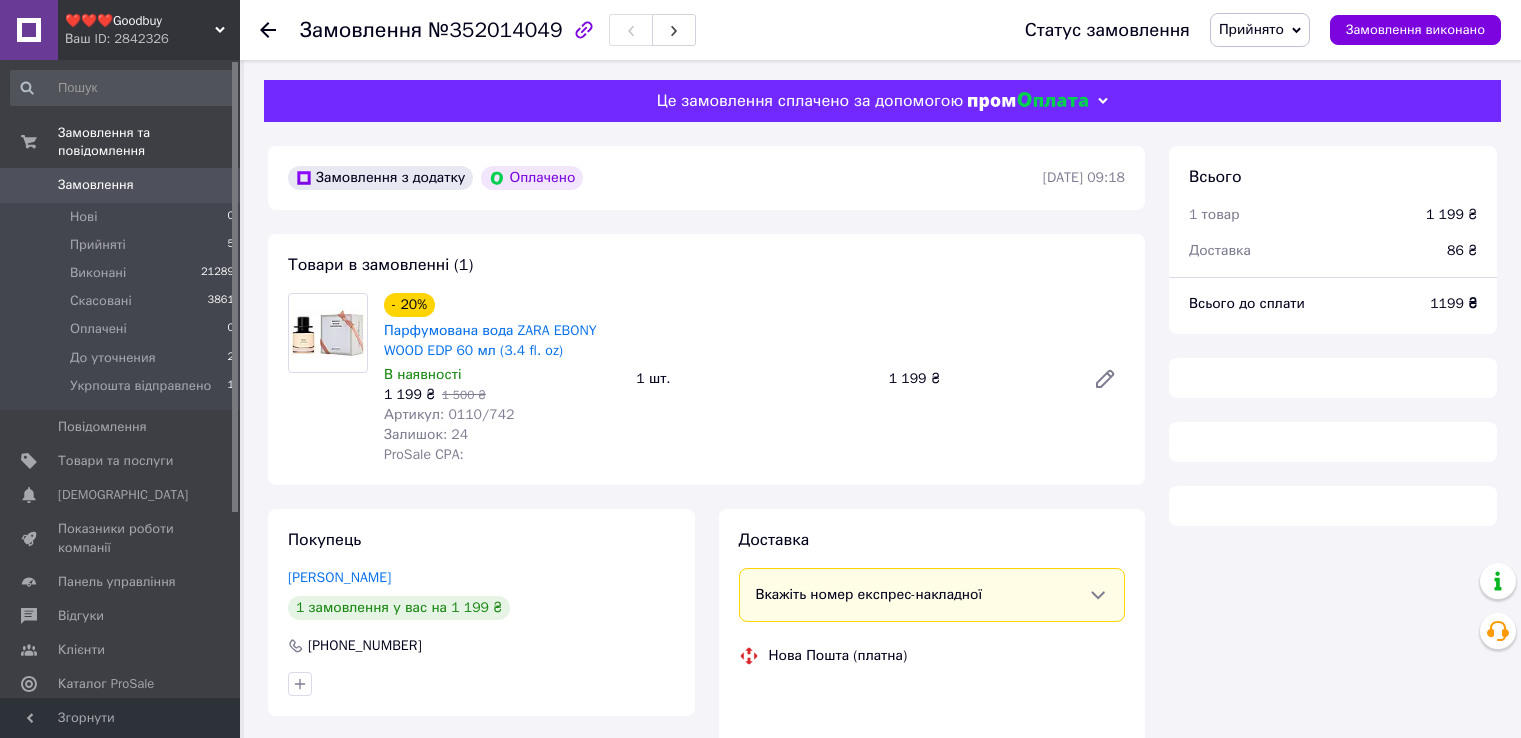 scroll, scrollTop: 0, scrollLeft: 0, axis: both 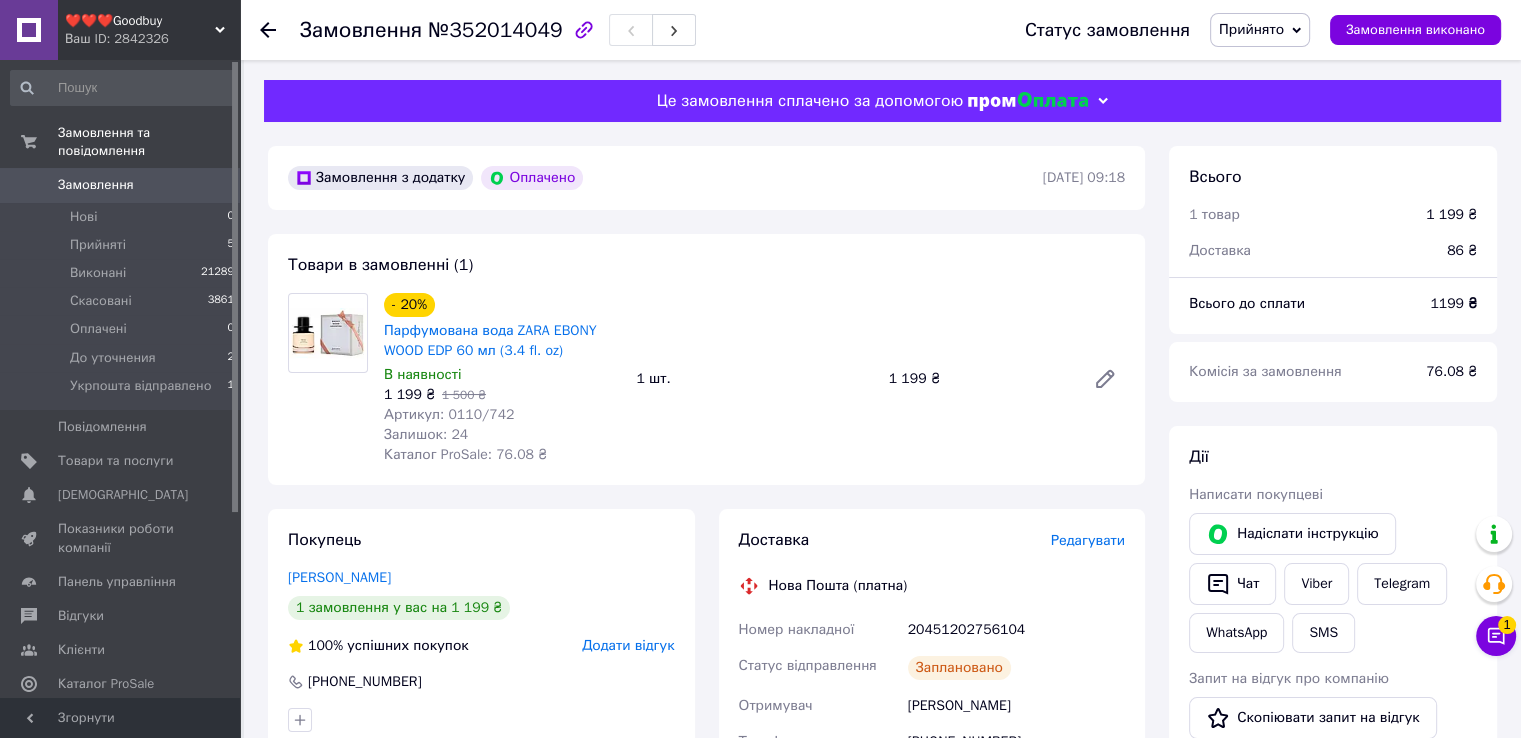 click at bounding box center [328, 379] 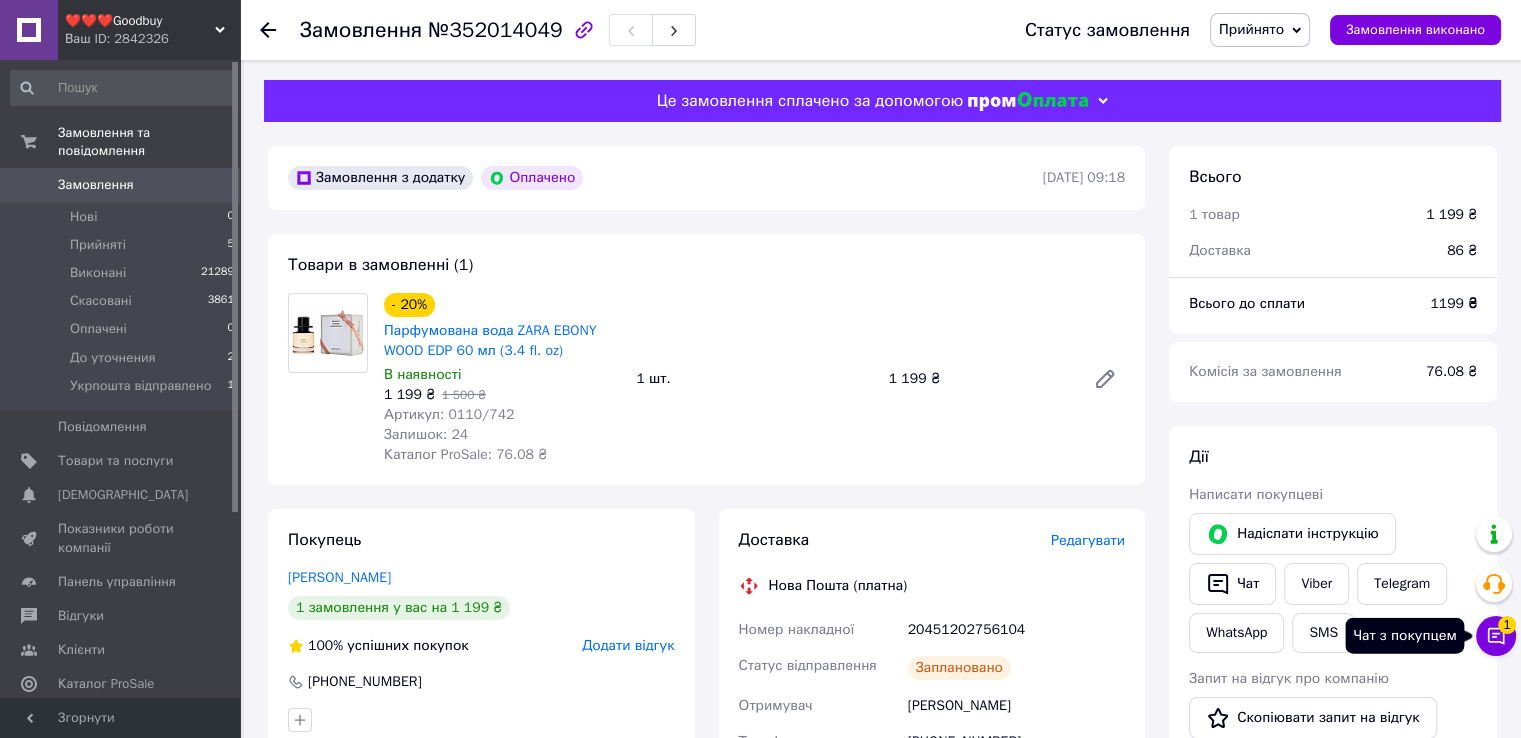 click 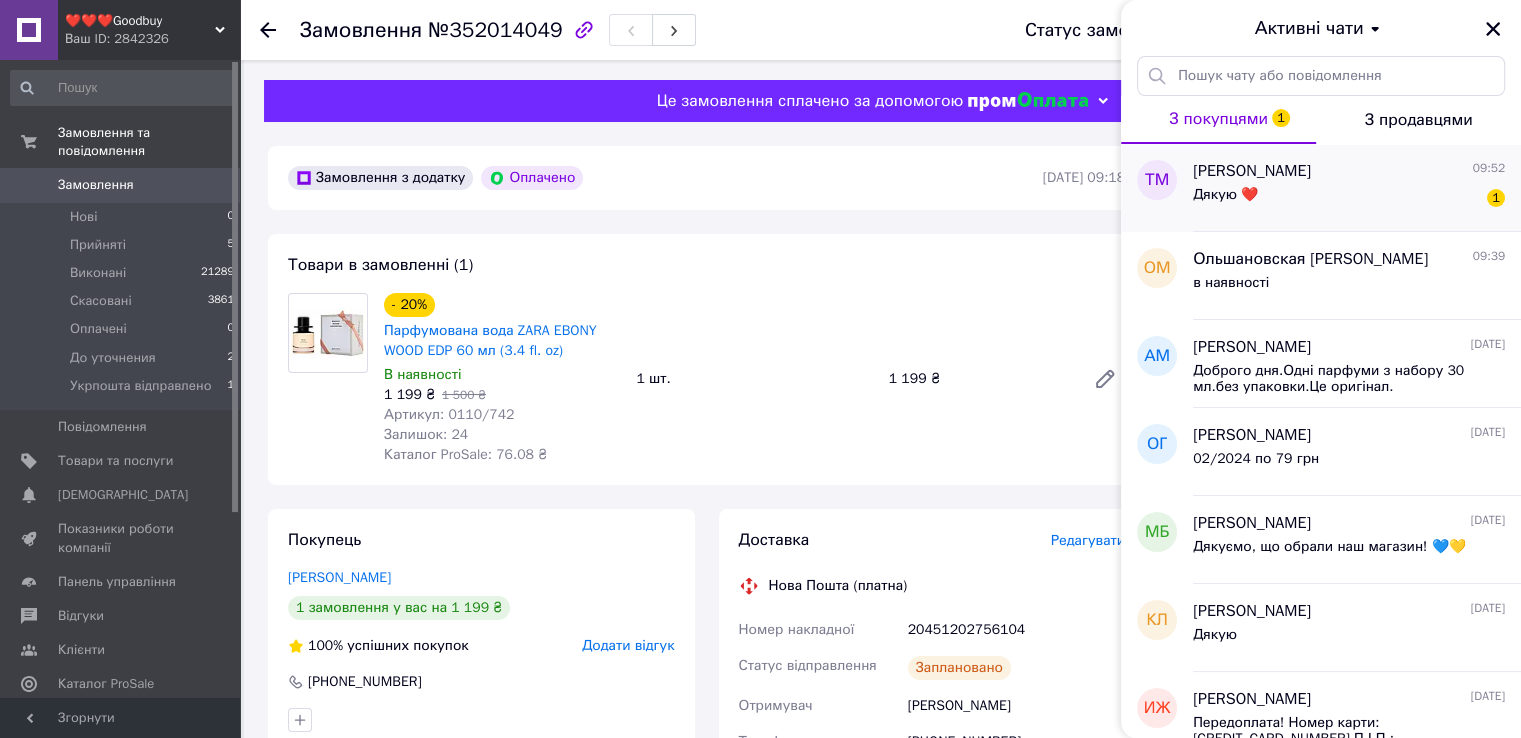 click on "Дякую ❤️ 1" at bounding box center (1349, 199) 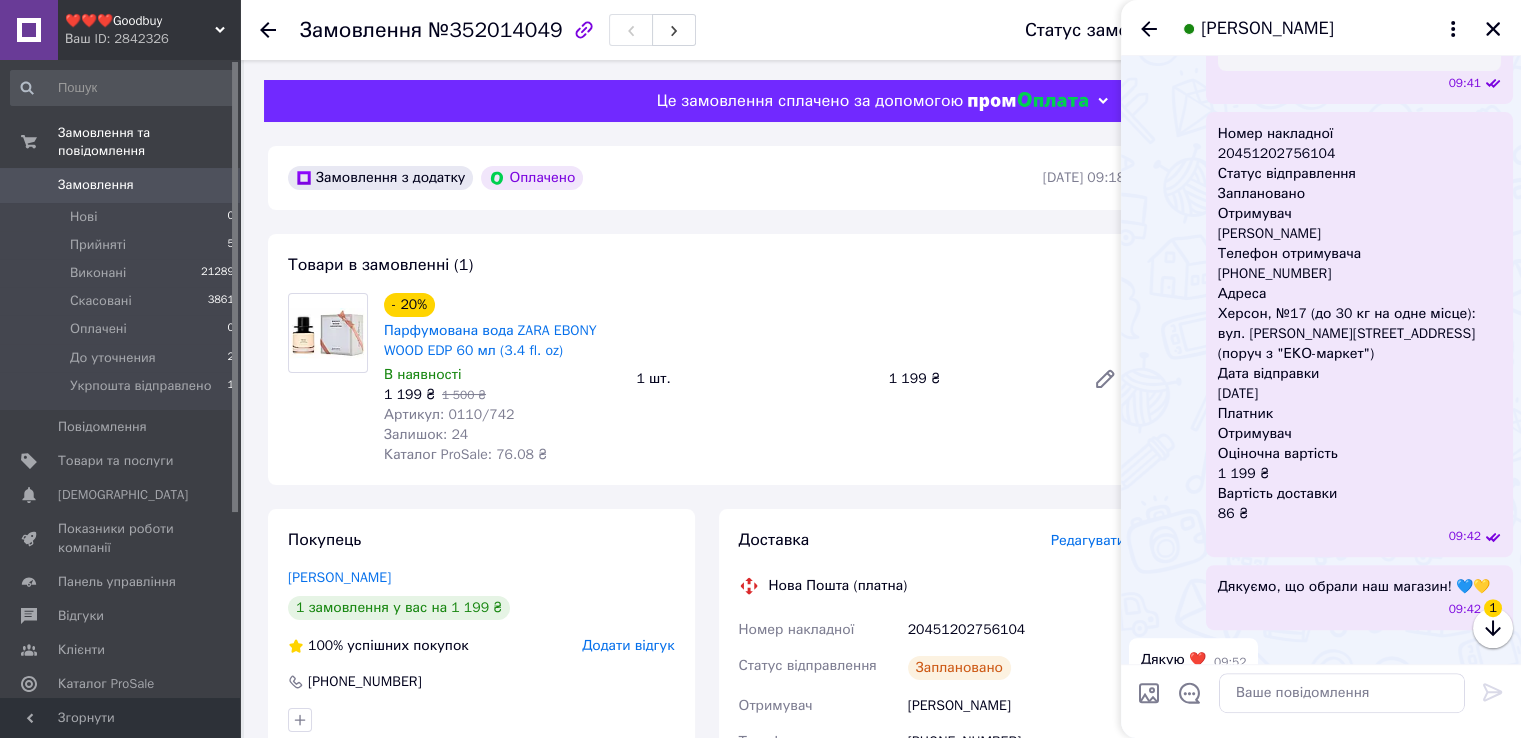 scroll, scrollTop: 786, scrollLeft: 0, axis: vertical 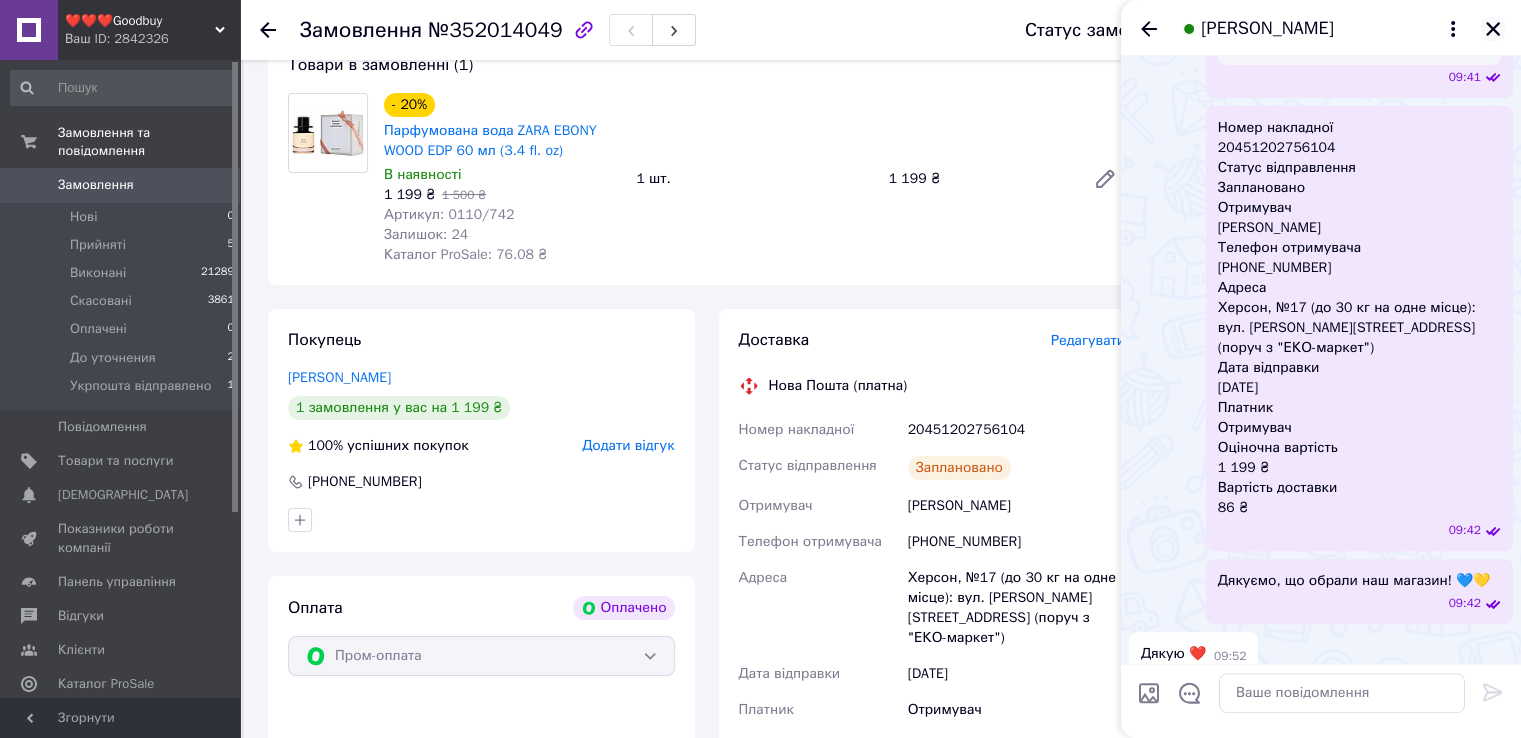click 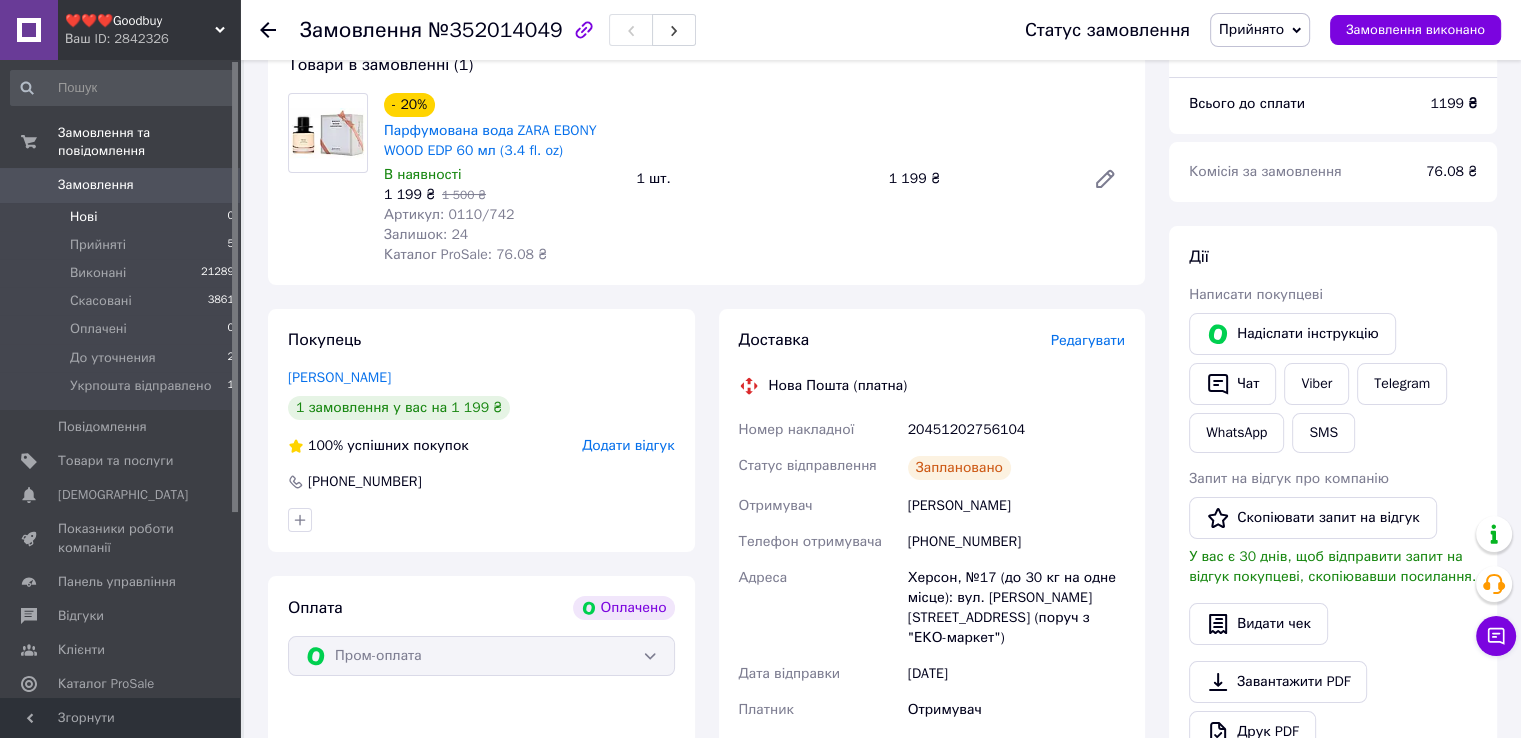 click on "Нові" at bounding box center (83, 217) 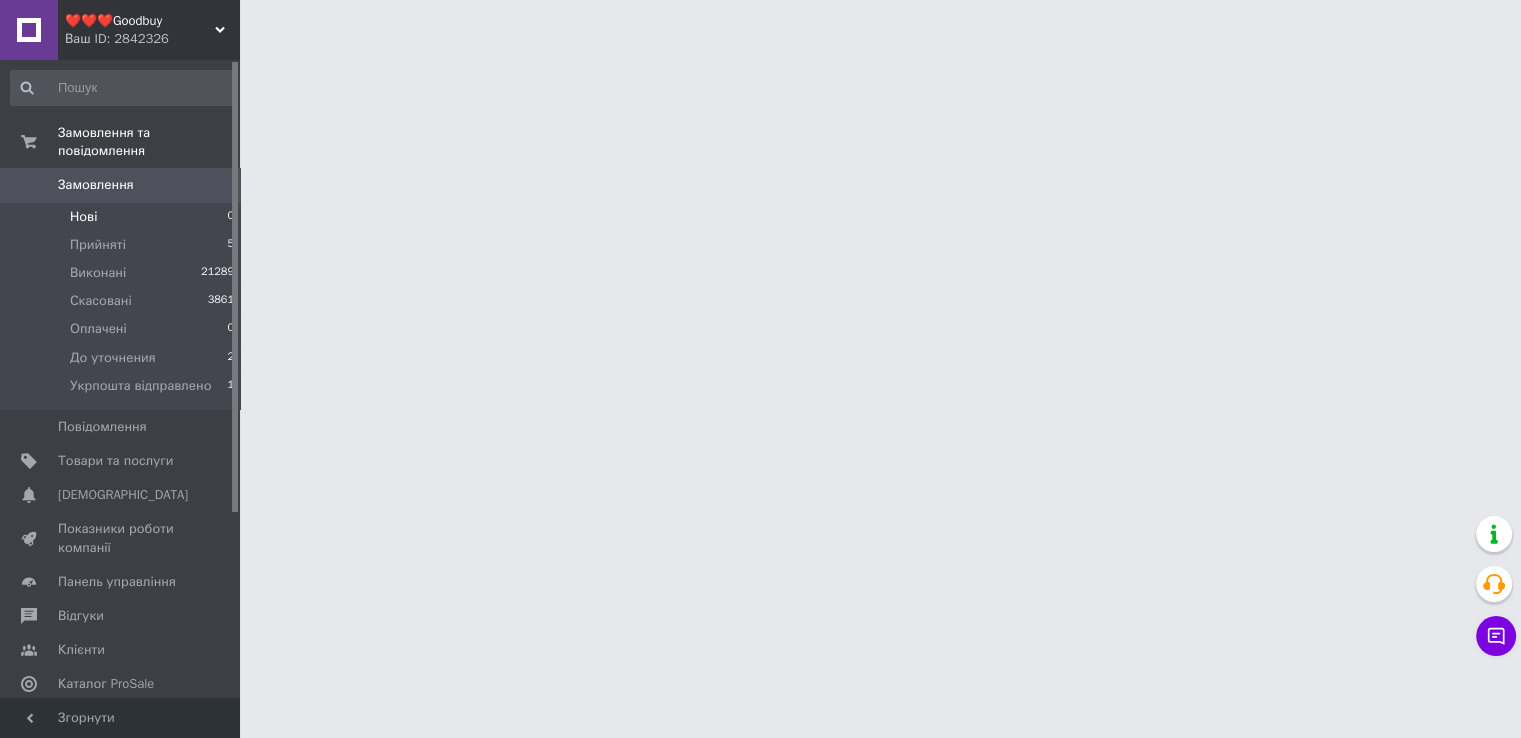 scroll, scrollTop: 0, scrollLeft: 0, axis: both 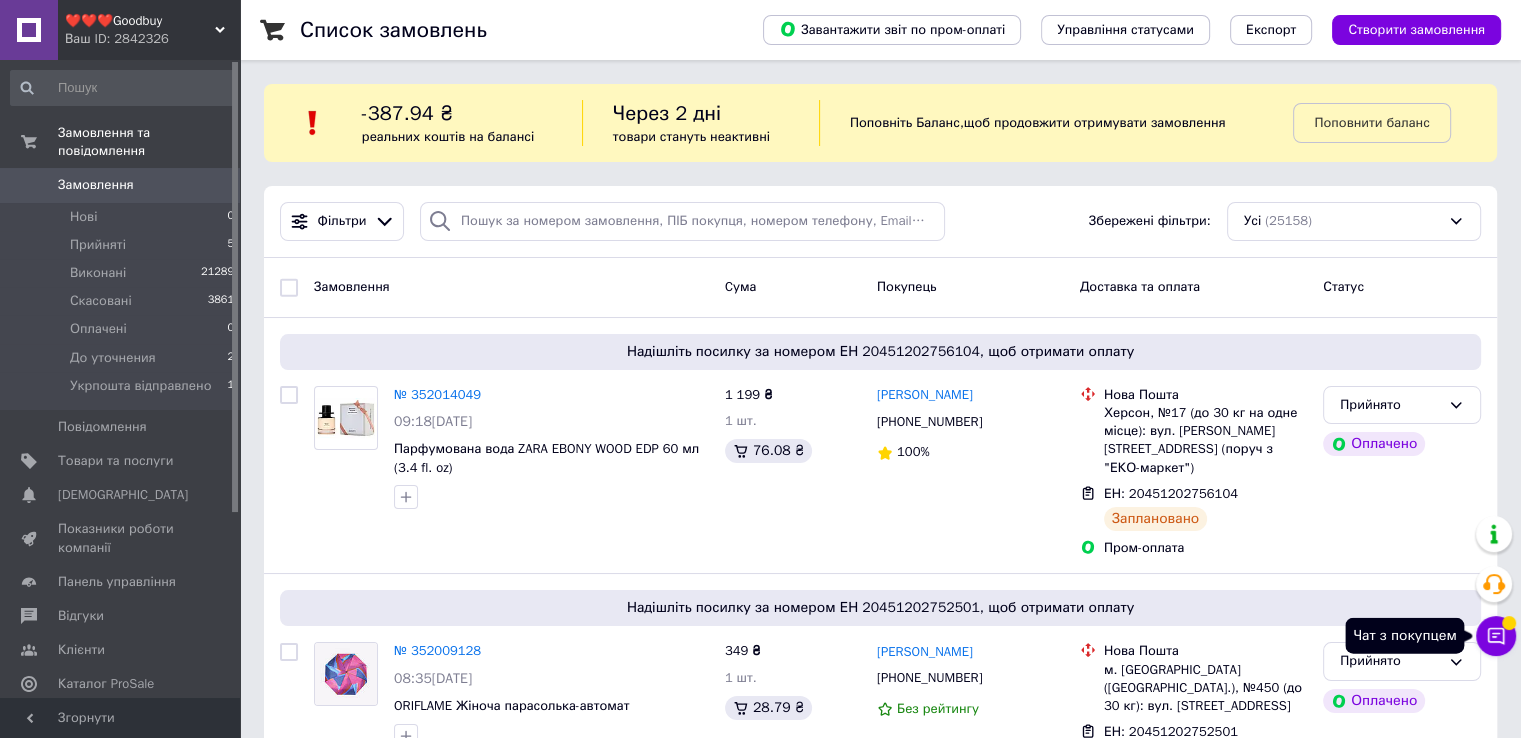 click 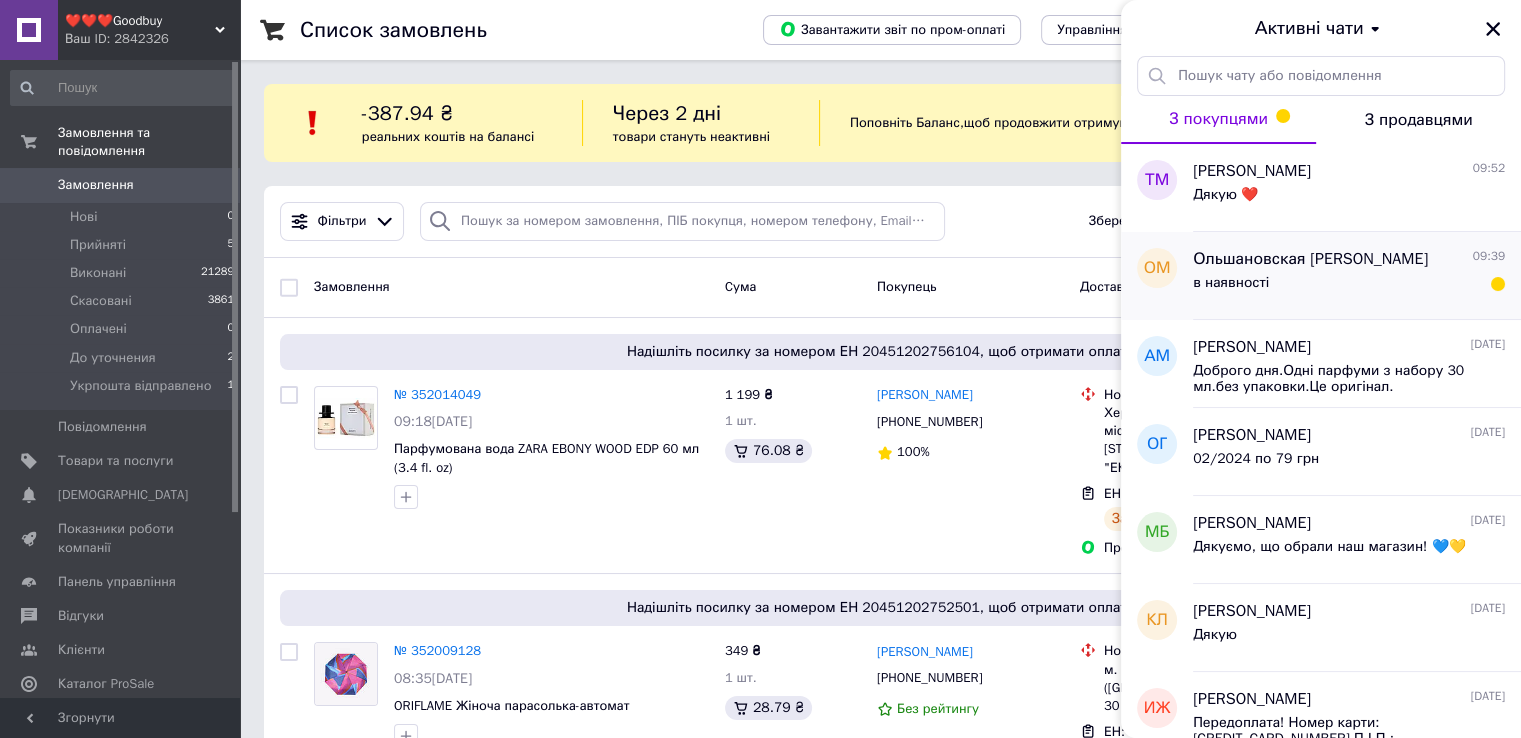 click on "Ольшановская Маргарита 09:39 в наявності" at bounding box center (1357, 276) 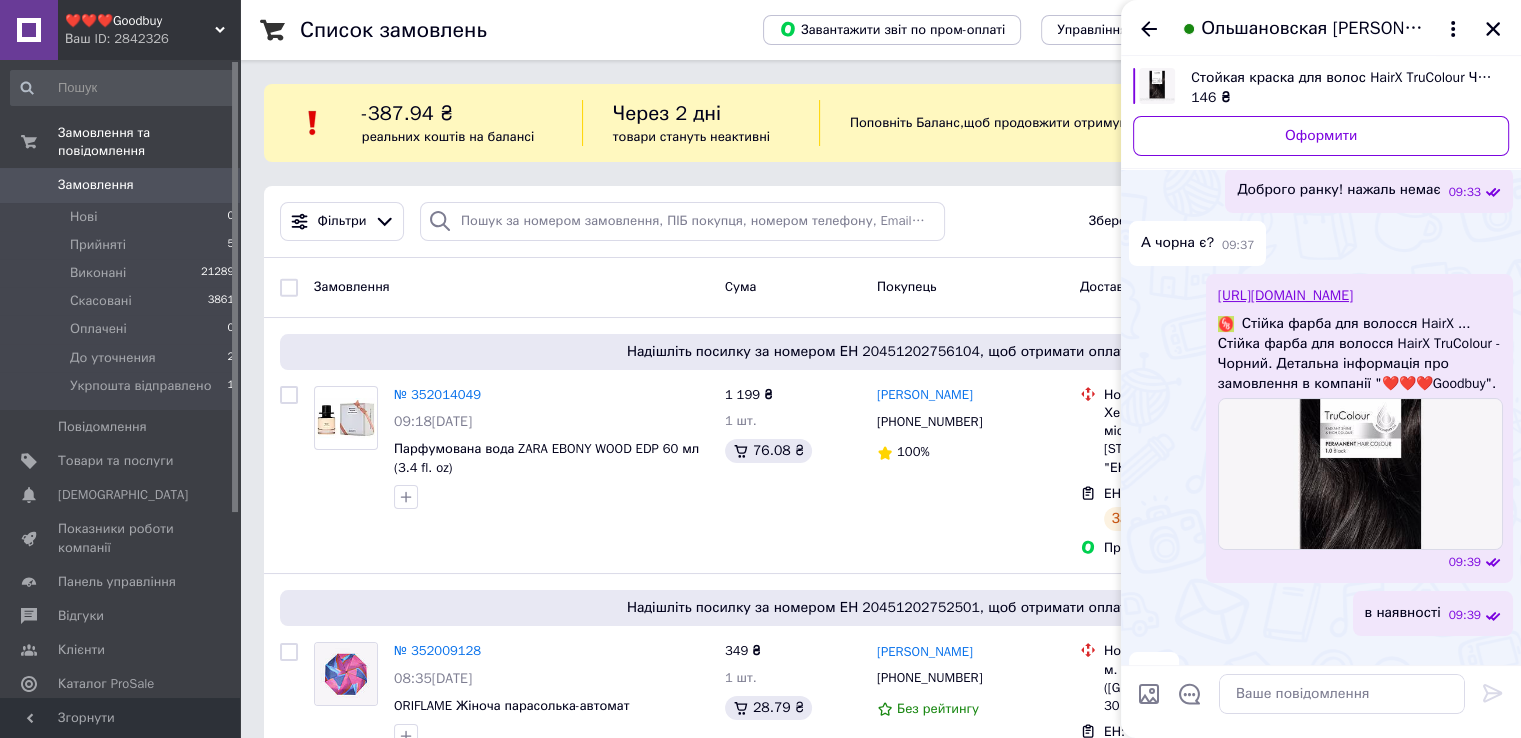 scroll, scrollTop: 282, scrollLeft: 0, axis: vertical 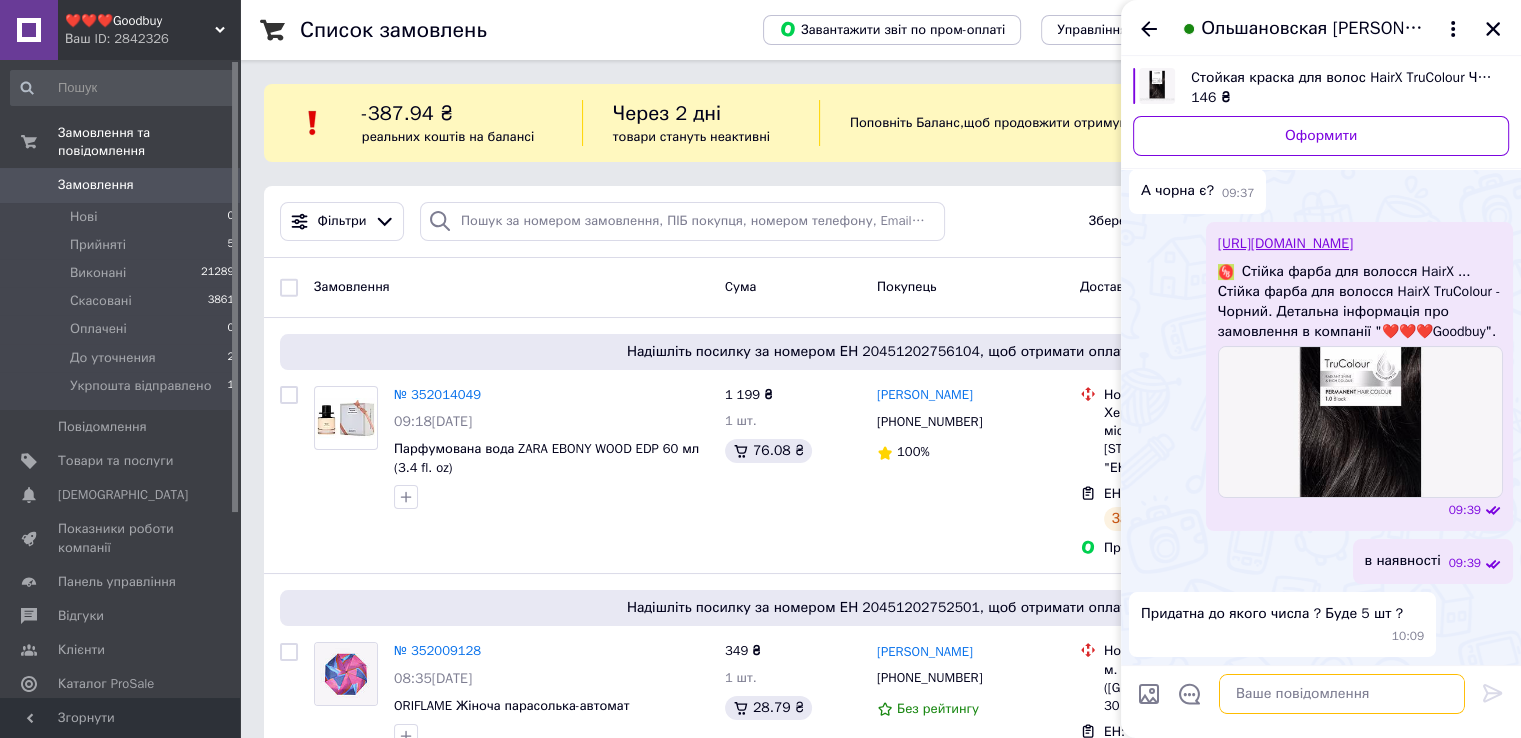 click at bounding box center (1342, 694) 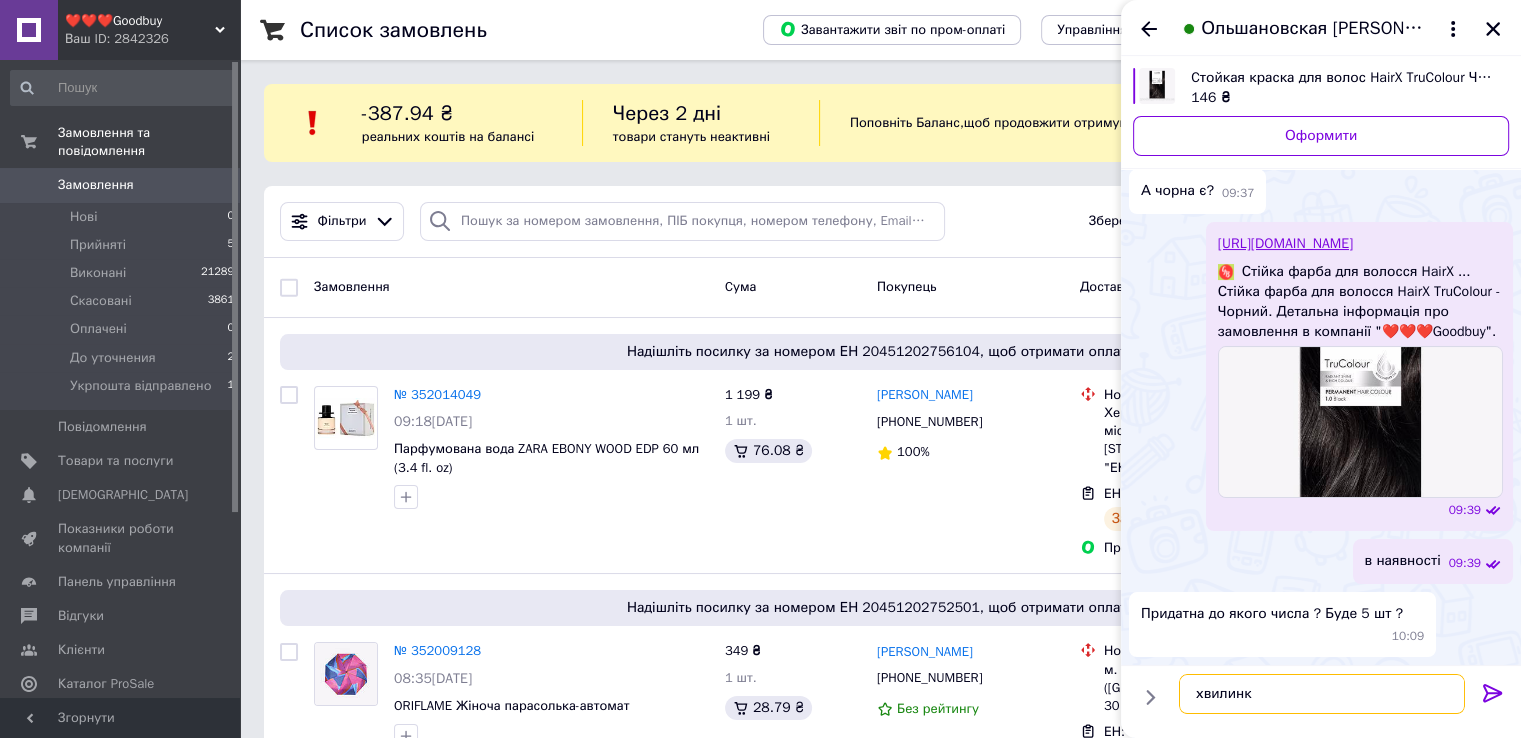 type on "хвилинку" 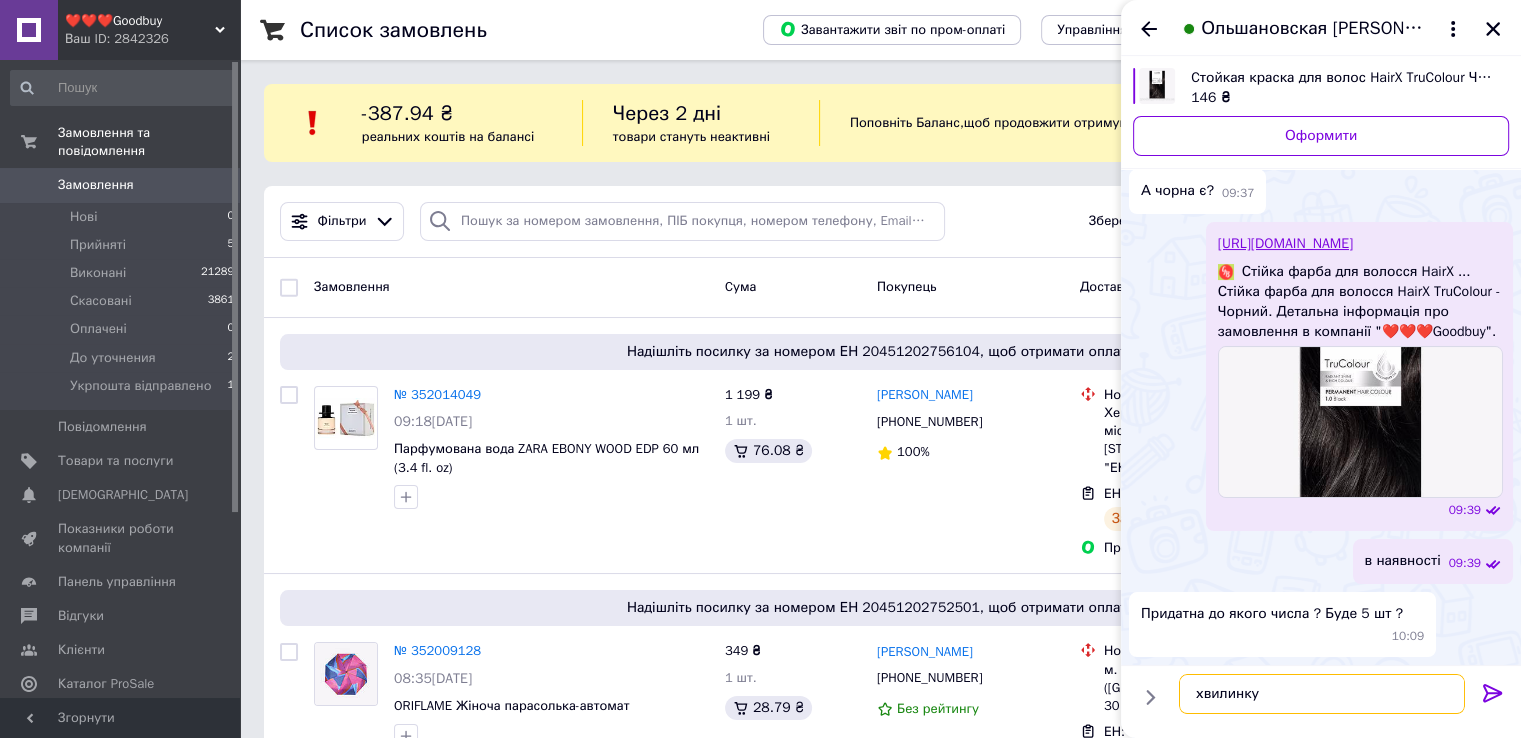 type 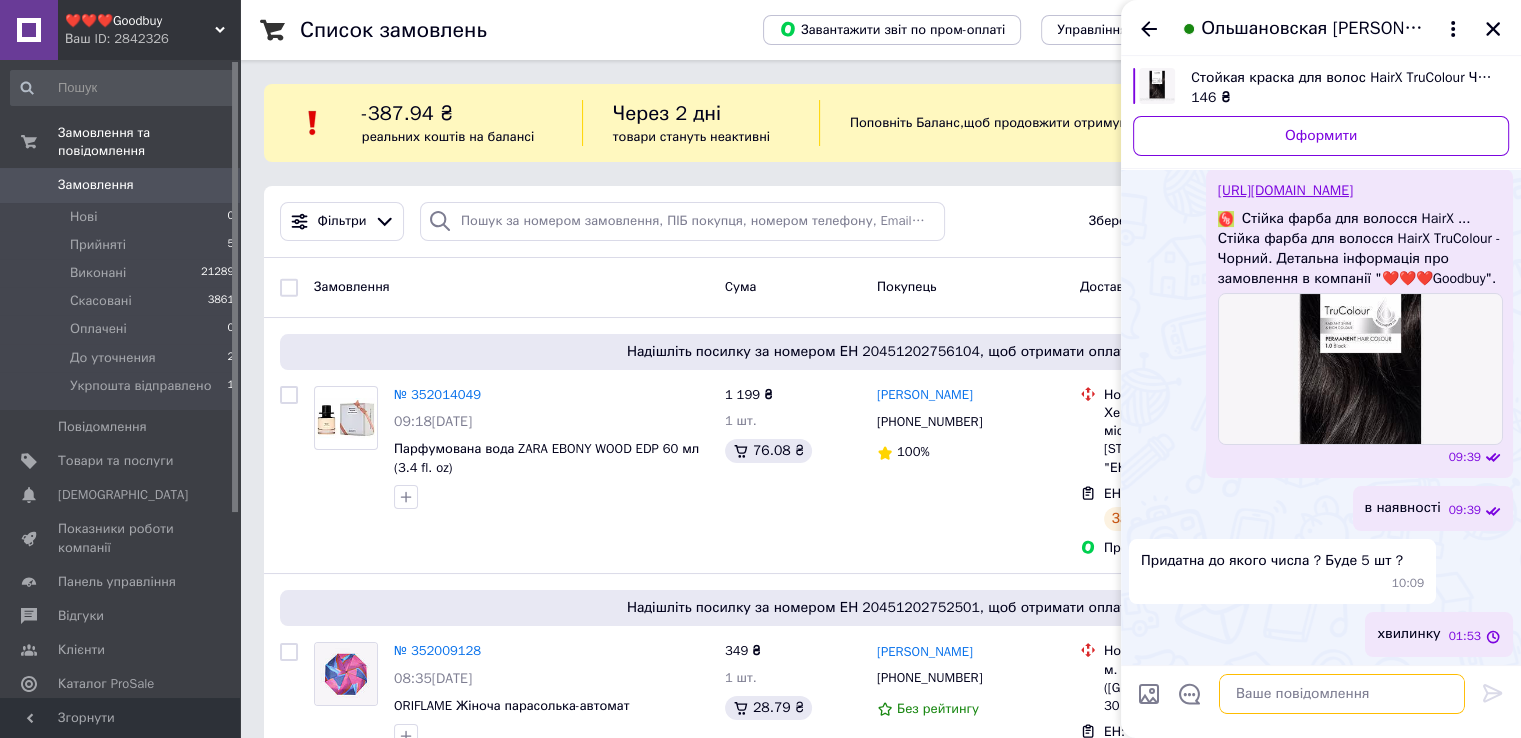 scroll, scrollTop: 312, scrollLeft: 0, axis: vertical 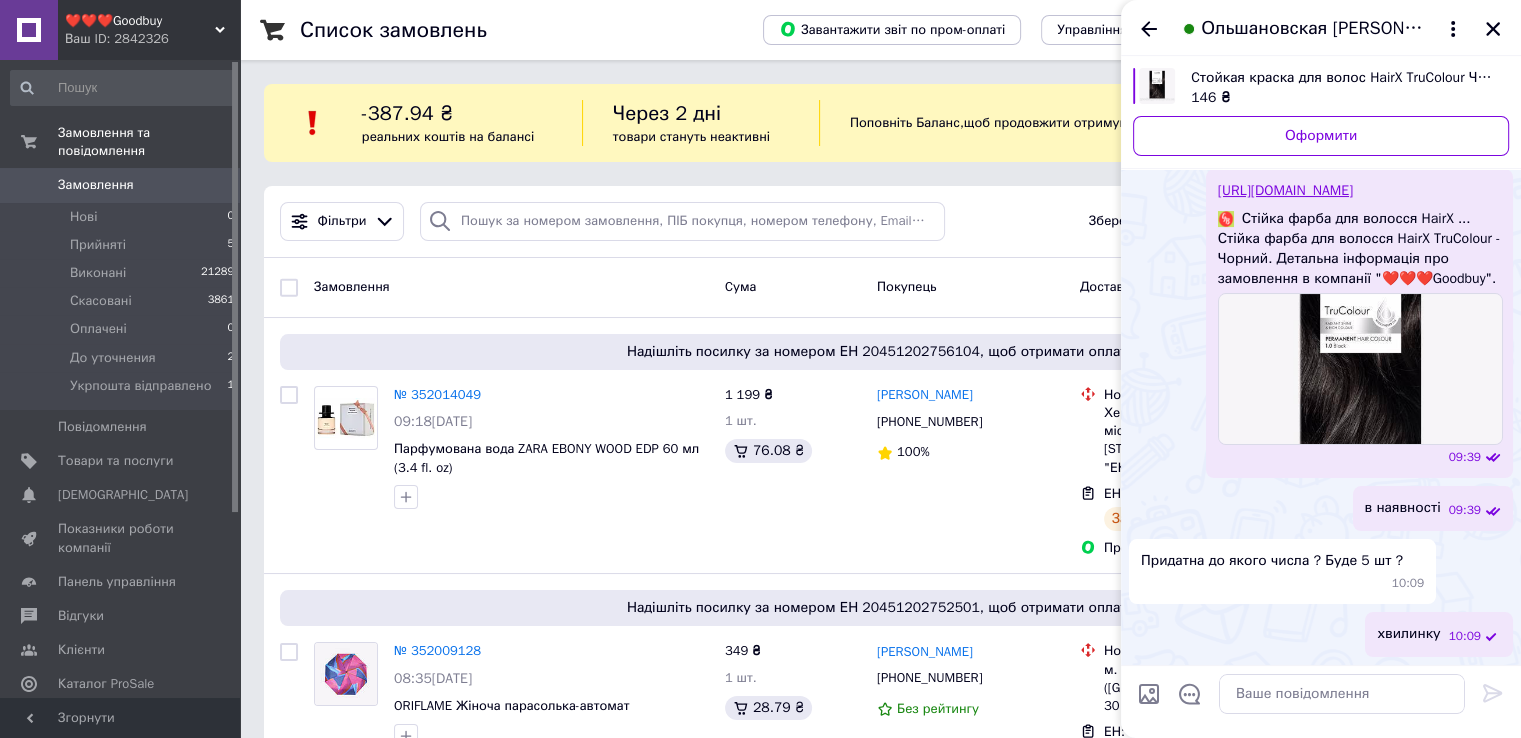 click on "https://goodbuypromo.prom.ua/ua/p1624409641-ctojkaya-kraska-dlya.html" at bounding box center [1285, 190] 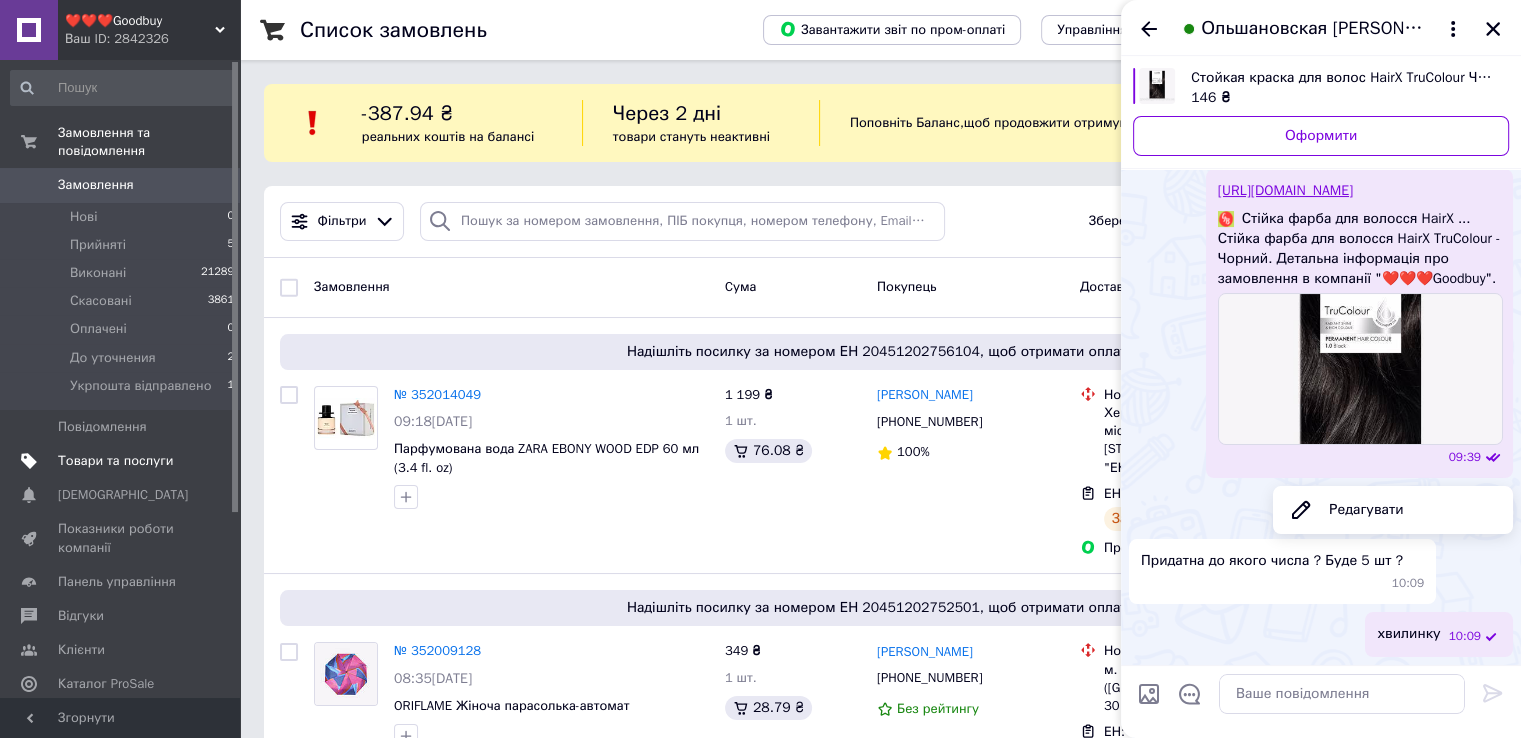 click on "Товари та послуги" at bounding box center [115, 461] 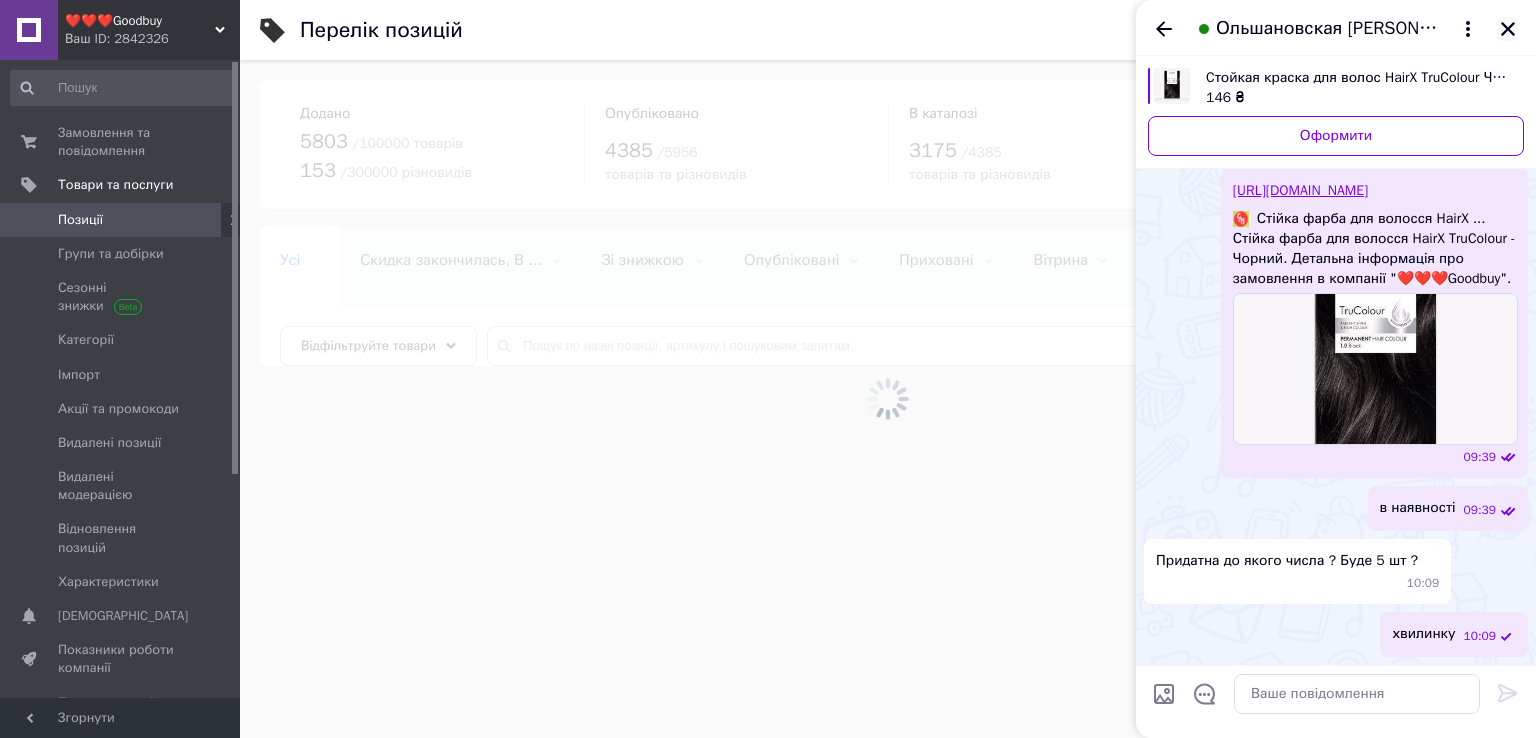 click 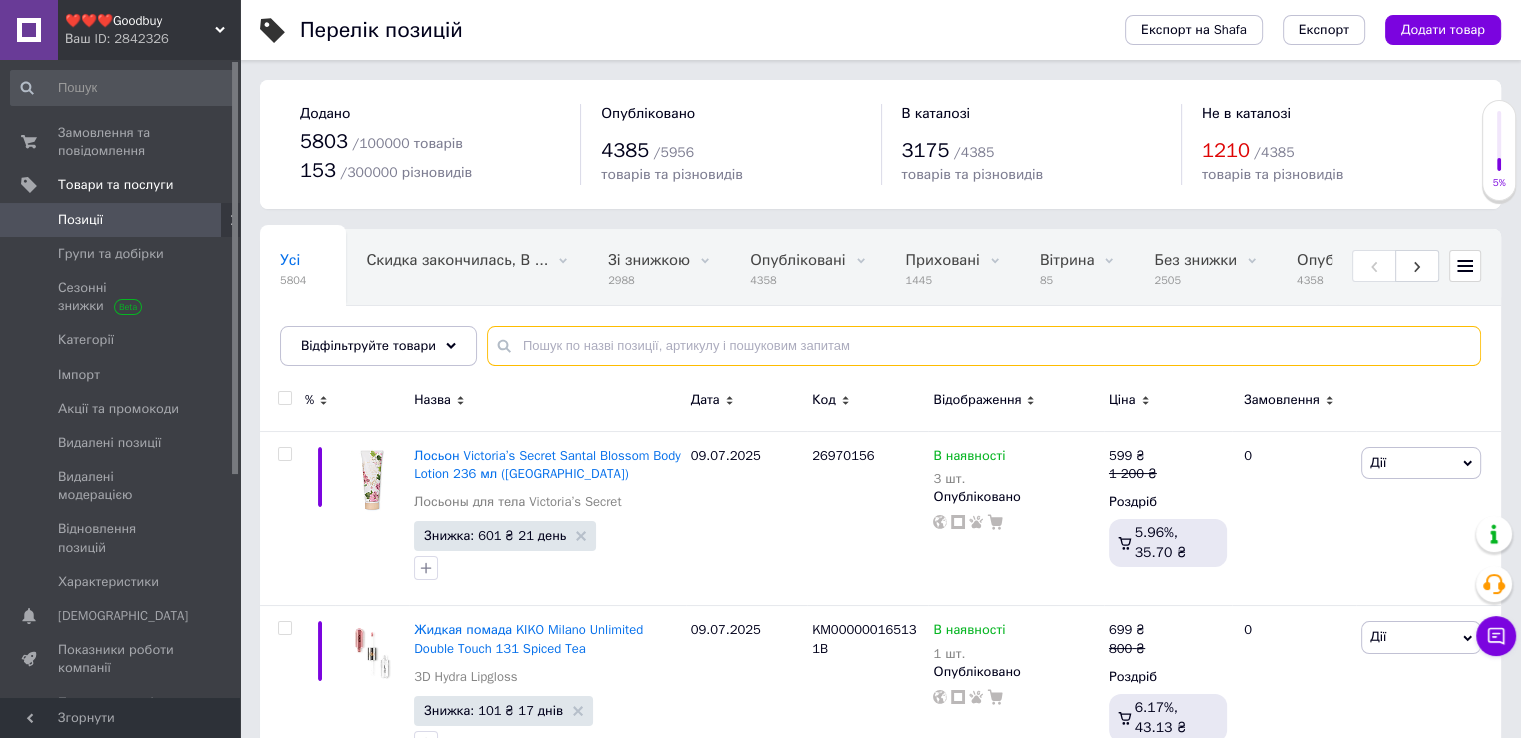 paste on "41541" 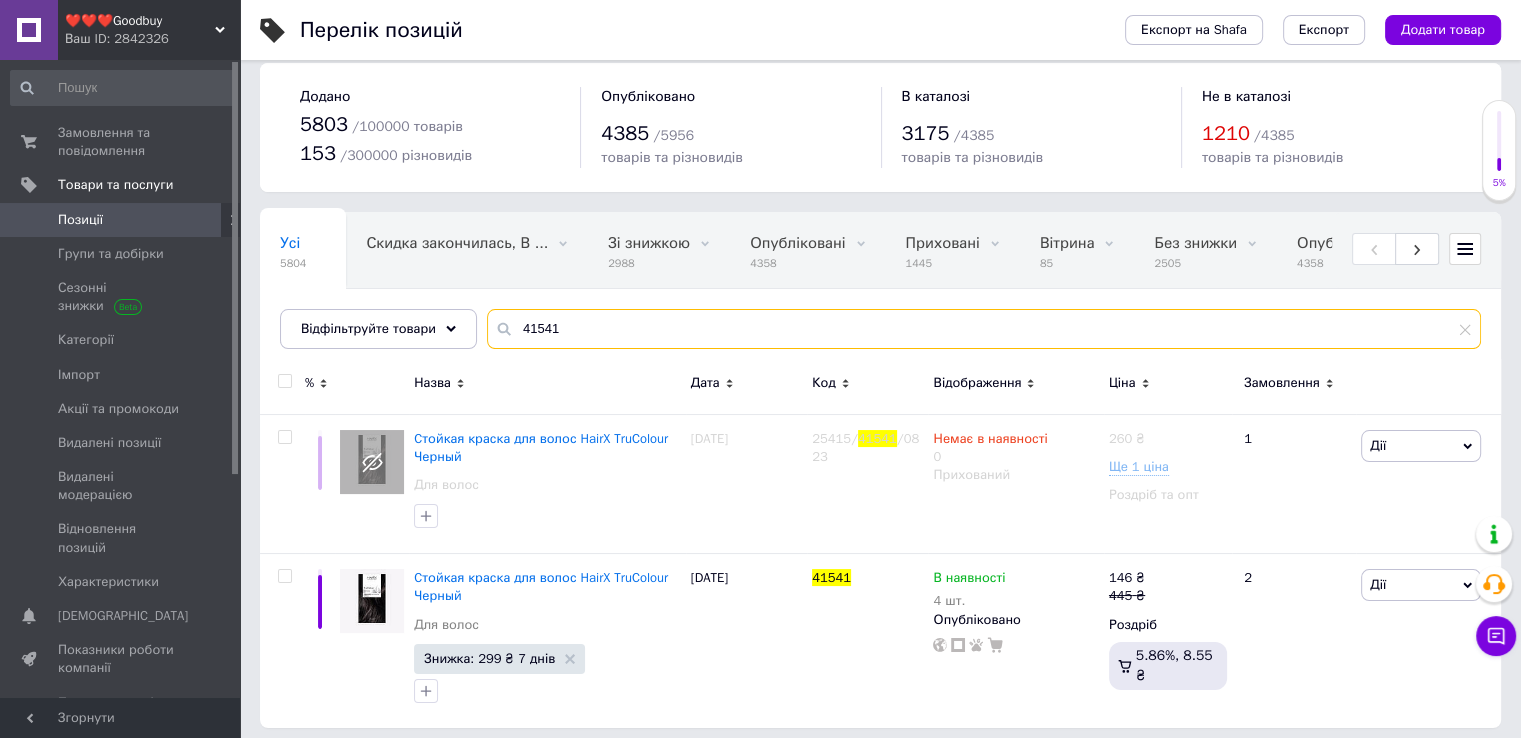scroll, scrollTop: 27, scrollLeft: 0, axis: vertical 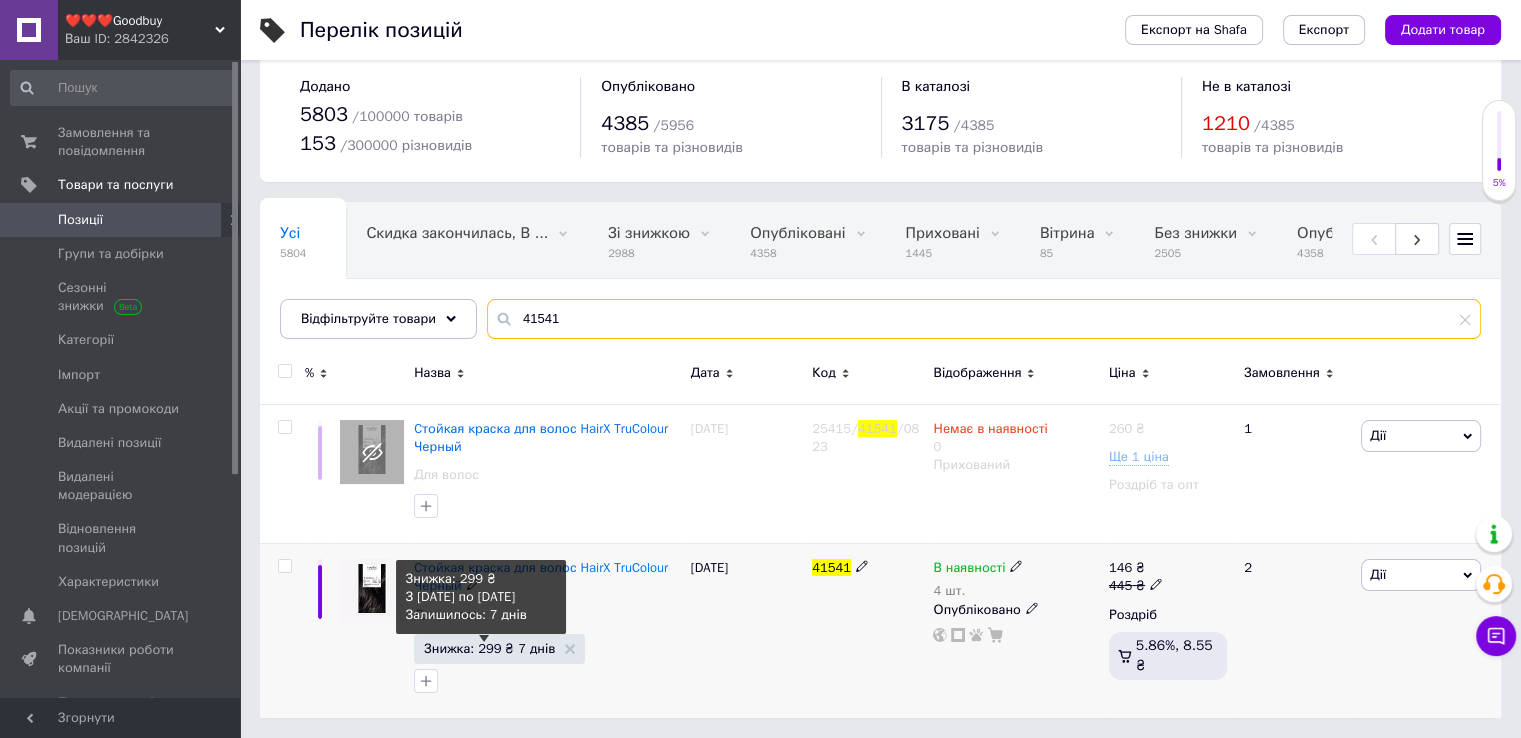 type on "41541" 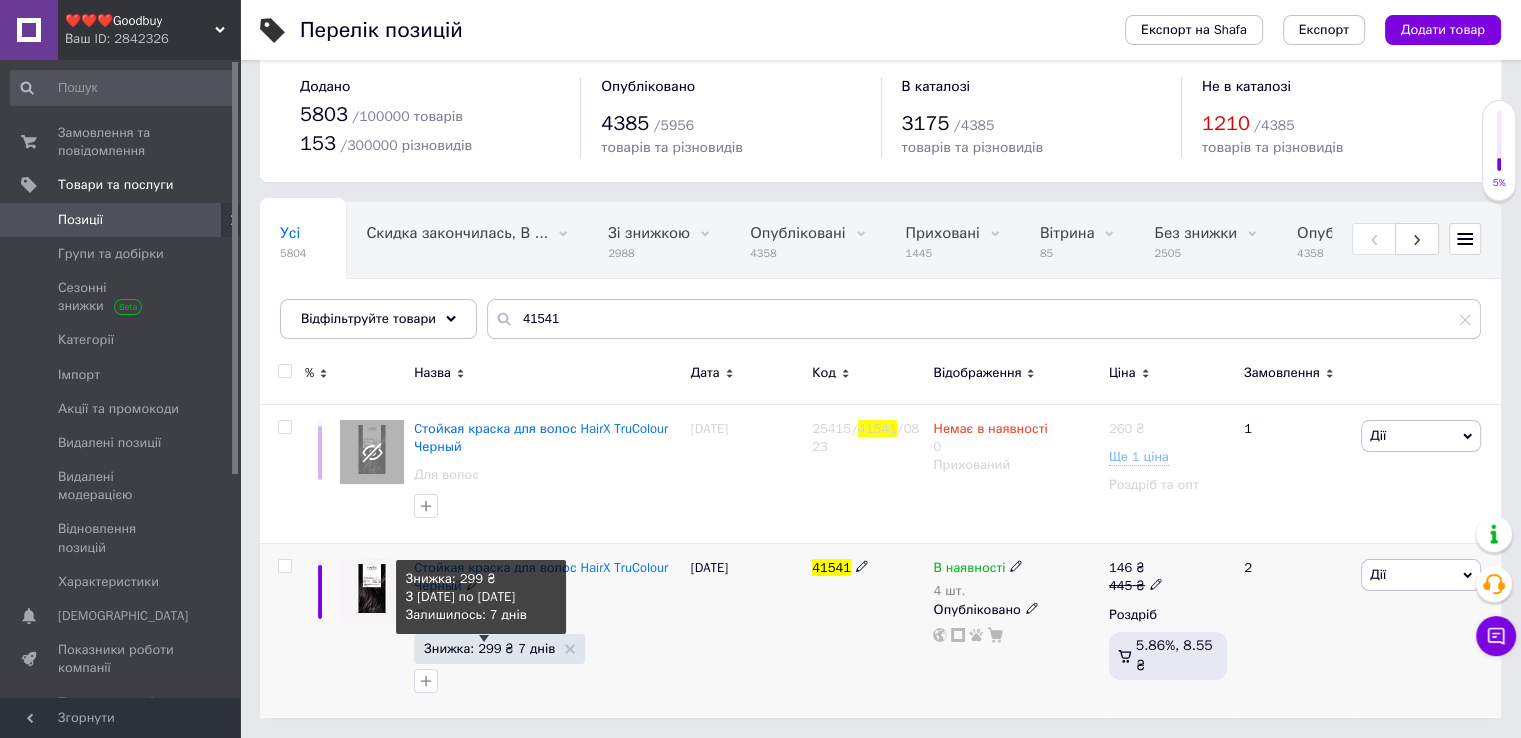 click on "Знижка: 299 ₴ 7 днів" at bounding box center (489, 648) 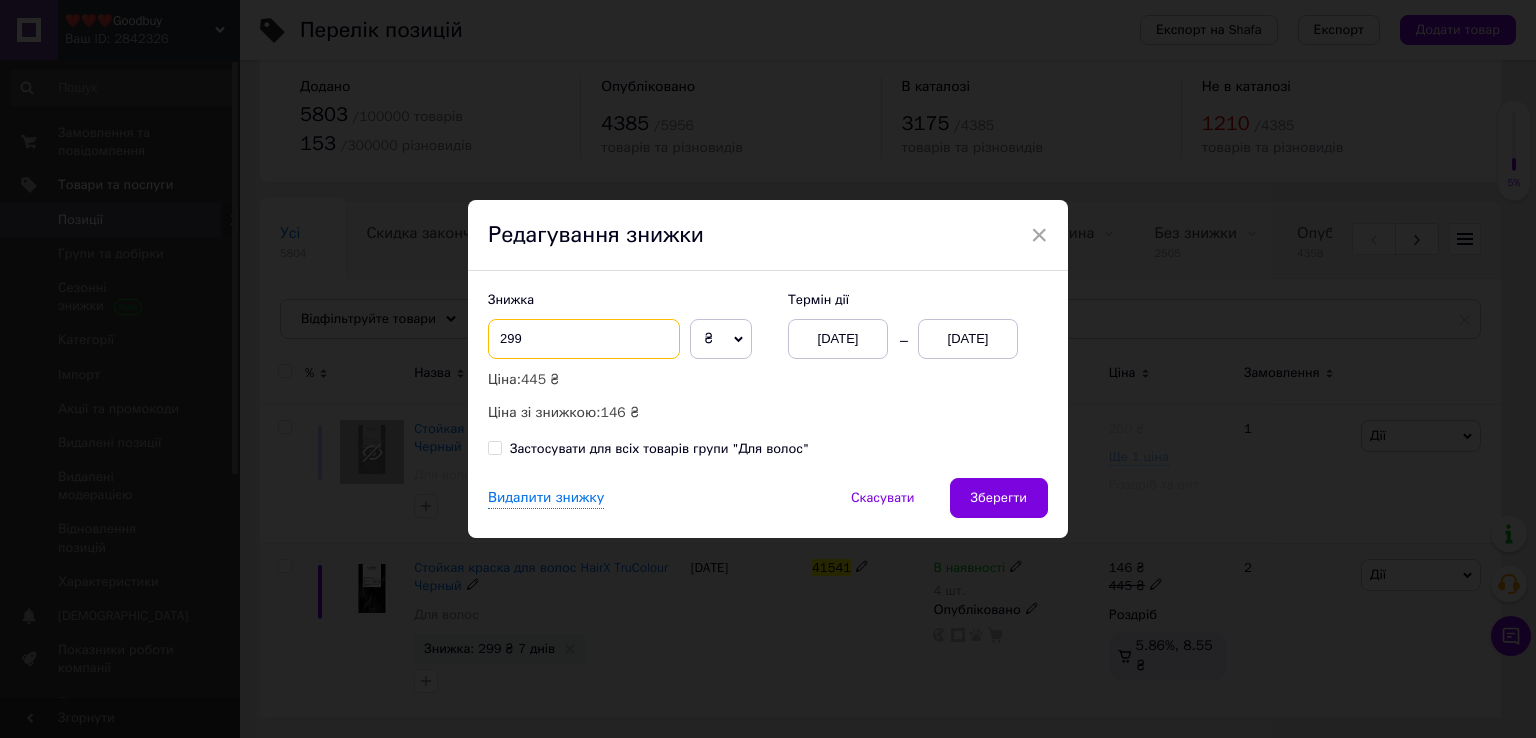 click on "299" at bounding box center (584, 339) 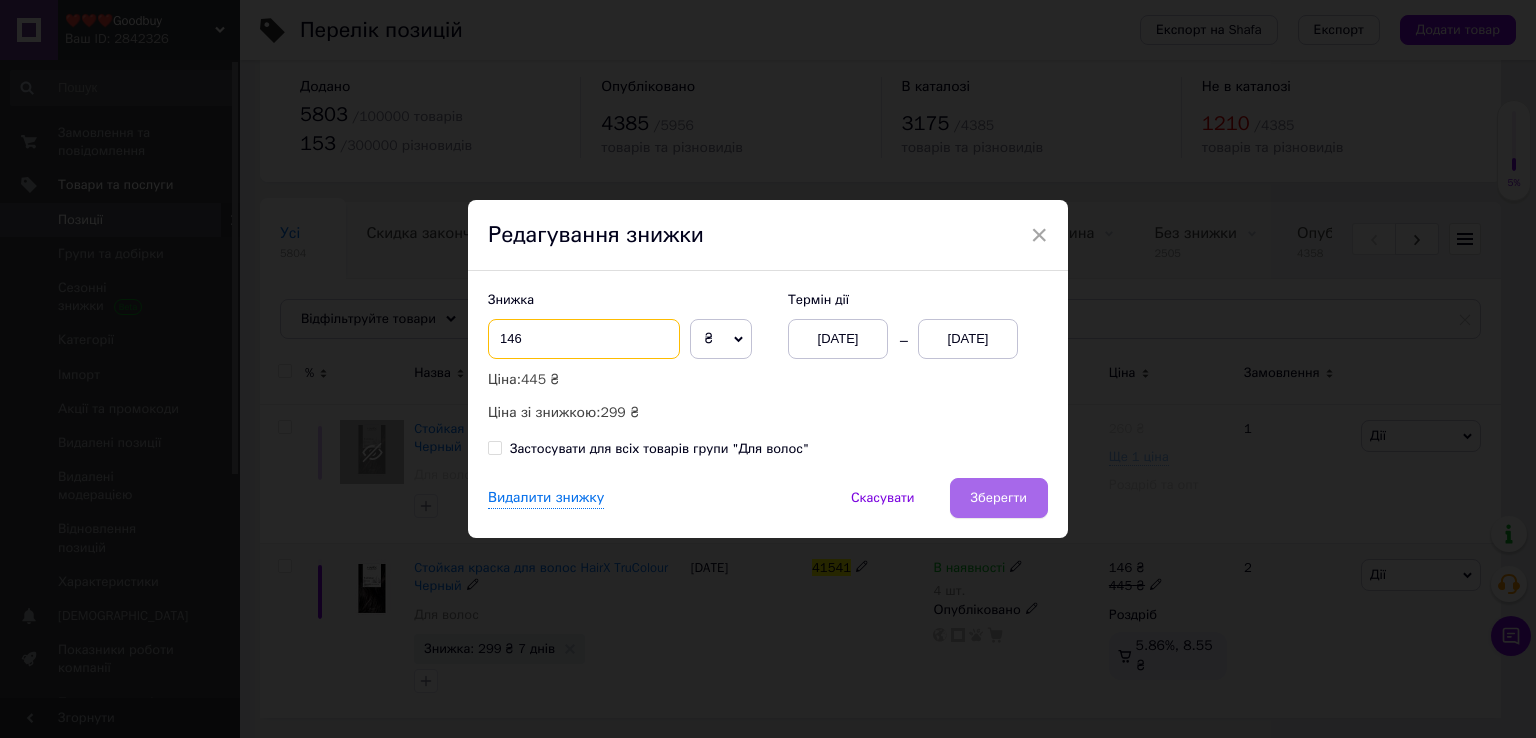 type on "146" 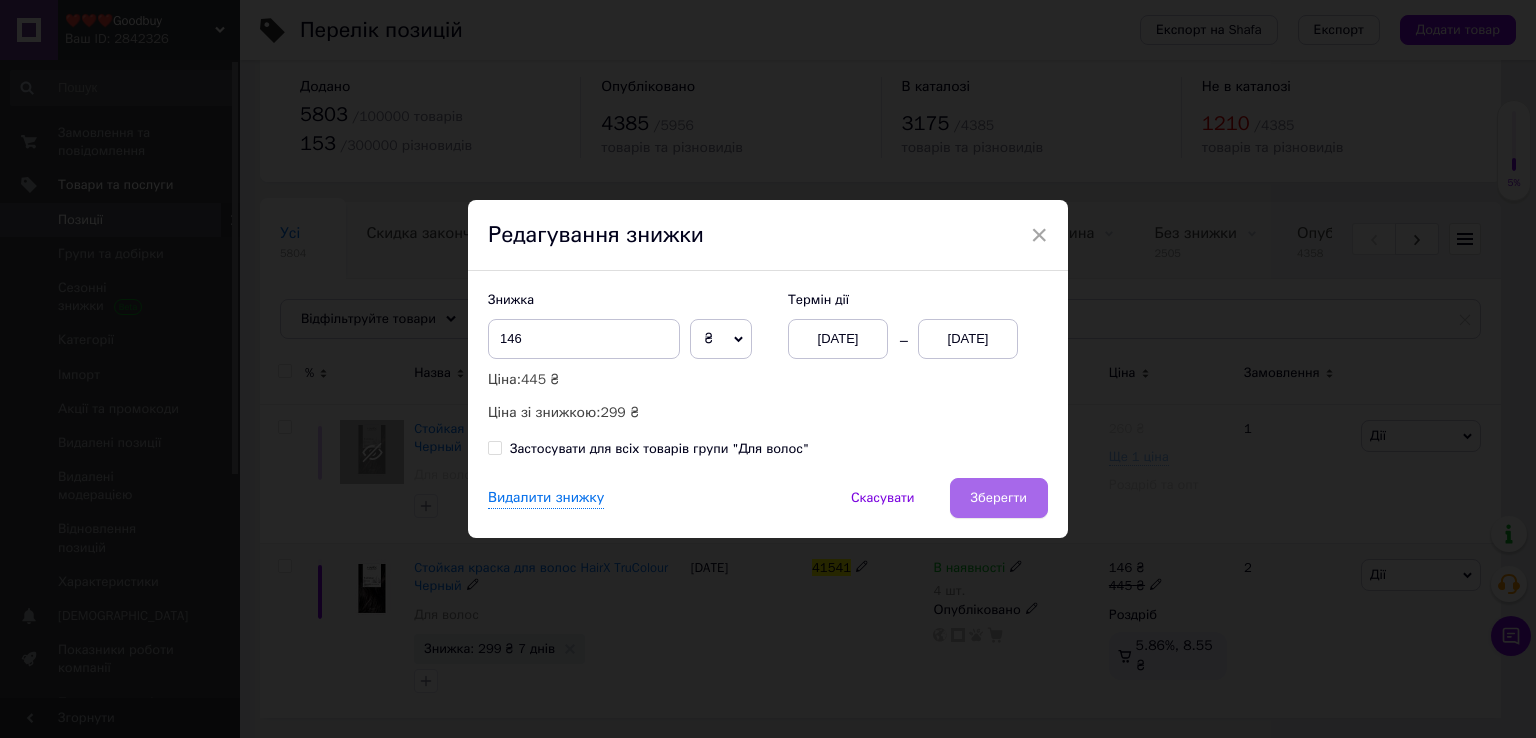 click on "Зберегти" at bounding box center [999, 498] 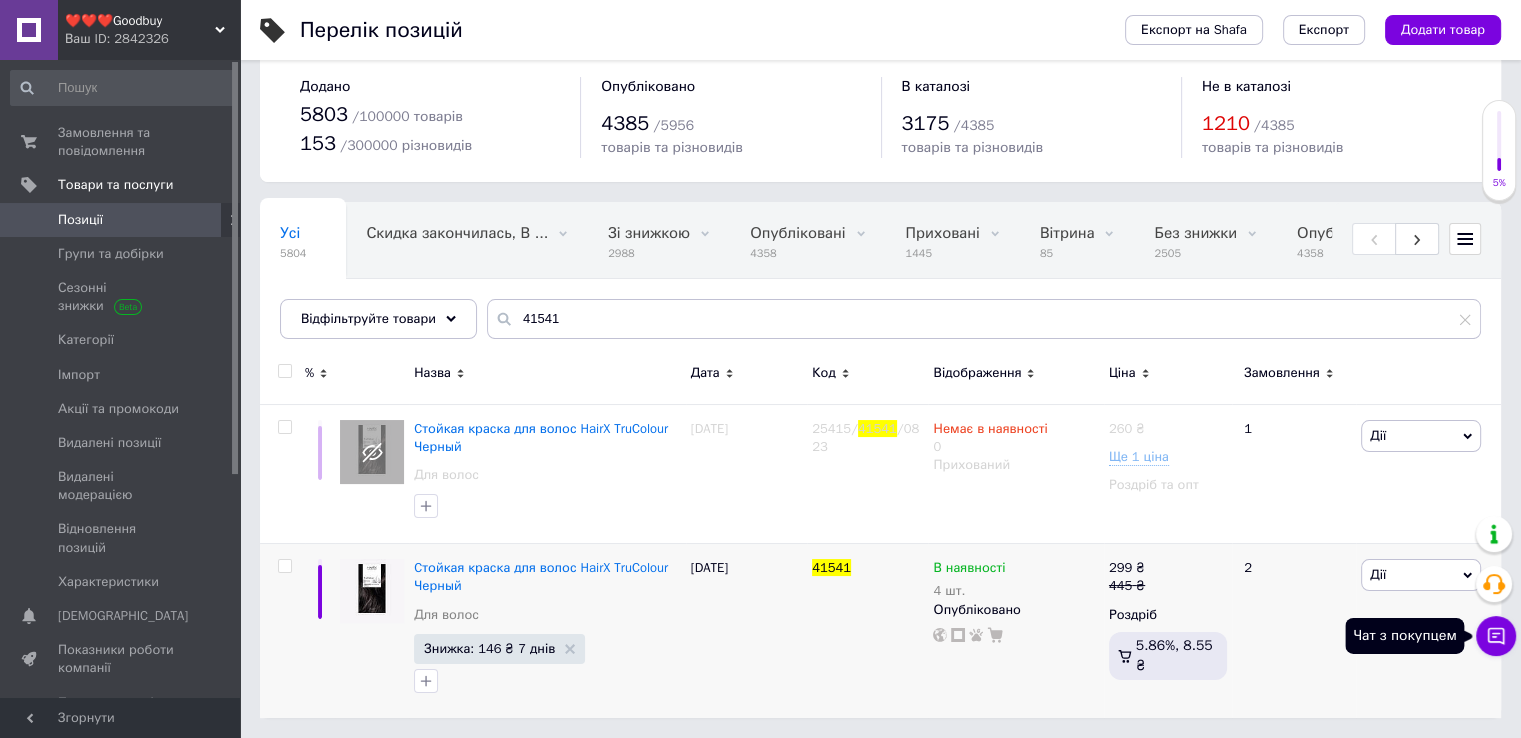 click 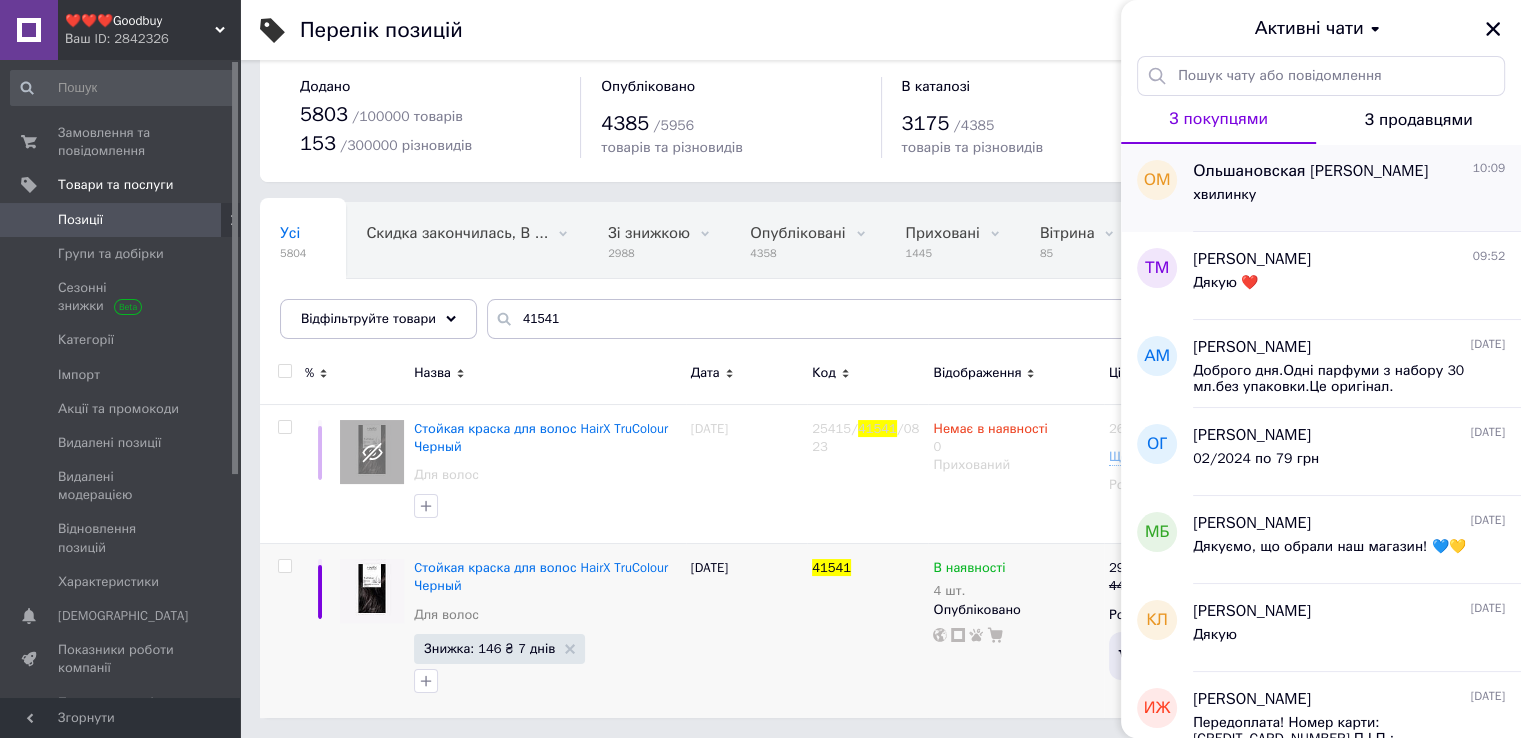 click on "хвилинку" at bounding box center (1349, 199) 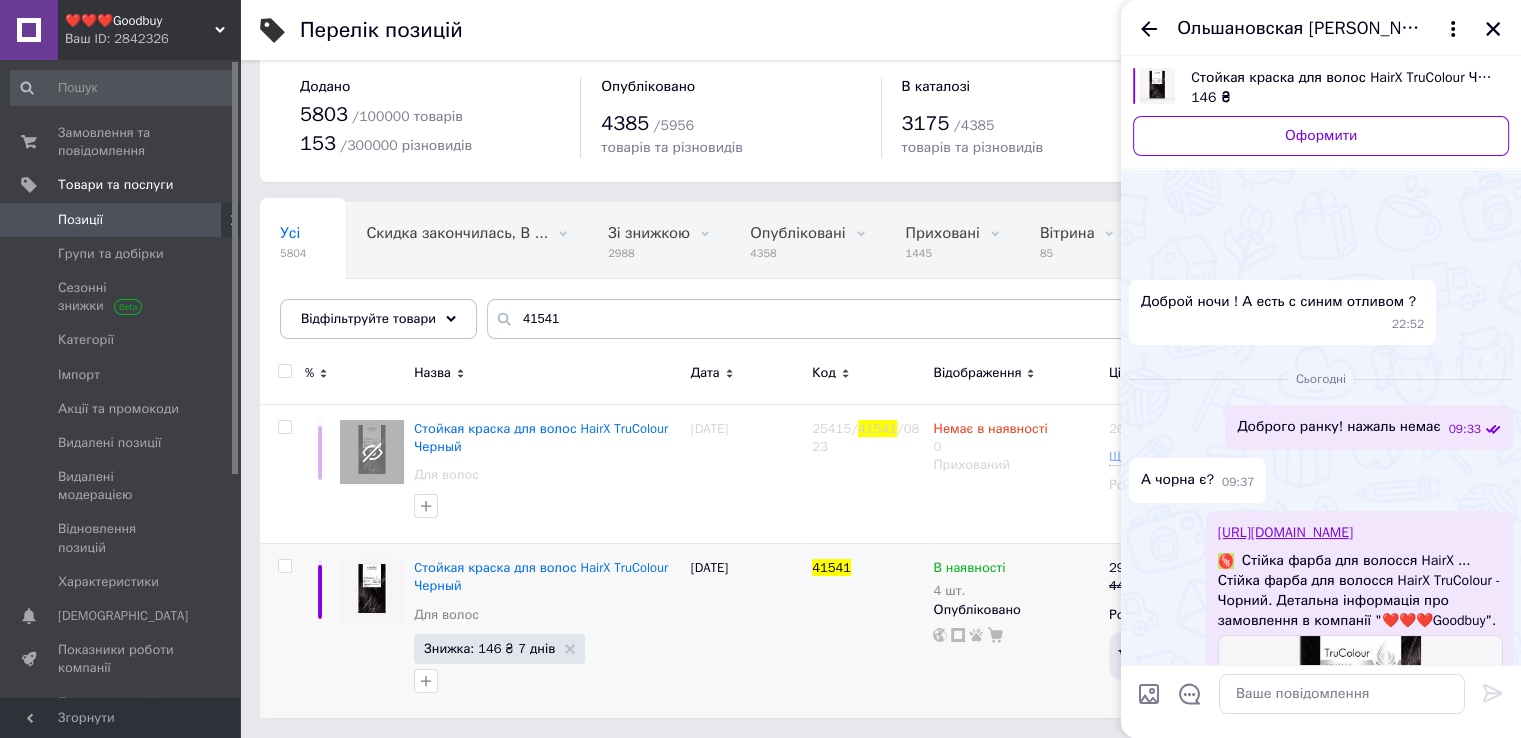 scroll, scrollTop: 363, scrollLeft: 0, axis: vertical 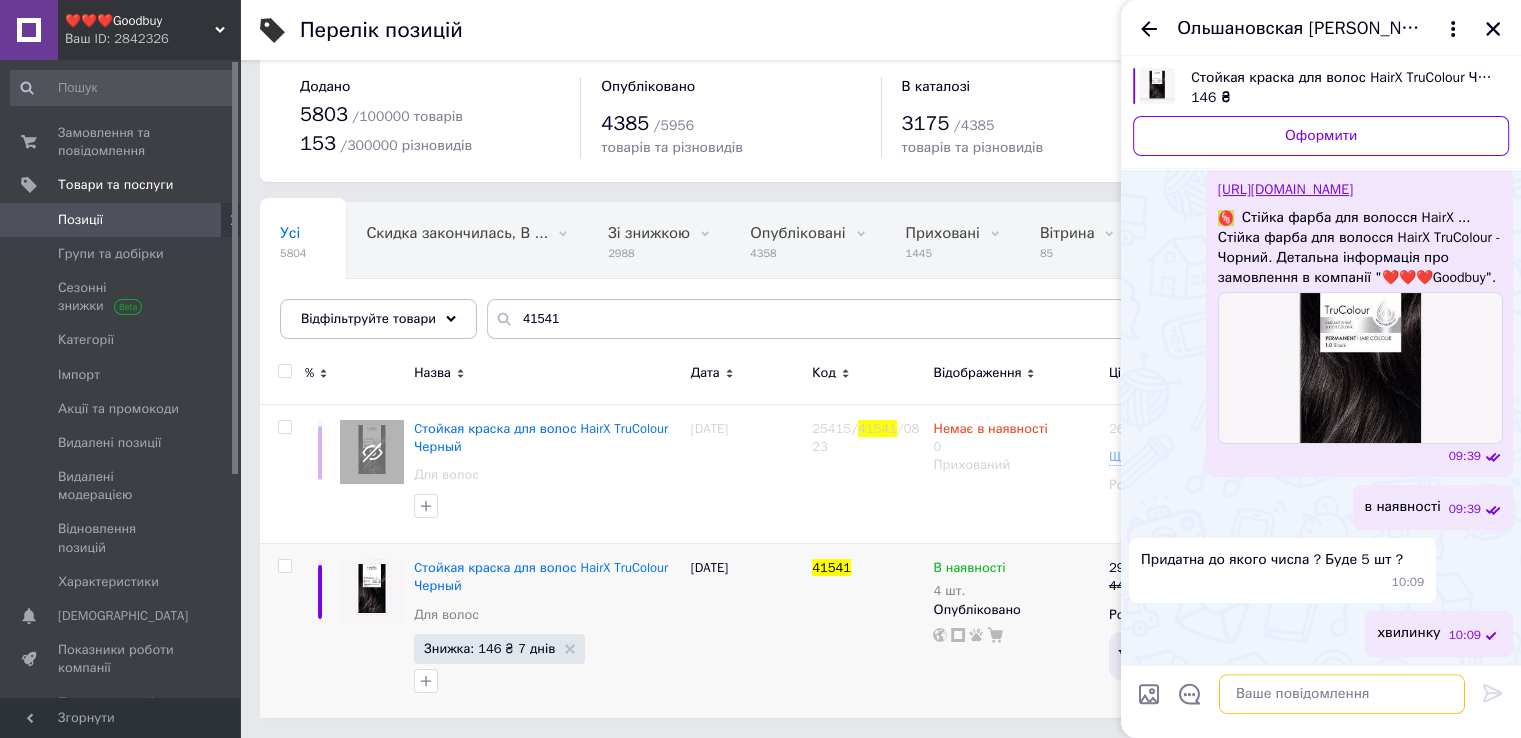 click at bounding box center [1342, 694] 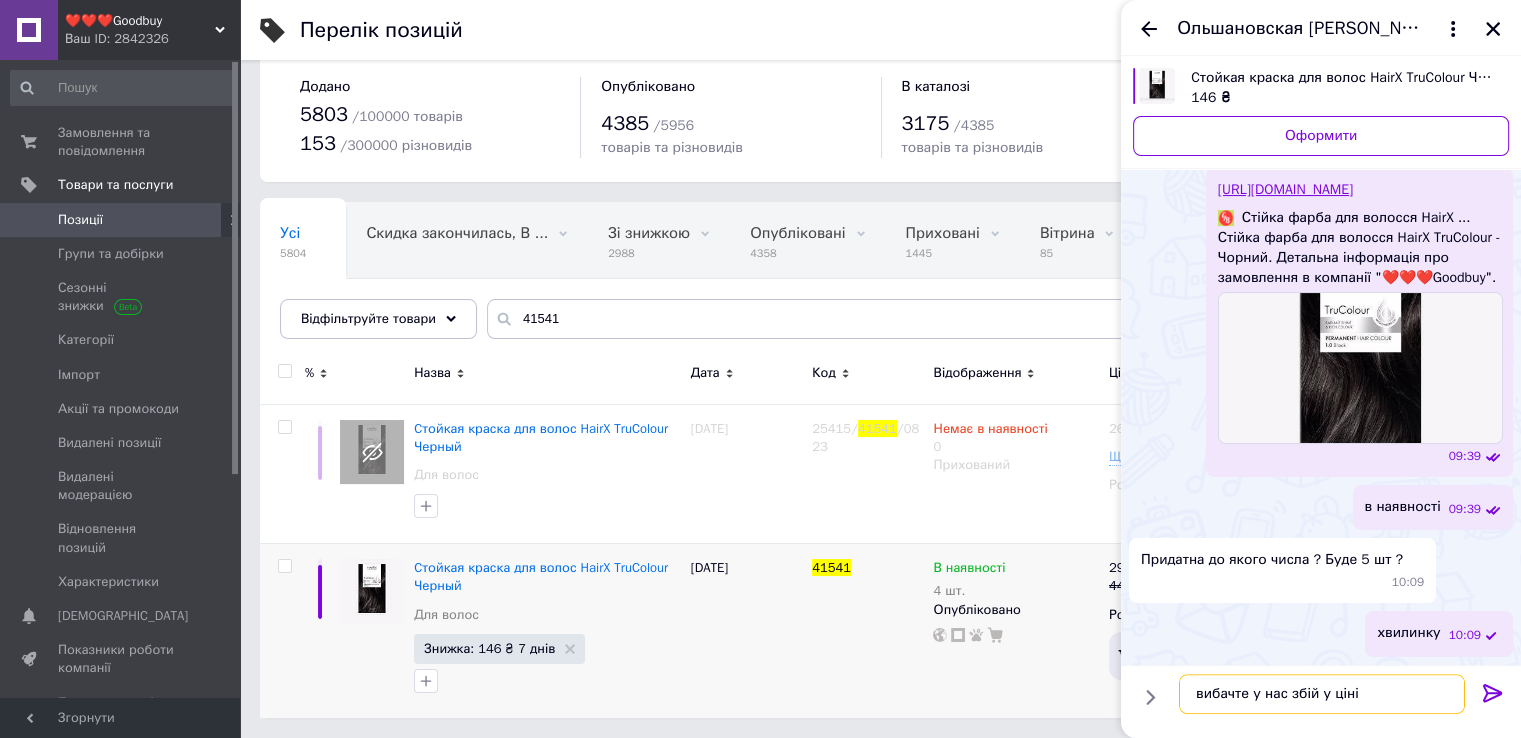 type on "вибачте у нас збій у ціні" 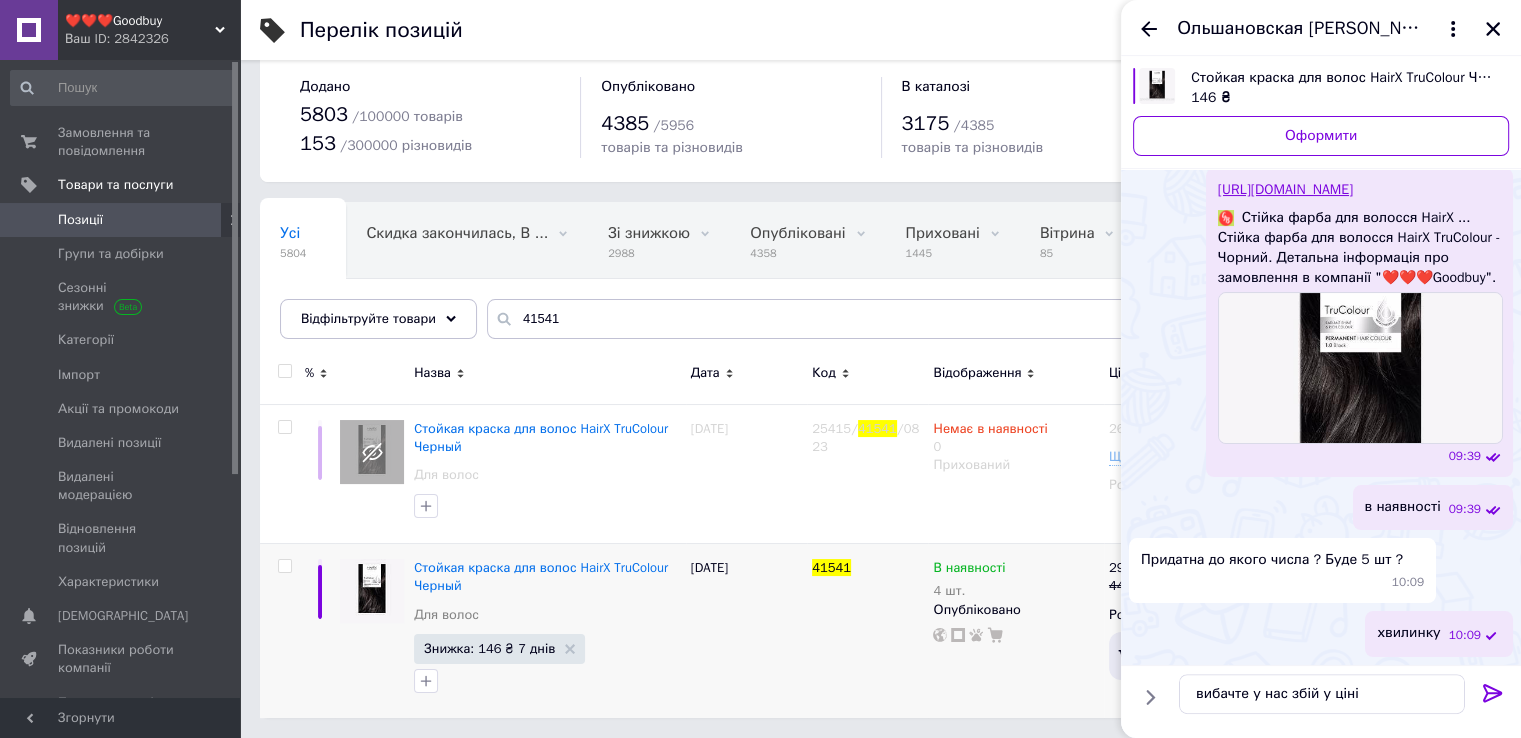 click 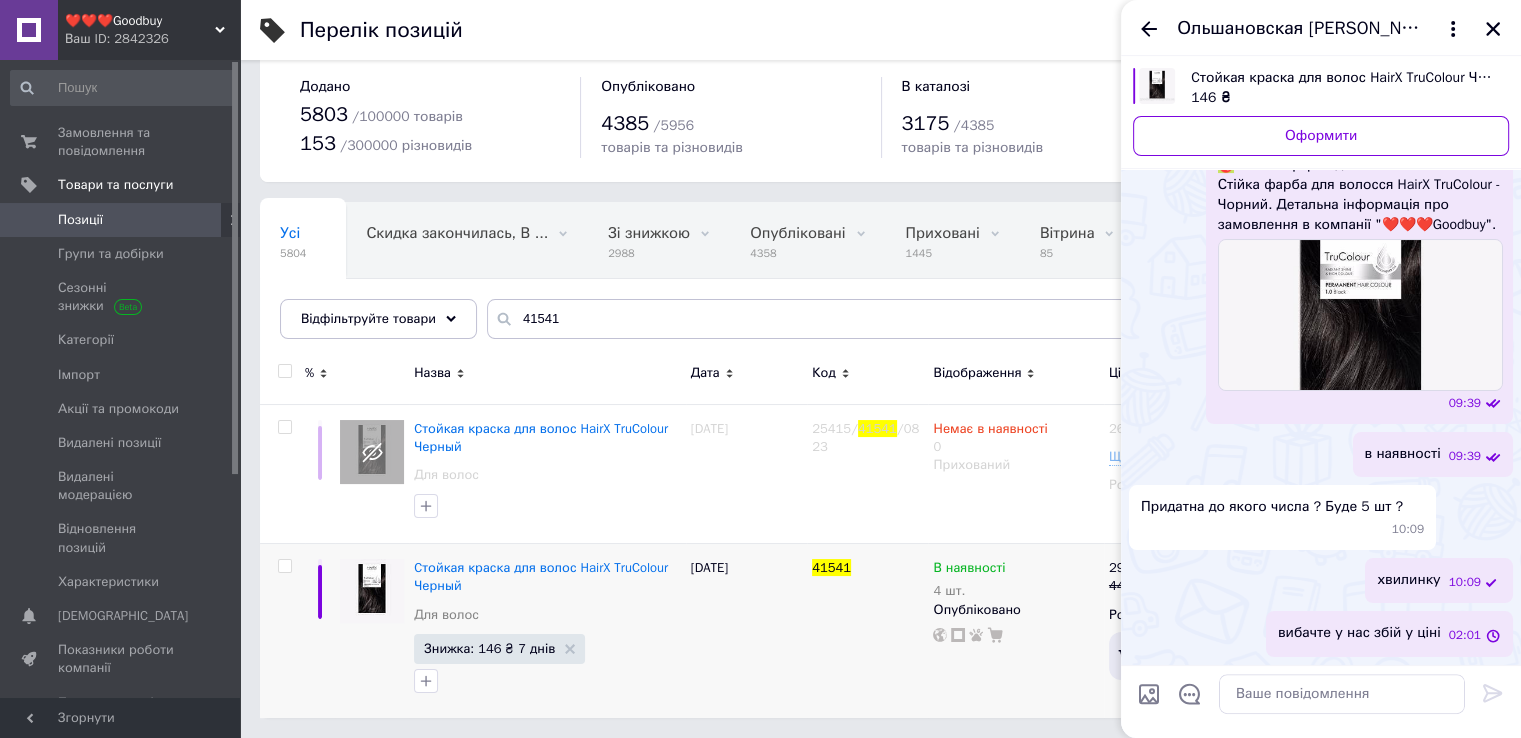 scroll, scrollTop: 365, scrollLeft: 0, axis: vertical 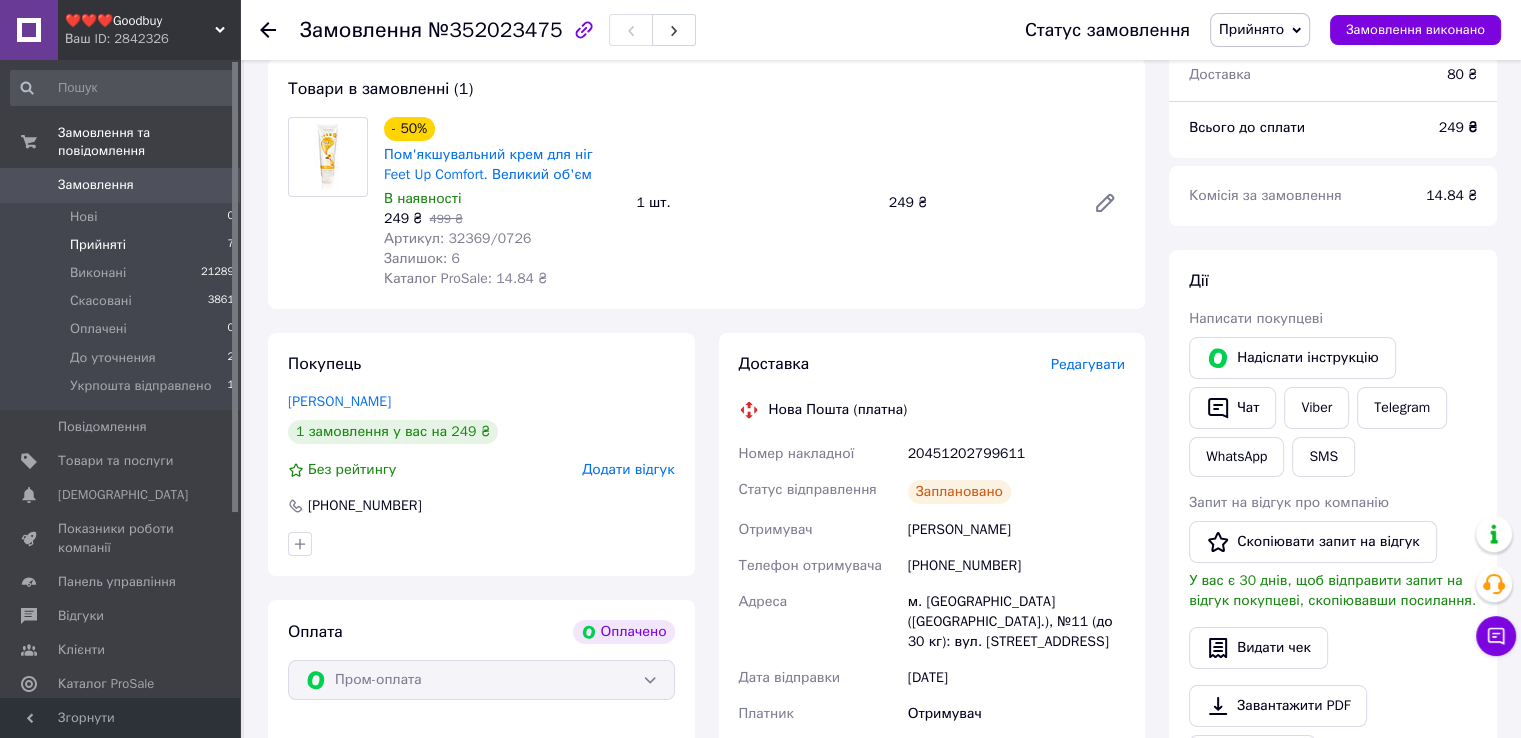 click on "Прийняті" at bounding box center (98, 245) 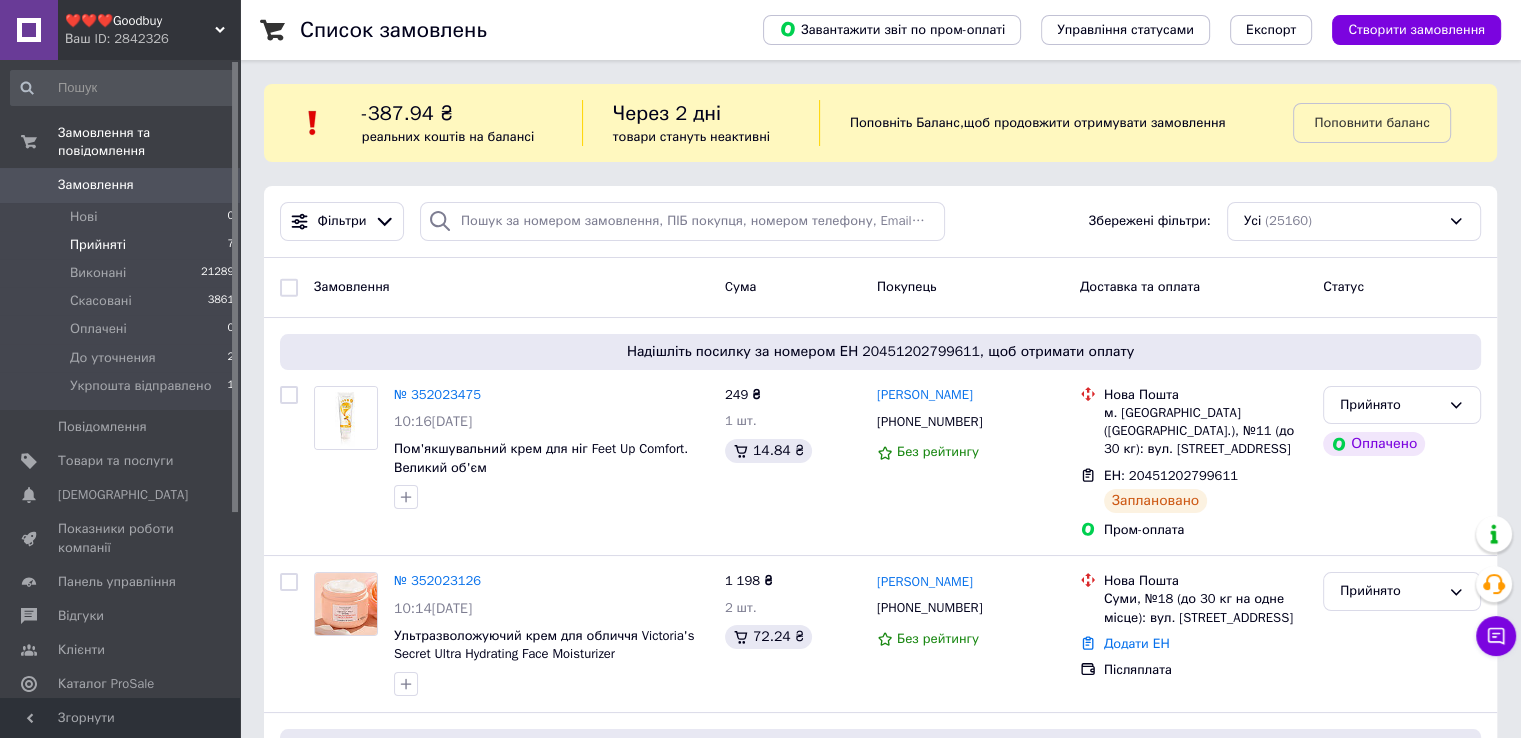 click on "Прийняті" at bounding box center (98, 245) 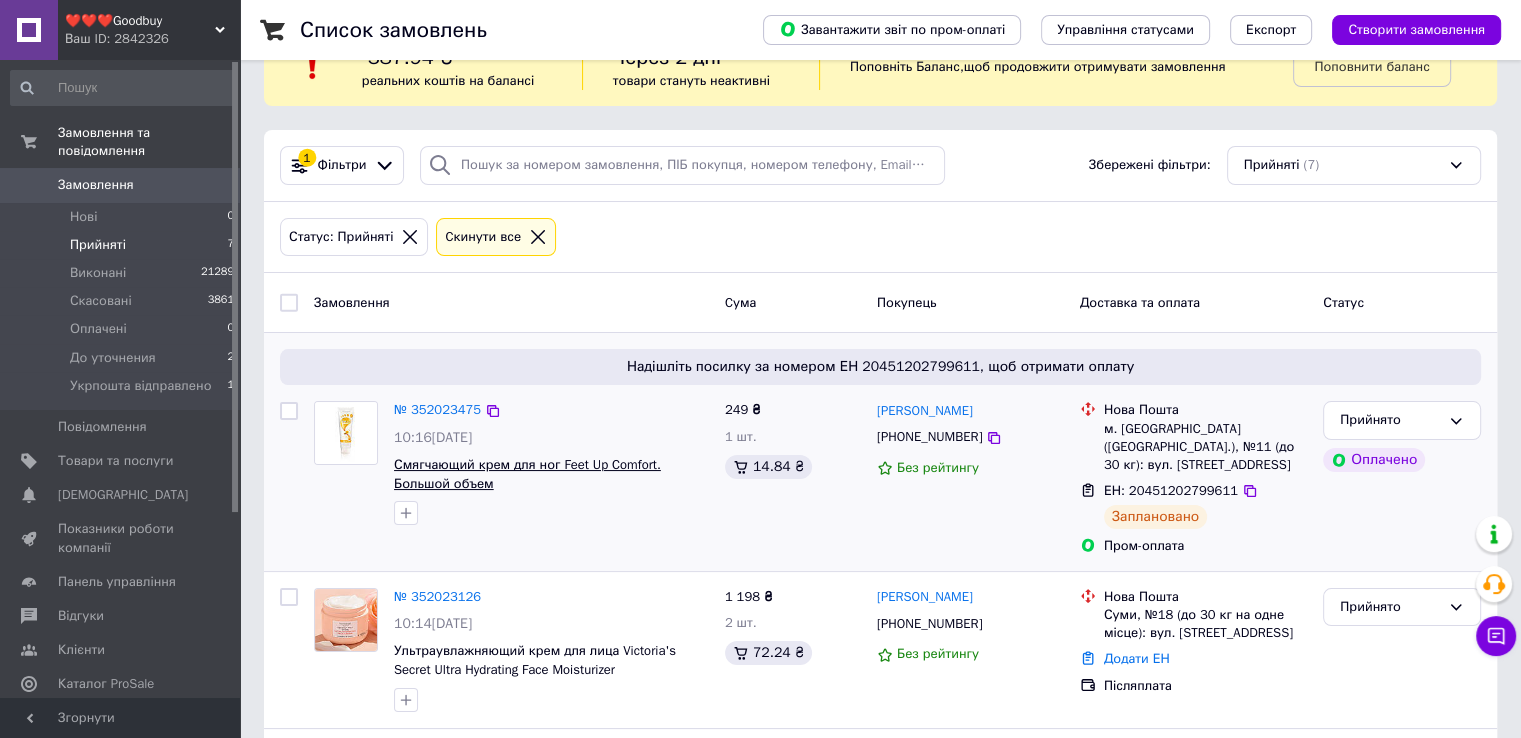 scroll, scrollTop: 200, scrollLeft: 0, axis: vertical 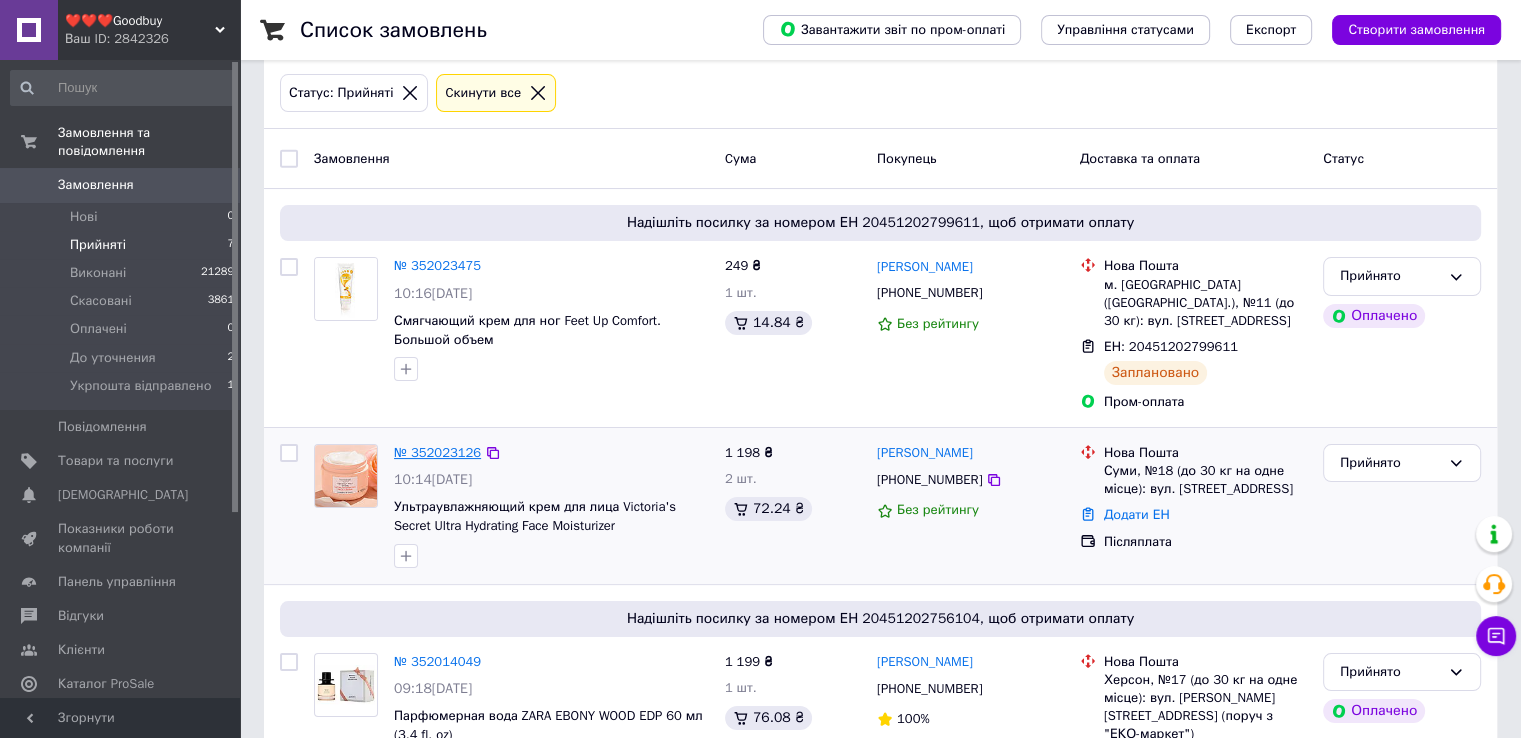 click on "№ 352023126" at bounding box center (437, 452) 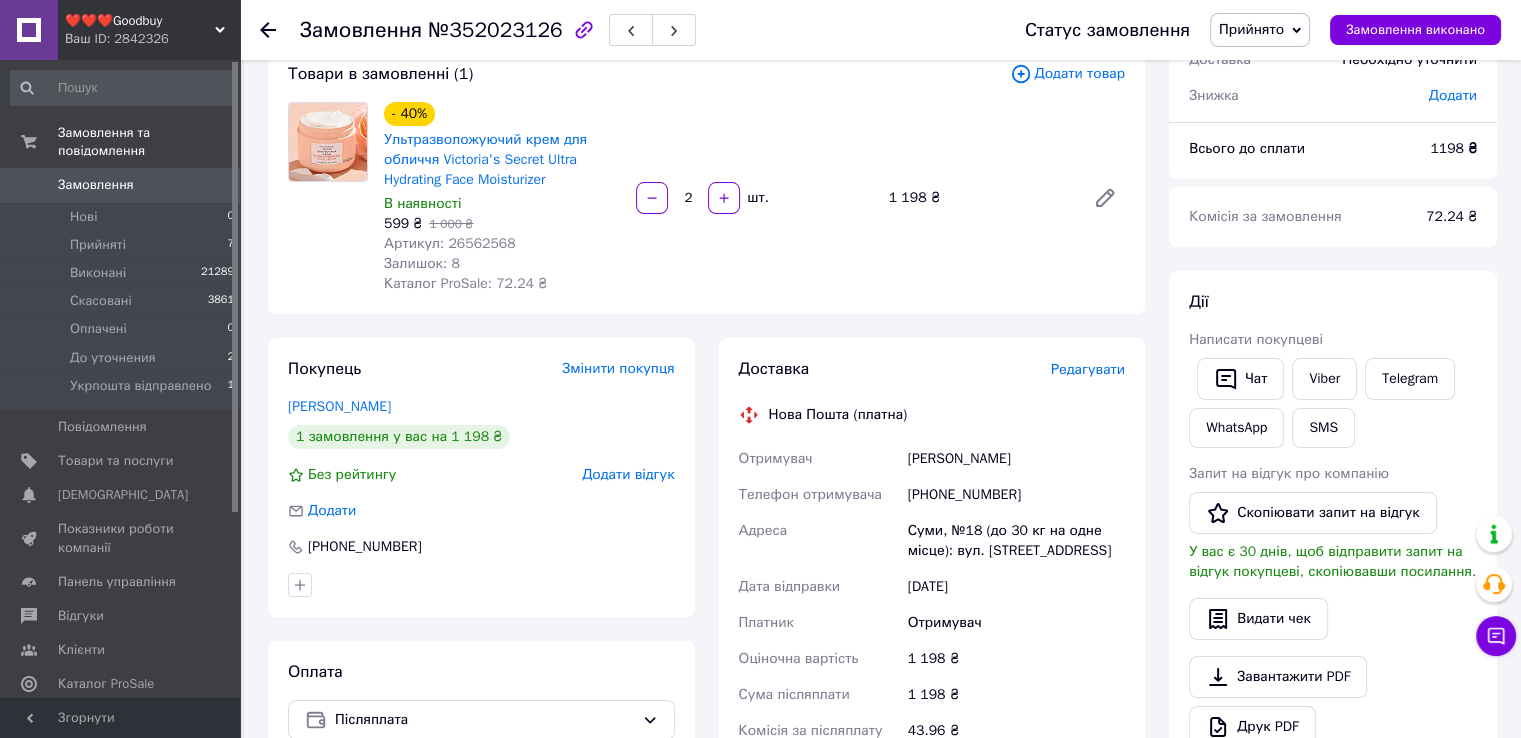 scroll, scrollTop: 100, scrollLeft: 0, axis: vertical 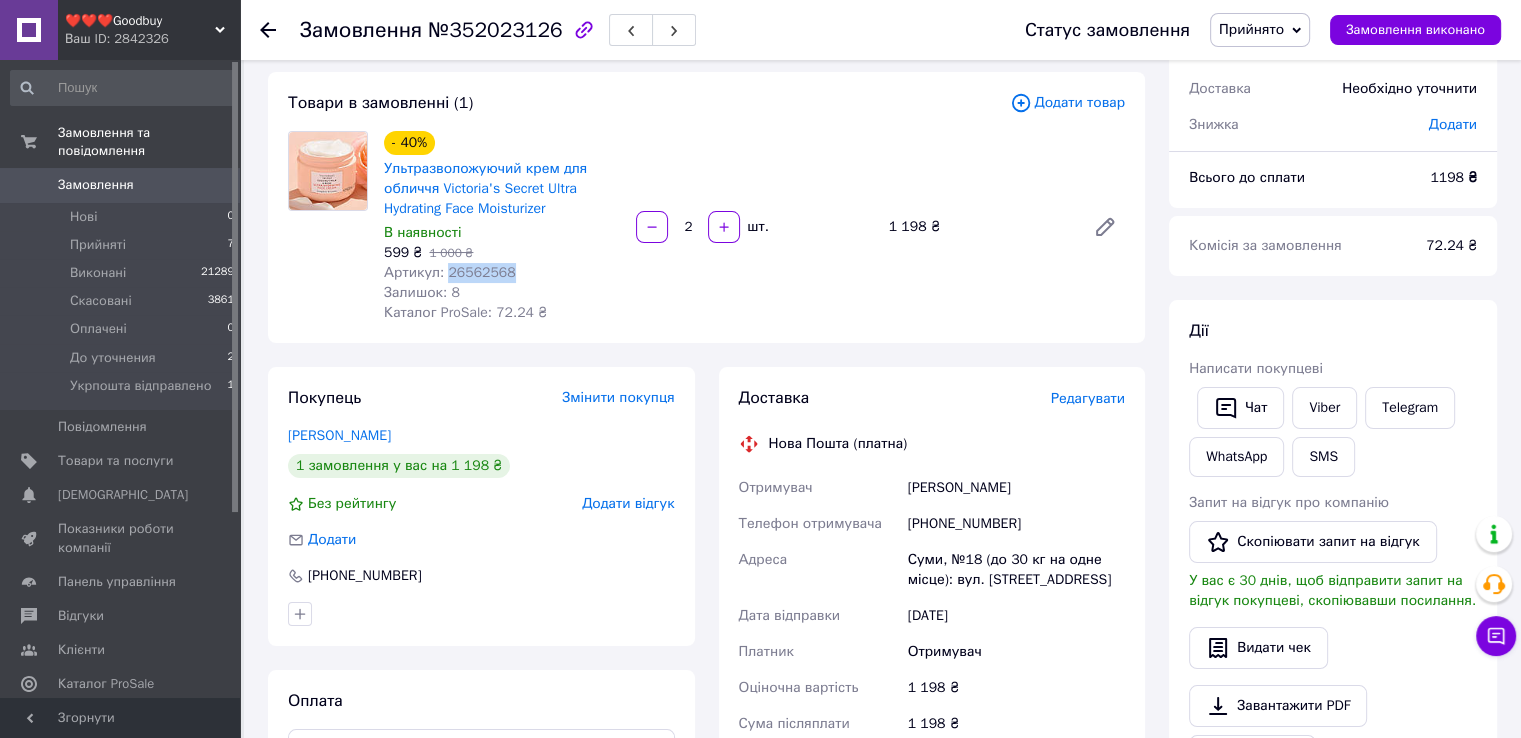drag, startPoint x: 444, startPoint y: 272, endPoint x: 542, endPoint y: 272, distance: 98 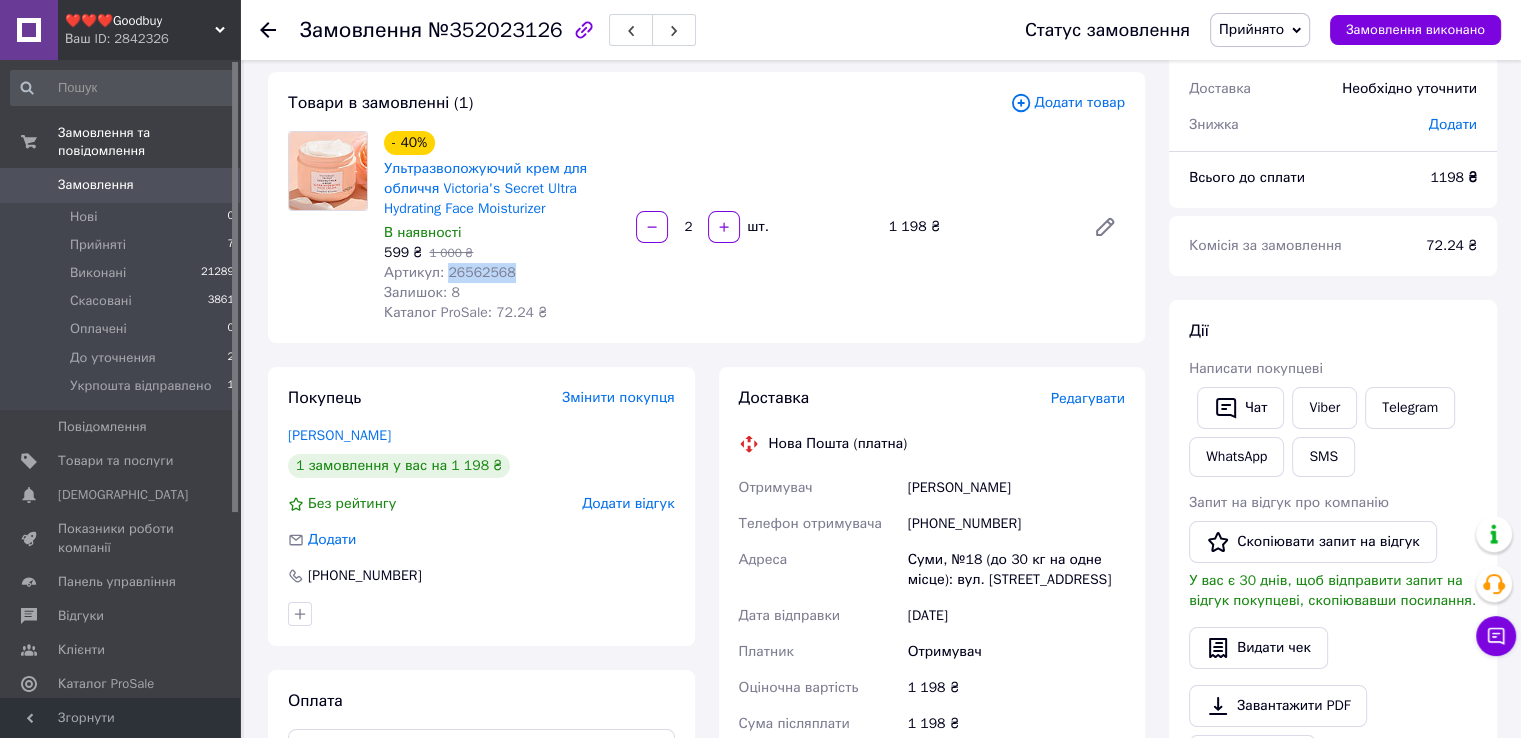 copy on "26562568" 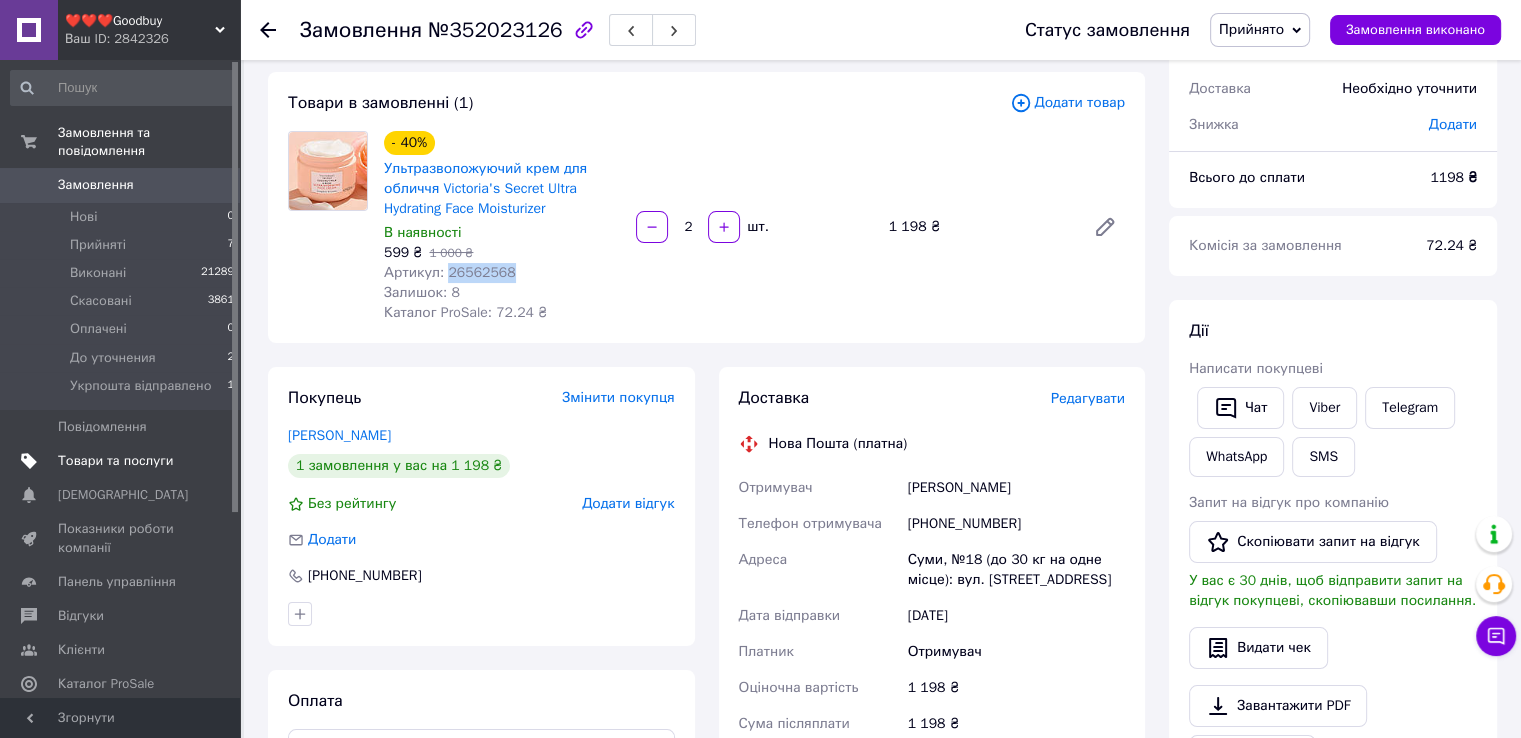 click on "Товари та послуги" at bounding box center (115, 461) 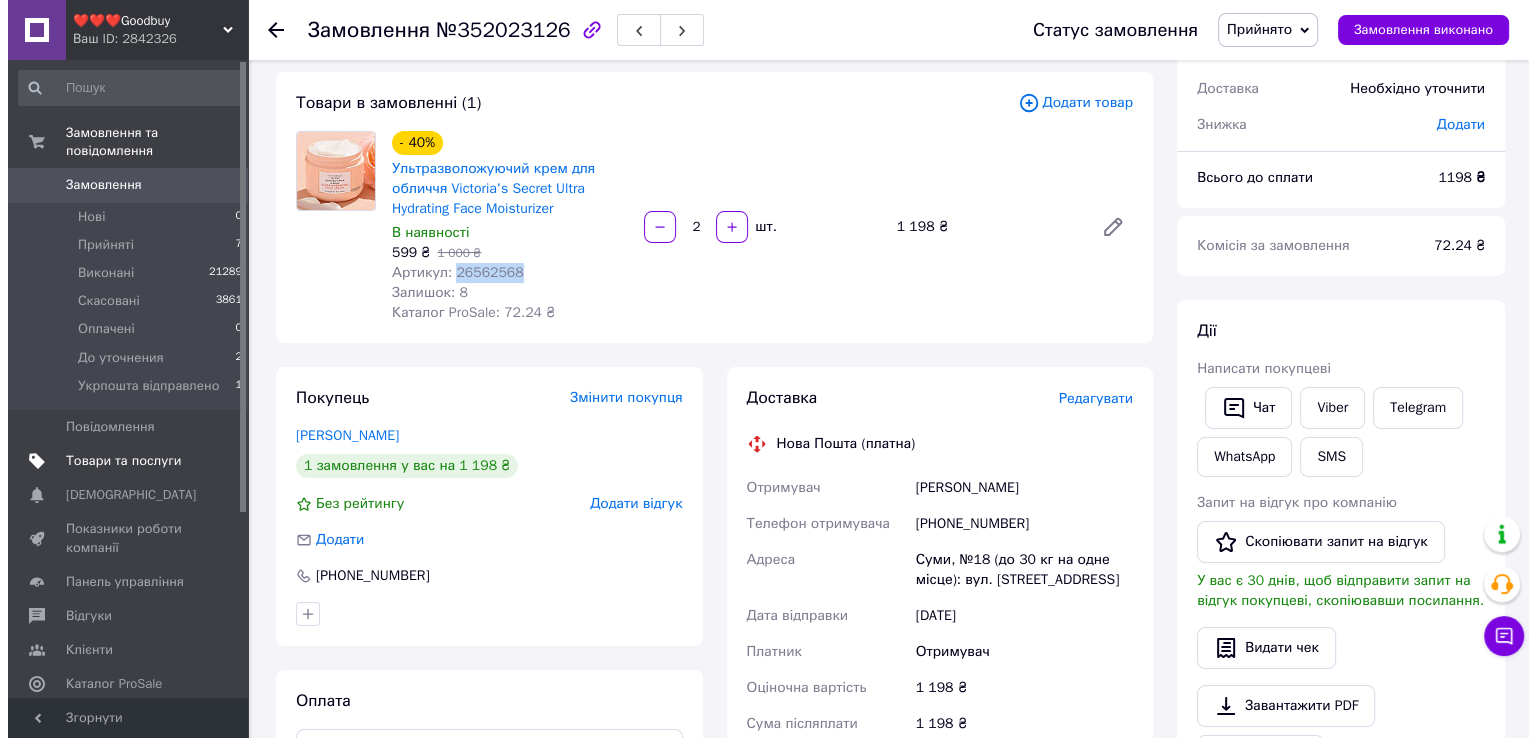 scroll, scrollTop: 0, scrollLeft: 0, axis: both 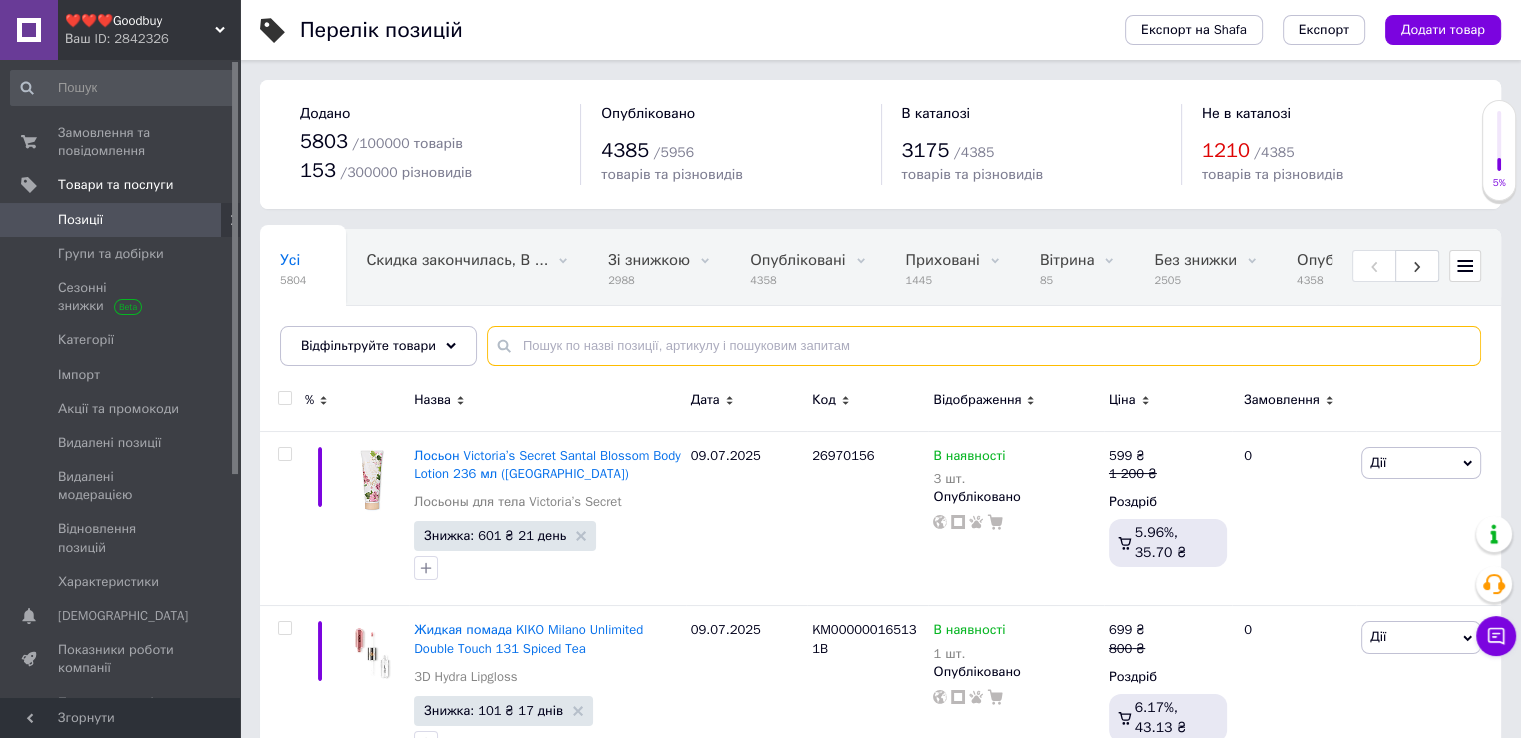 paste on "26562568" 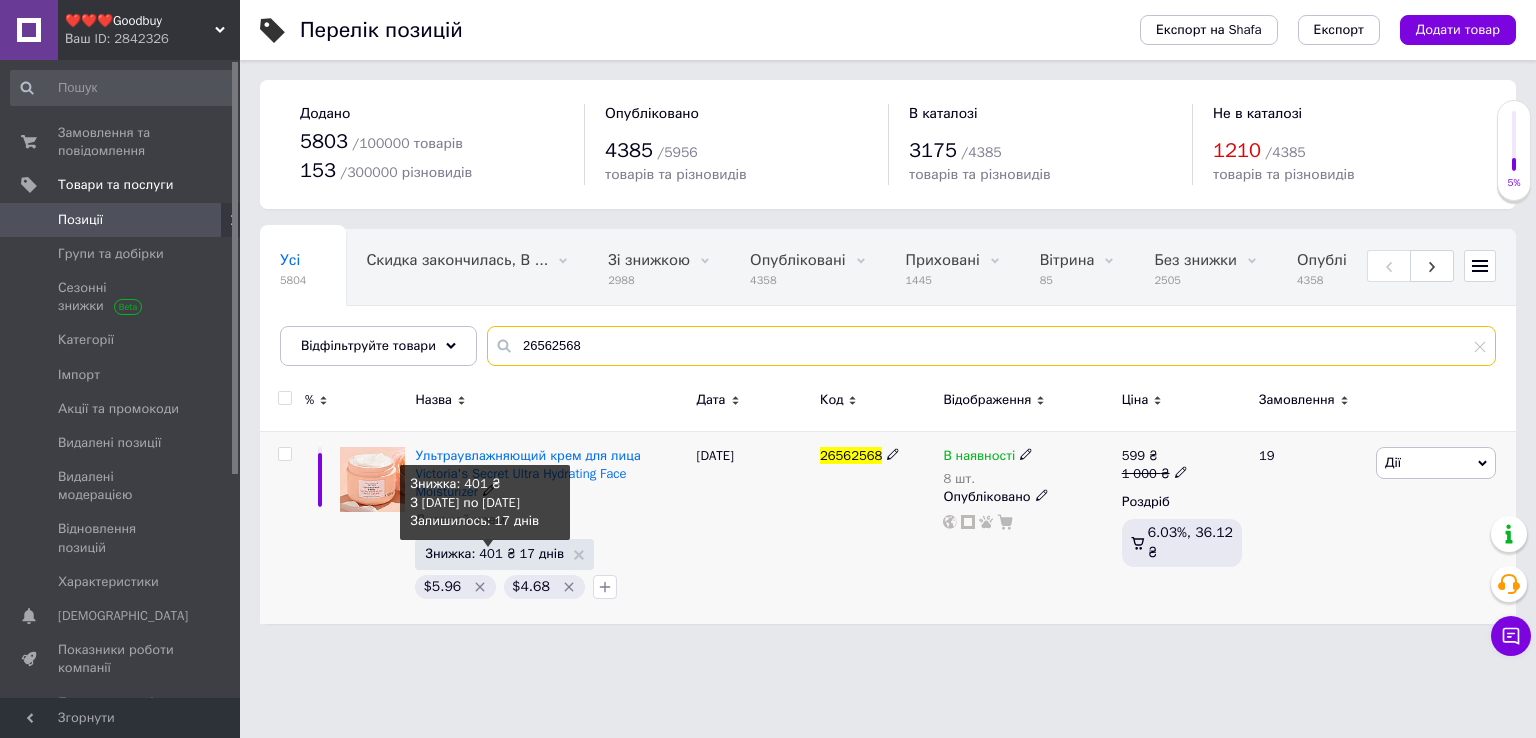 type on "26562568" 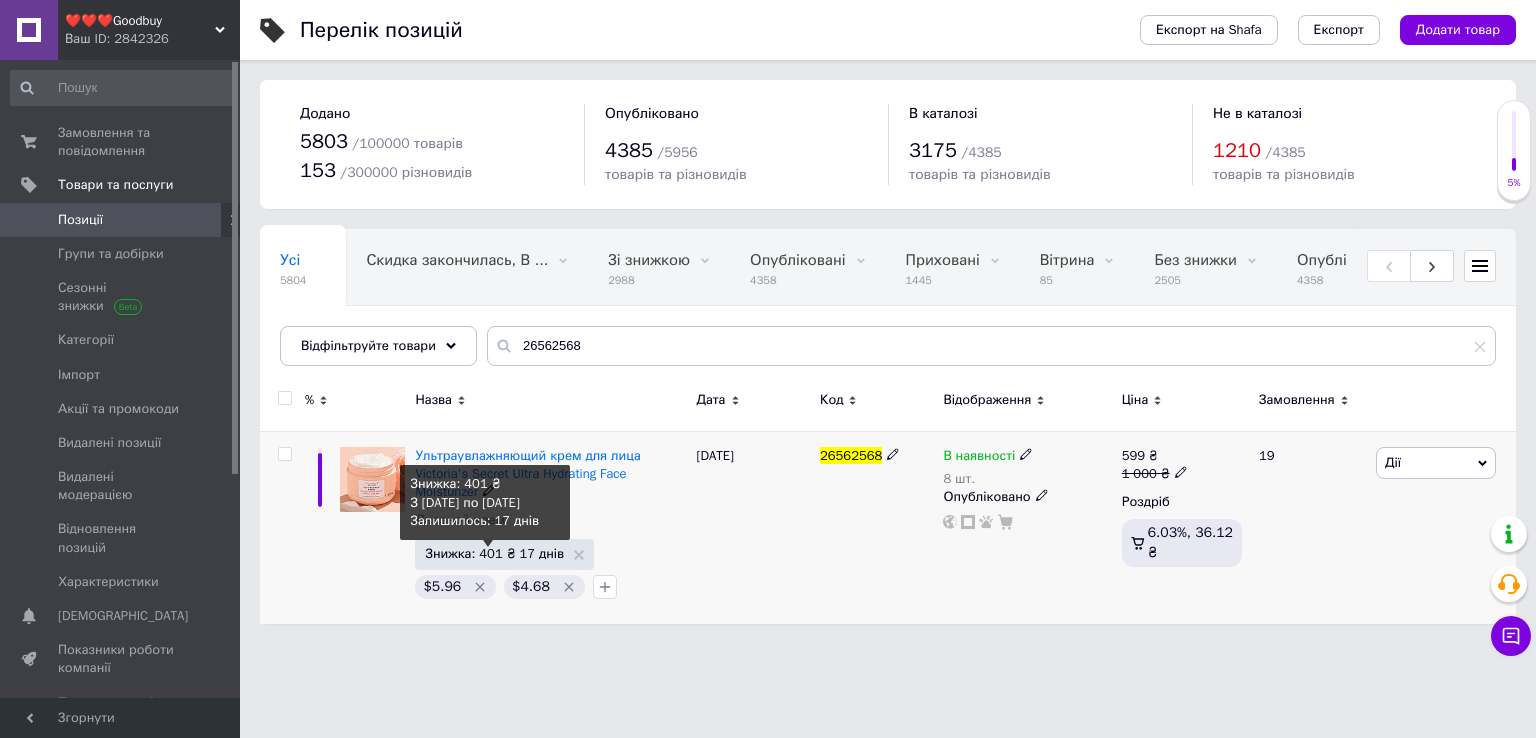 click on "Знижка: 401 ₴ 17 днів" at bounding box center [494, 553] 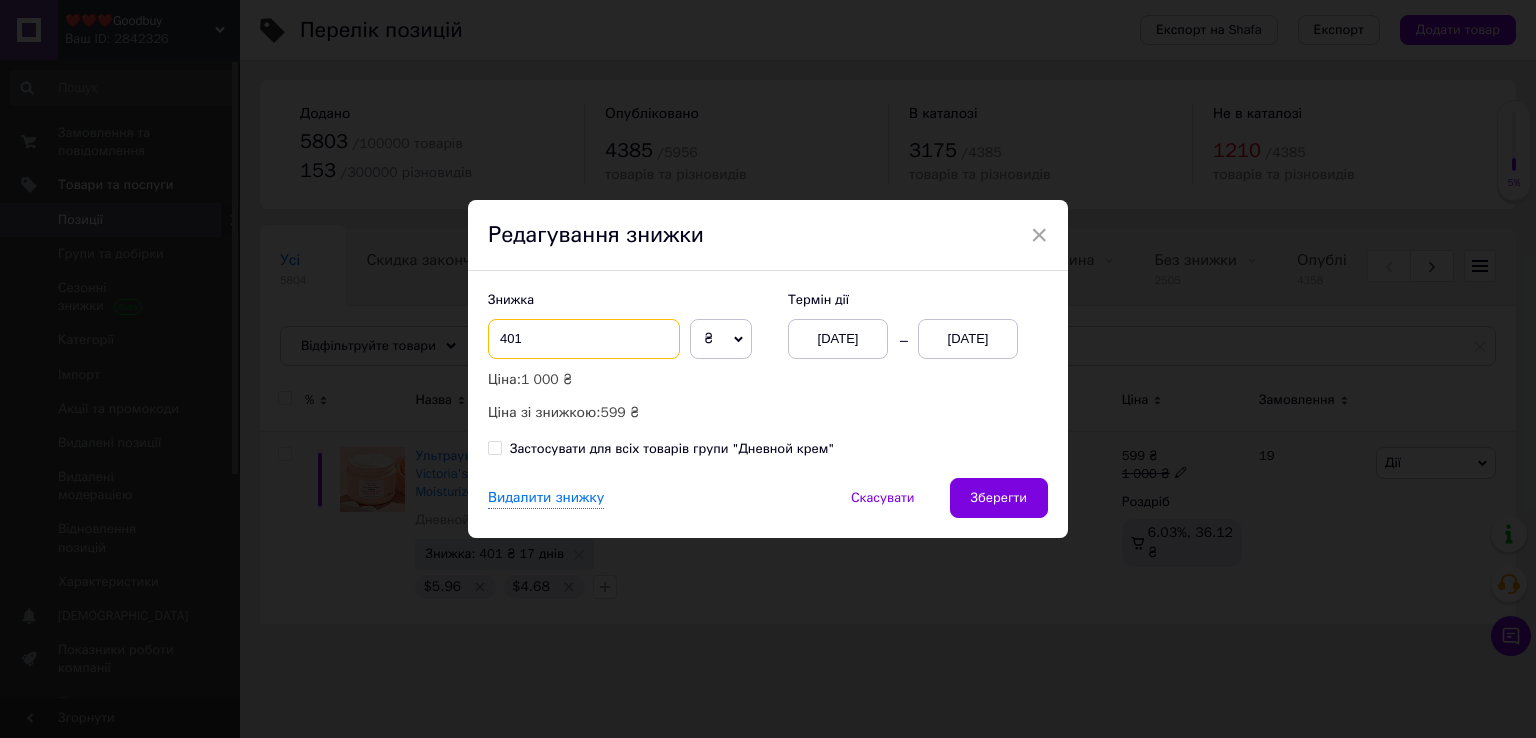 click on "401" at bounding box center [584, 339] 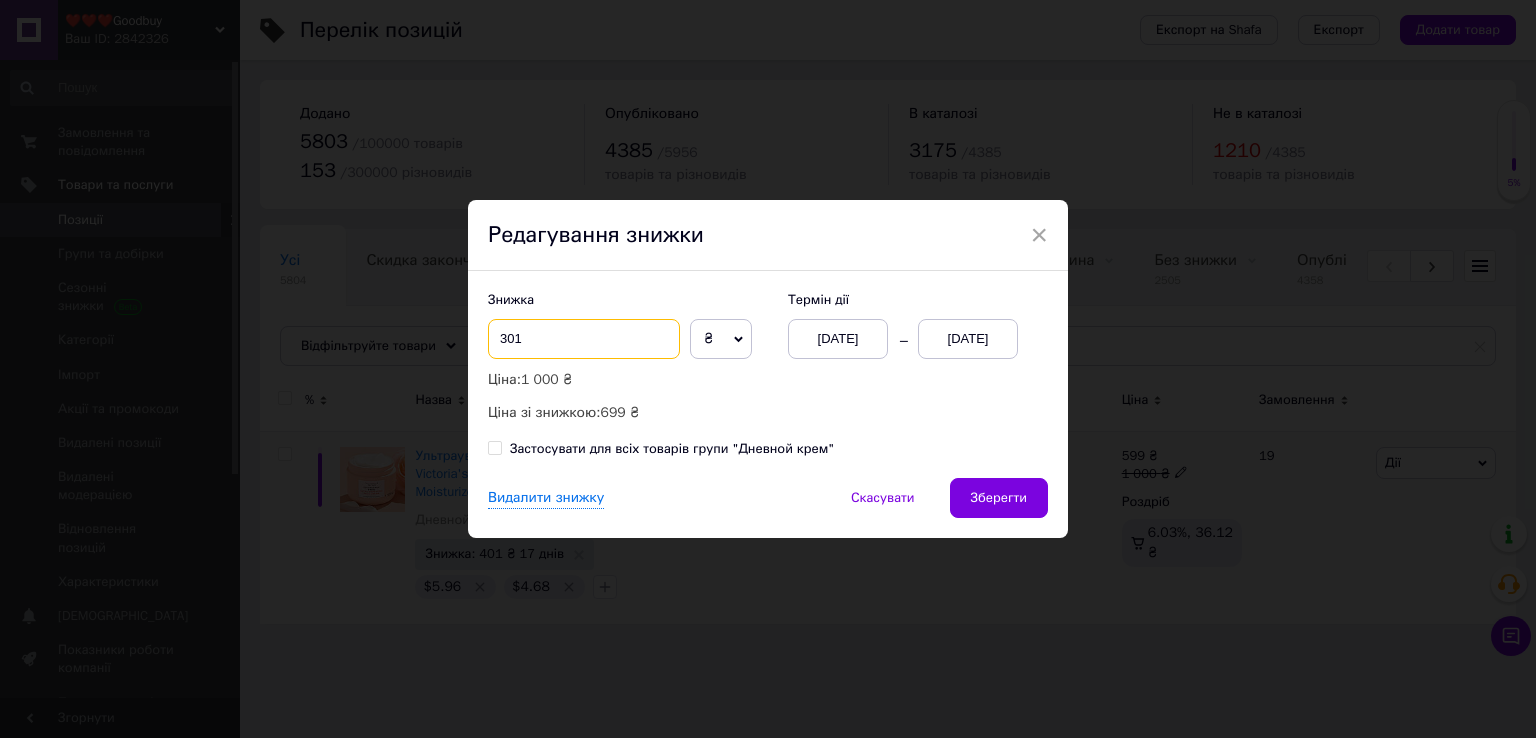 drag, startPoint x: 520, startPoint y: 337, endPoint x: 480, endPoint y: 337, distance: 40 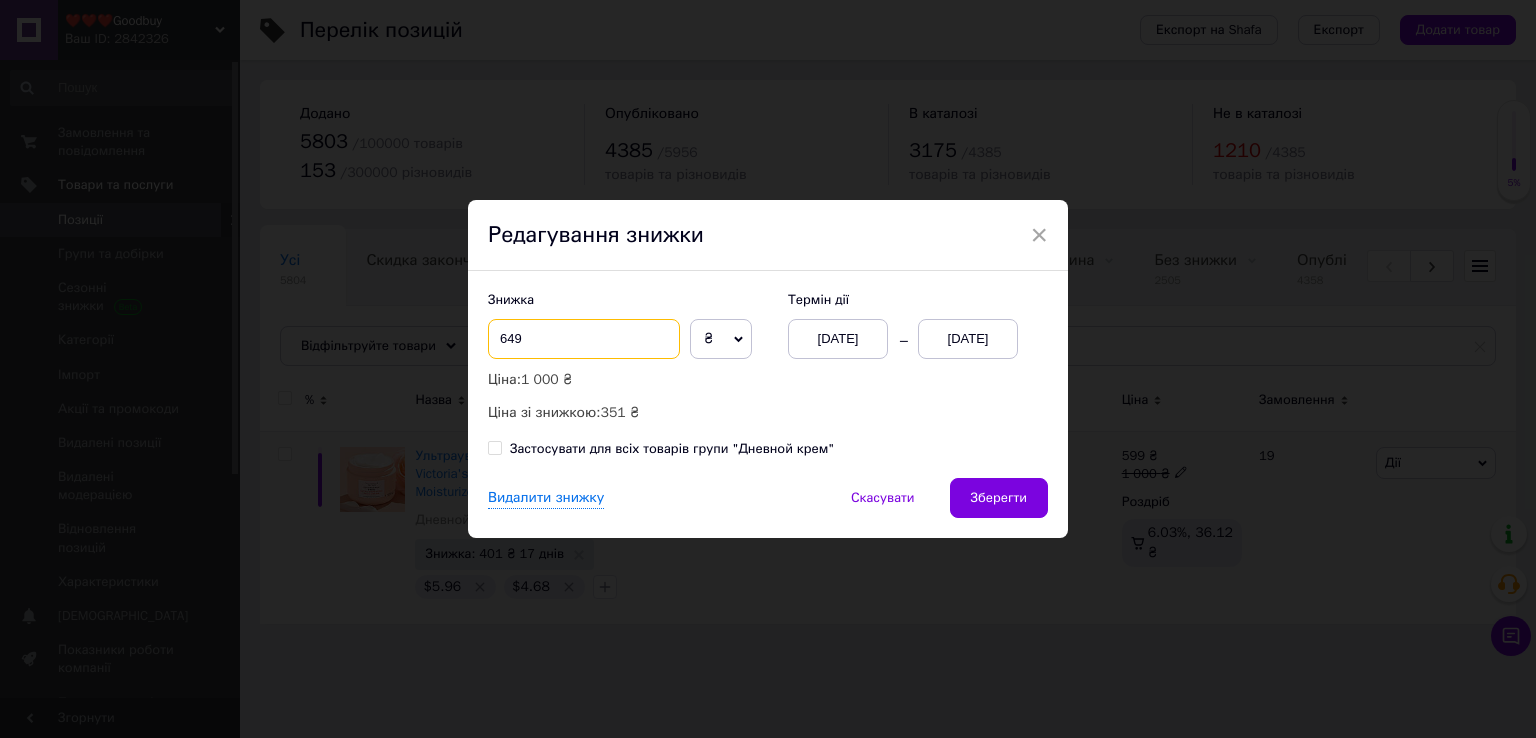 click on "649" at bounding box center [584, 339] 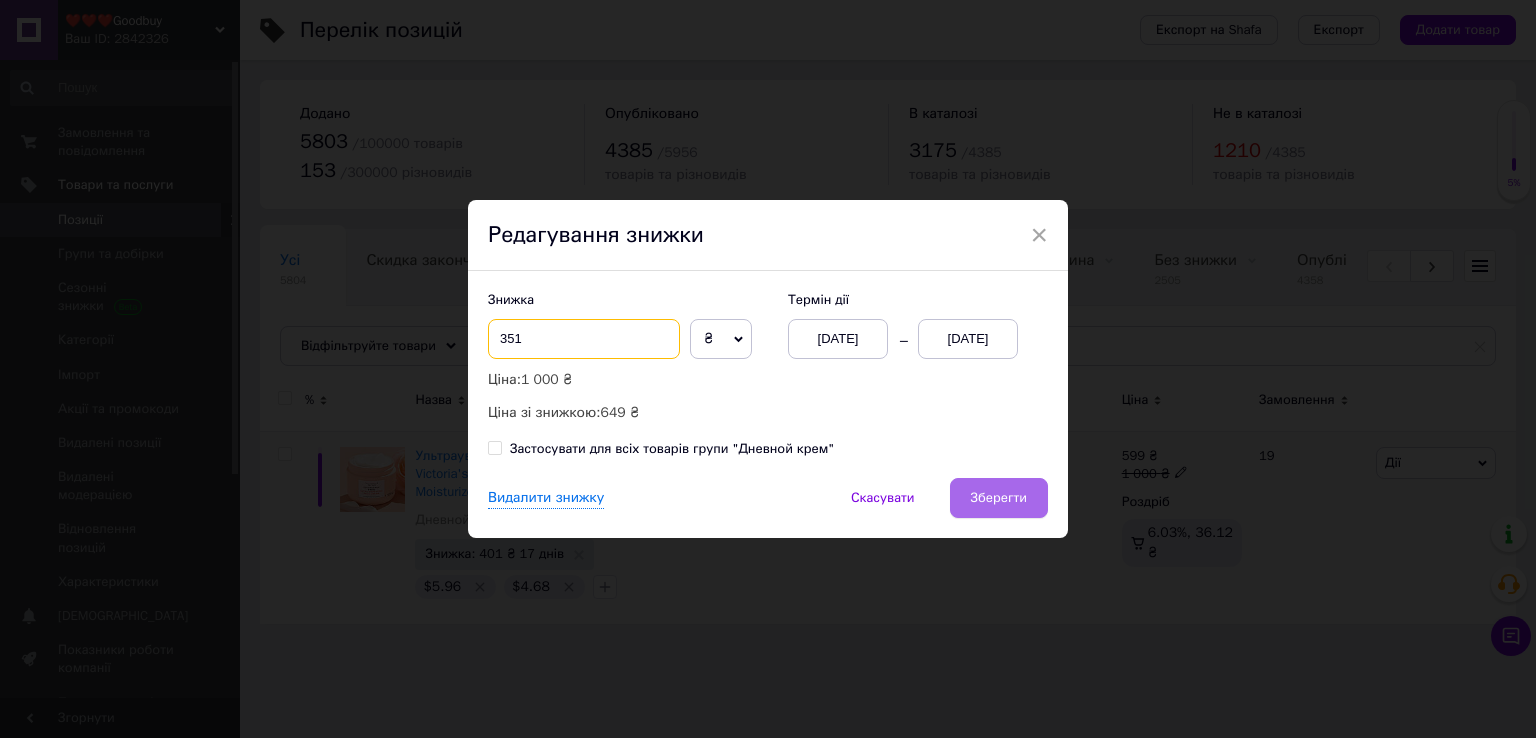 type on "351" 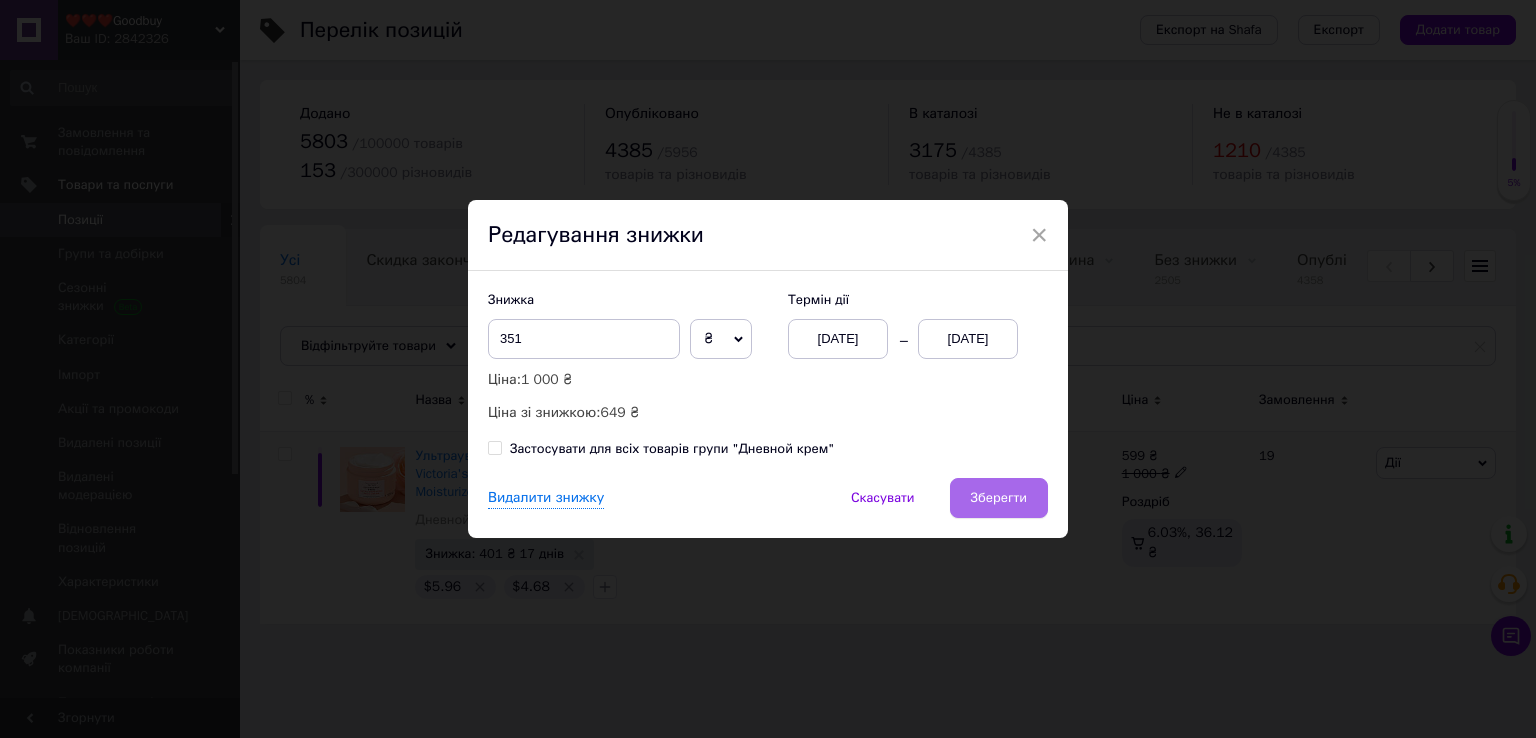 click on "Зберегти" at bounding box center [999, 498] 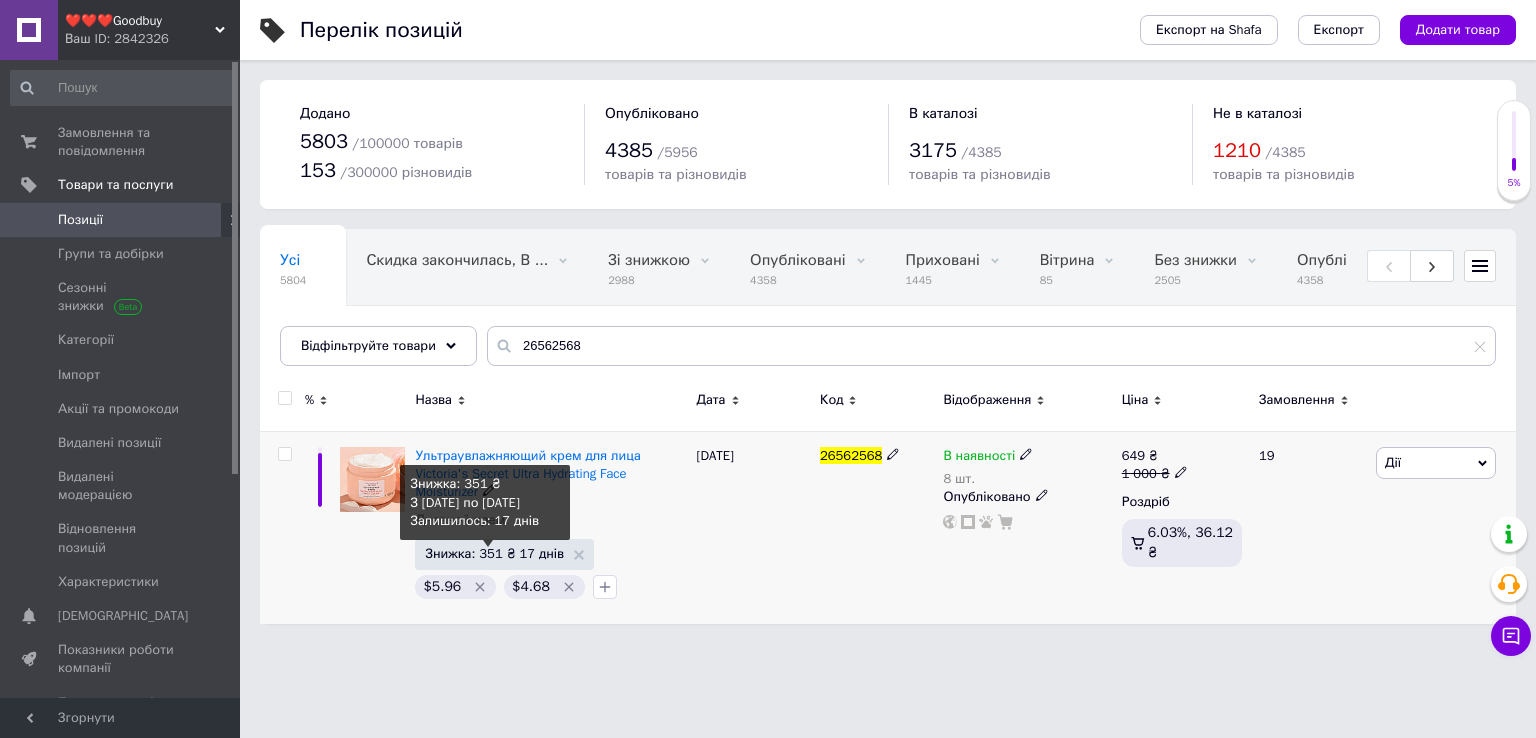 click on "Знижка: 351 ₴ 17 днів" at bounding box center [494, 553] 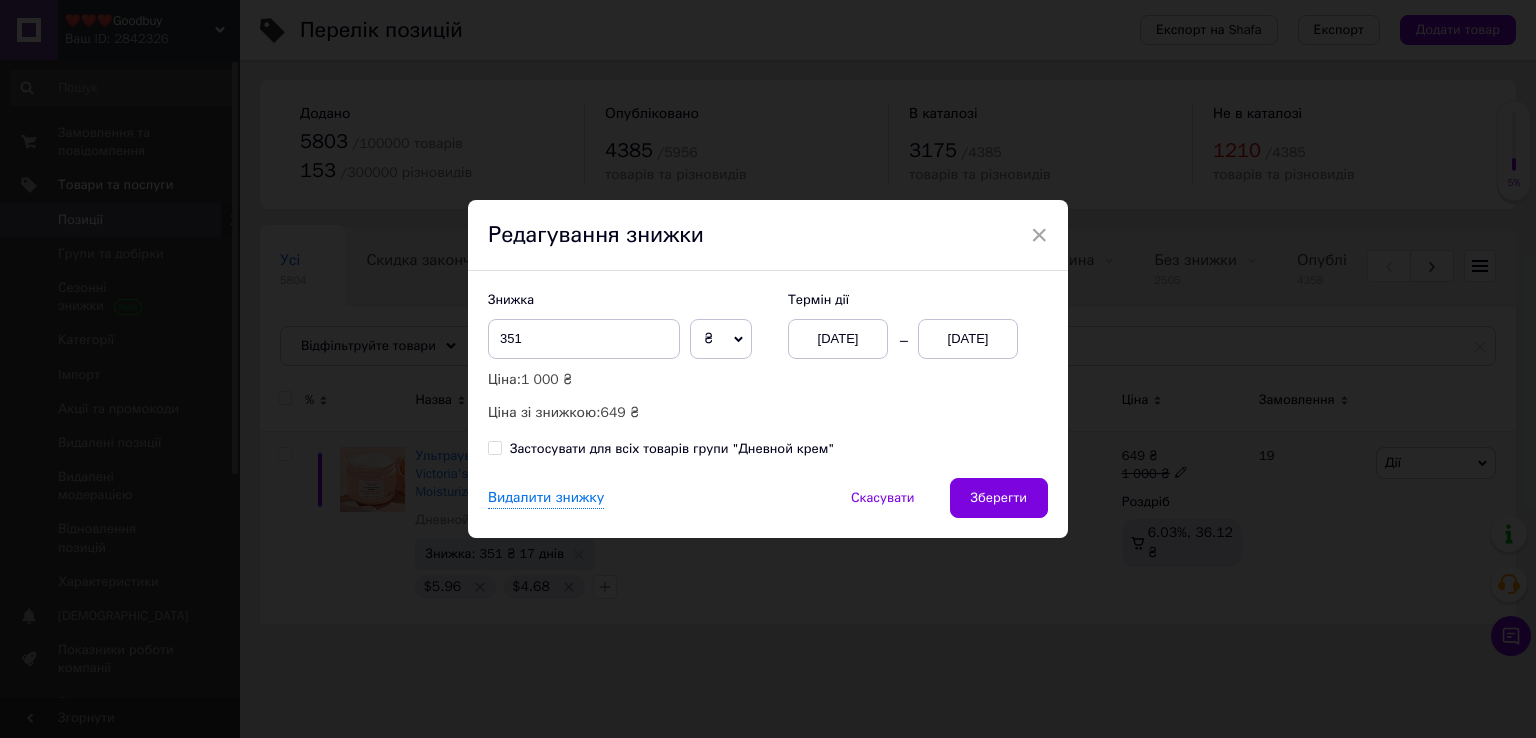 click on "27.07.2025" at bounding box center [968, 339] 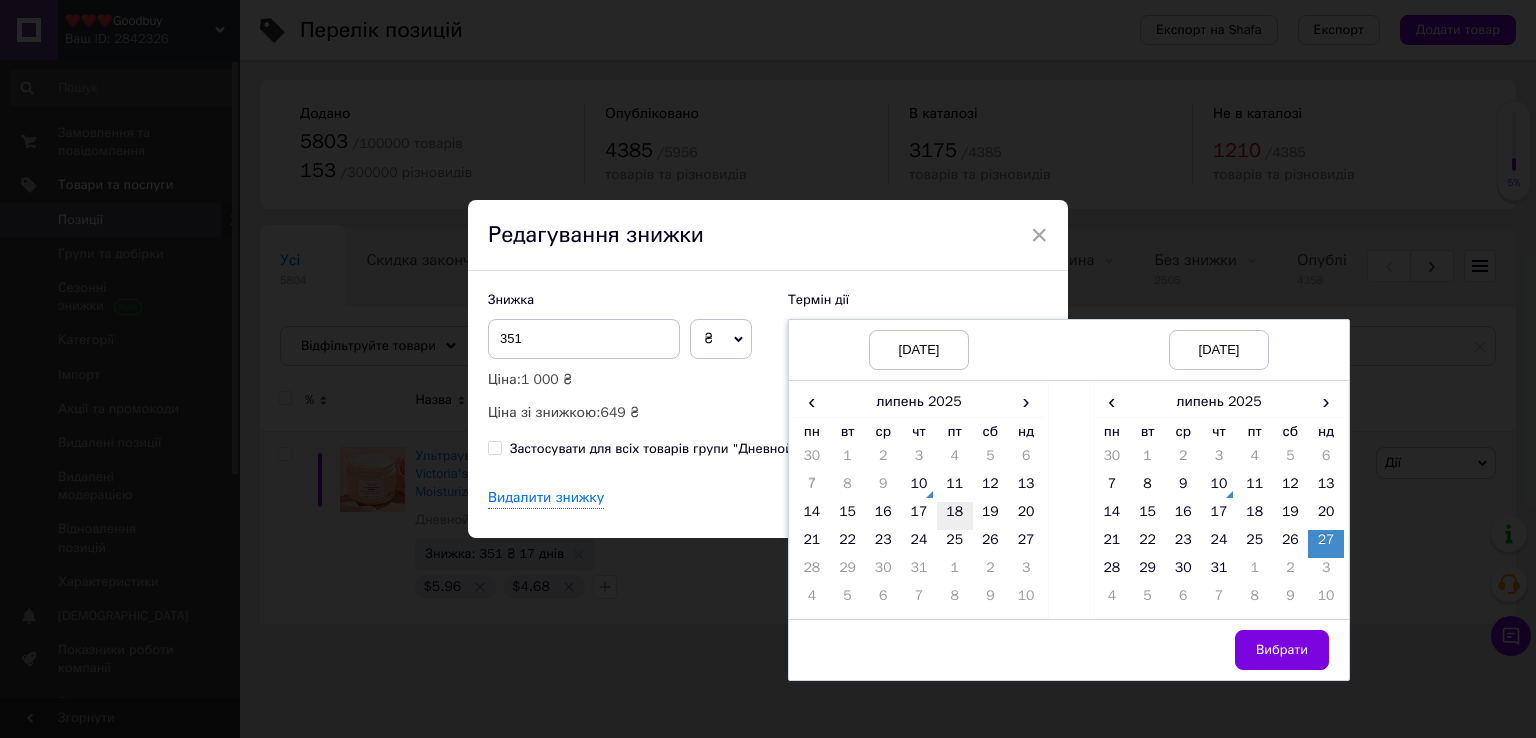 click on "18" at bounding box center (955, 516) 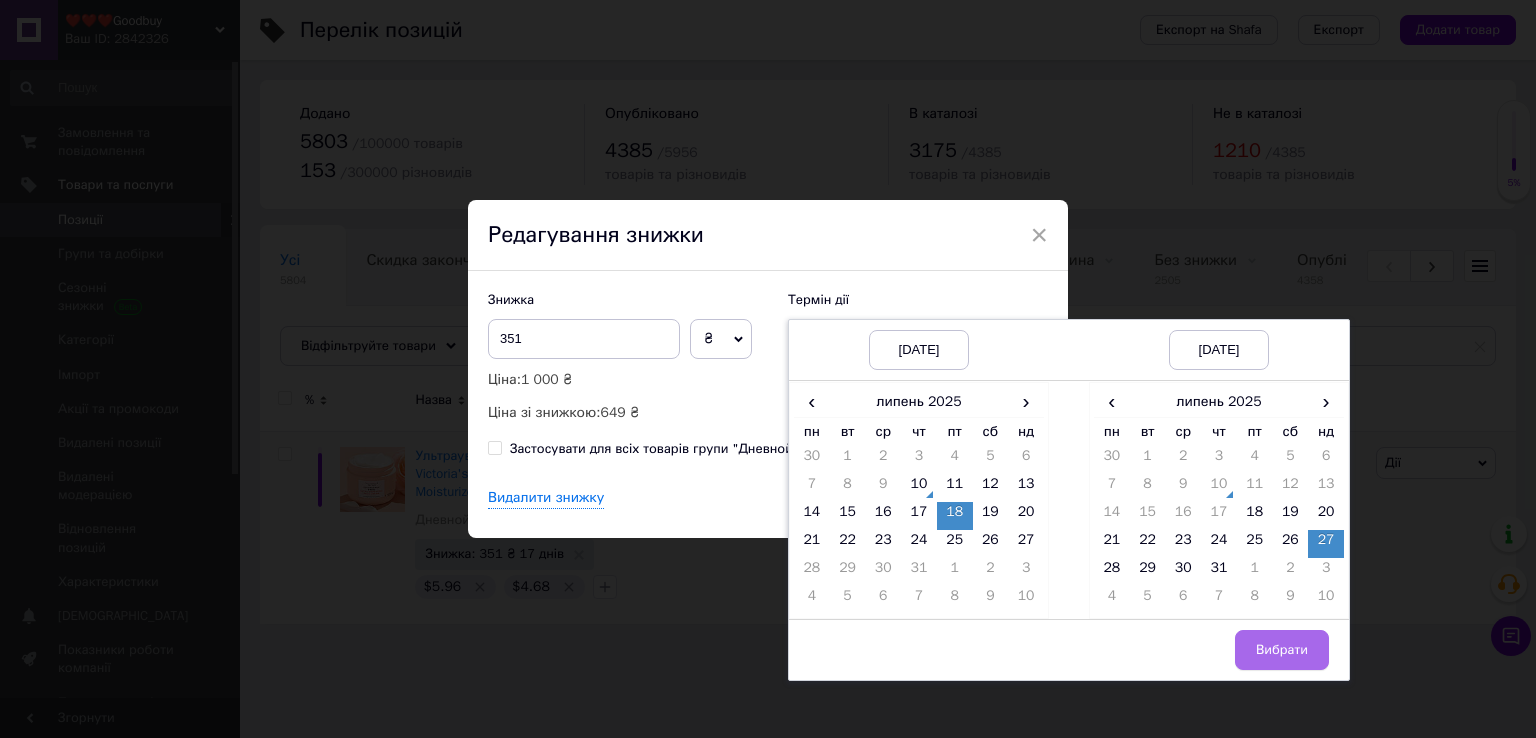 click on "Вибрати" at bounding box center [1282, 650] 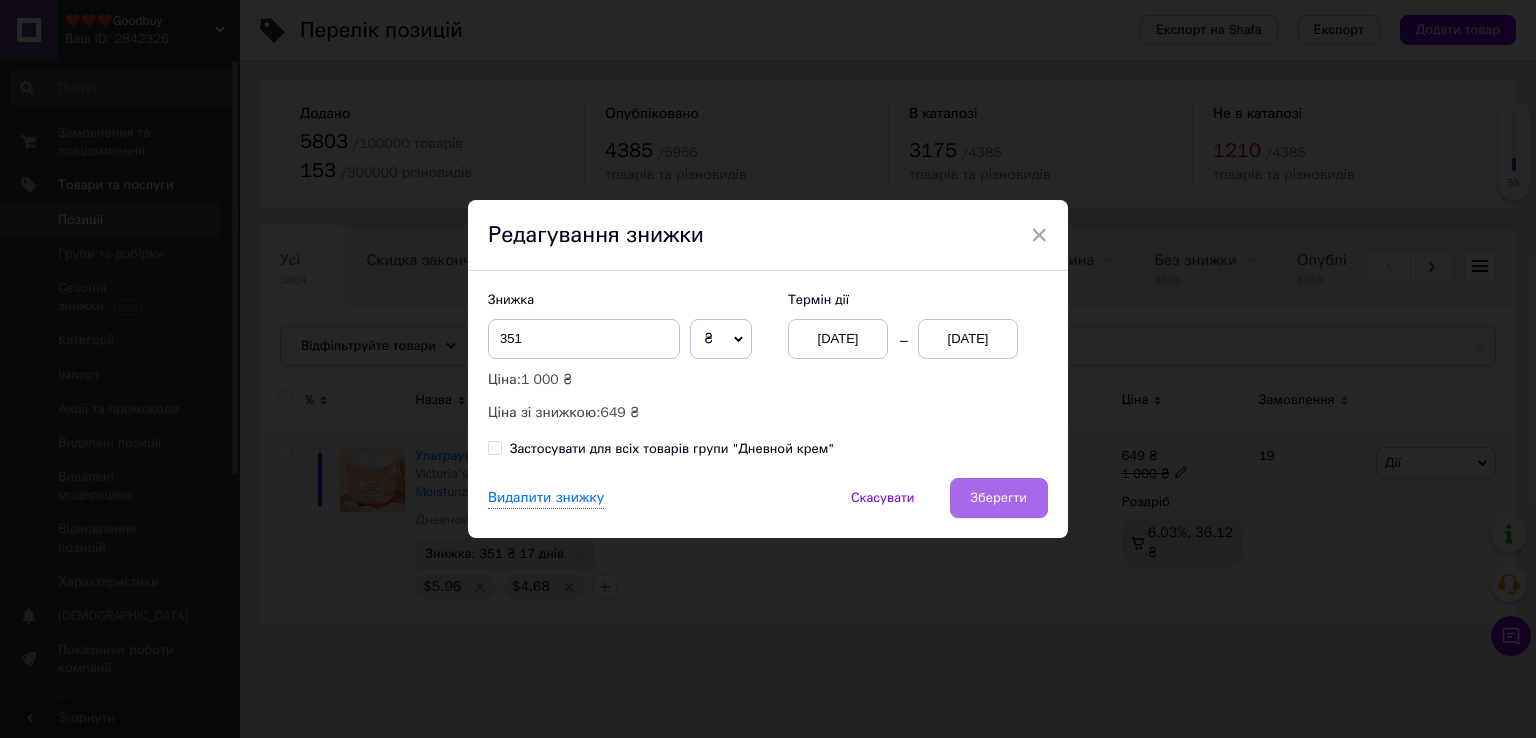 click on "Зберегти" at bounding box center [999, 498] 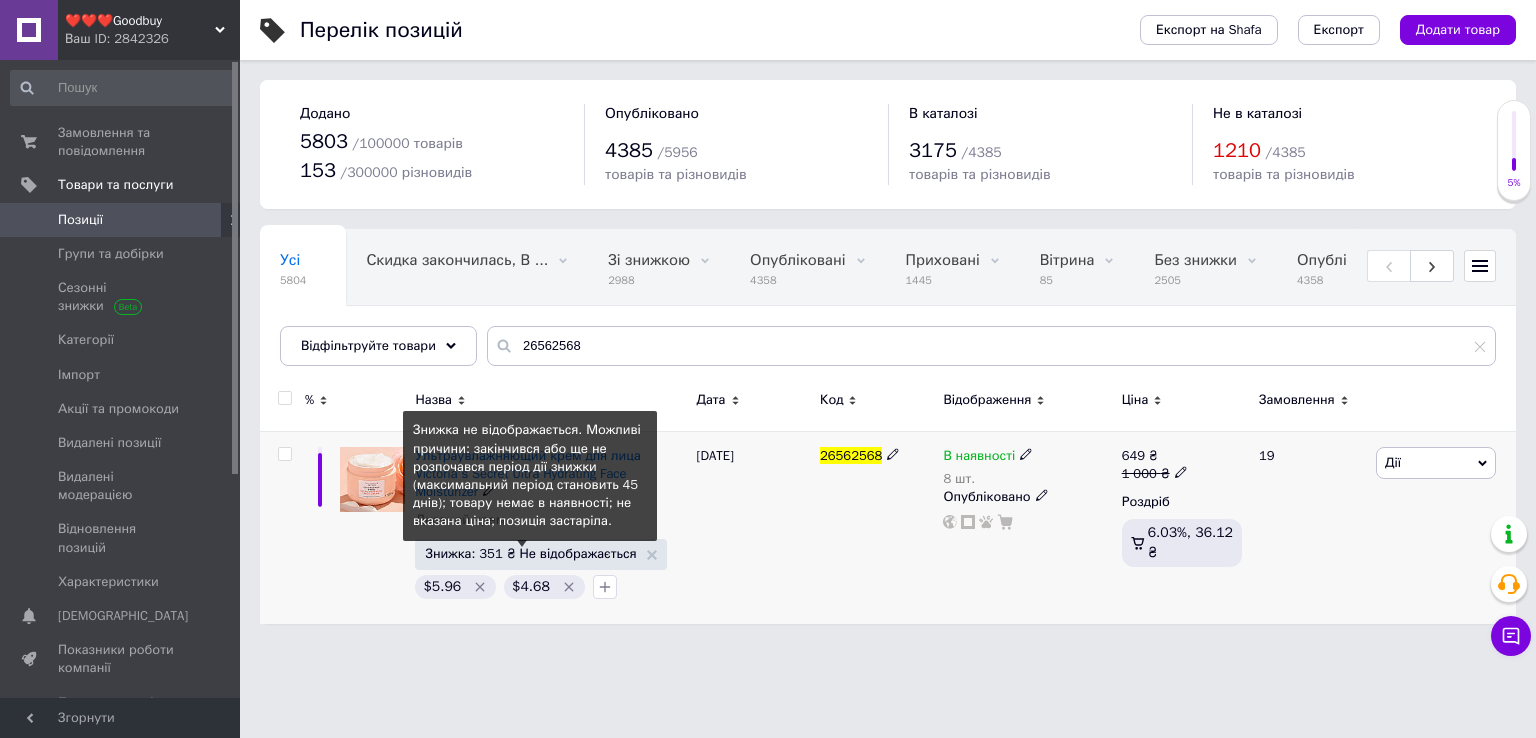 click on "Знижка: 351 ₴ Не відображається" at bounding box center (530, 553) 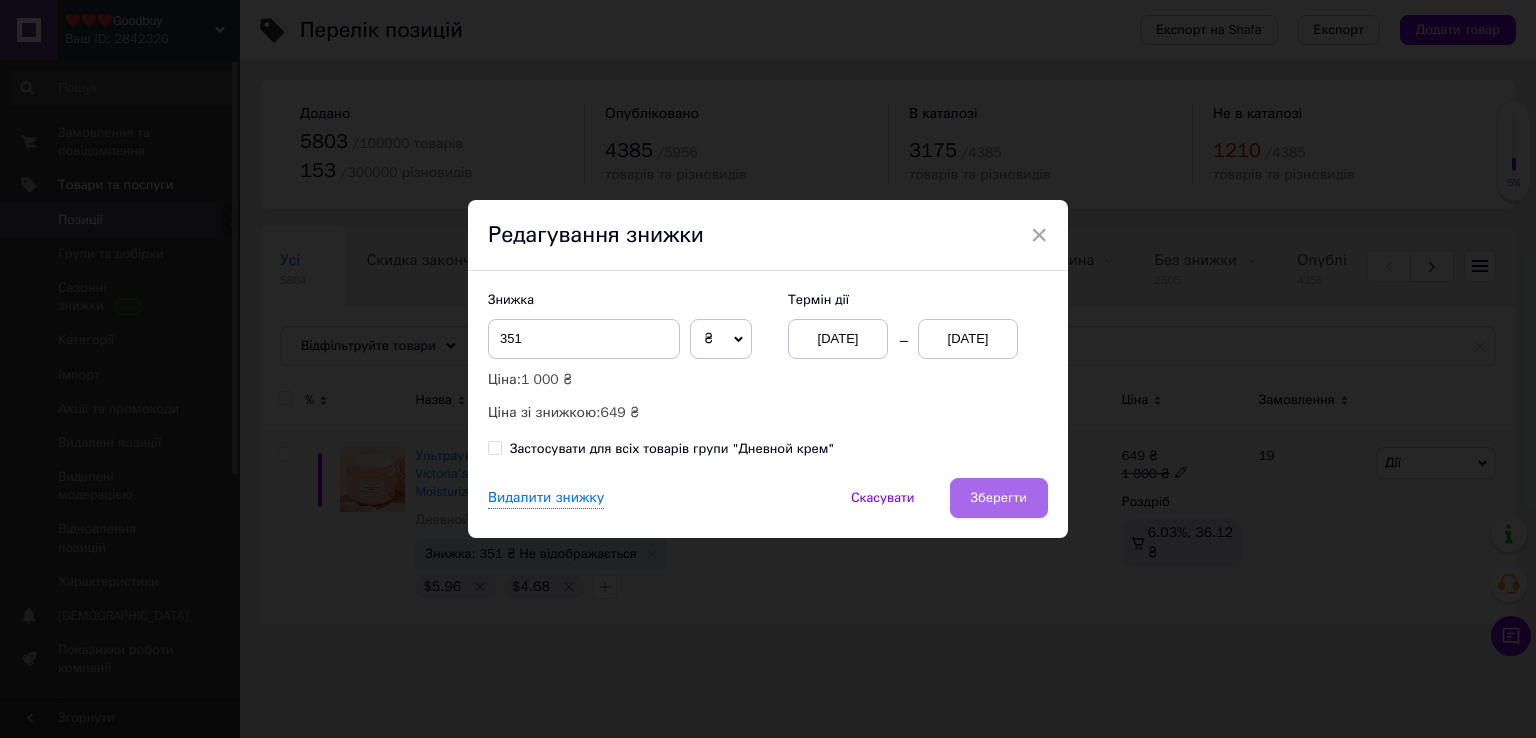 click on "Зберегти" at bounding box center [999, 498] 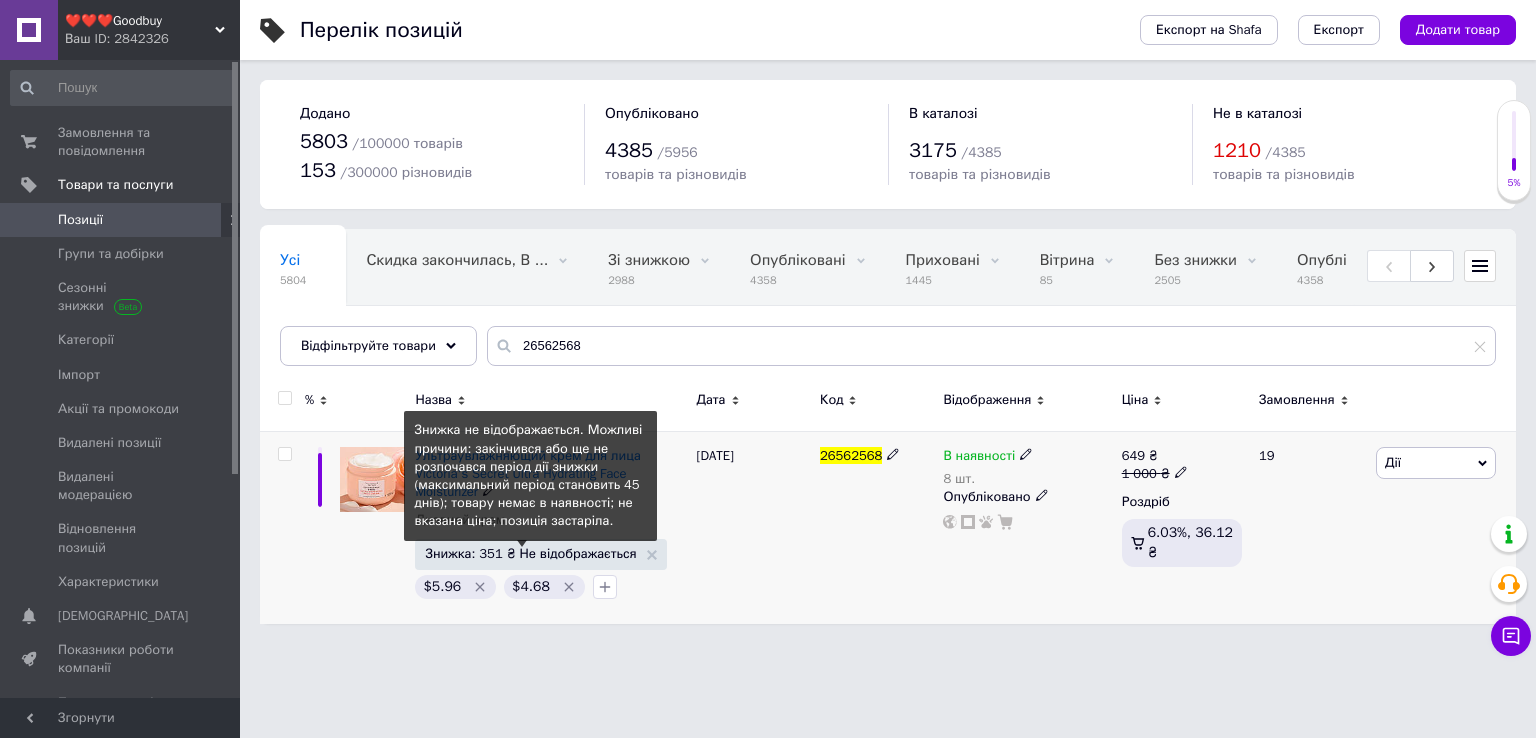 click on "Знижка: 351 ₴ Не відображається" at bounding box center (530, 553) 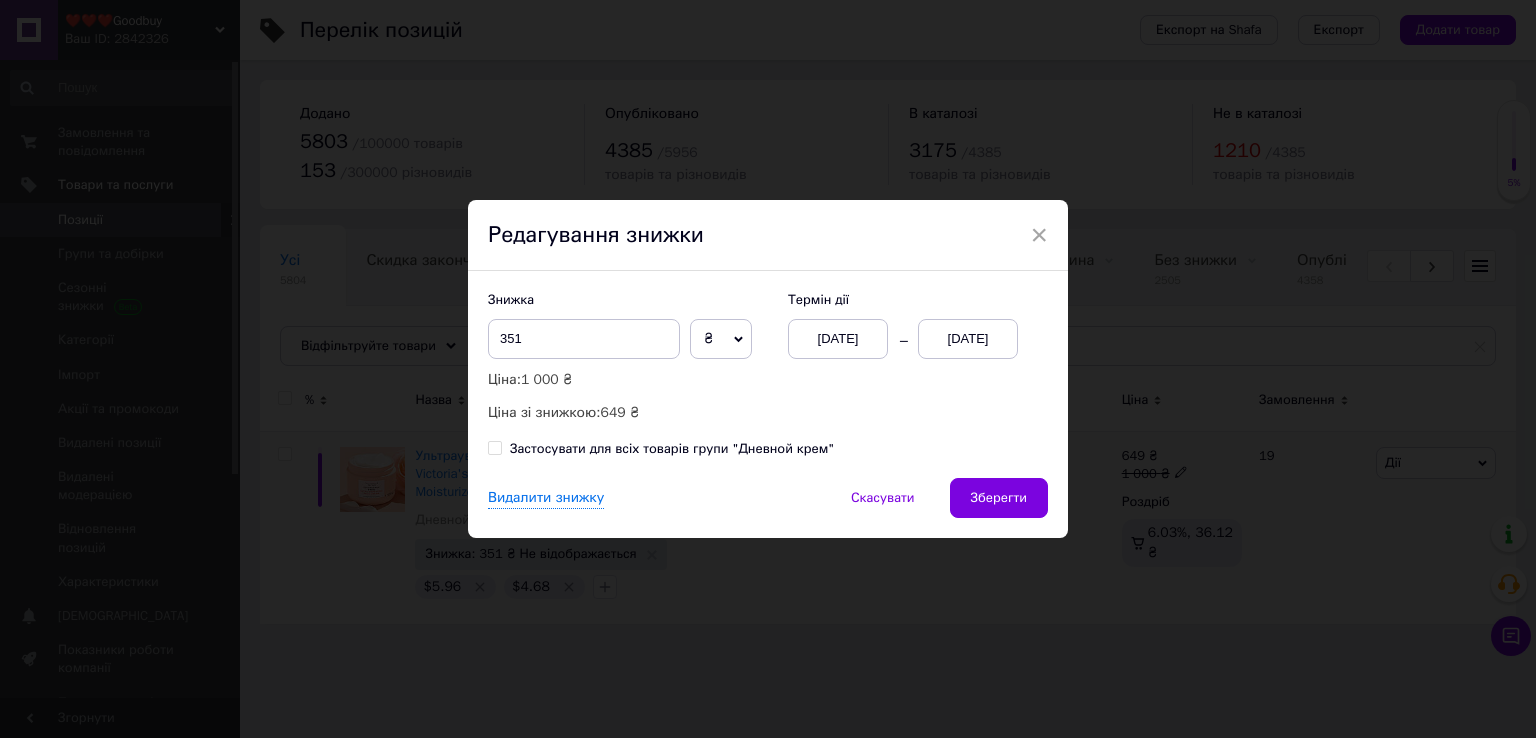 click on "27.07.2025" at bounding box center [968, 339] 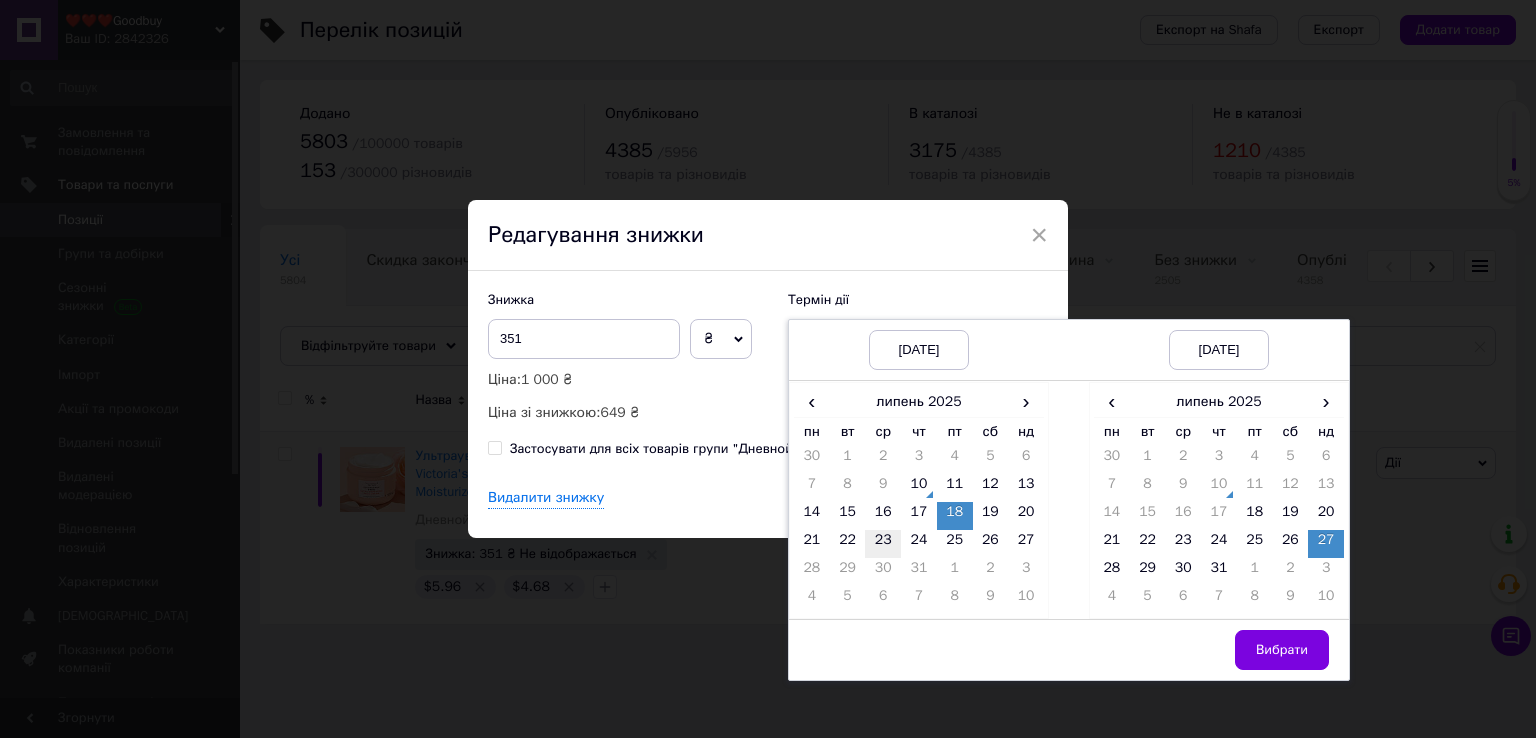 click on "23" at bounding box center (883, 544) 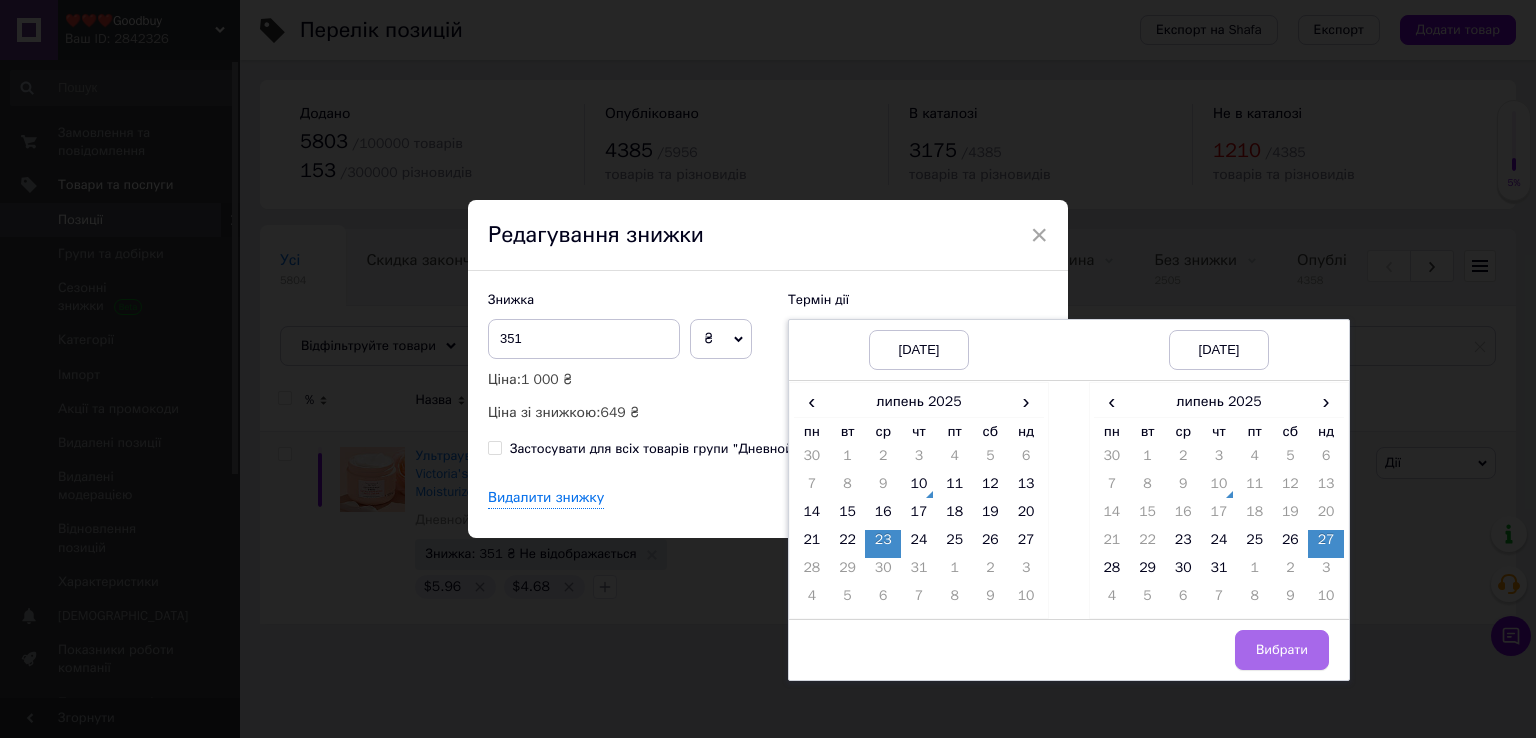 click on "Вибрати" at bounding box center [1282, 650] 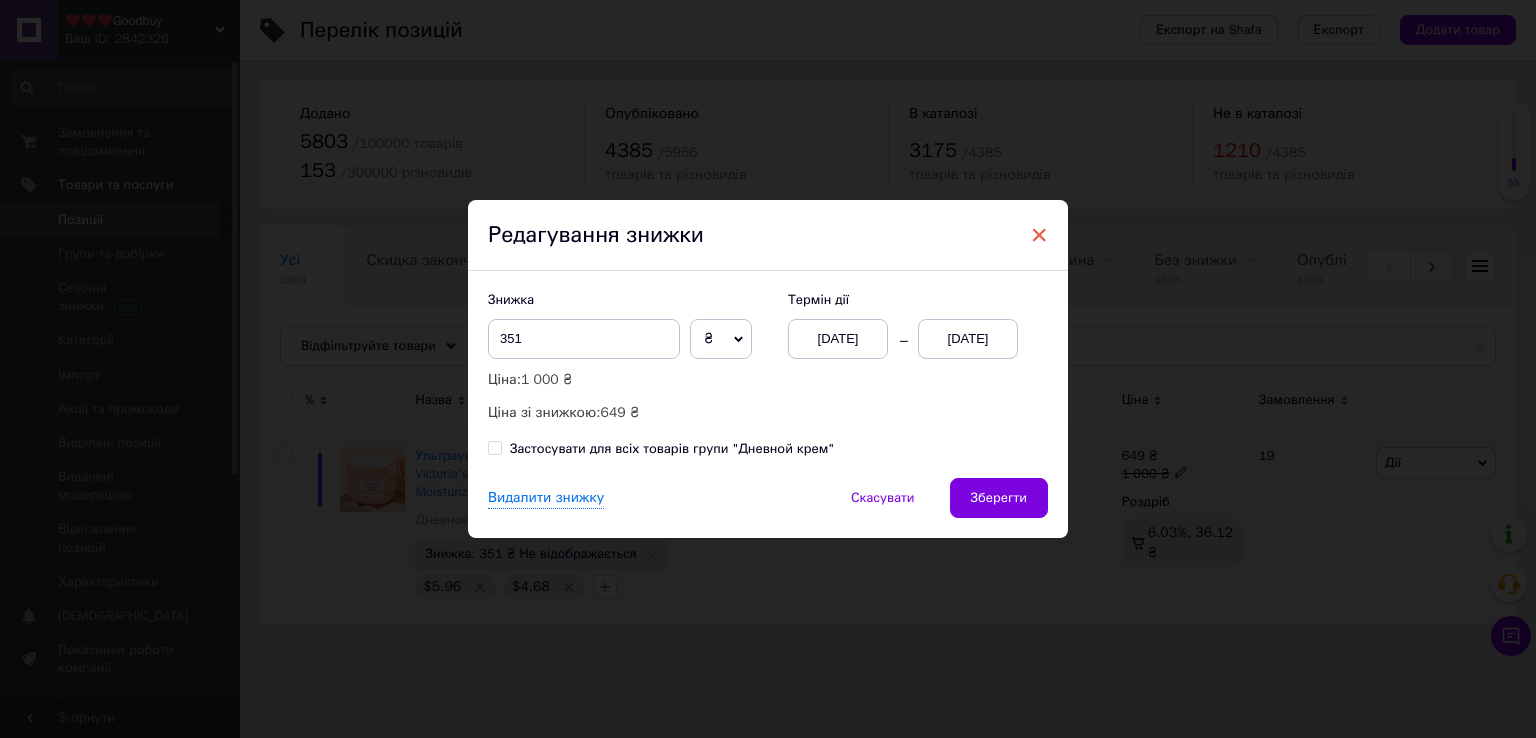 click on "×" at bounding box center [1039, 235] 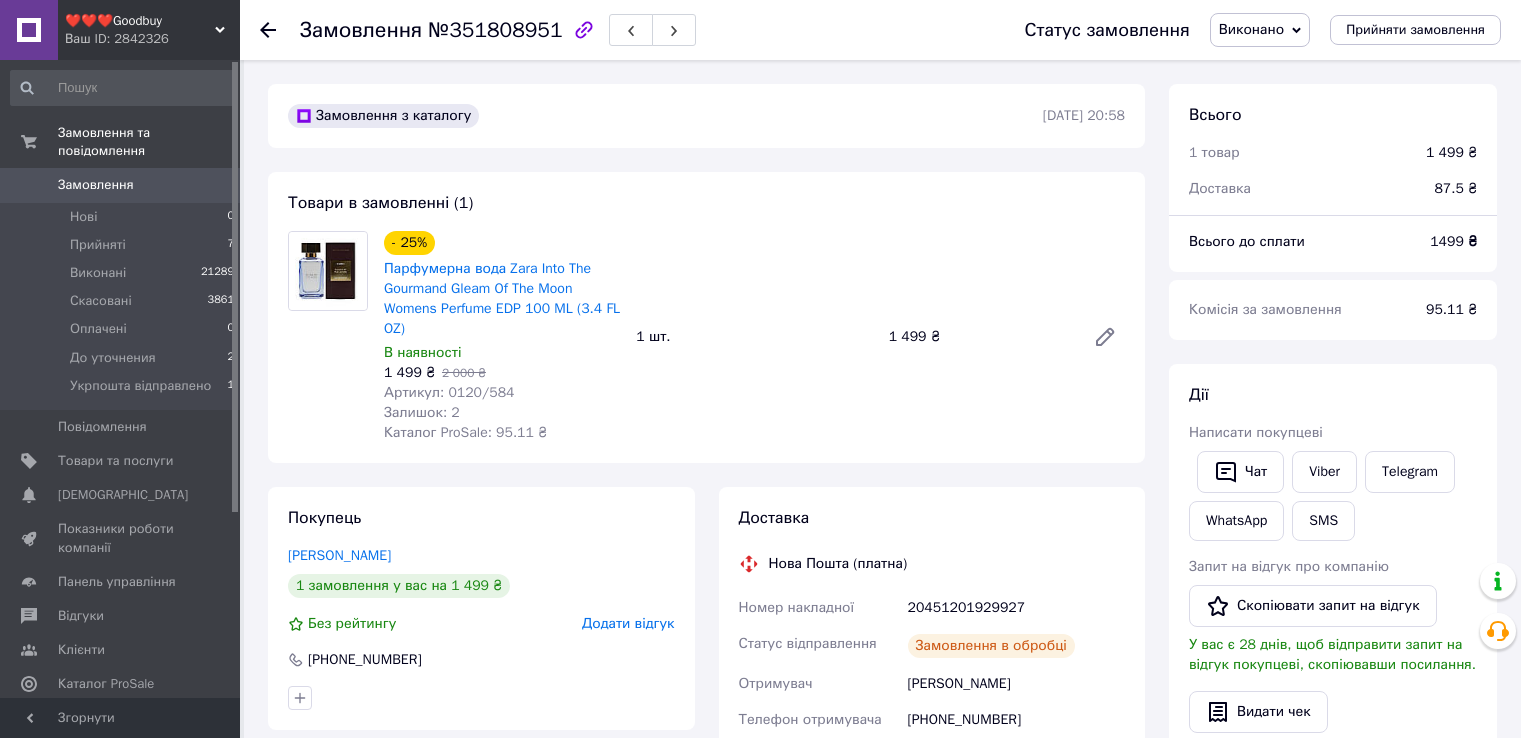 scroll, scrollTop: 0, scrollLeft: 0, axis: both 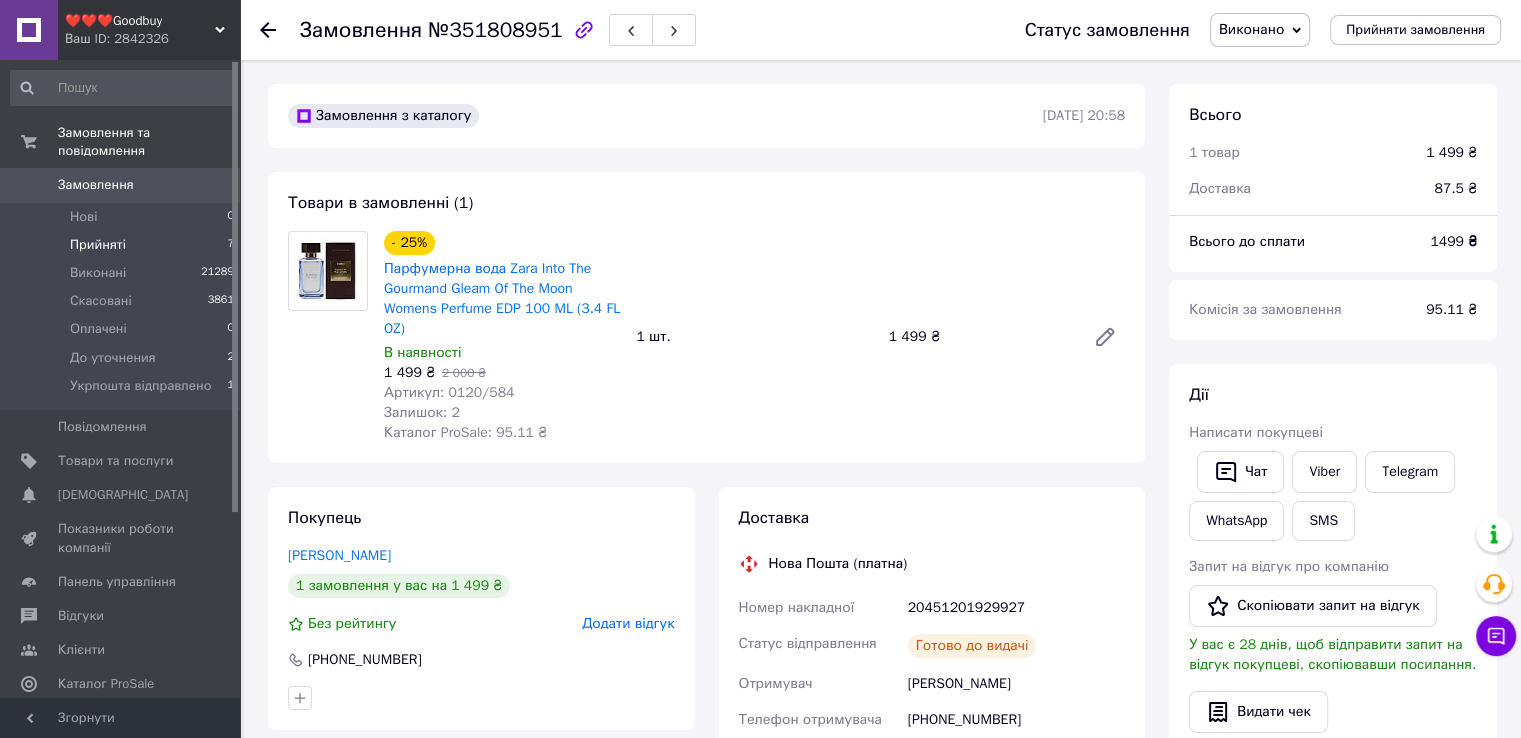 click on "Прийняті" at bounding box center [98, 245] 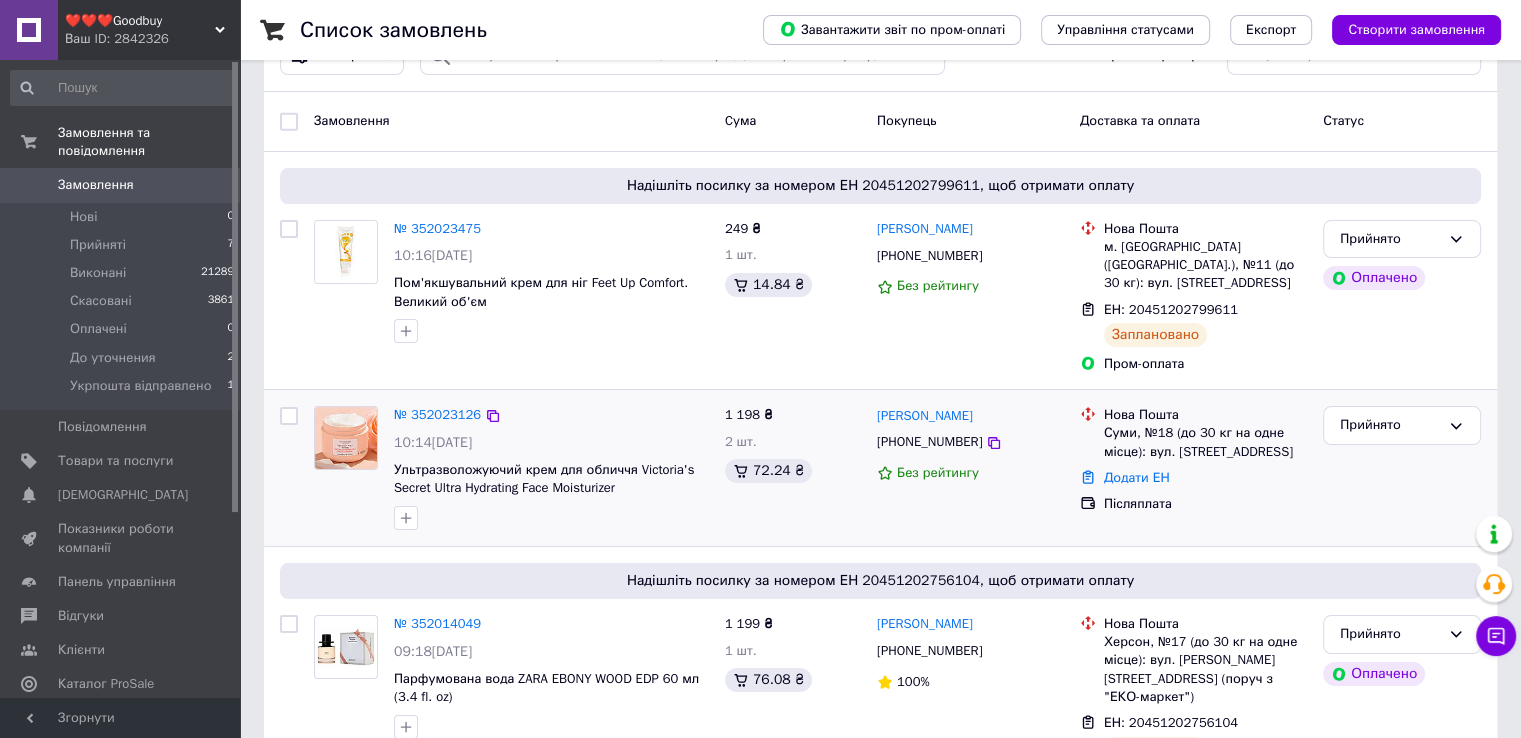 scroll, scrollTop: 200, scrollLeft: 0, axis: vertical 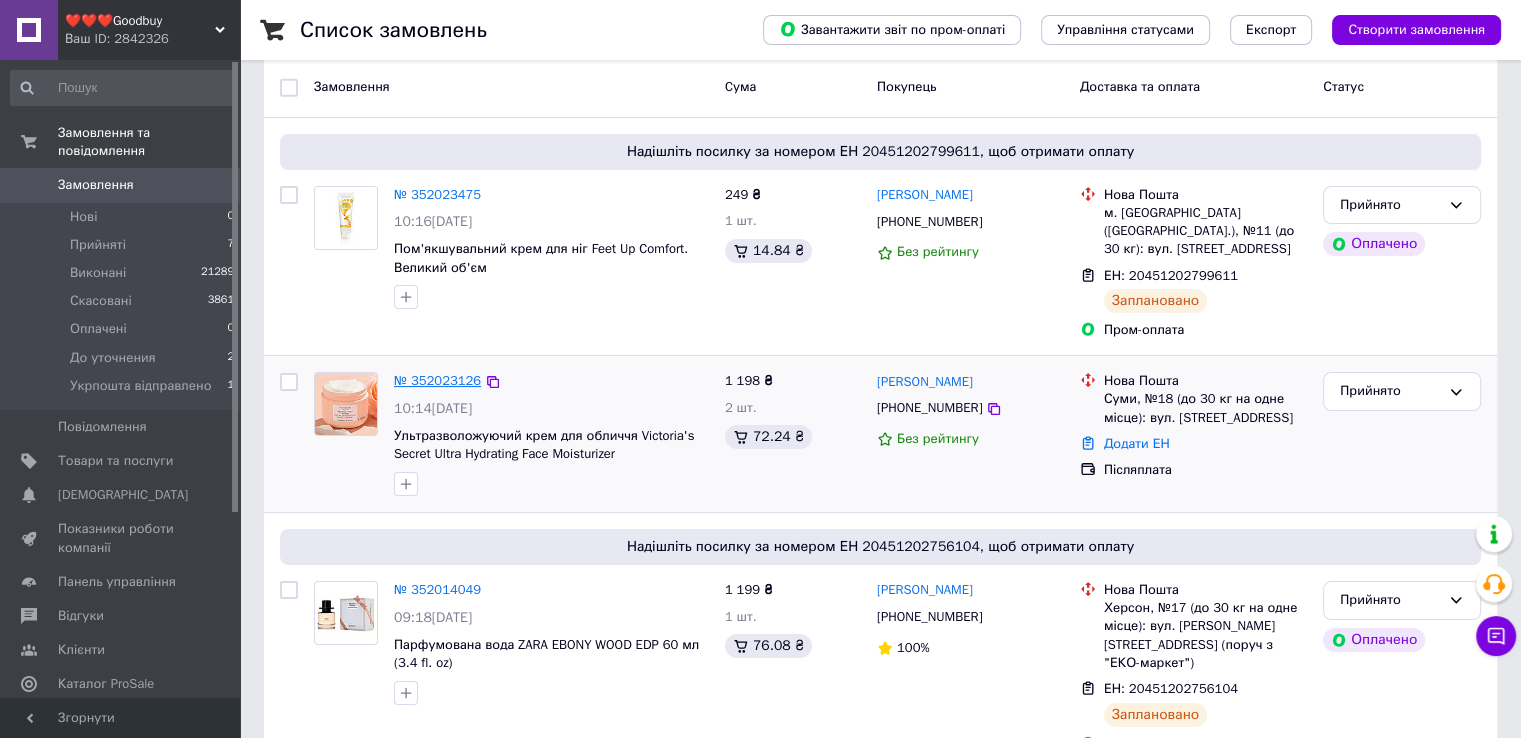 click on "№ 352023126" at bounding box center (437, 380) 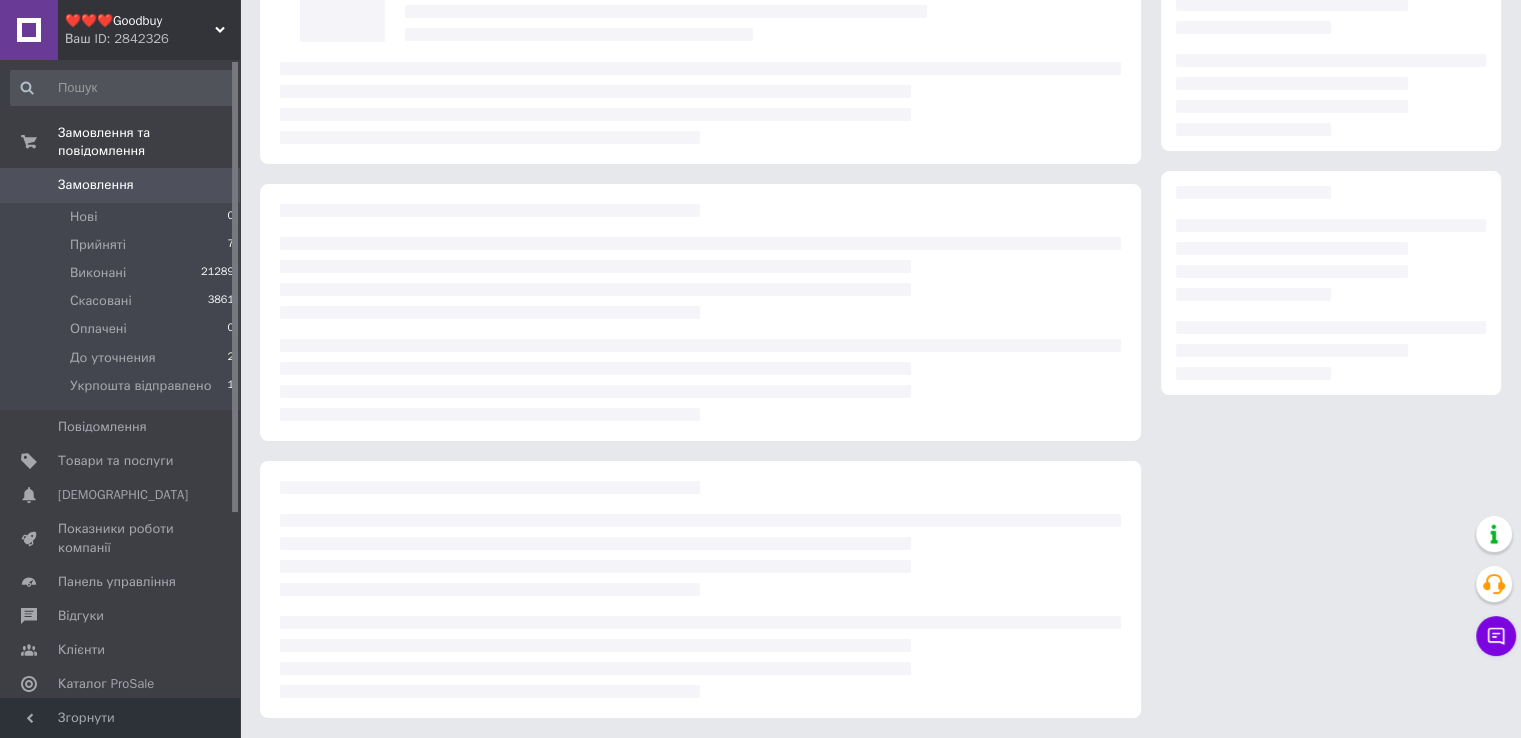 scroll, scrollTop: 200, scrollLeft: 0, axis: vertical 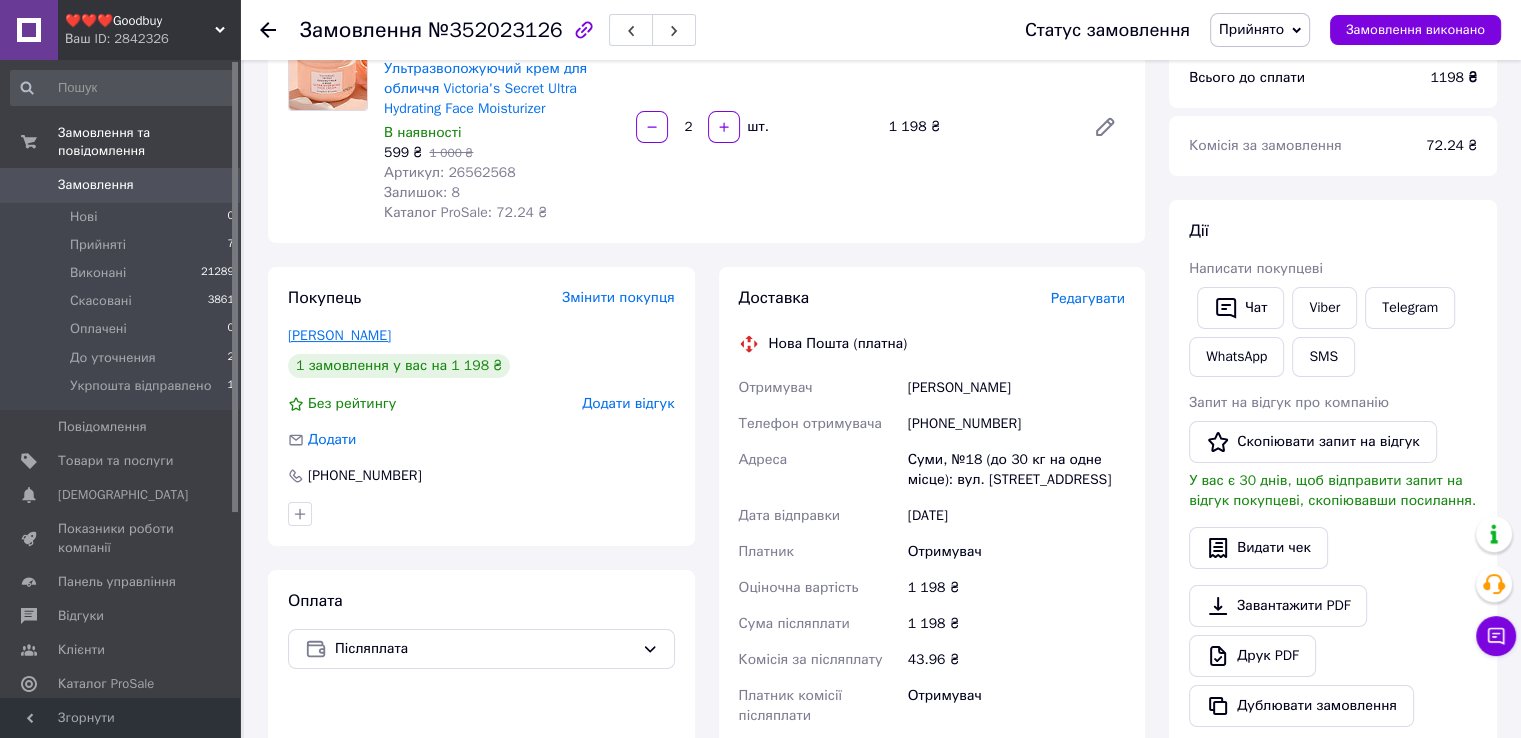 click on "Любченко Анастасія" at bounding box center (339, 335) 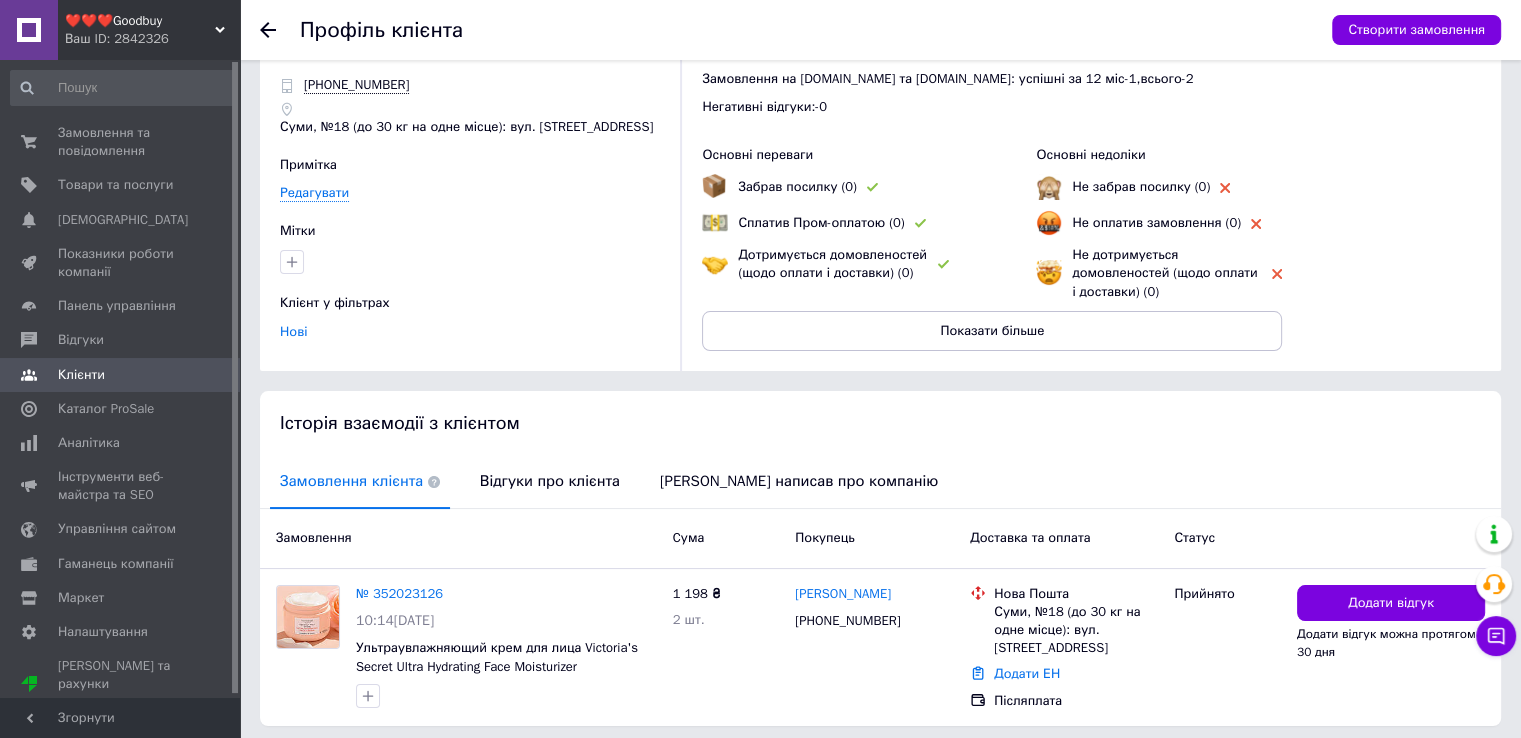 scroll, scrollTop: 115, scrollLeft: 0, axis: vertical 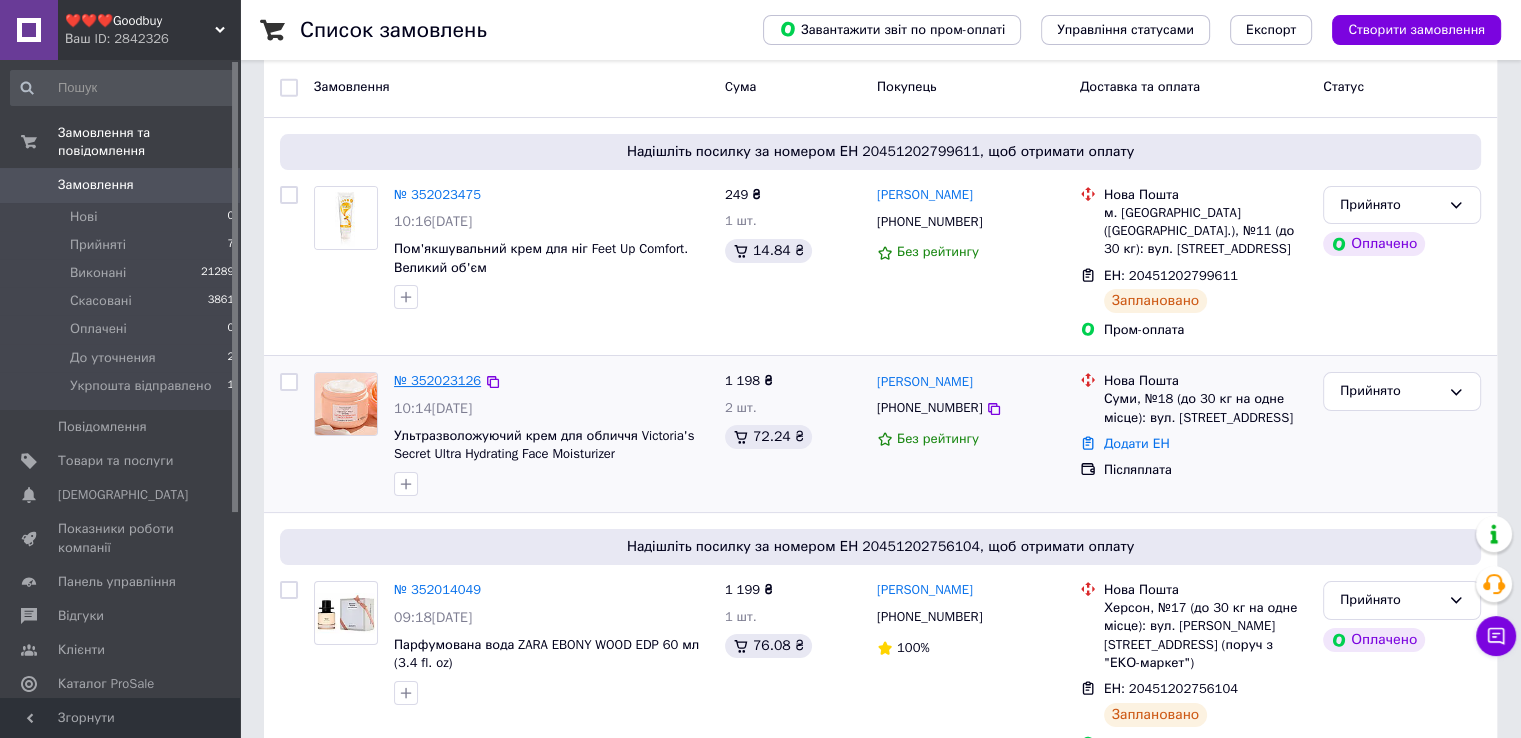 click on "№ 352023126" at bounding box center (437, 380) 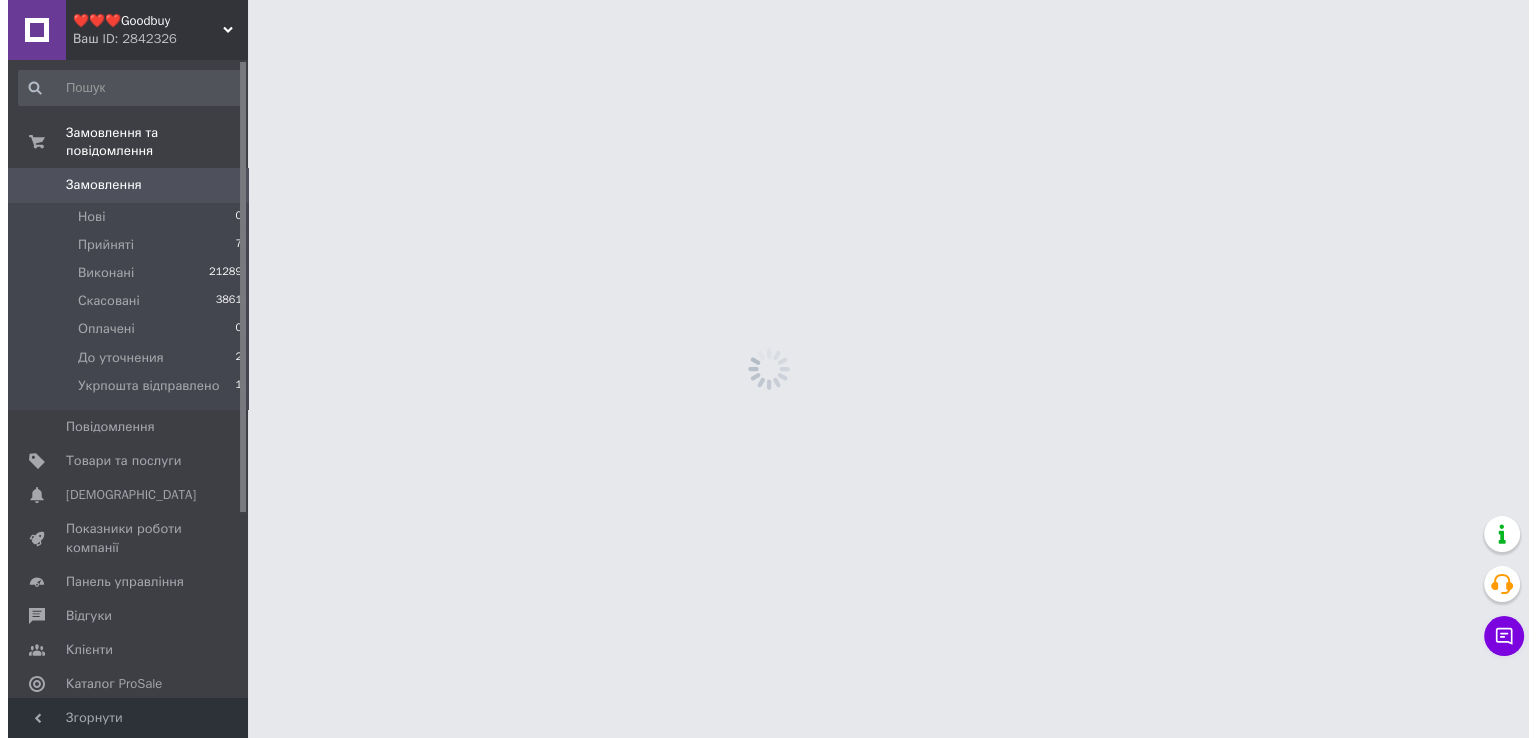 scroll, scrollTop: 0, scrollLeft: 0, axis: both 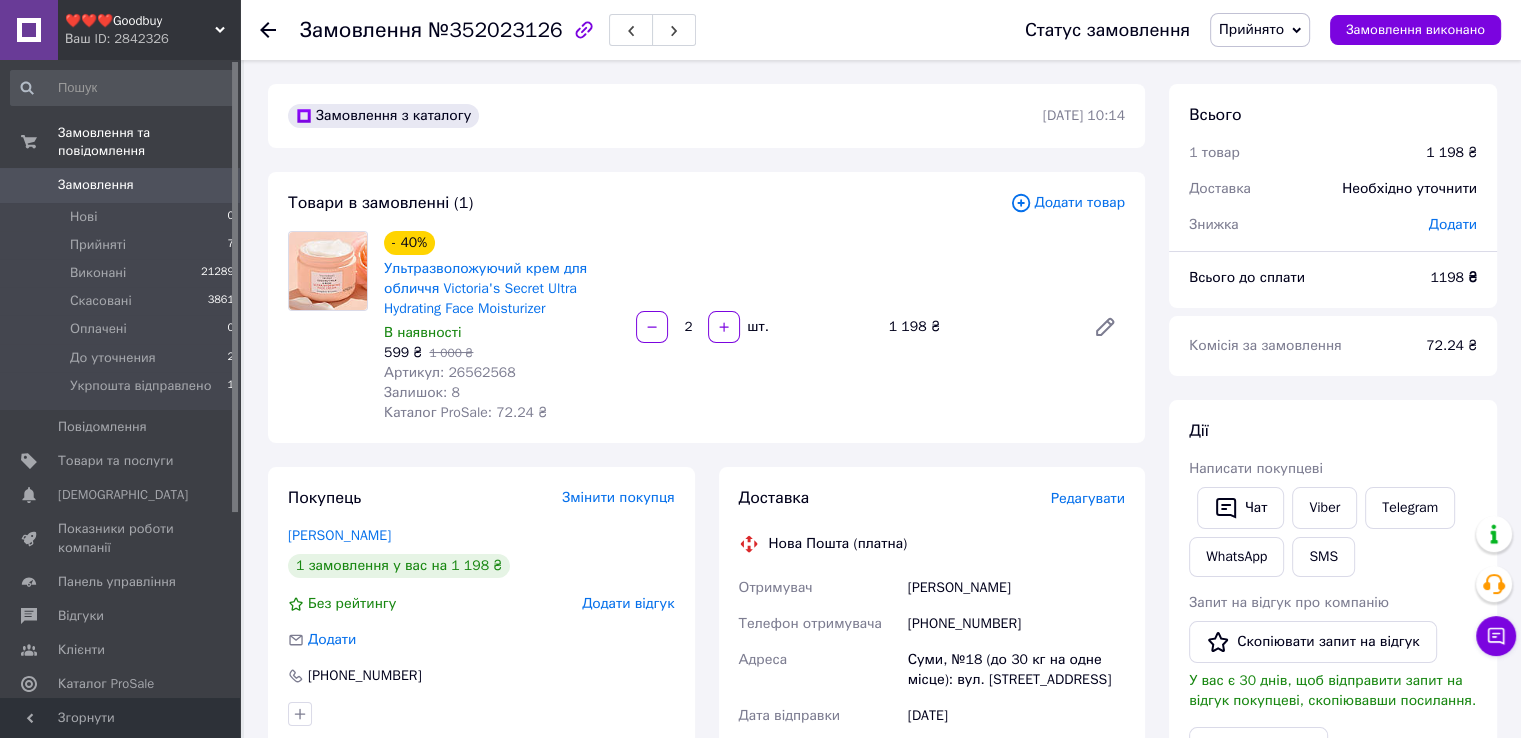 click on "Редагувати" at bounding box center [1088, 498] 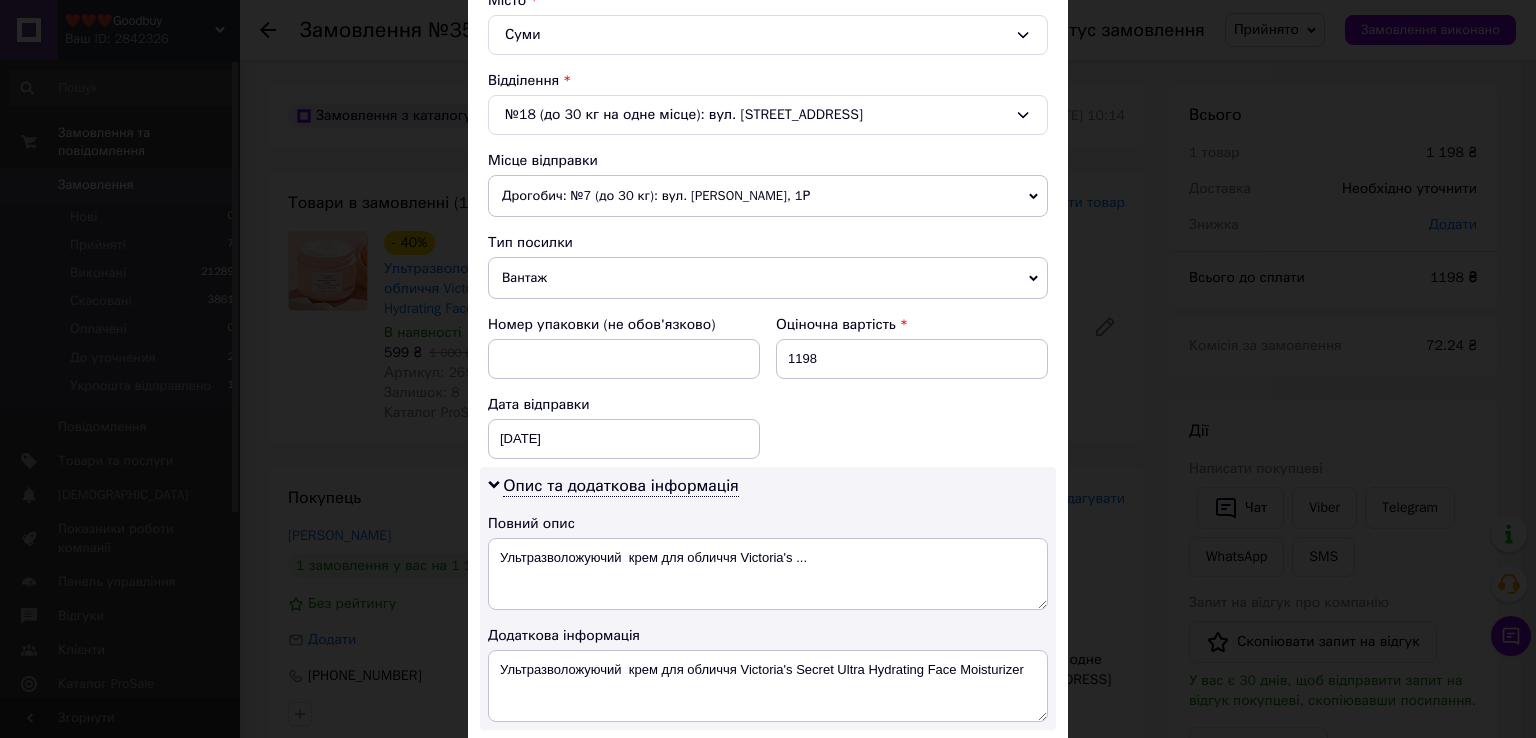 scroll, scrollTop: 600, scrollLeft: 0, axis: vertical 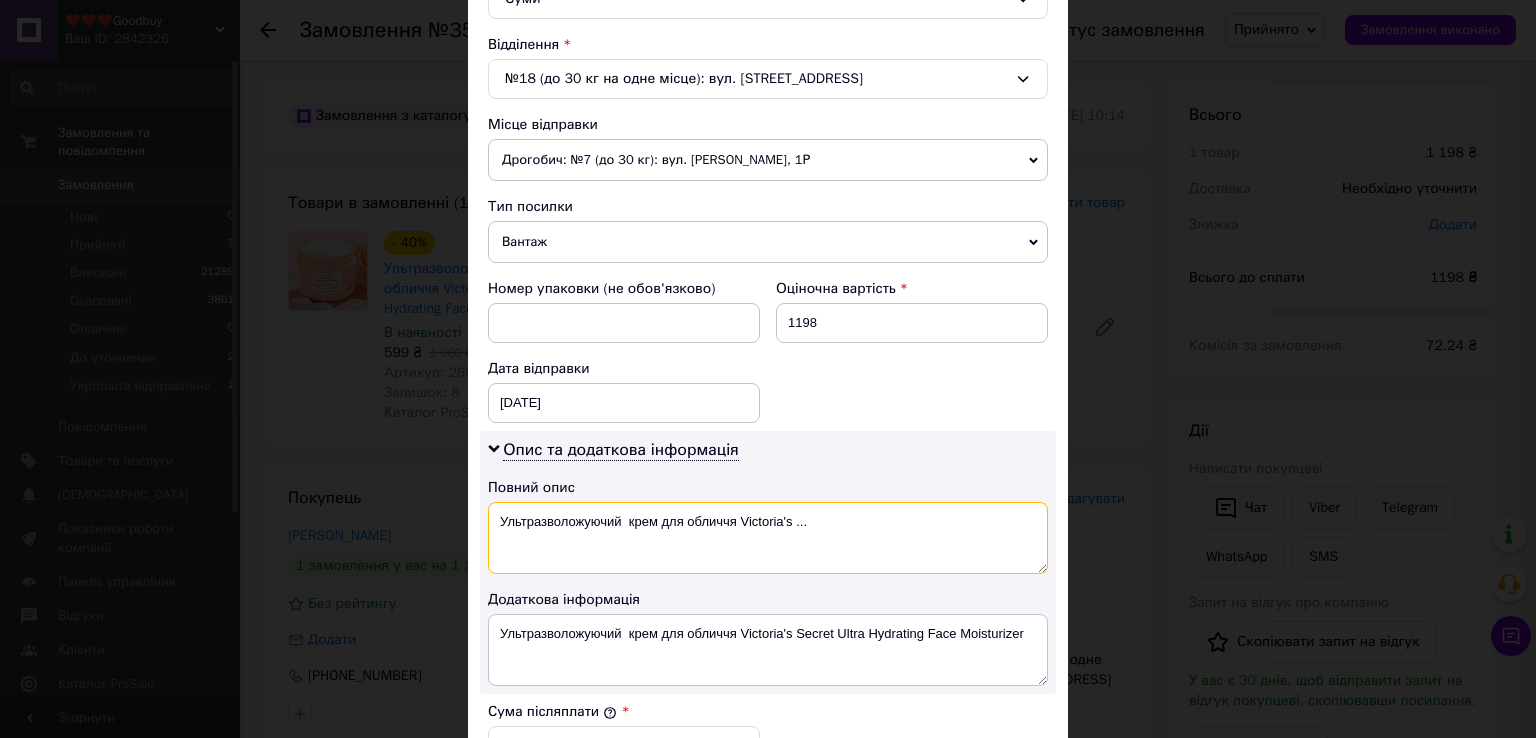 drag, startPoint x: 617, startPoint y: 515, endPoint x: 783, endPoint y: 519, distance: 166.04819 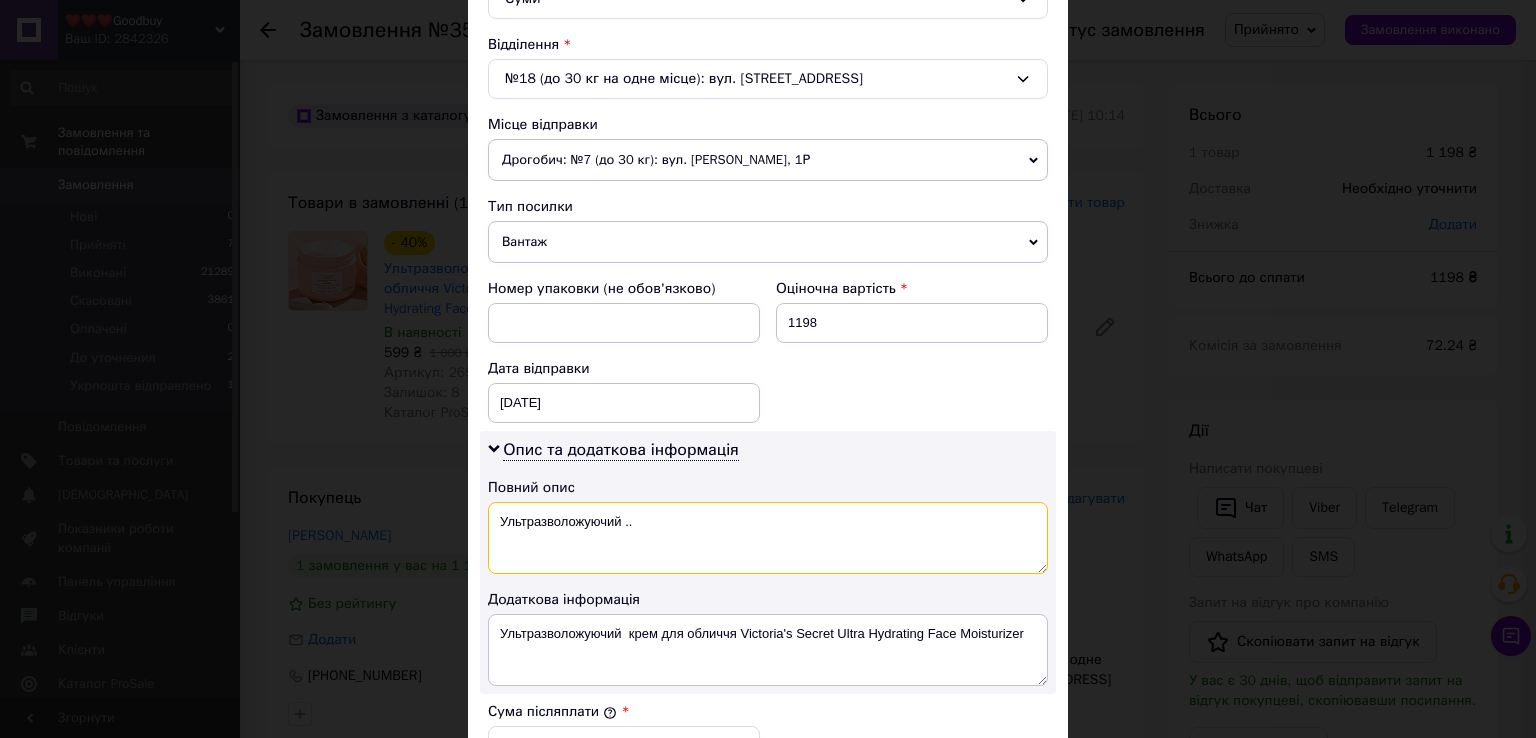 type on "Ультразволожуючий .." 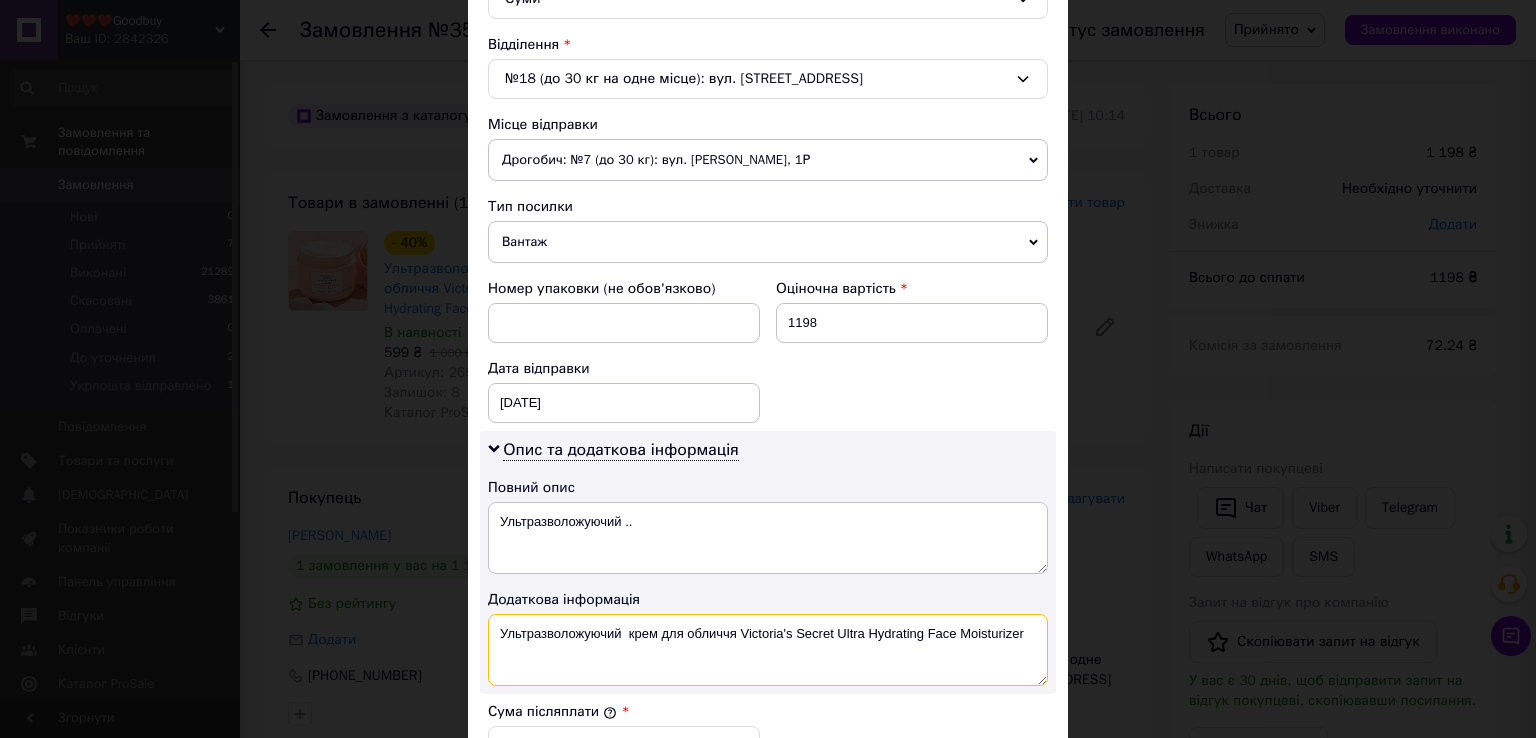 drag, startPoint x: 616, startPoint y: 625, endPoint x: 1005, endPoint y: 643, distance: 389.41623 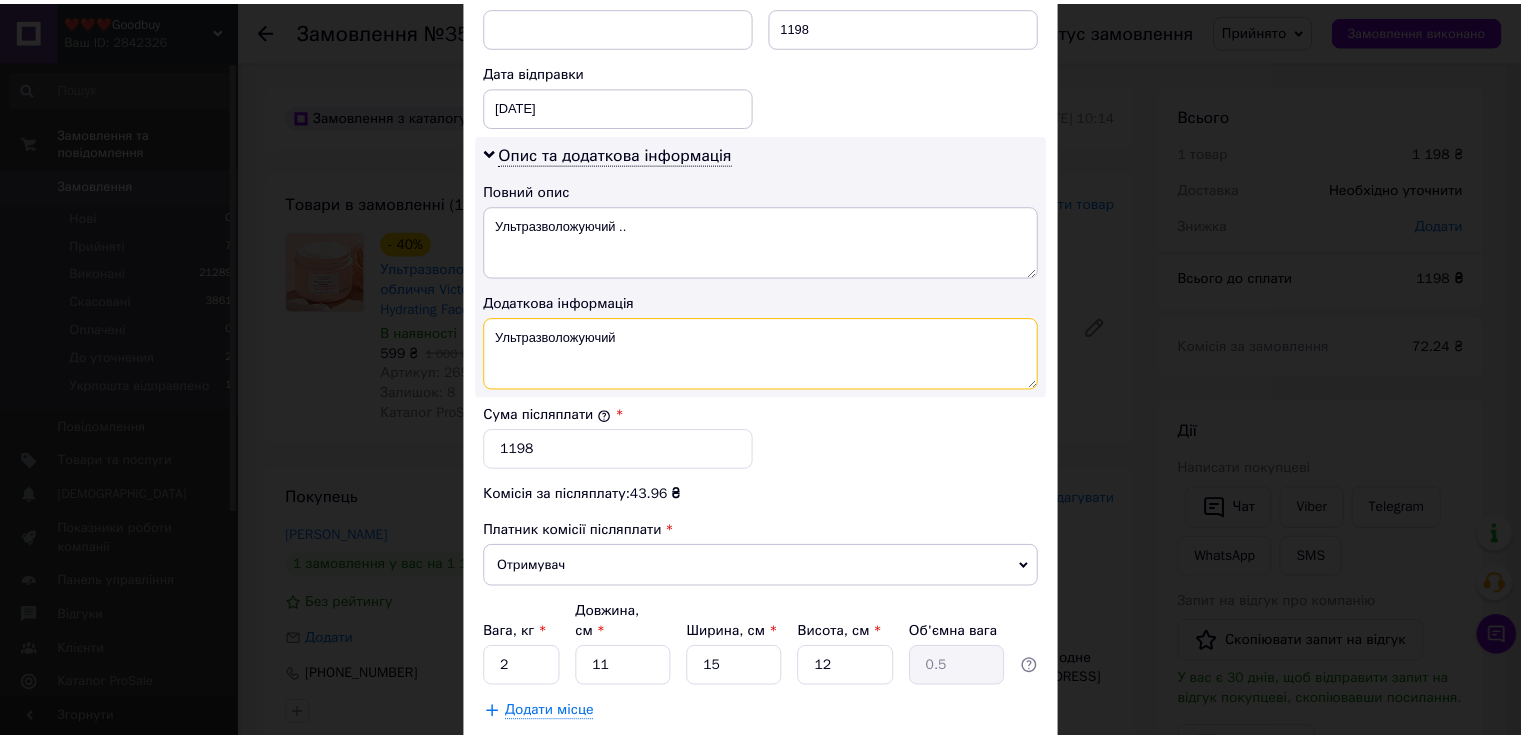 scroll, scrollTop: 900, scrollLeft: 0, axis: vertical 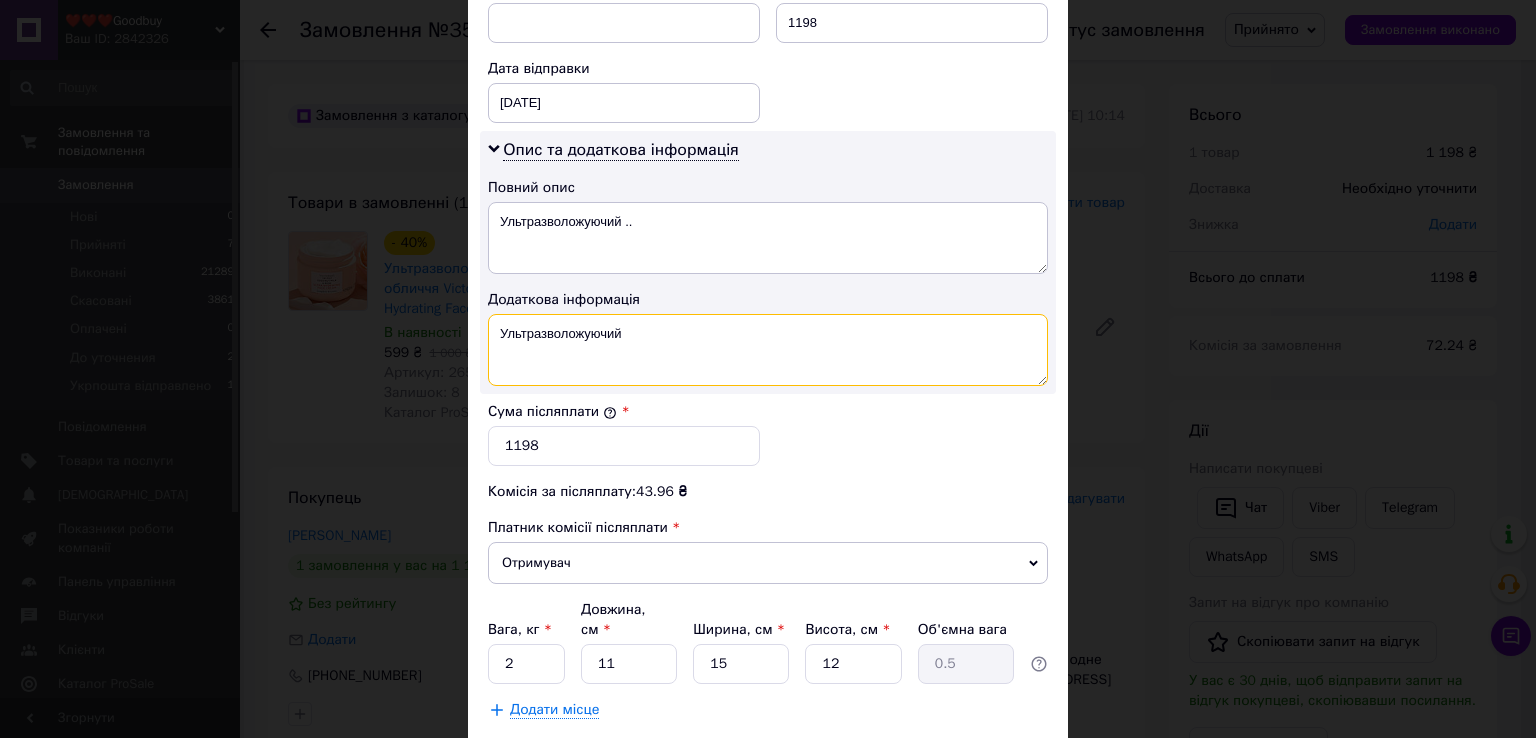 type on "Ультразволожуючий" 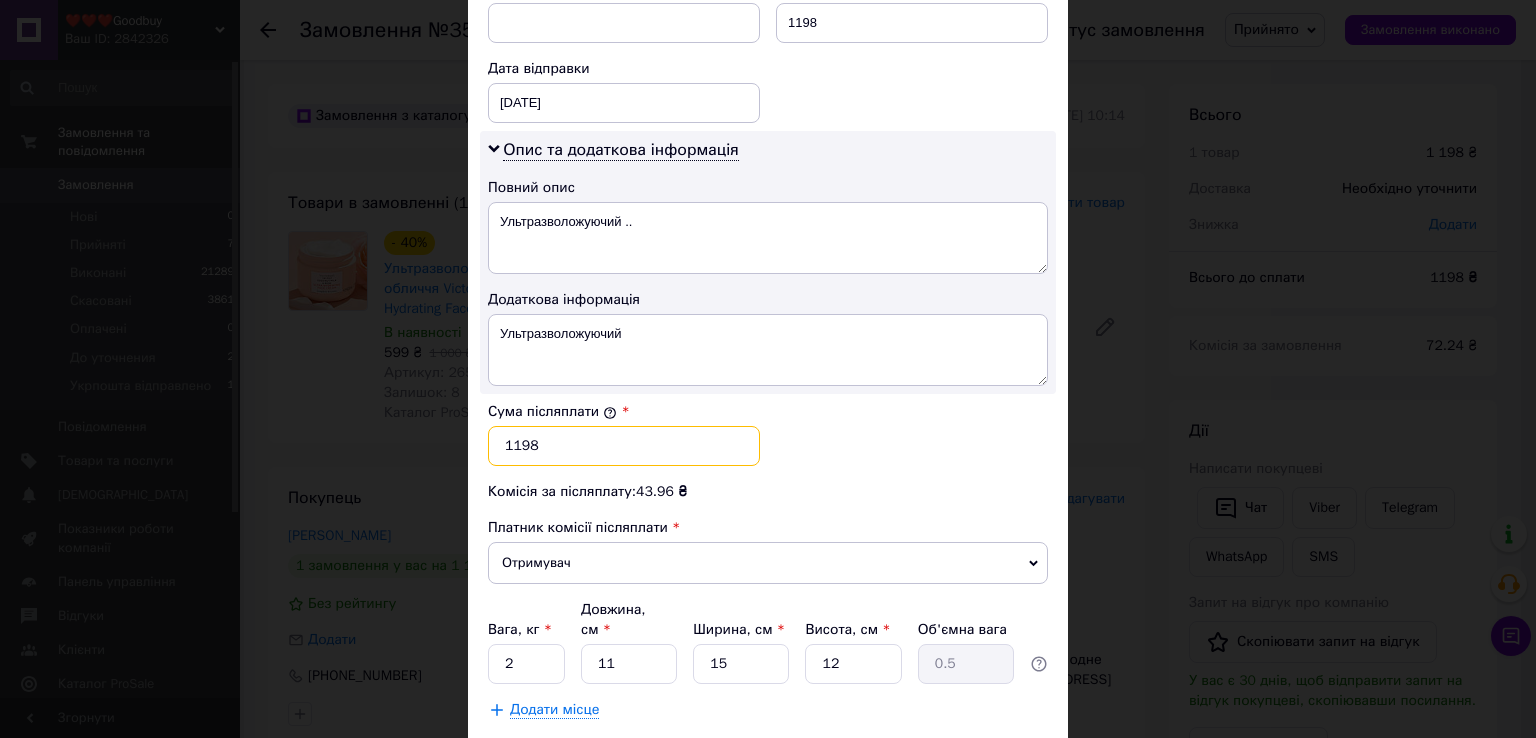 click on "1198" at bounding box center [624, 446] 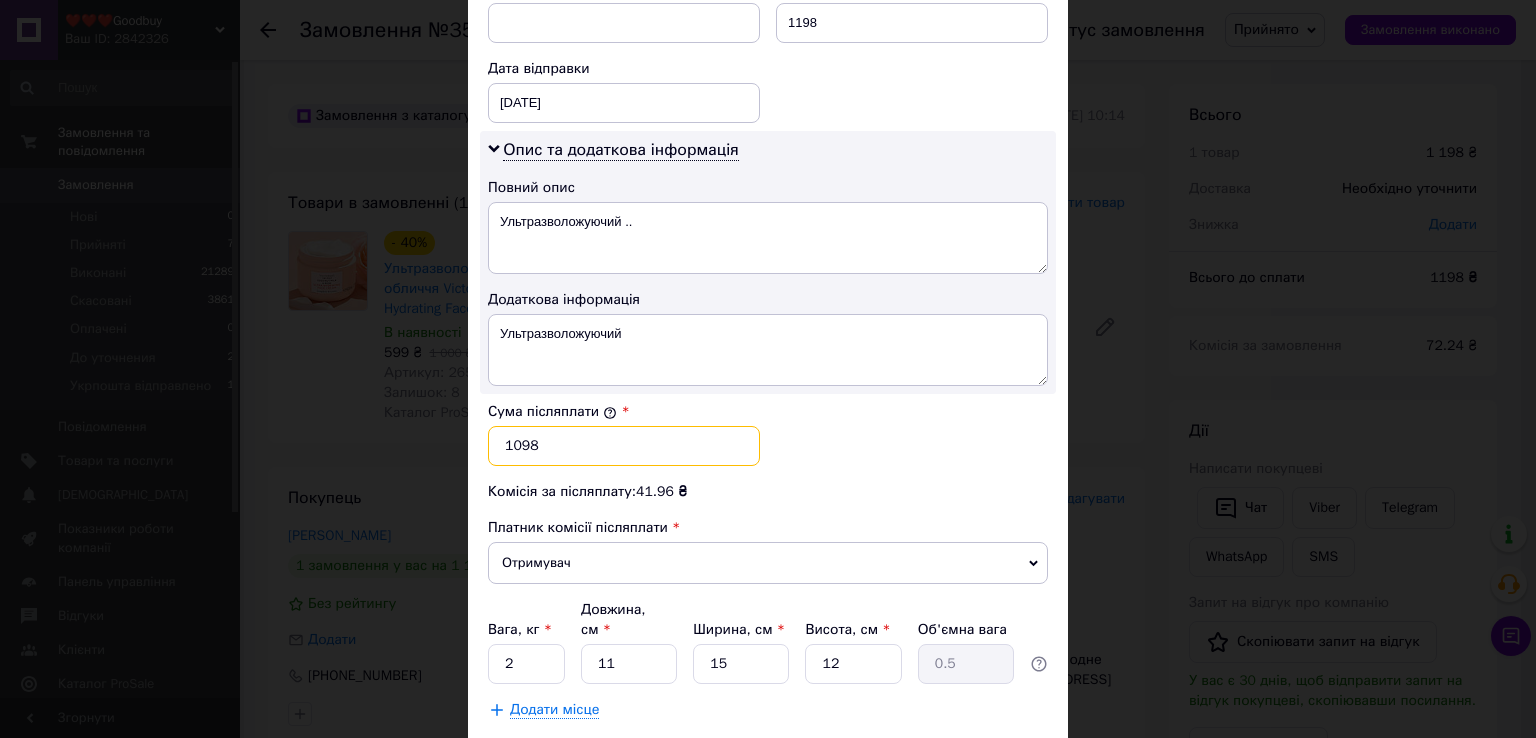 type on "1098" 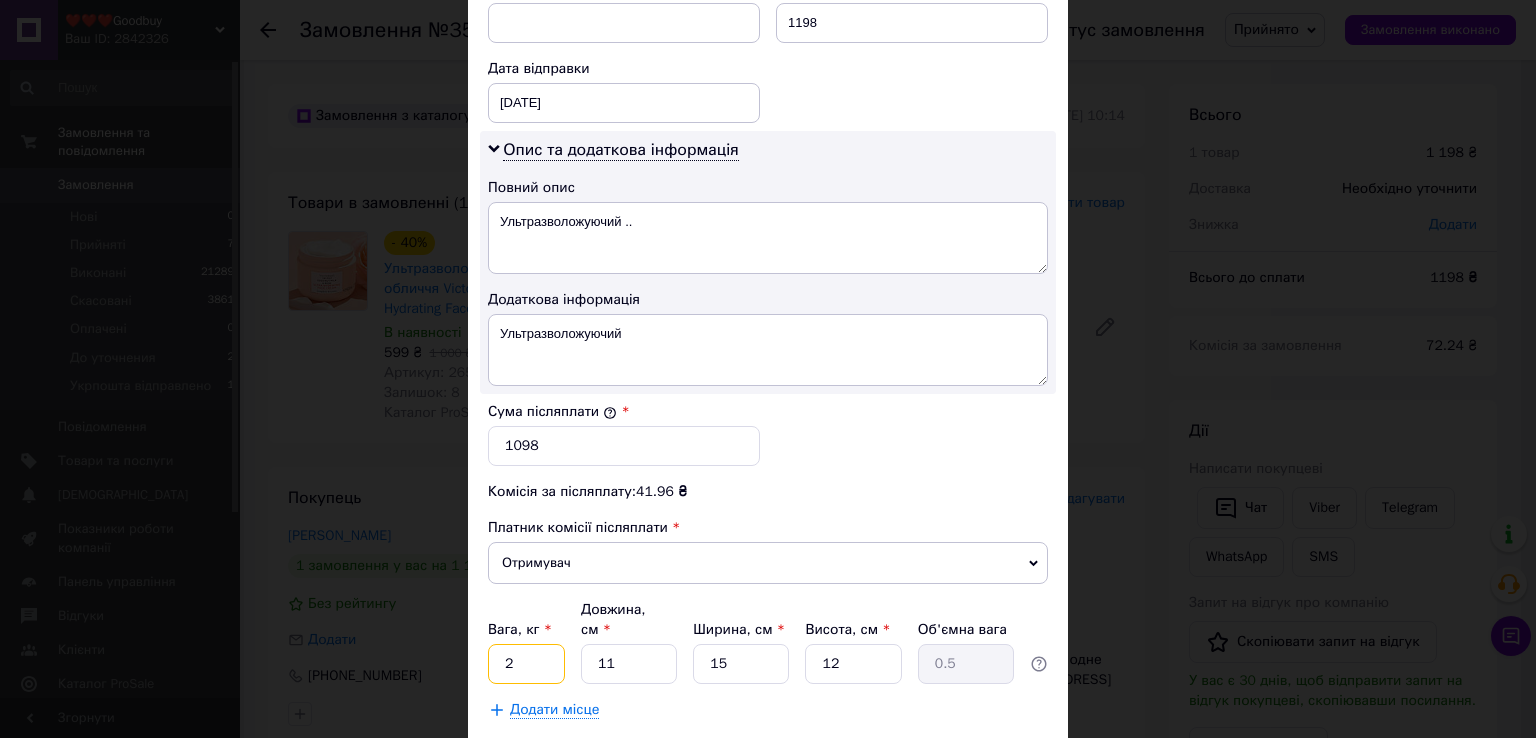 click on "2" at bounding box center (526, 664) 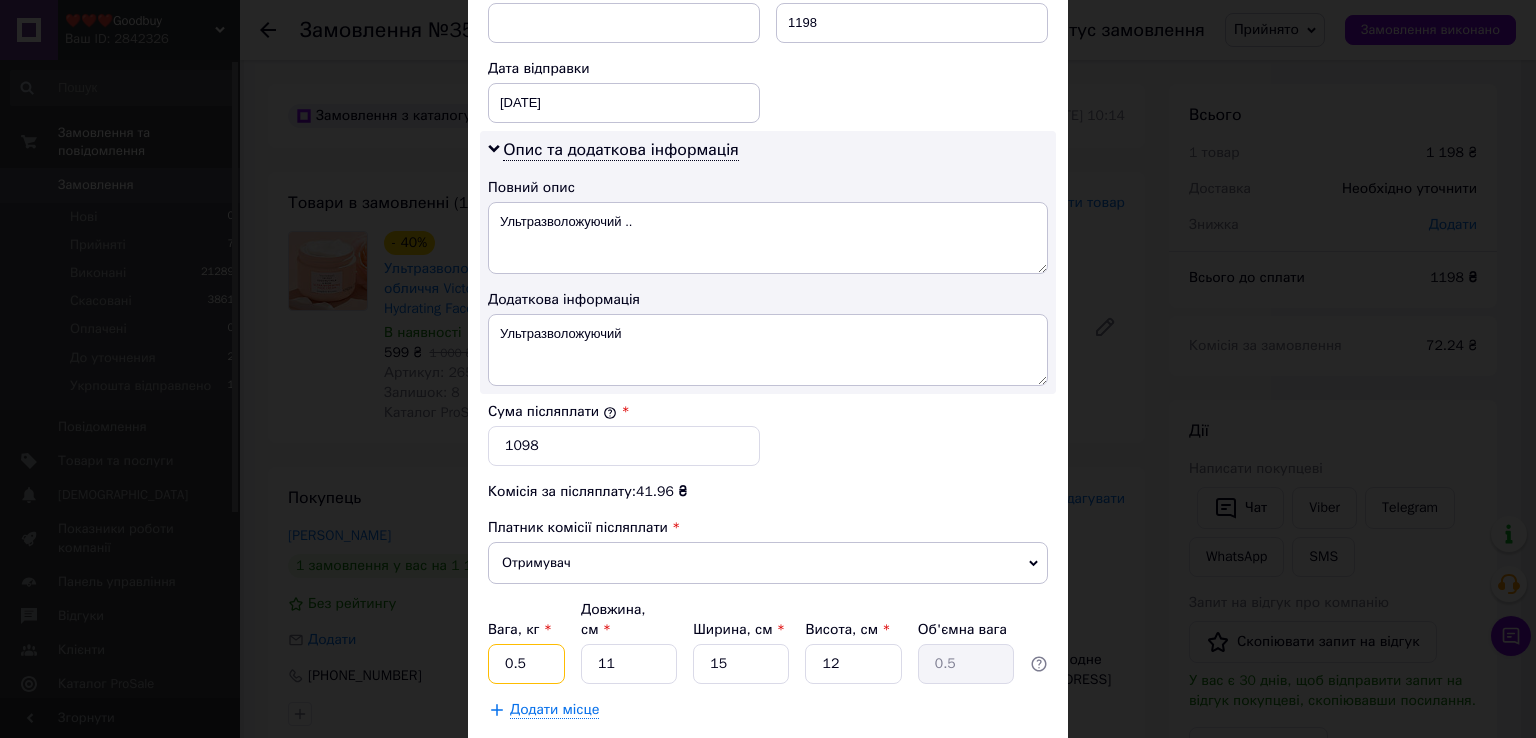 type on "0.5" 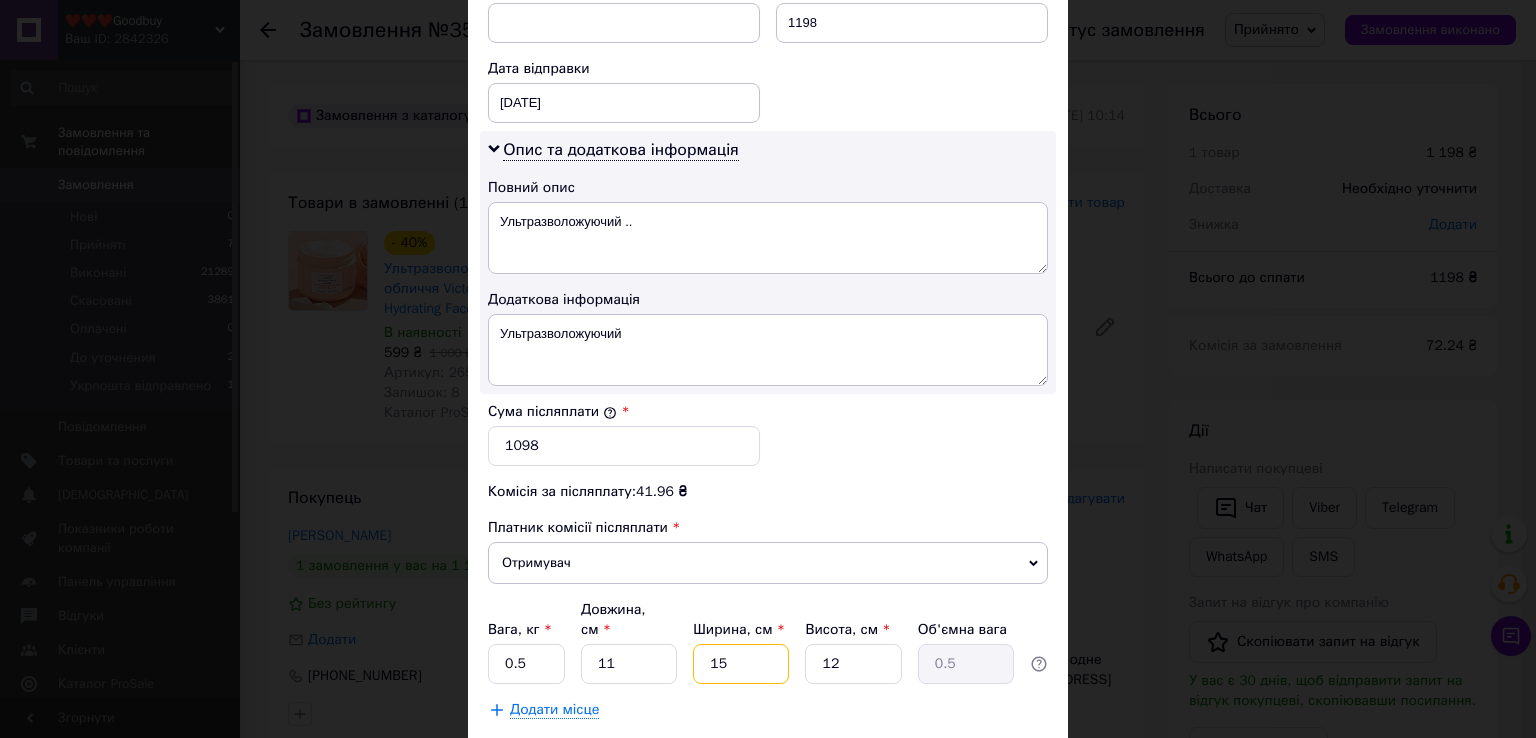 click on "15" at bounding box center [741, 664] 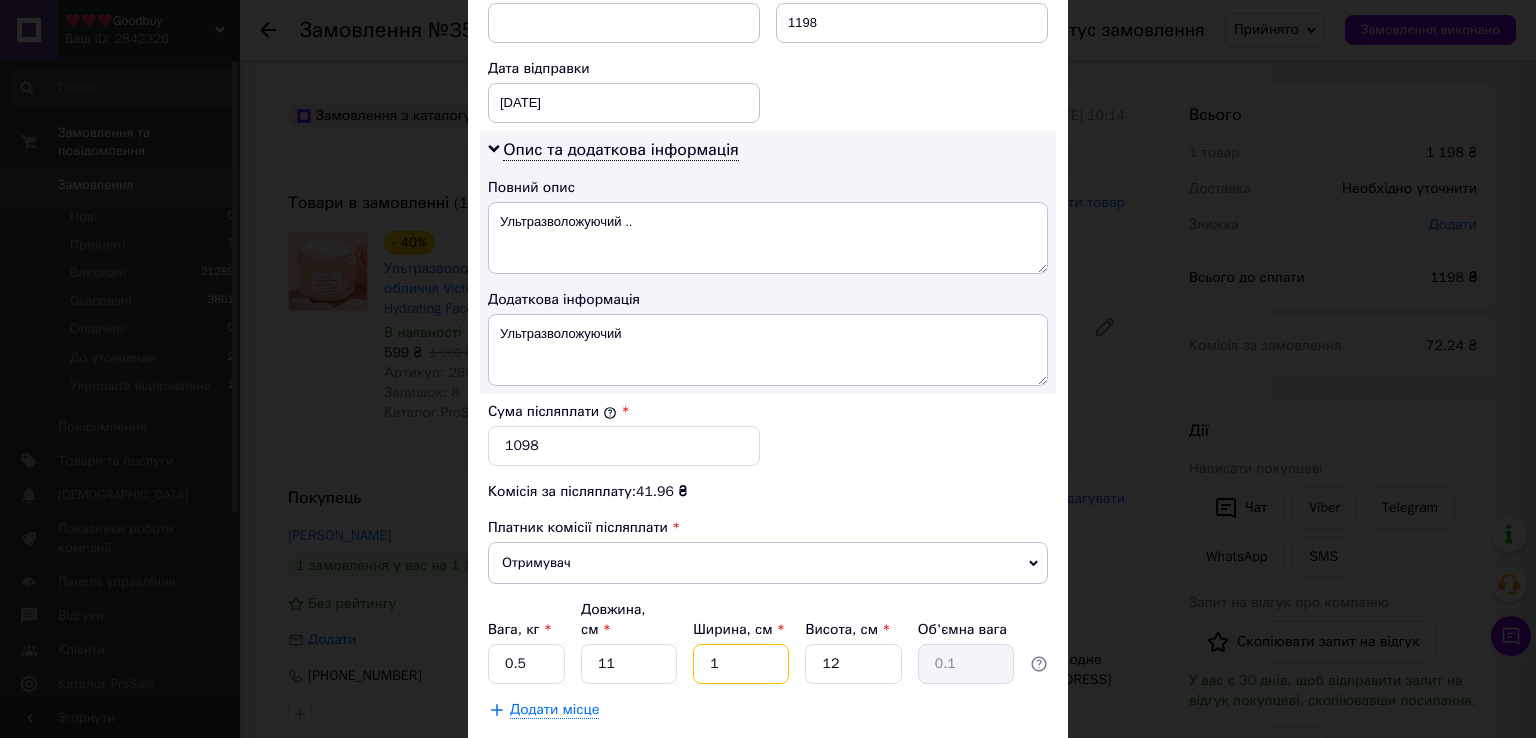 type on "10" 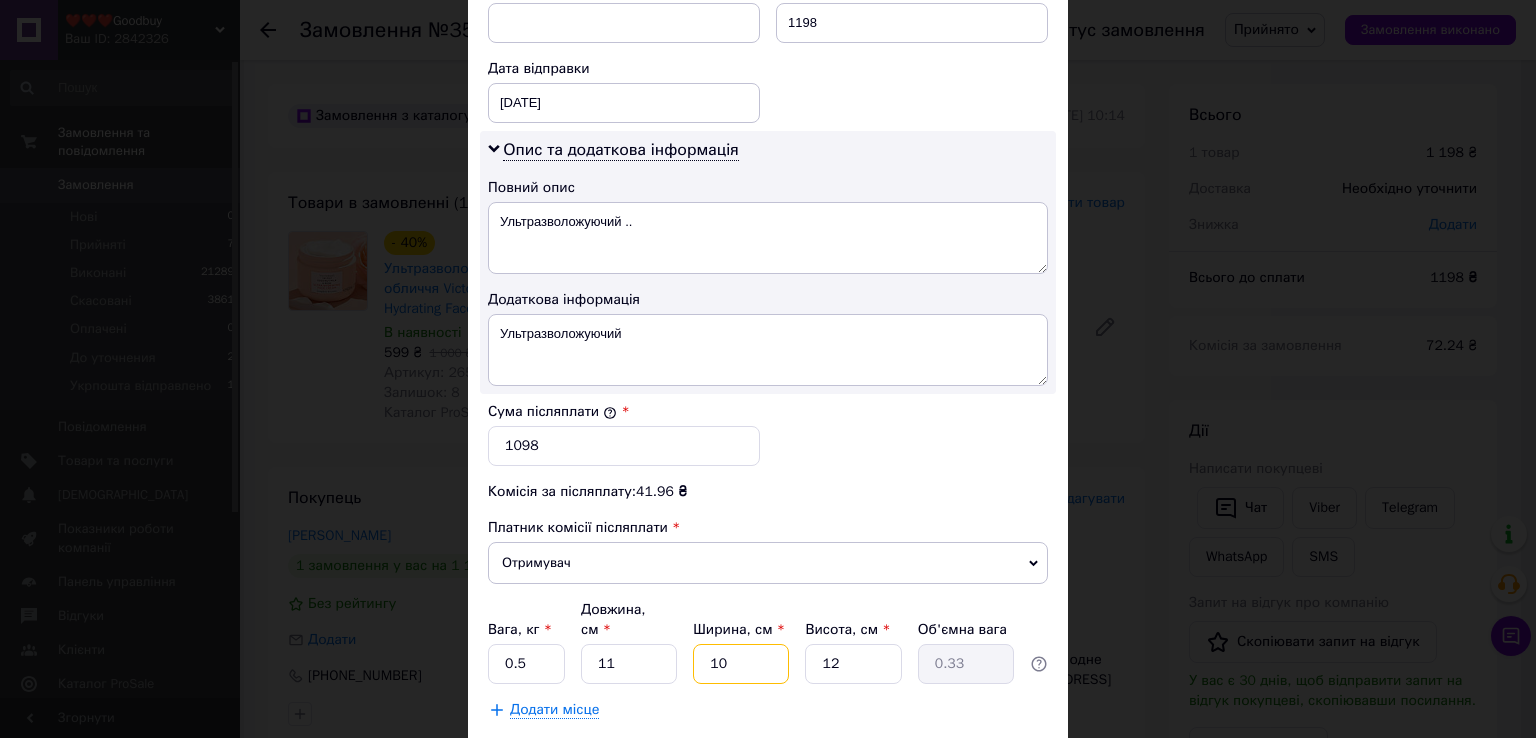 type on "10" 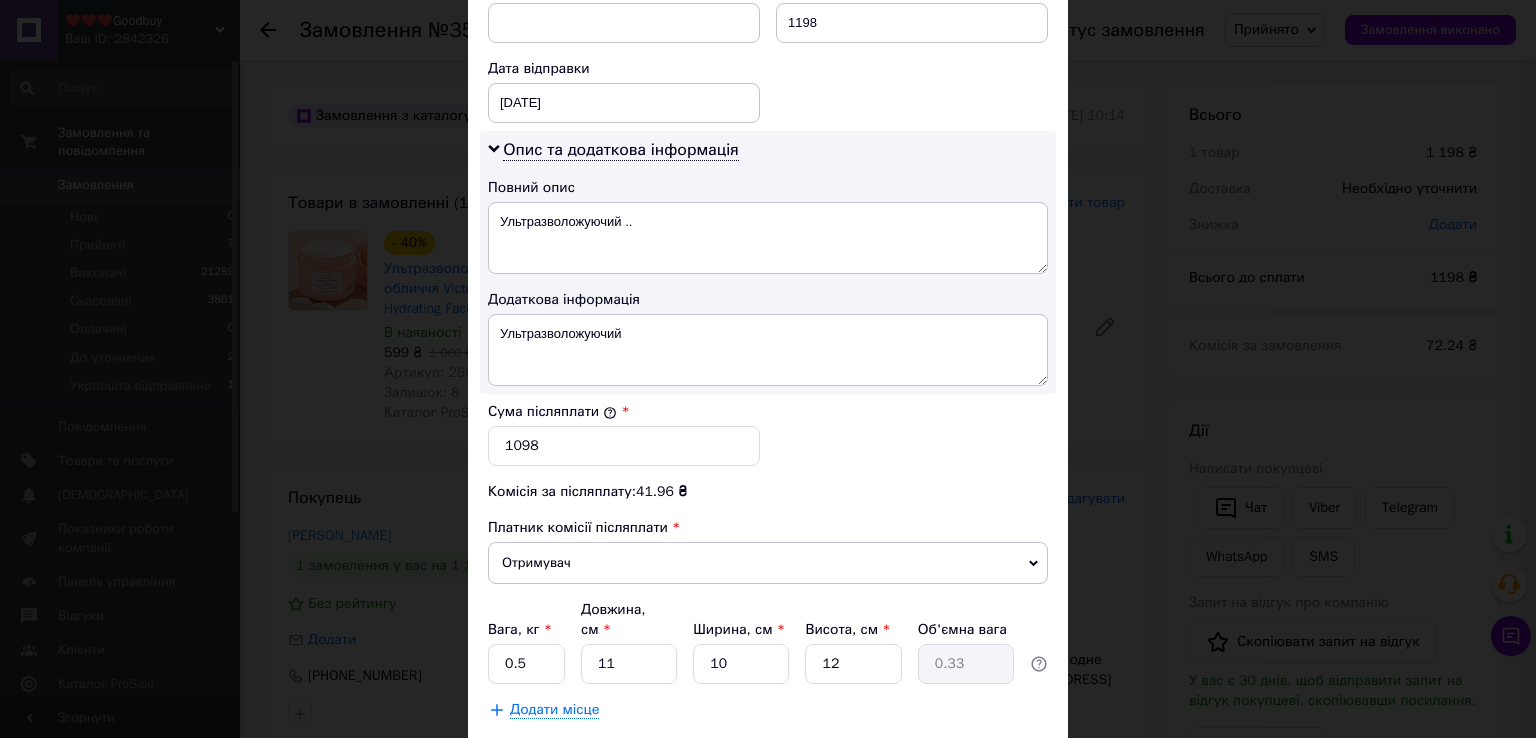 click on "Додати місце" at bounding box center [768, 710] 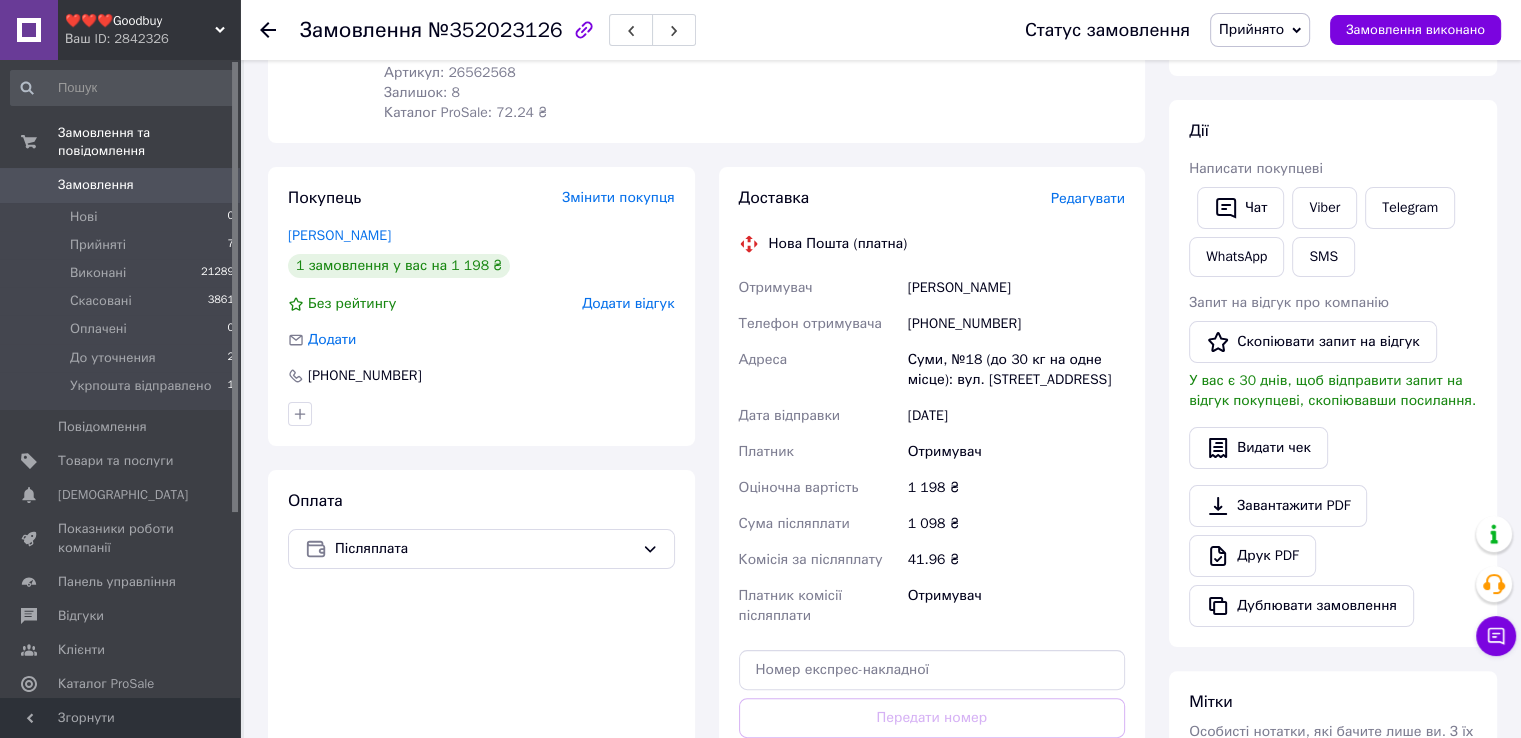 scroll, scrollTop: 400, scrollLeft: 0, axis: vertical 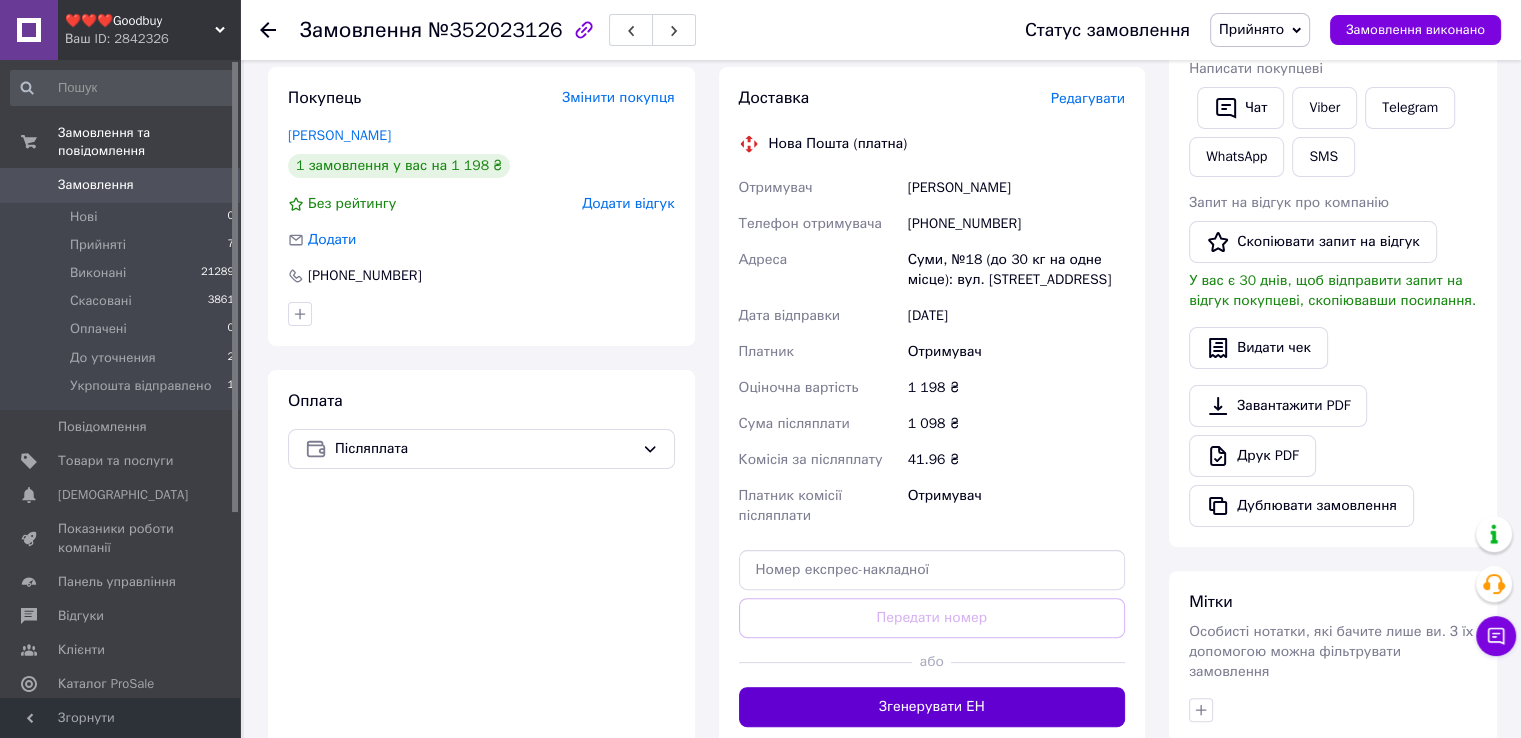 click on "Згенерувати ЕН" at bounding box center [932, 707] 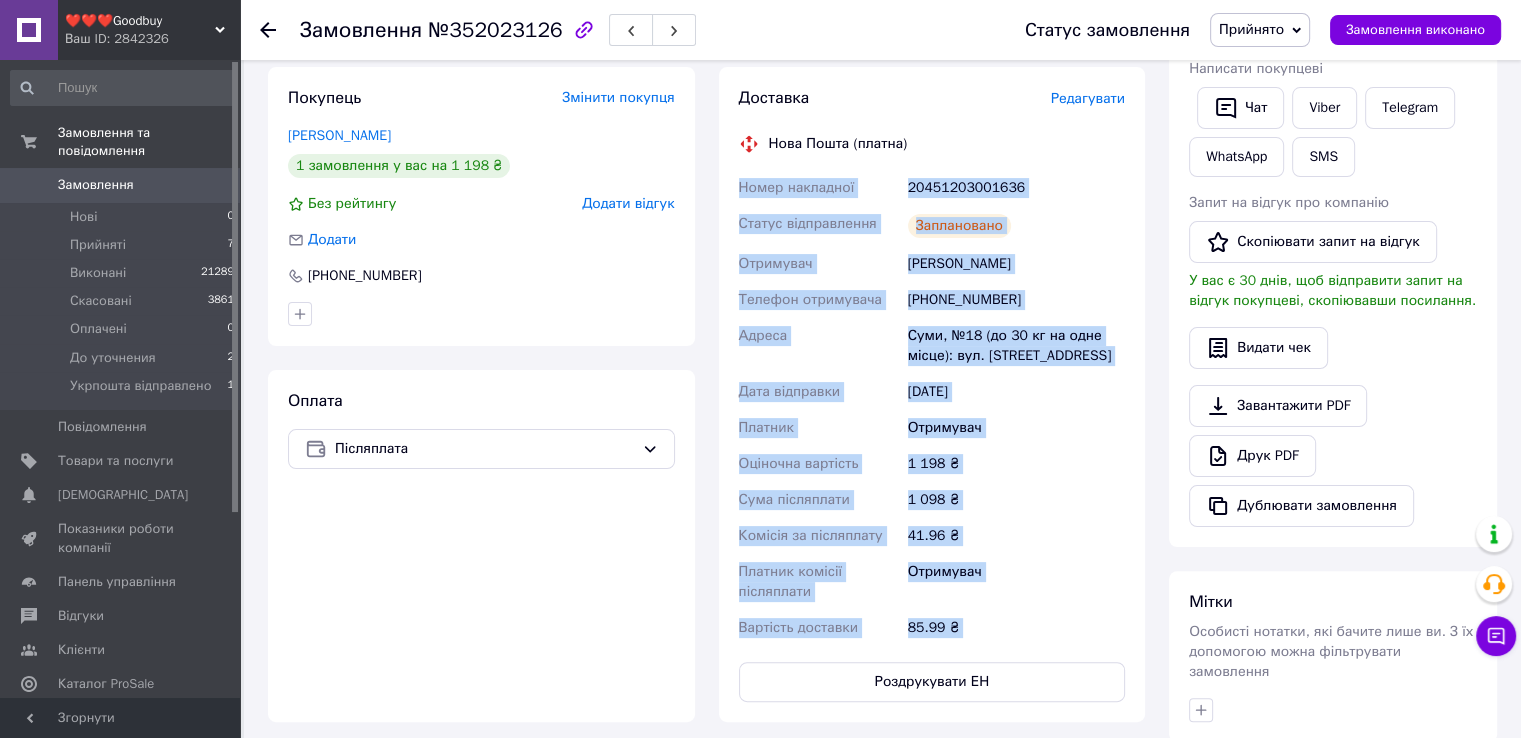 drag, startPoint x: 740, startPoint y: 190, endPoint x: 1040, endPoint y: 649, distance: 548.3439 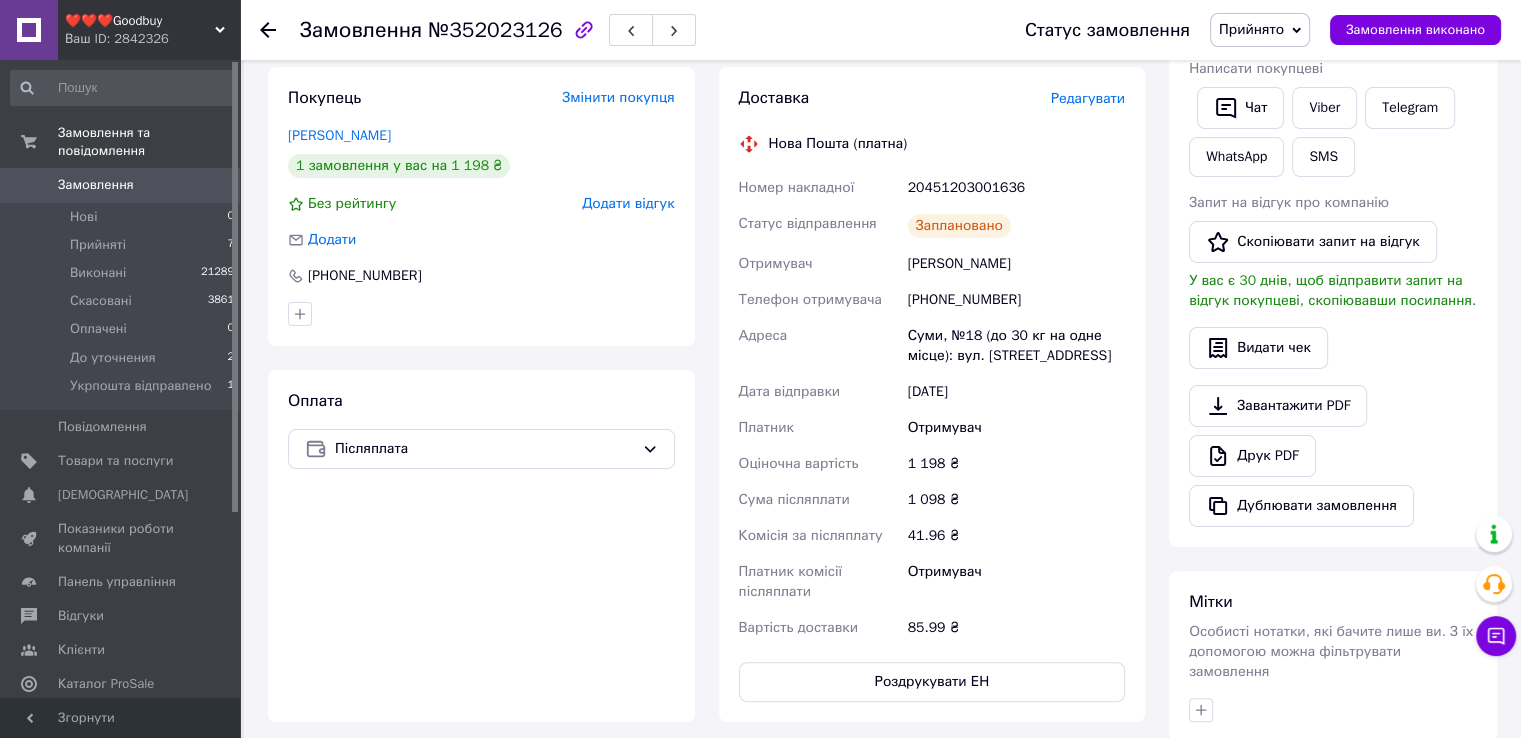 click on "Оплата Післяплата" at bounding box center (481, 546) 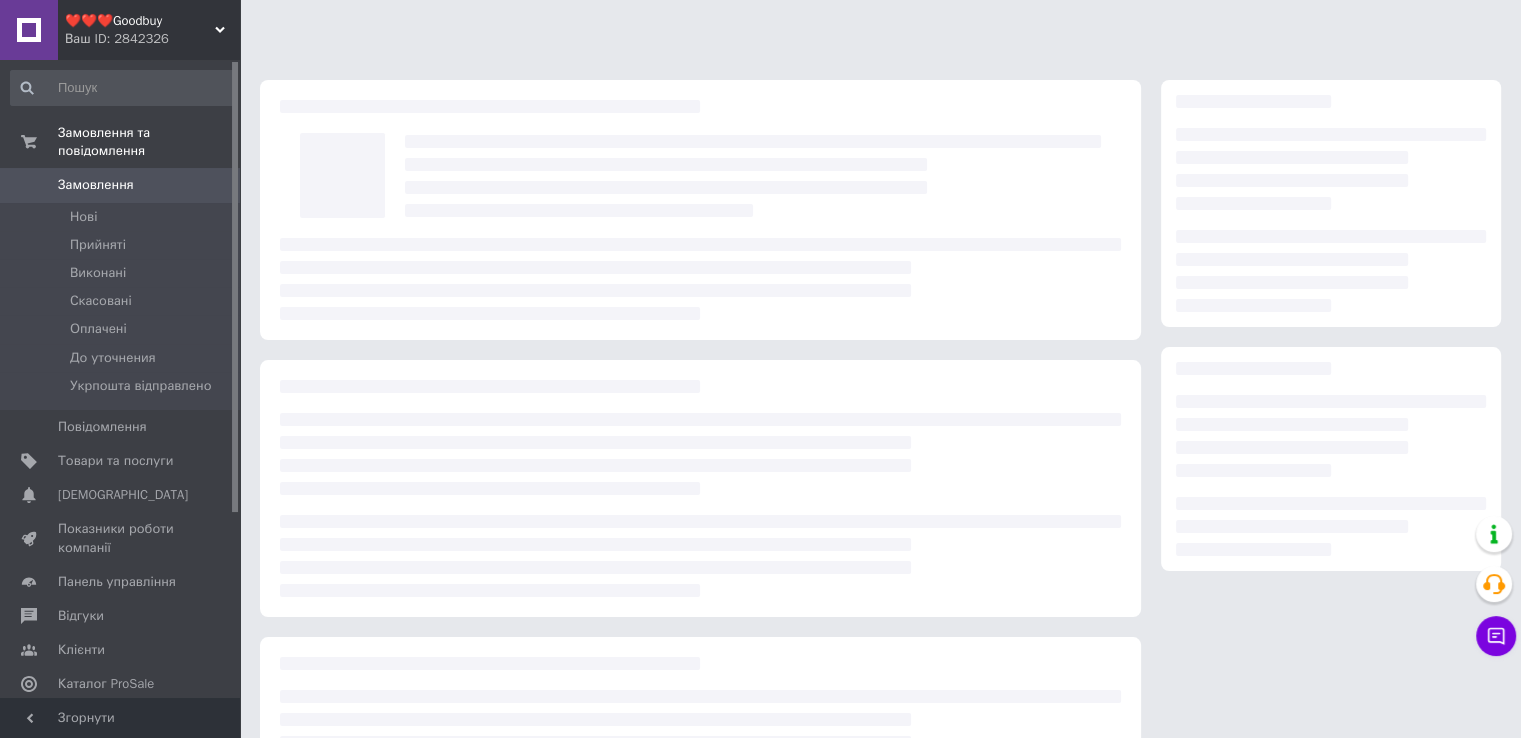 scroll, scrollTop: 176, scrollLeft: 0, axis: vertical 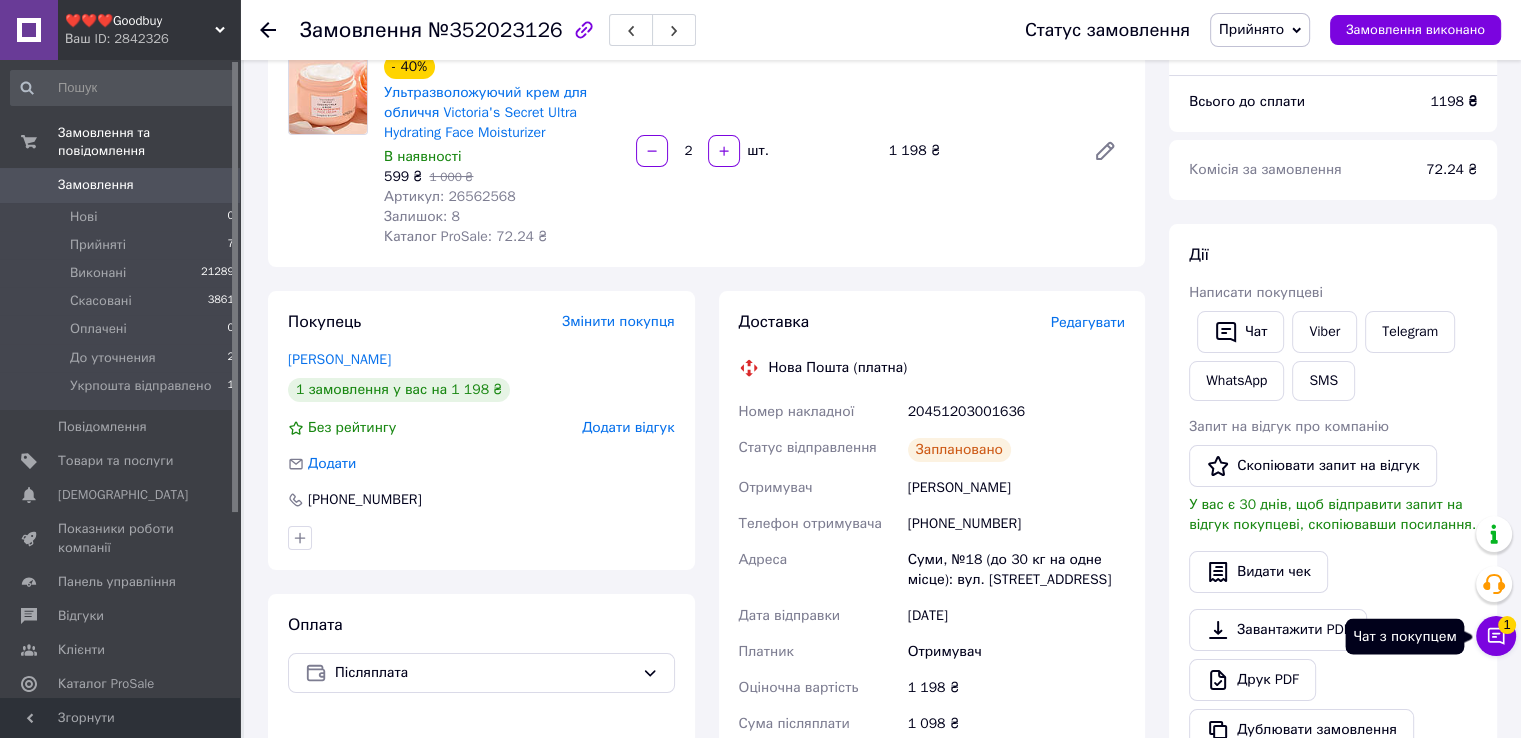 click 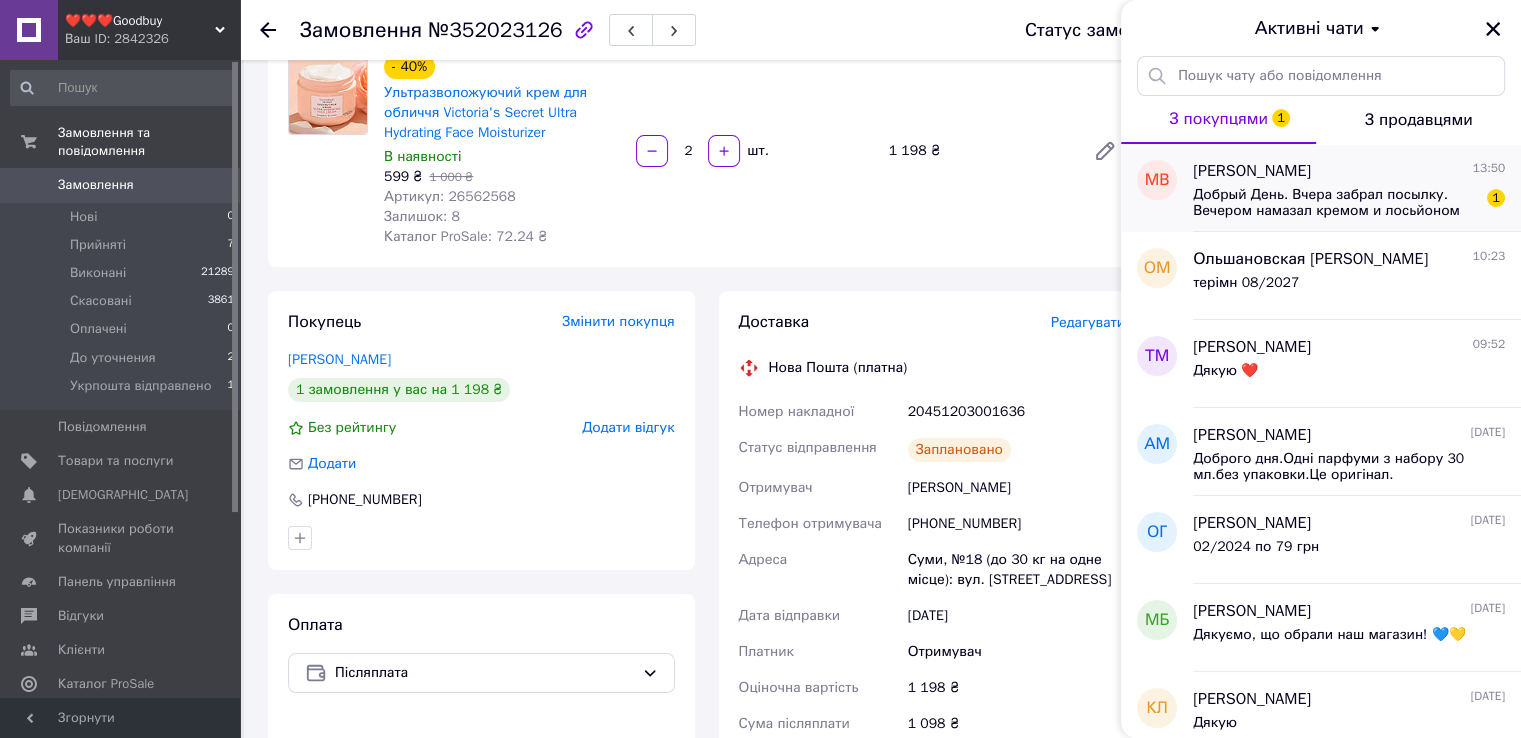 click on "Добрый День. Вчера забрал посылку. Вечером намазал кремом и лосьйоном ноги и эффект охлождения к сожалению минимальный." at bounding box center [1335, 203] 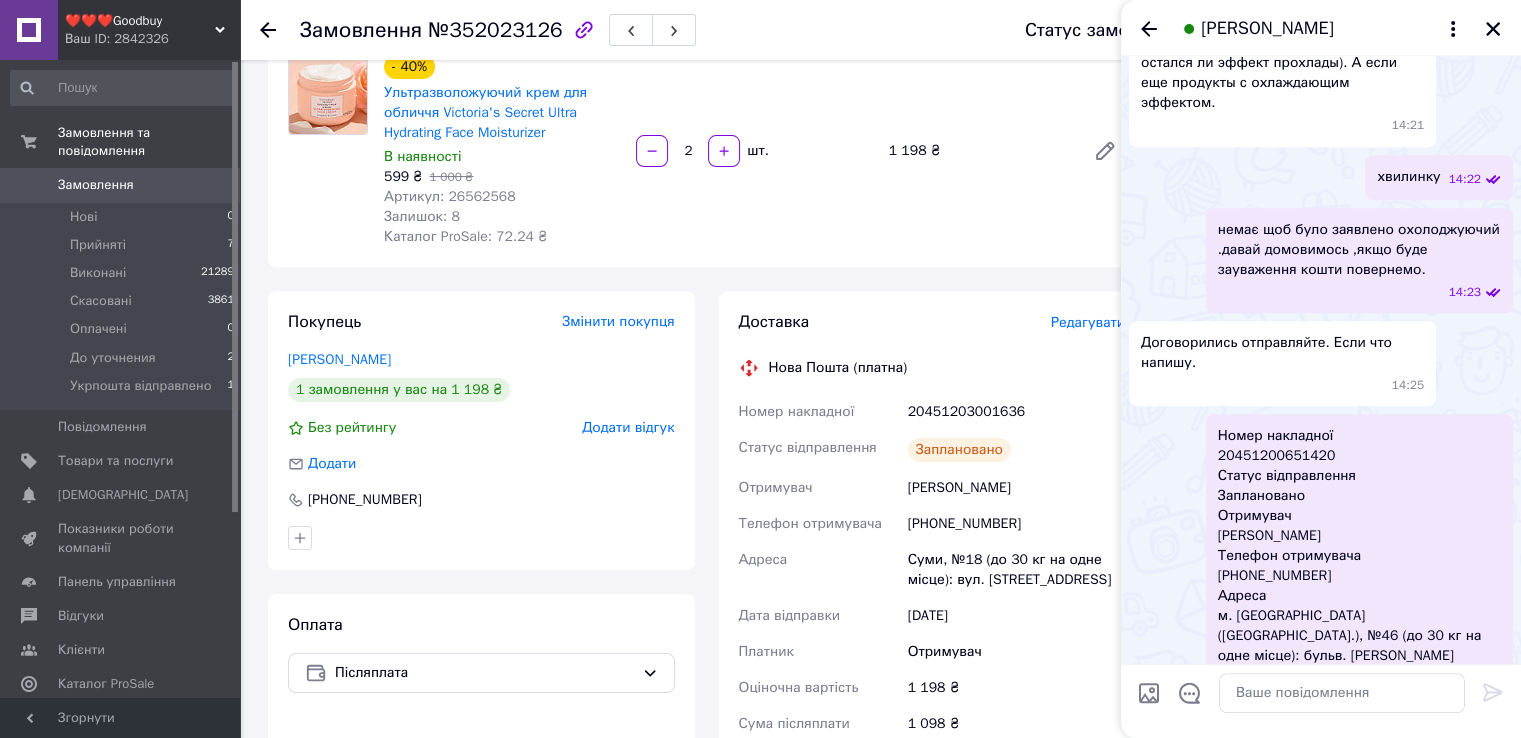 scroll, scrollTop: 1588, scrollLeft: 0, axis: vertical 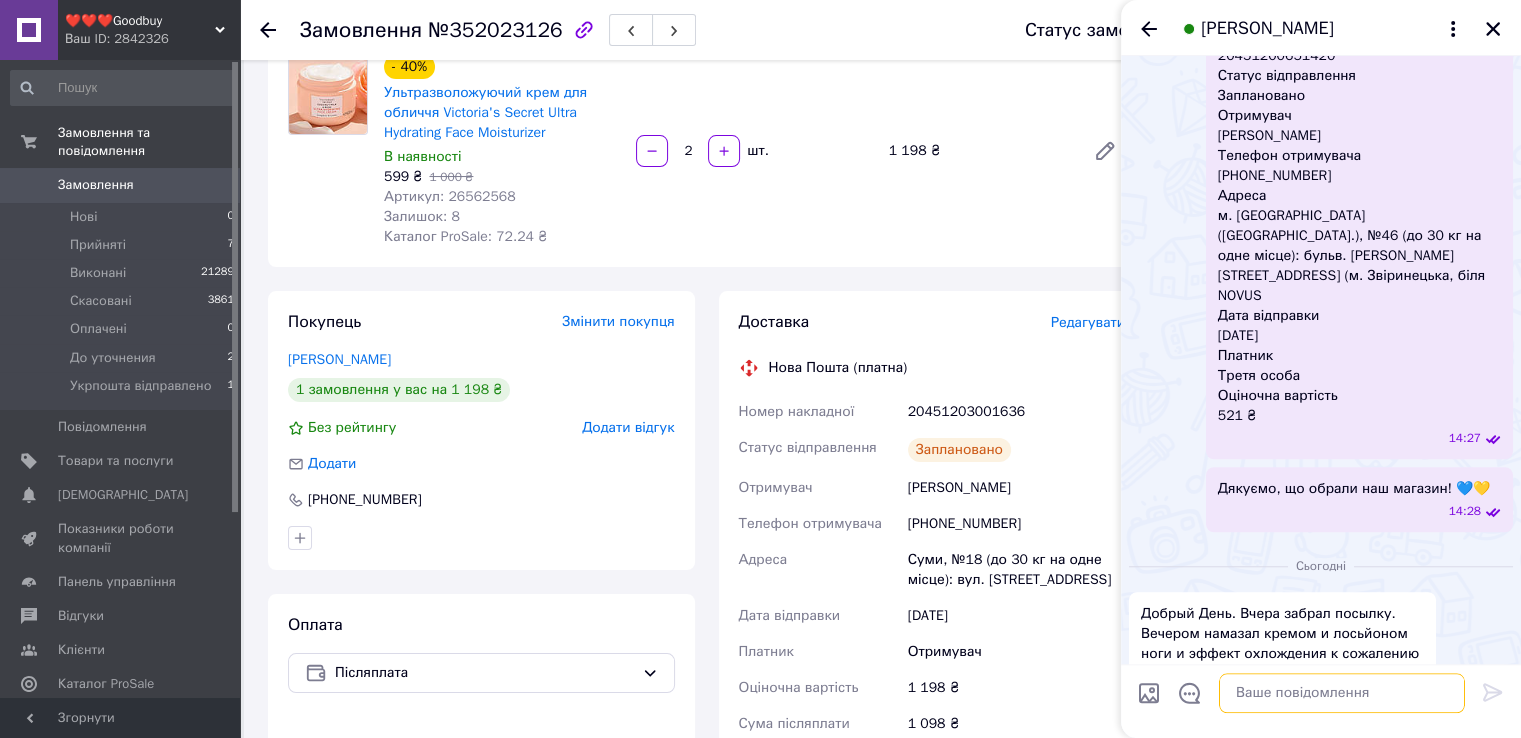 click at bounding box center [1342, 694] 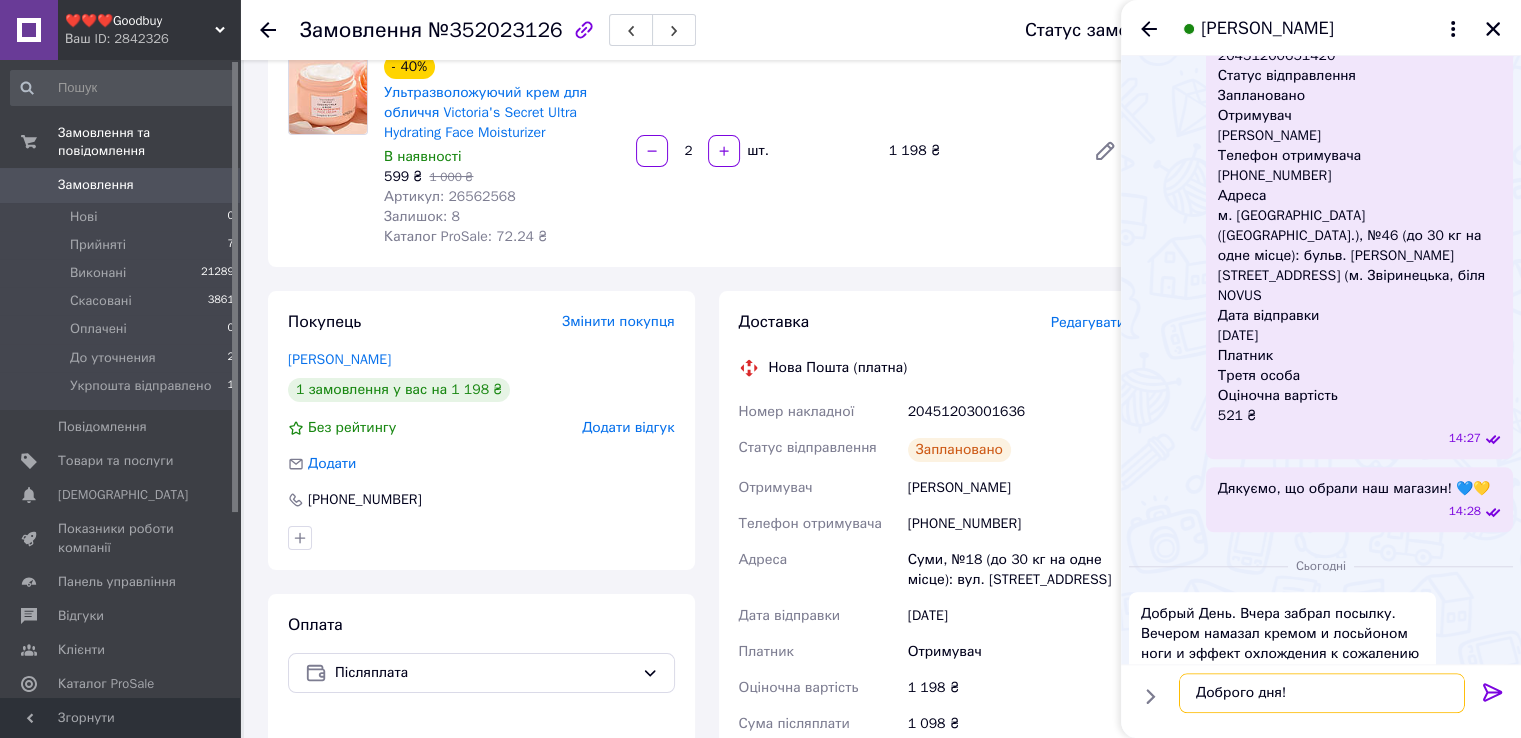 type on "Доброго дня!" 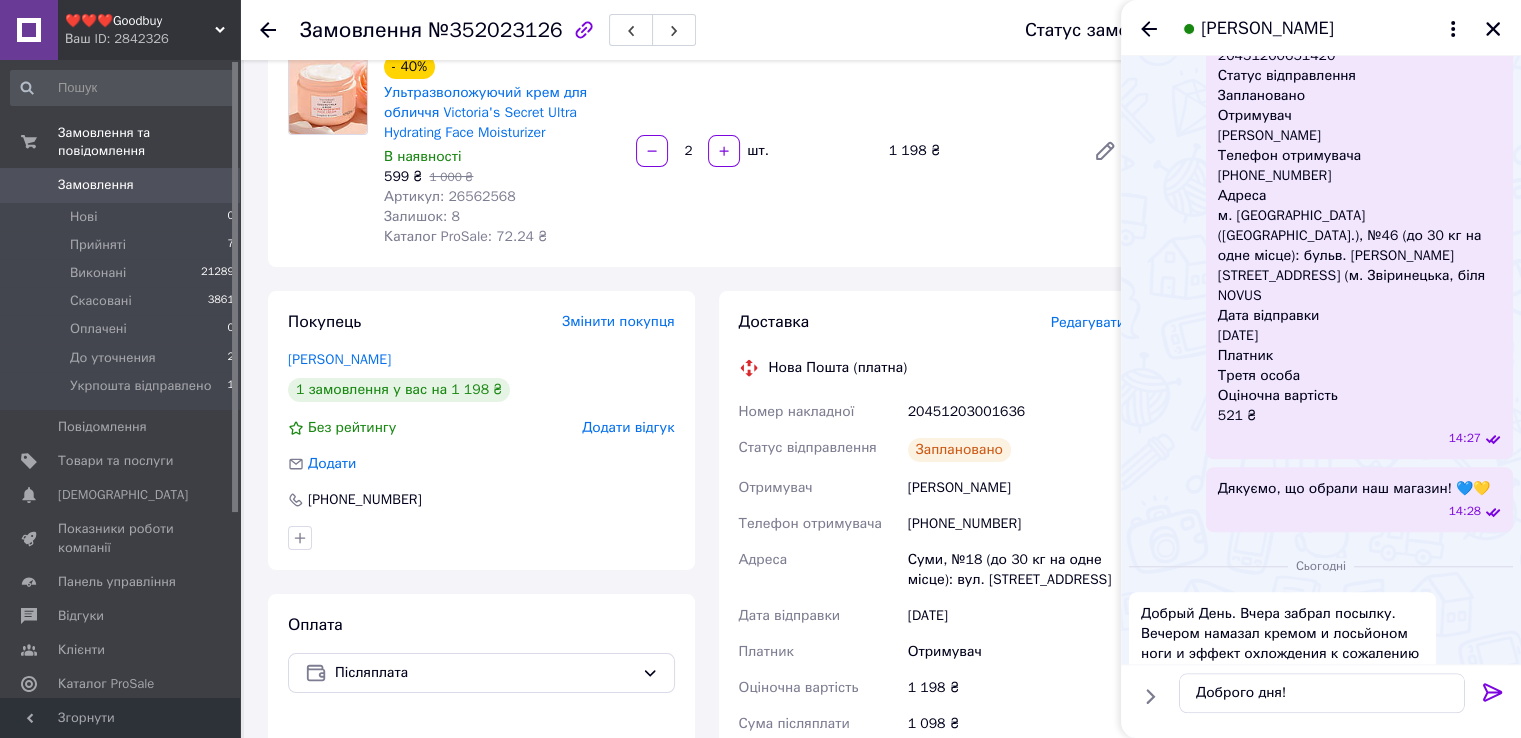 click 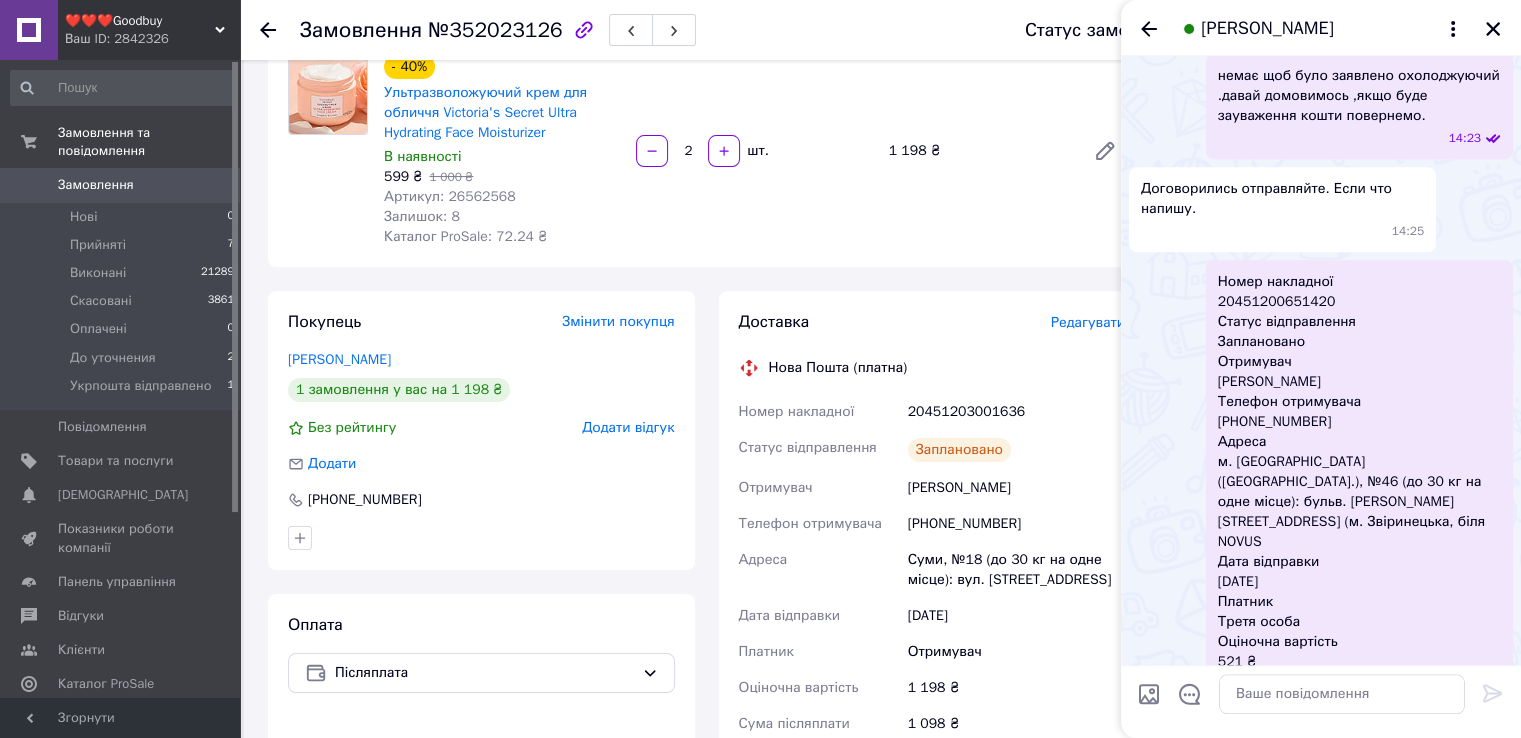 scroll, scrollTop: 1642, scrollLeft: 0, axis: vertical 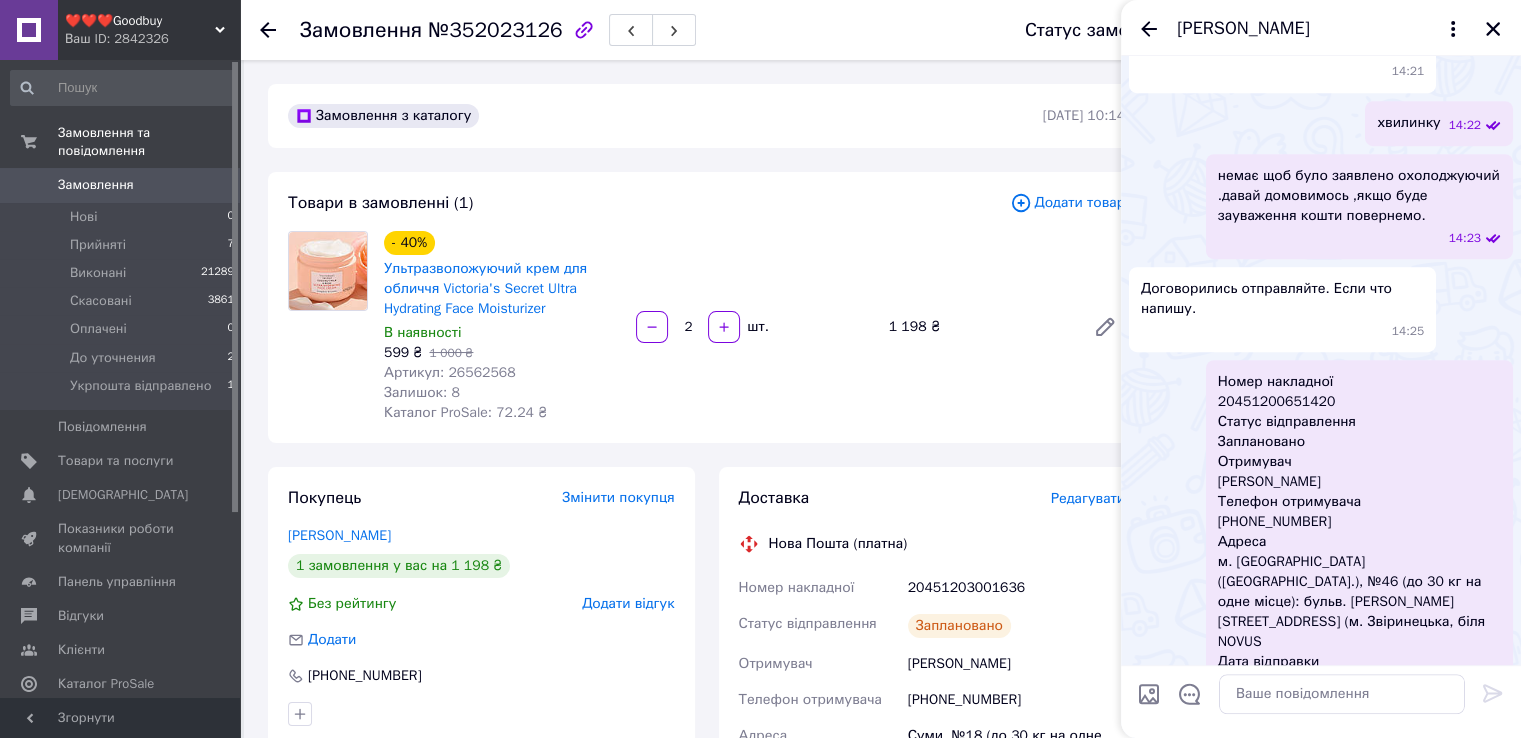 drag, startPoint x: 1353, startPoint y: 185, endPoint x: 1471, endPoint y: 373, distance: 221.96396 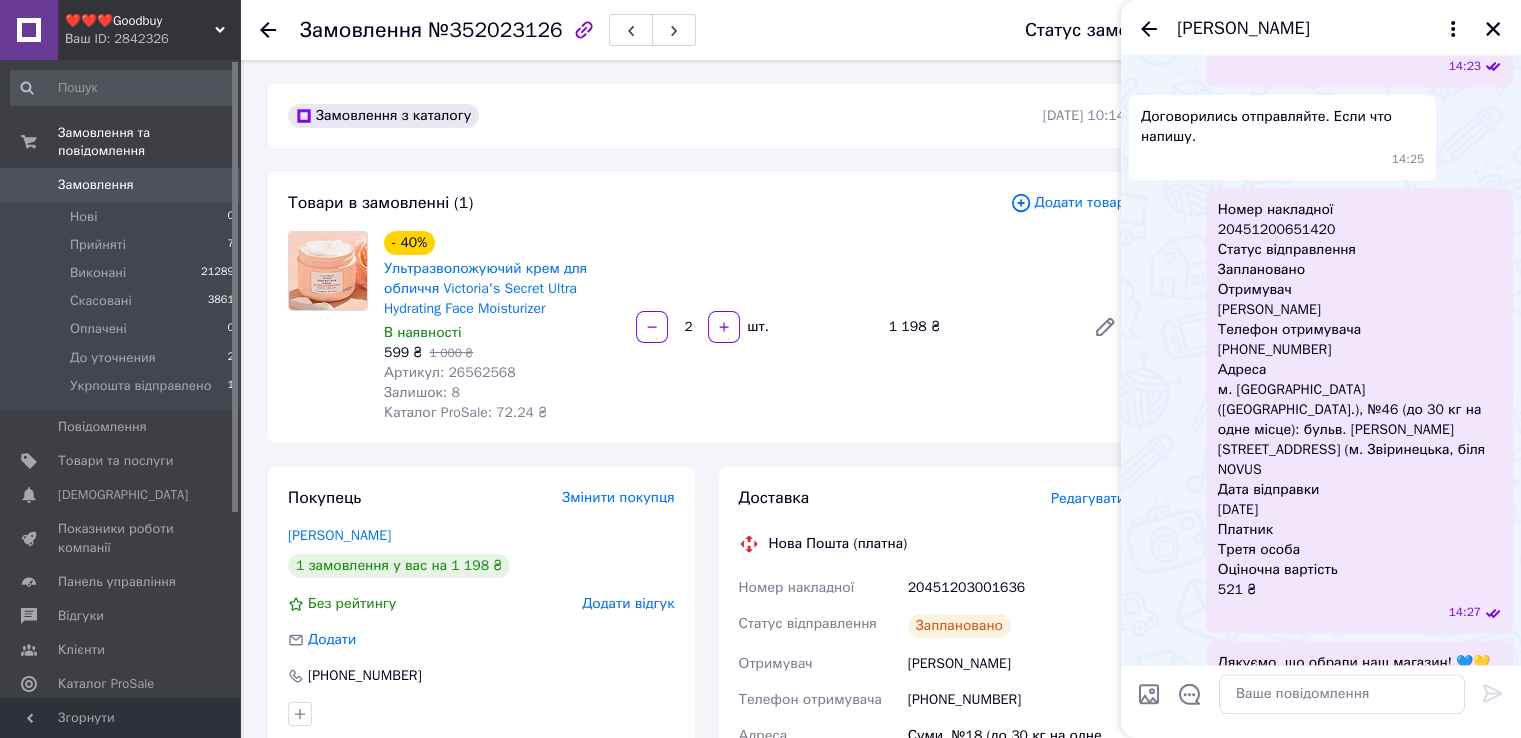 scroll, scrollTop: 1442, scrollLeft: 0, axis: vertical 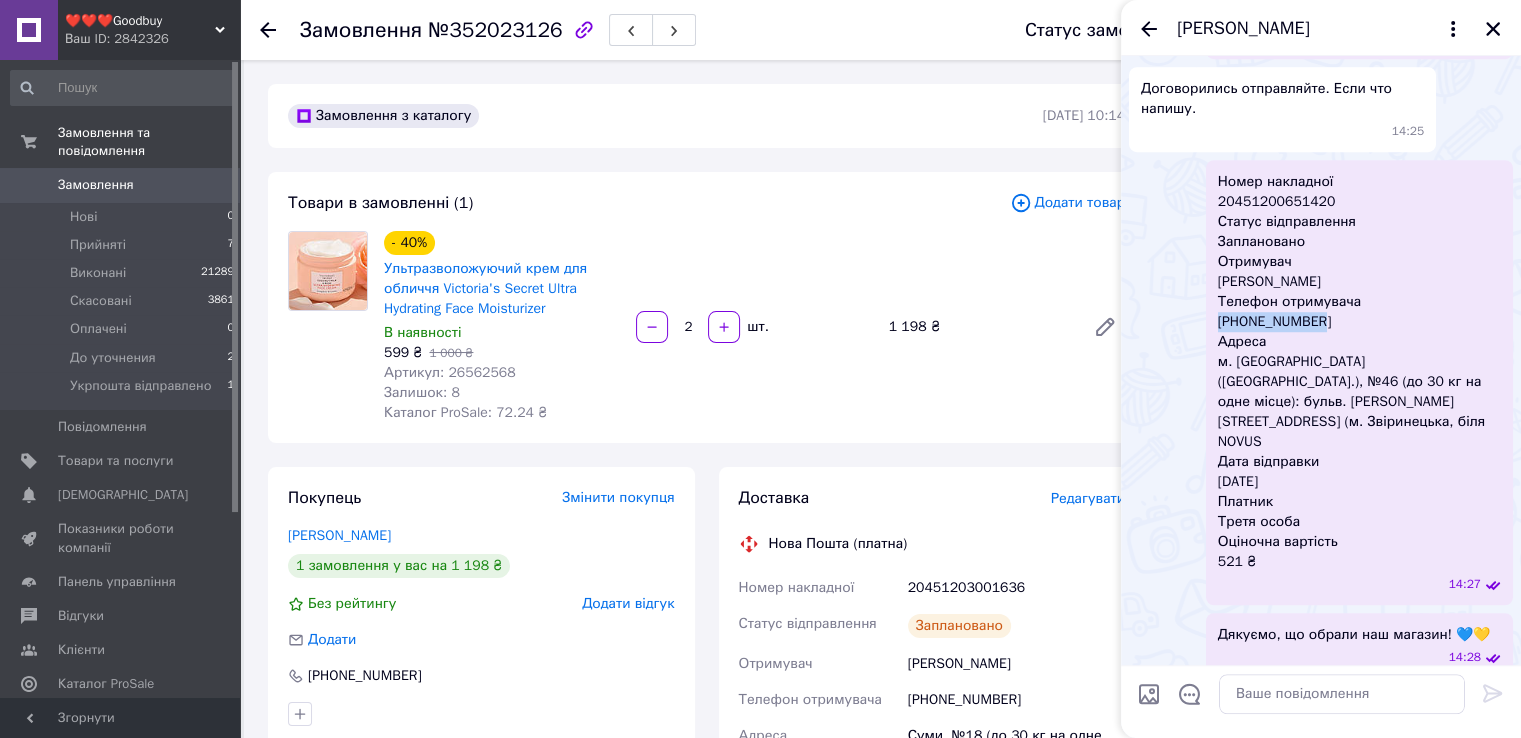 drag, startPoint x: 1220, startPoint y: 301, endPoint x: 1338, endPoint y: 303, distance: 118.016945 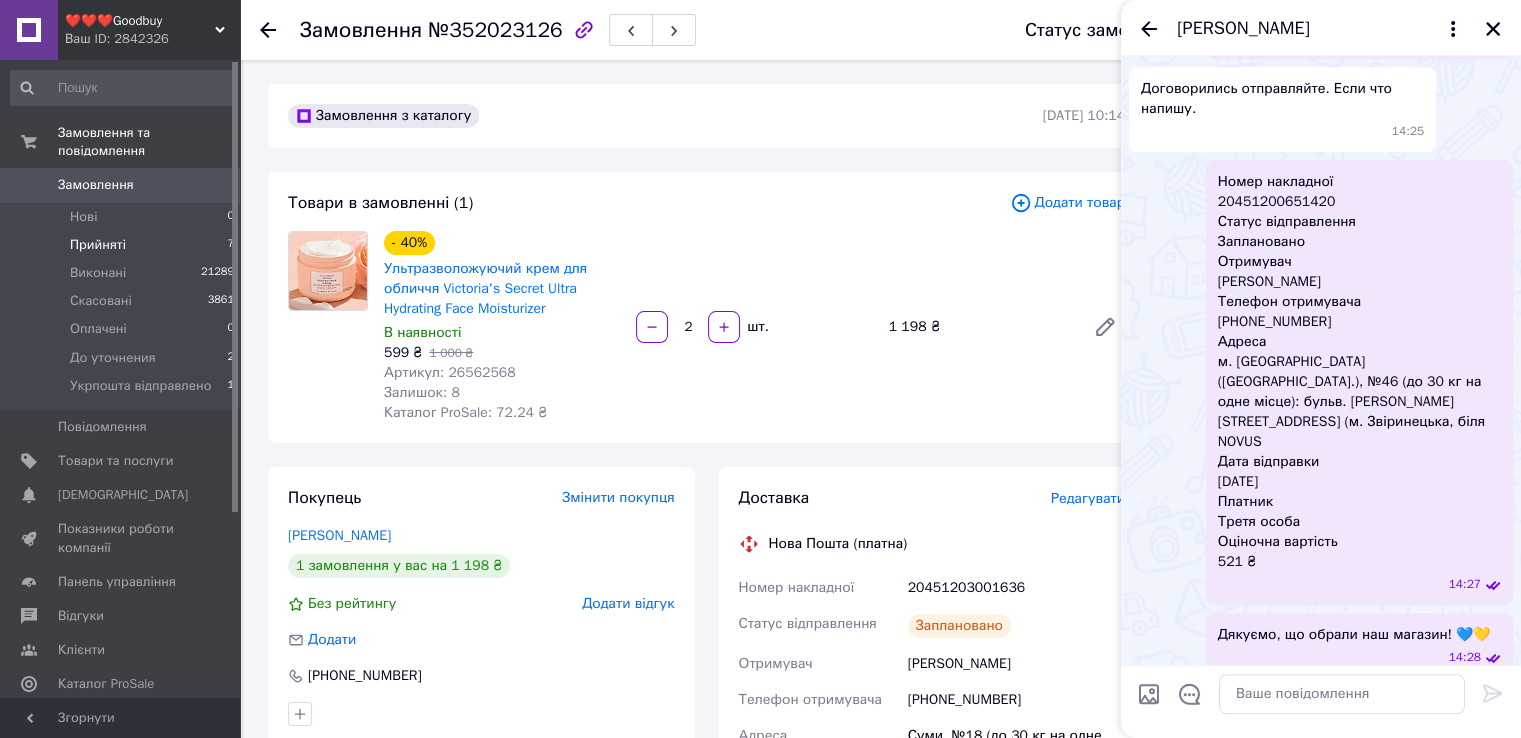 click on "Прийняті" at bounding box center (98, 245) 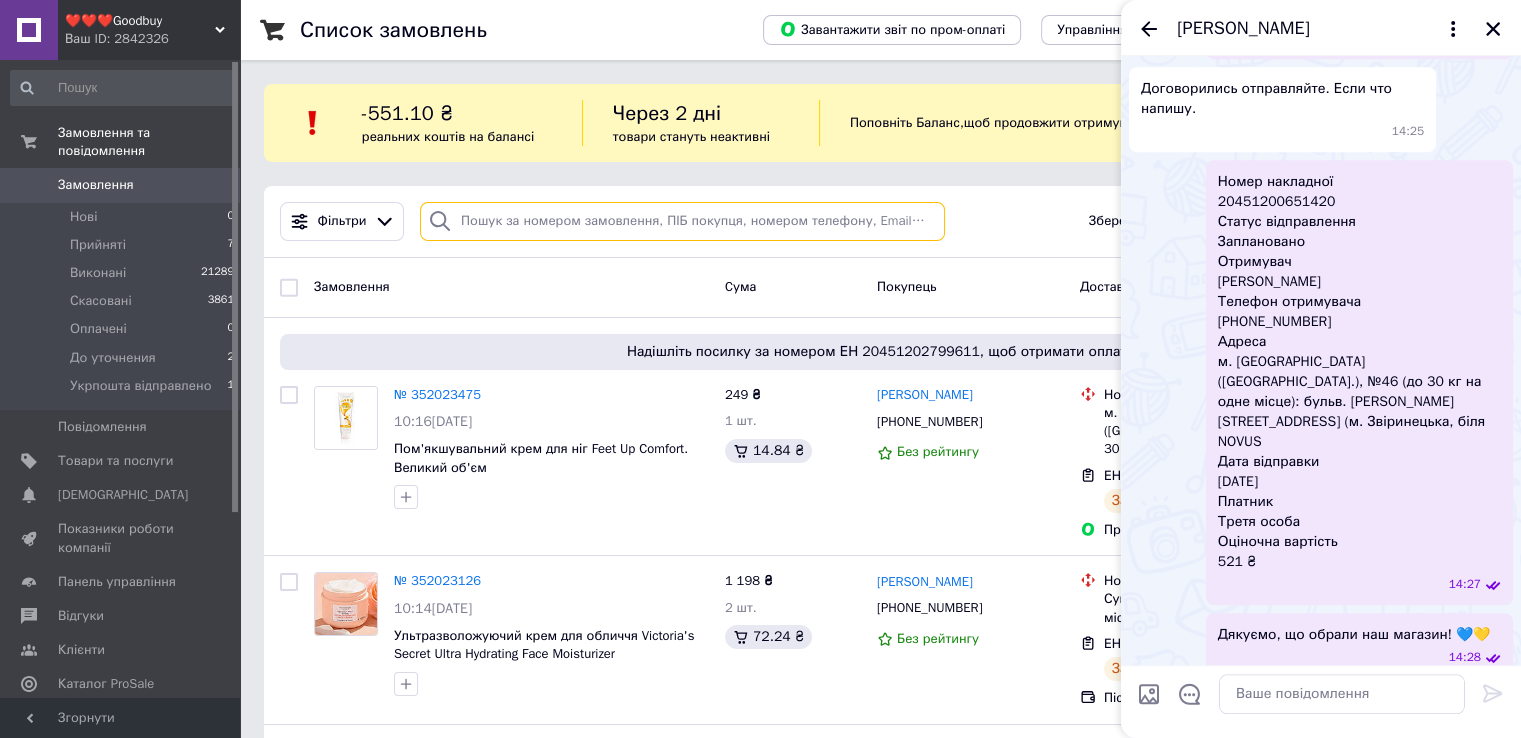 paste on "[PHONE_NUMBER]" 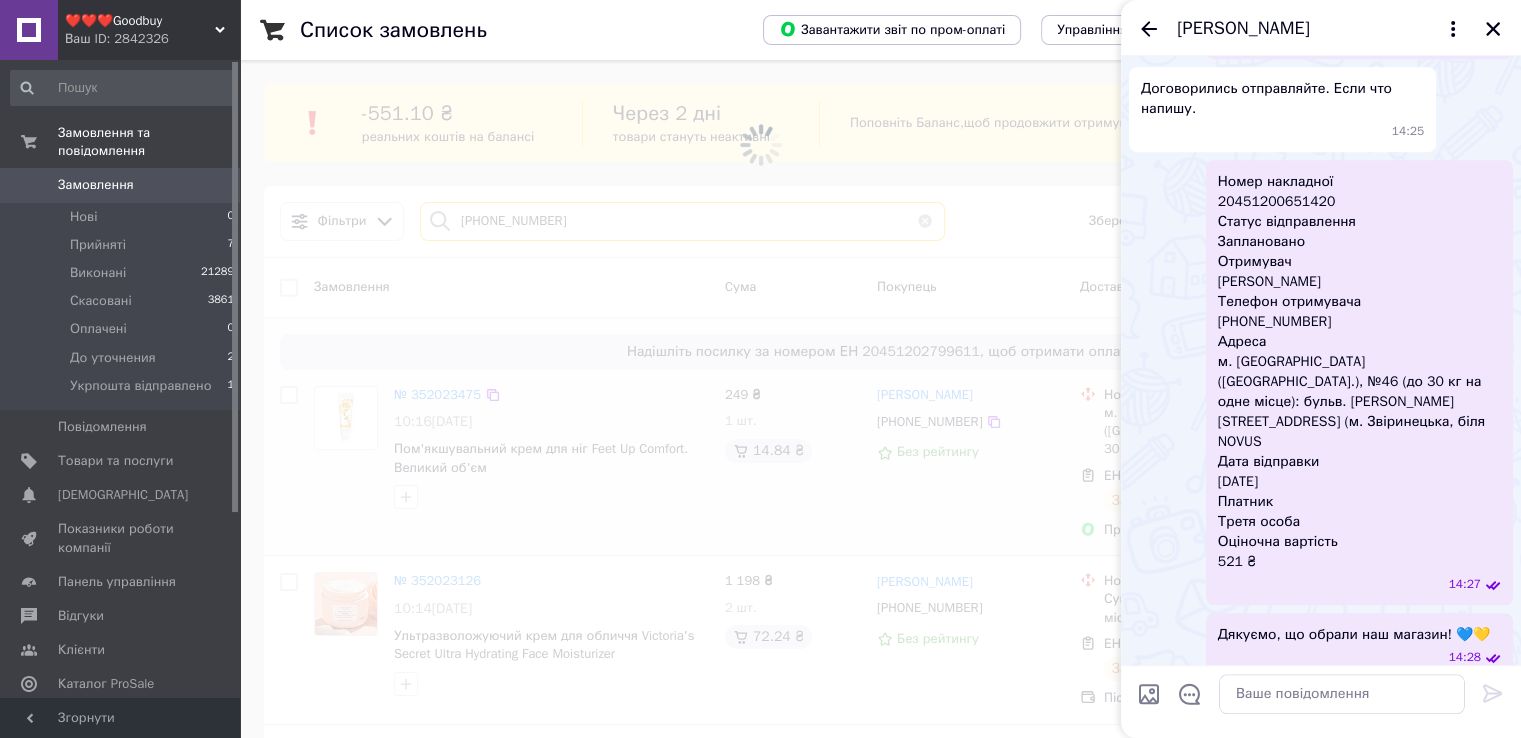 type on "[PHONE_NUMBER]" 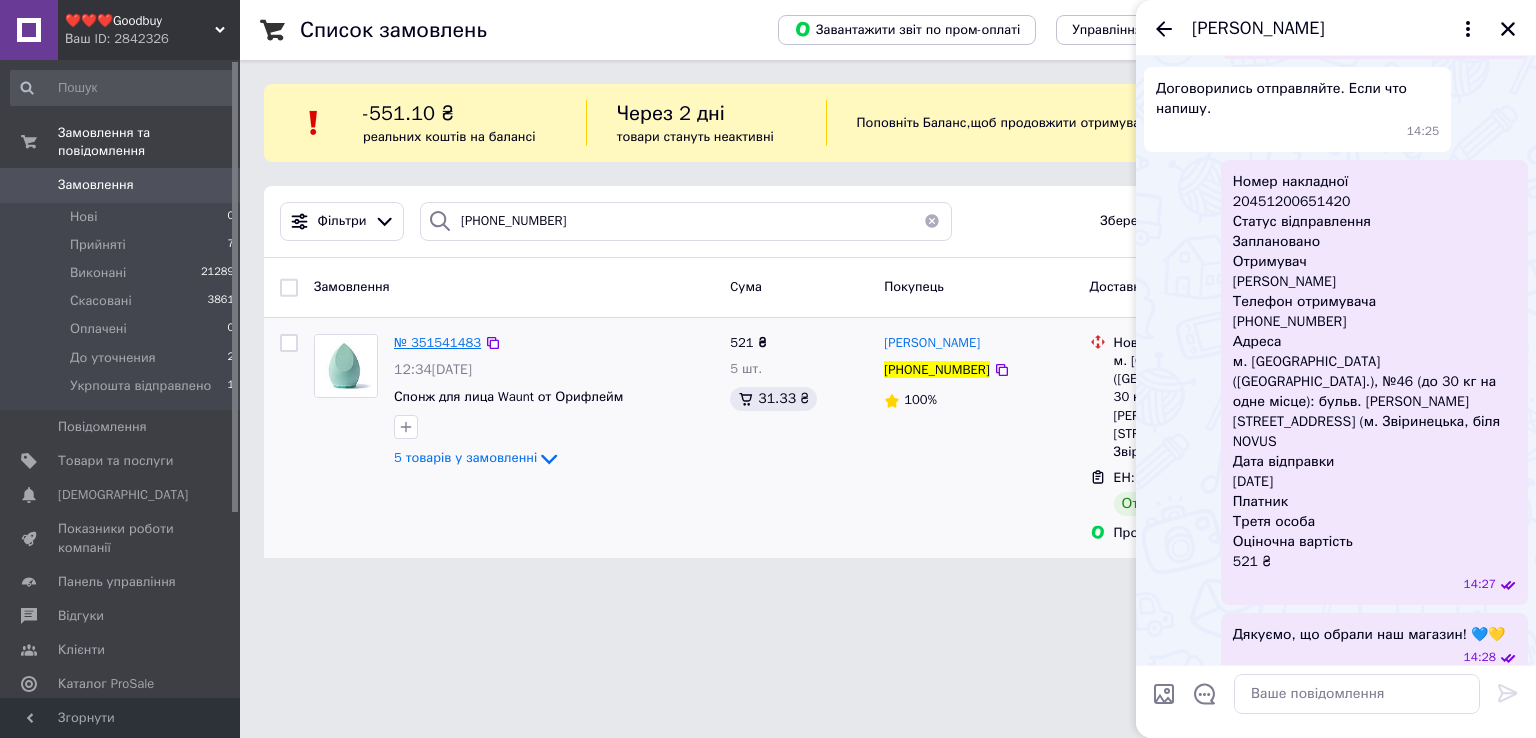 click on "№ 351541483" at bounding box center (437, 342) 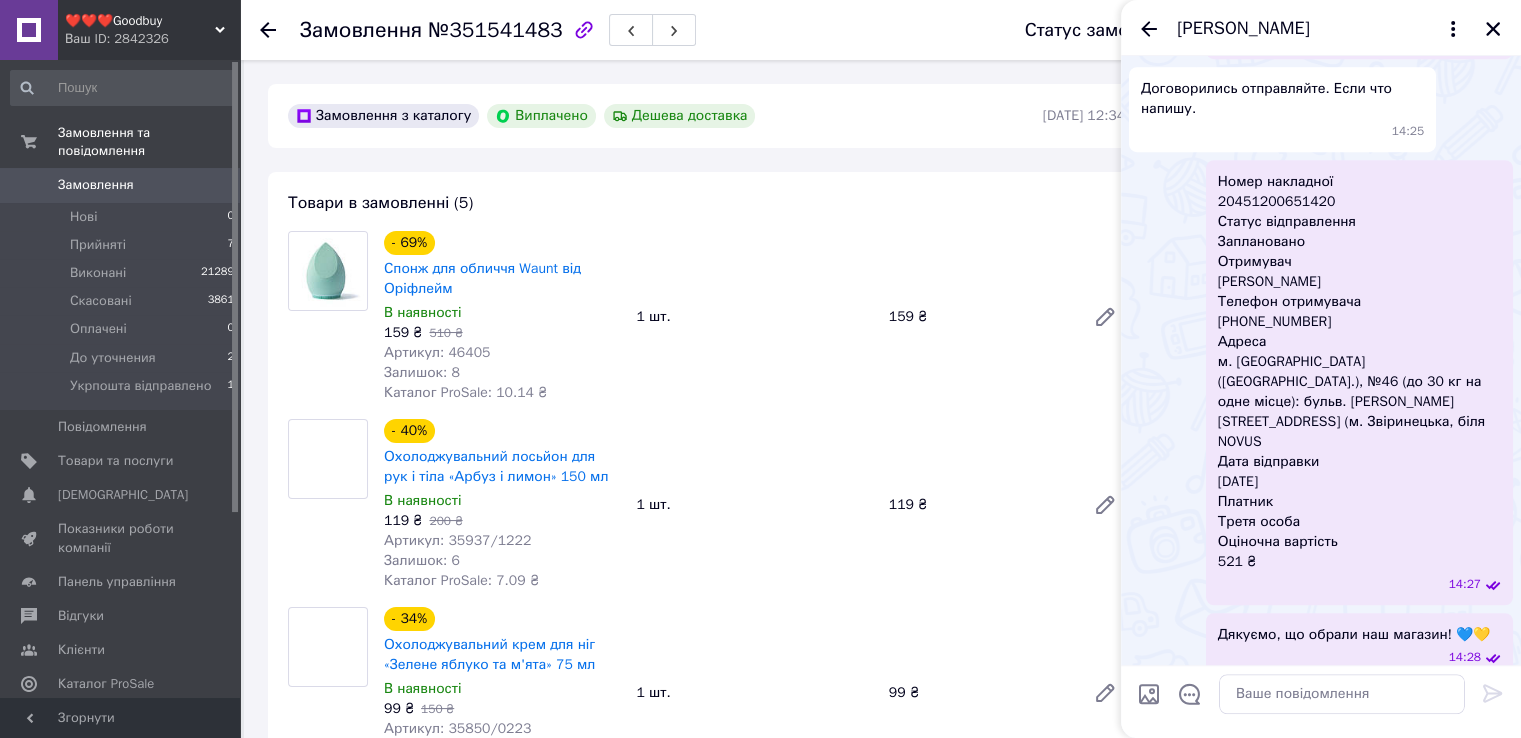 scroll, scrollTop: 92, scrollLeft: 0, axis: vertical 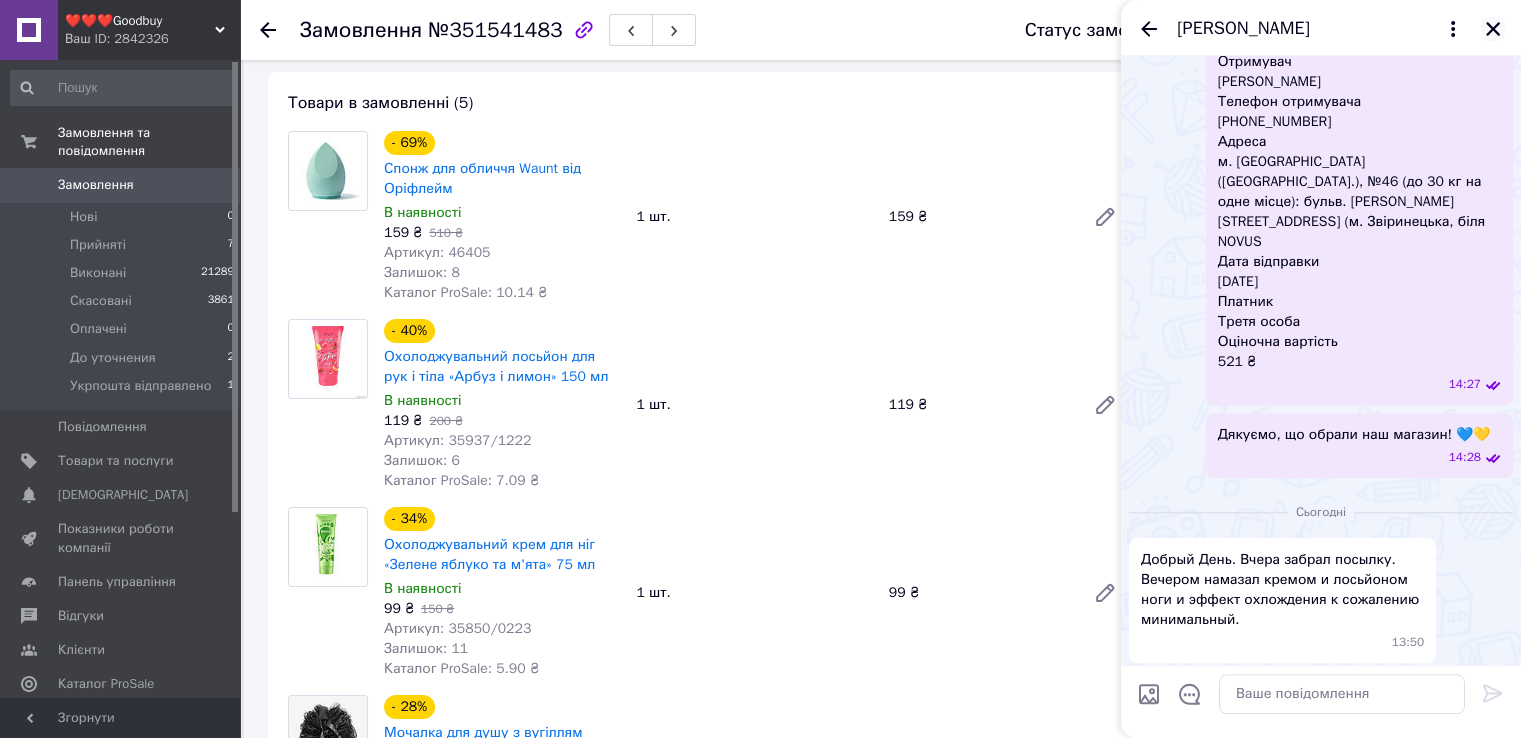 click 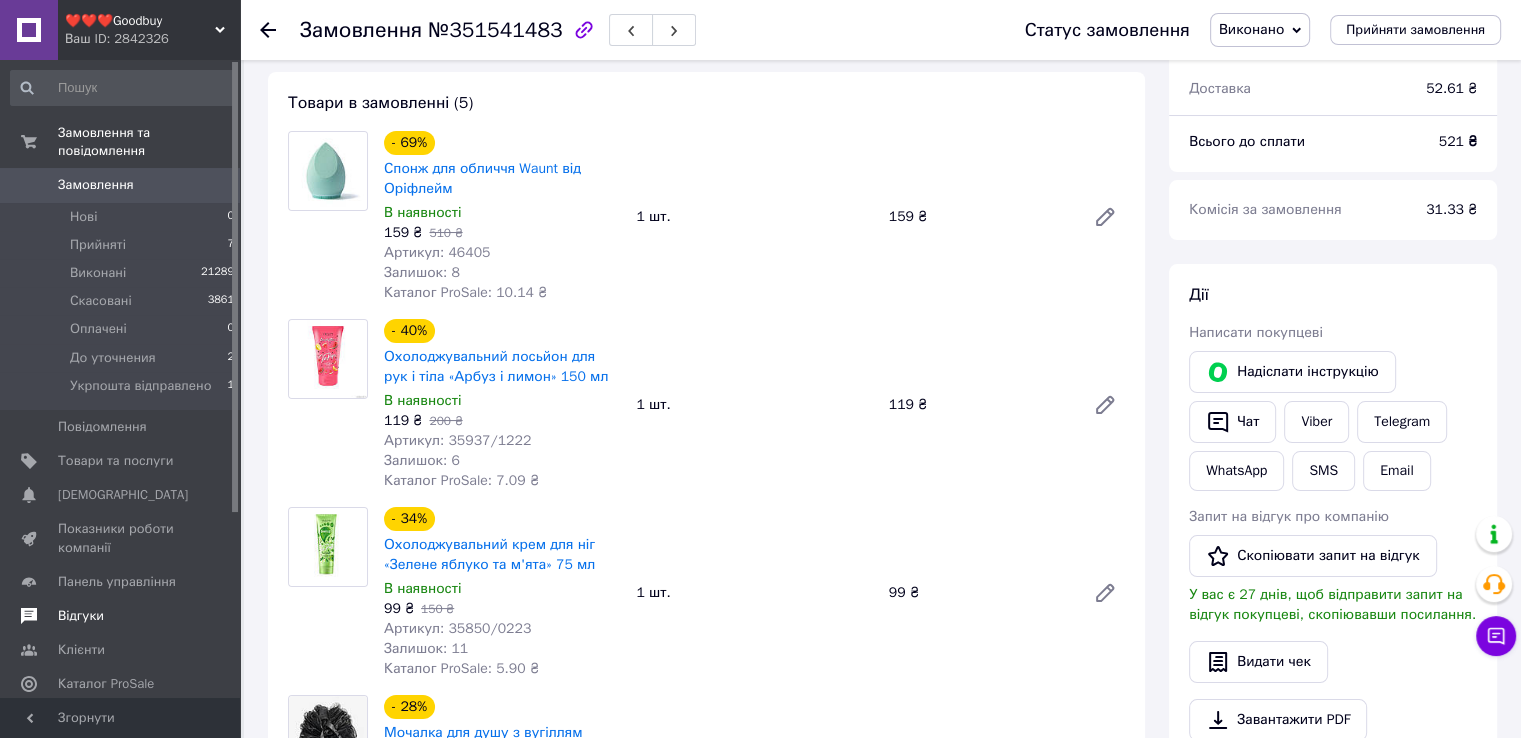 click on "Відгуки" at bounding box center [81, 616] 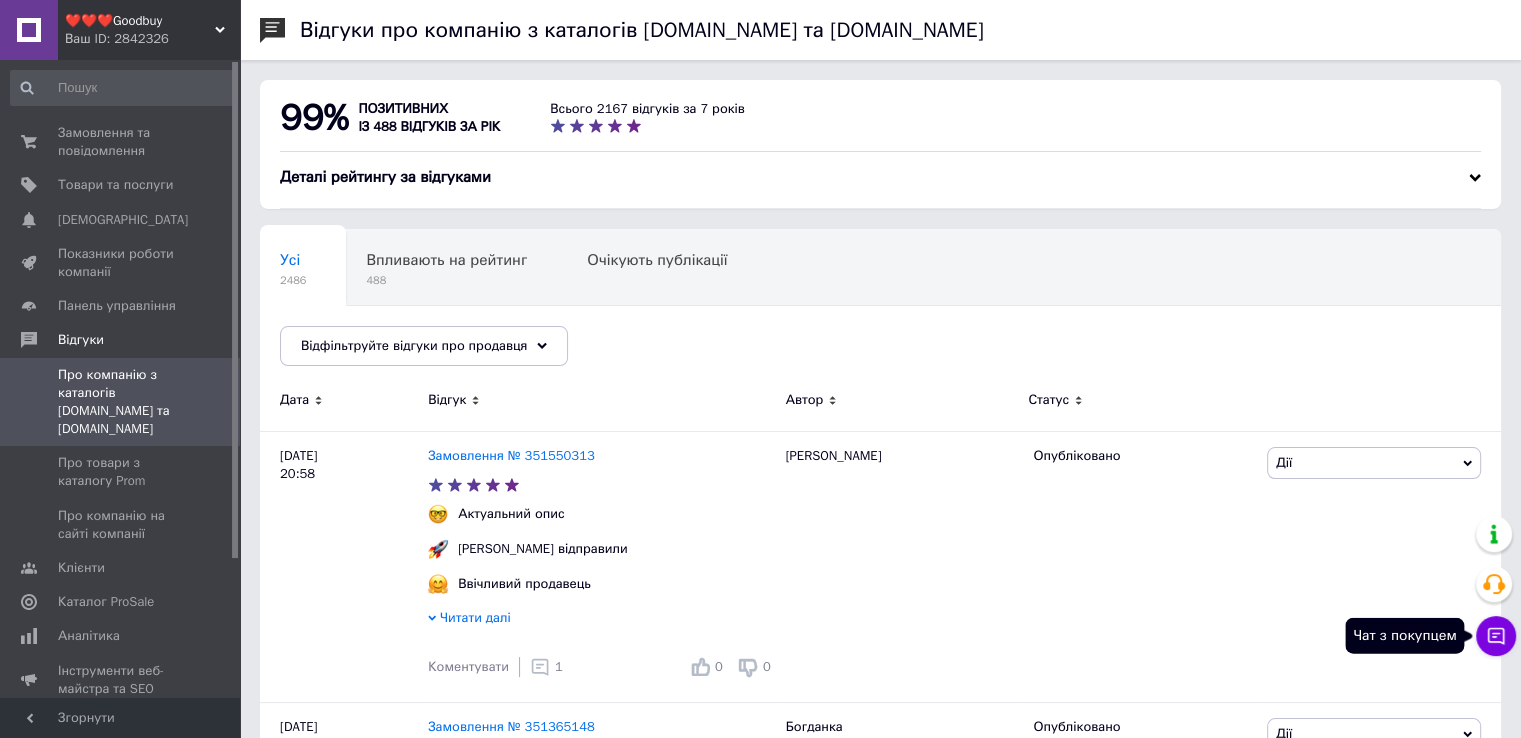 click 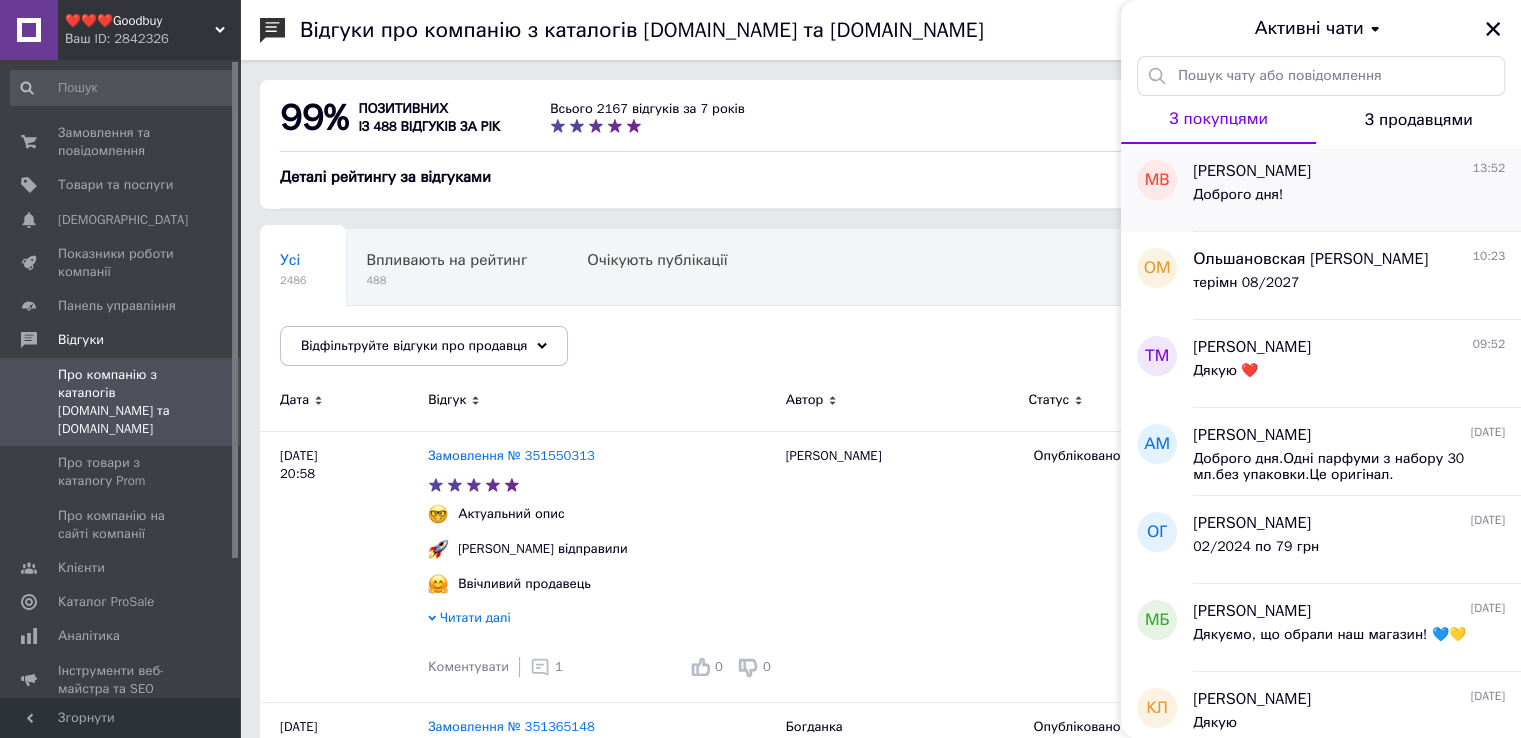 click on "Доброго дня!" at bounding box center (1238, 195) 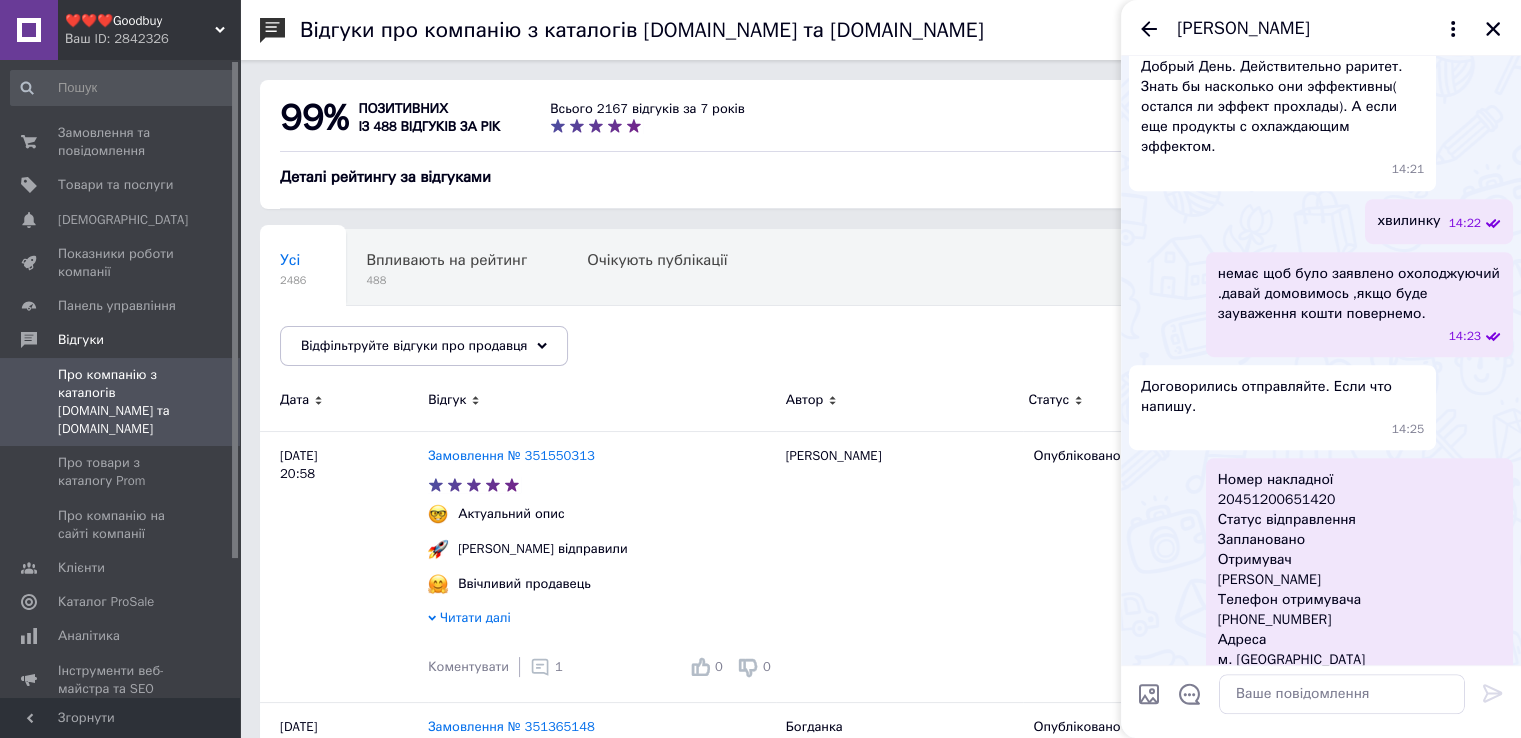 scroll, scrollTop: 1042, scrollLeft: 0, axis: vertical 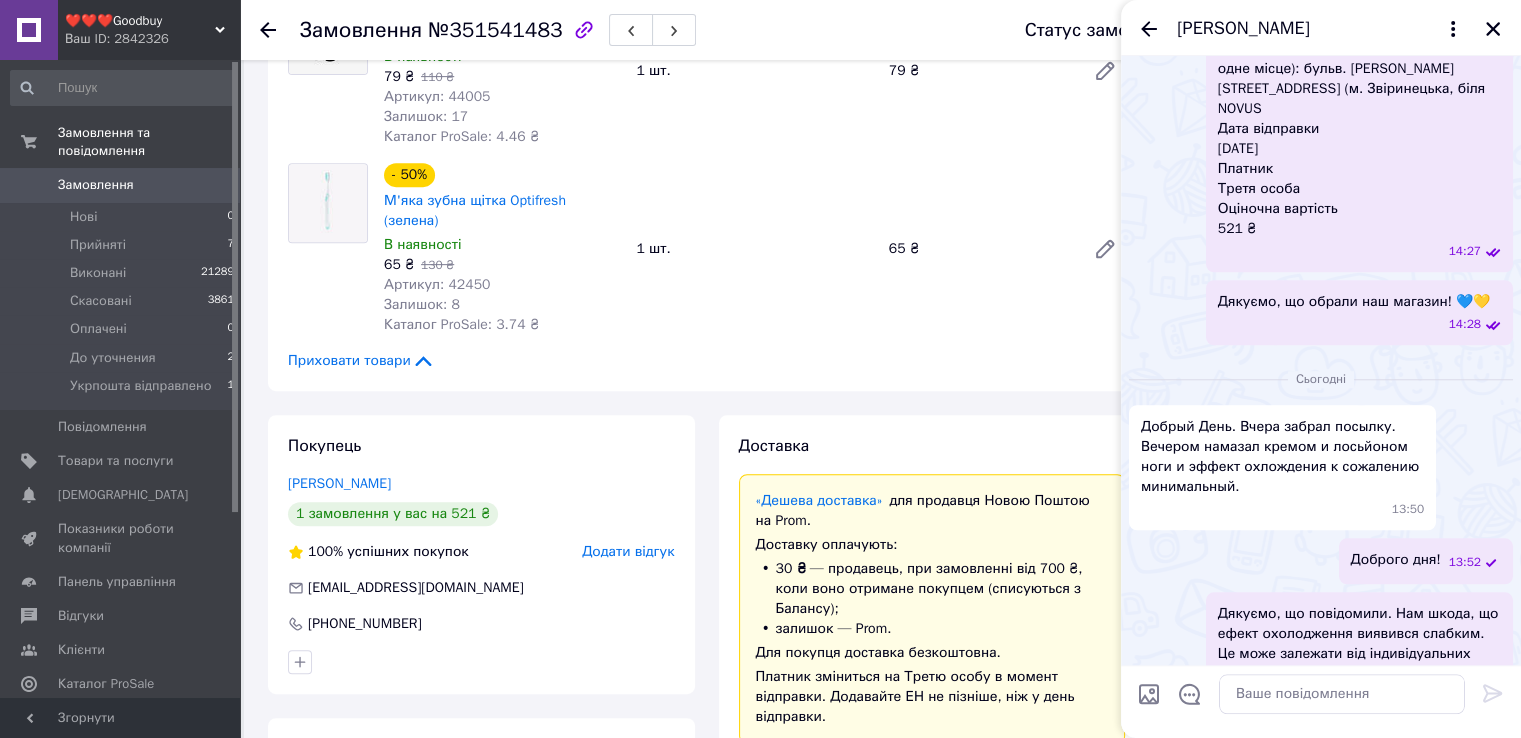 click on "- 50% М'яка зубна щітка Optifresh (зелена) В наявності 65 ₴   130 ₴ Артикул: 42450 Залишок: 8 Каталог ProSale: 3.74 ₴  1 шт. 65 ₴" at bounding box center [754, 249] 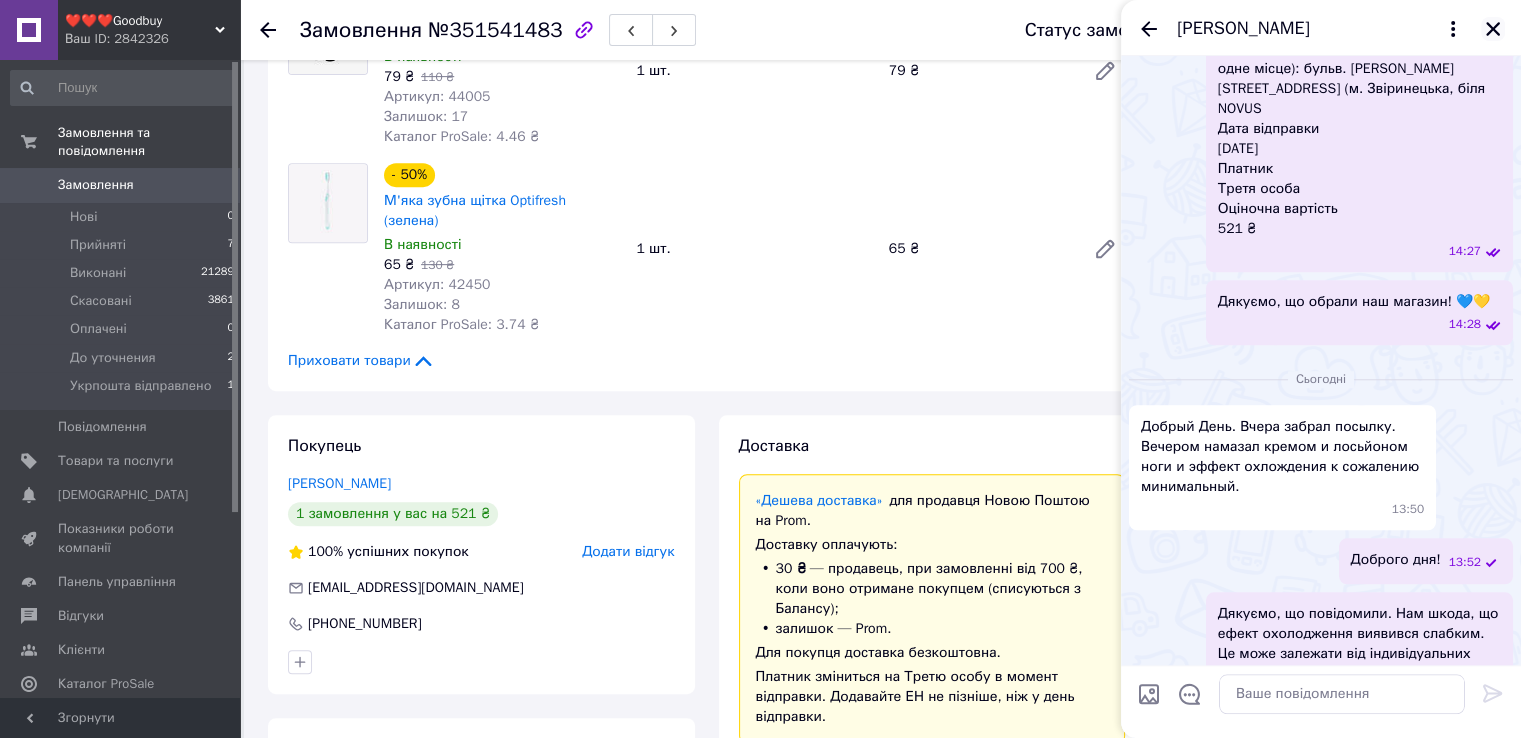 click 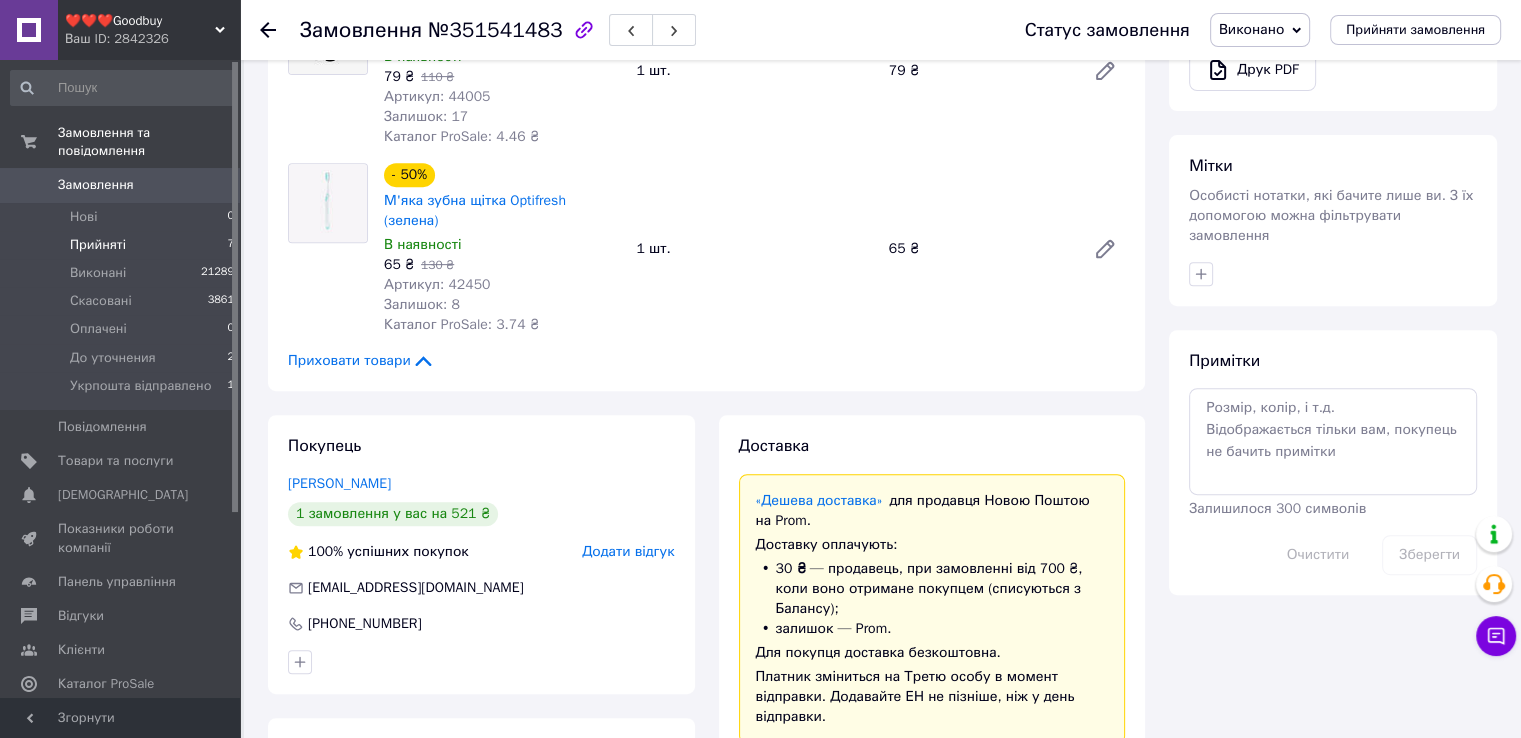 click on "Прийняті" at bounding box center (98, 245) 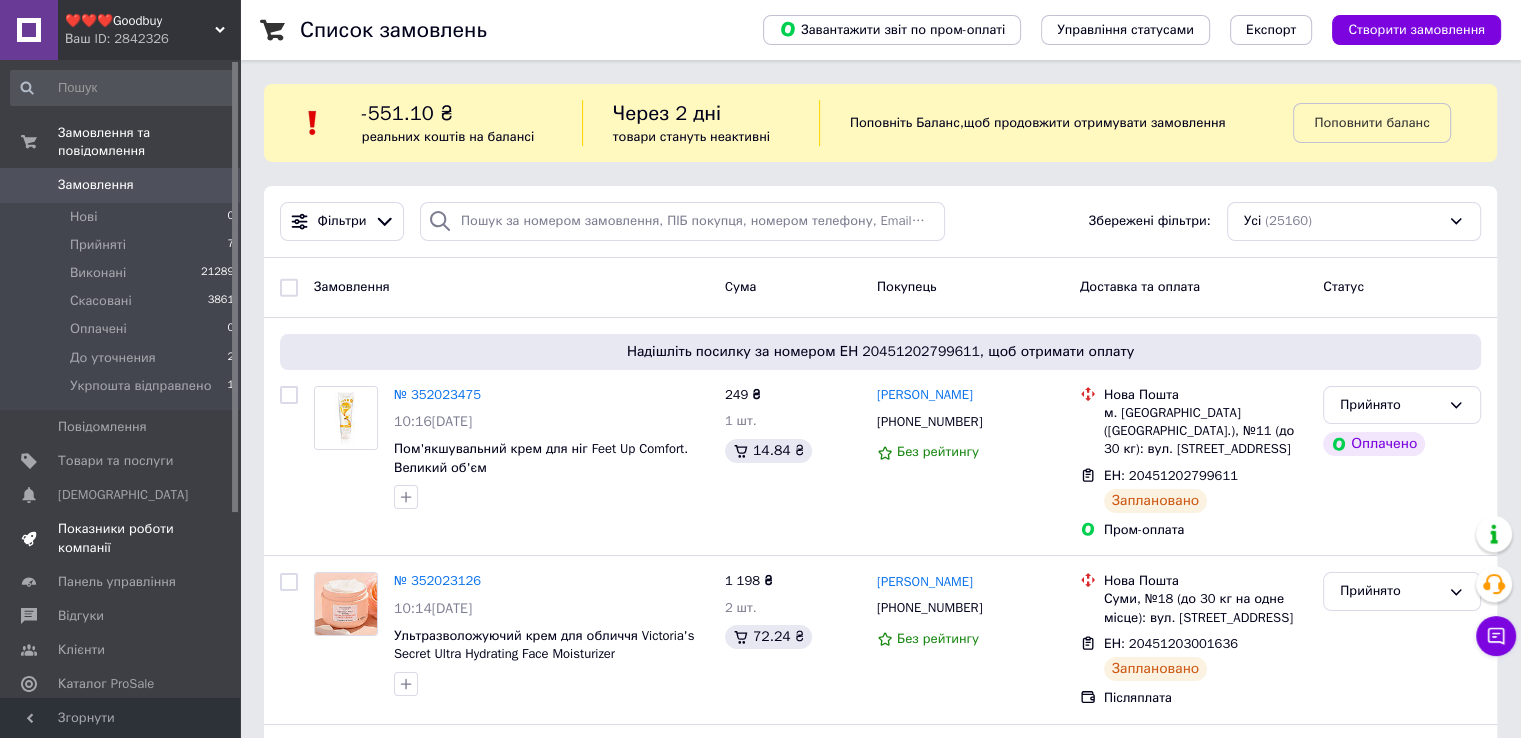 click on "Показники роботи компанії" at bounding box center [121, 538] 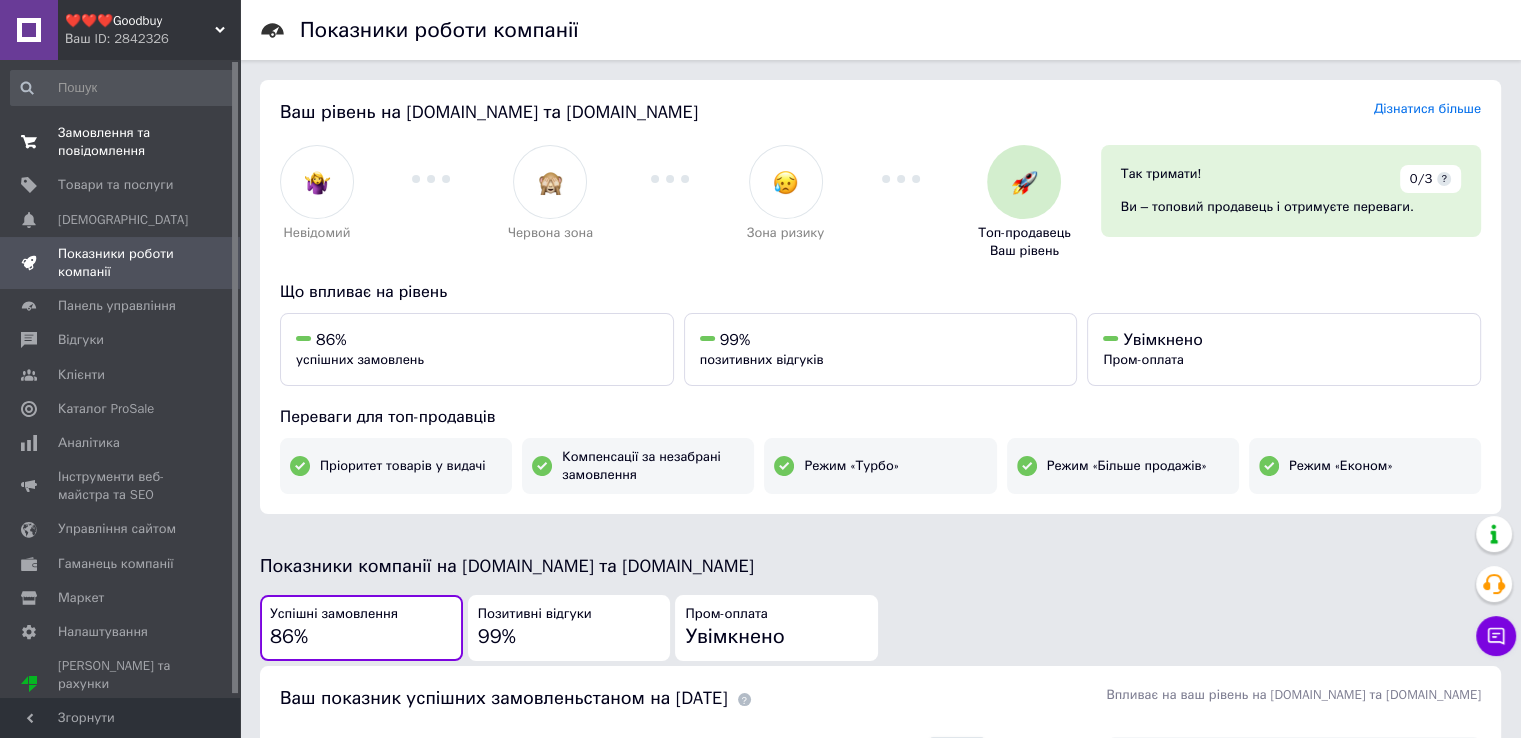 click on "Замовлення та повідомлення" at bounding box center [121, 142] 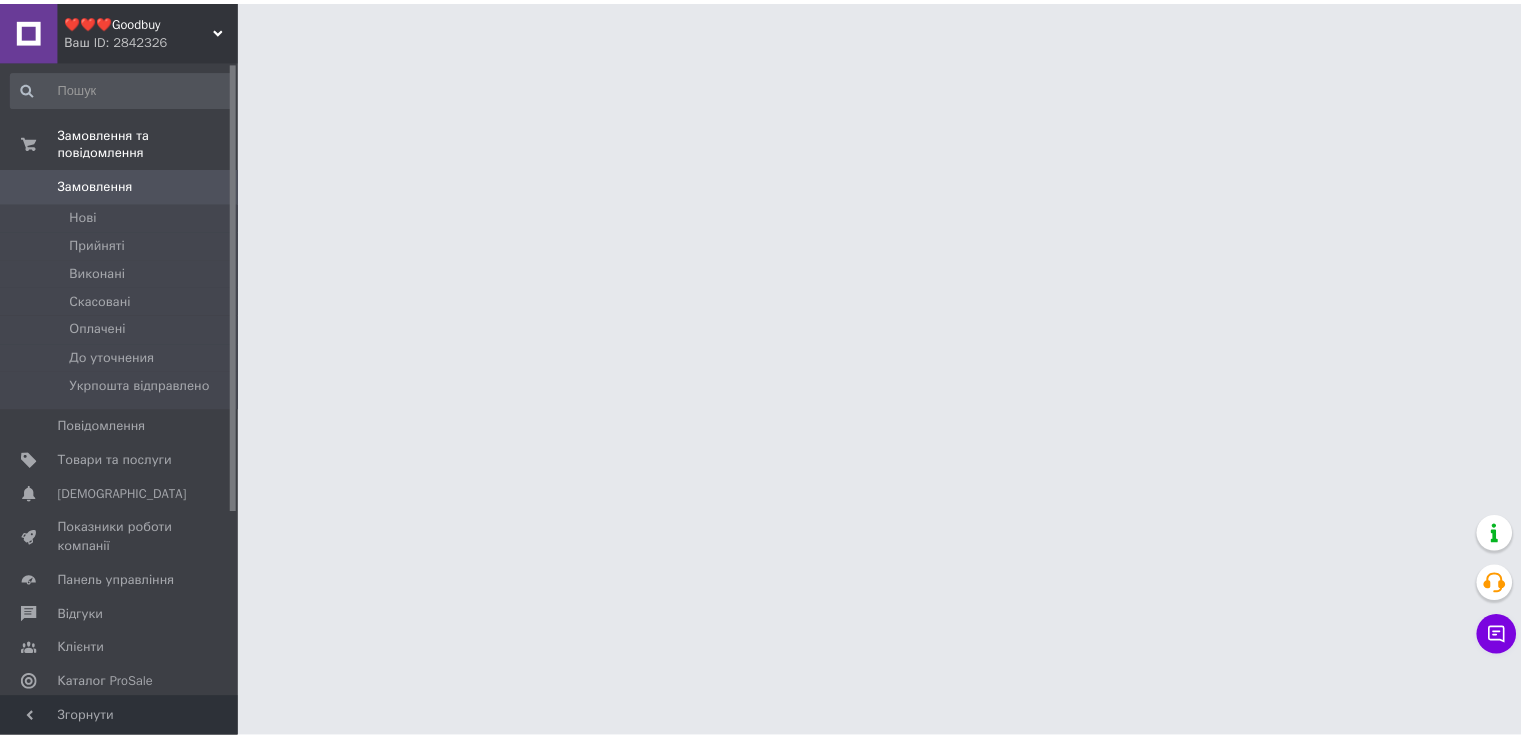 scroll, scrollTop: 0, scrollLeft: 0, axis: both 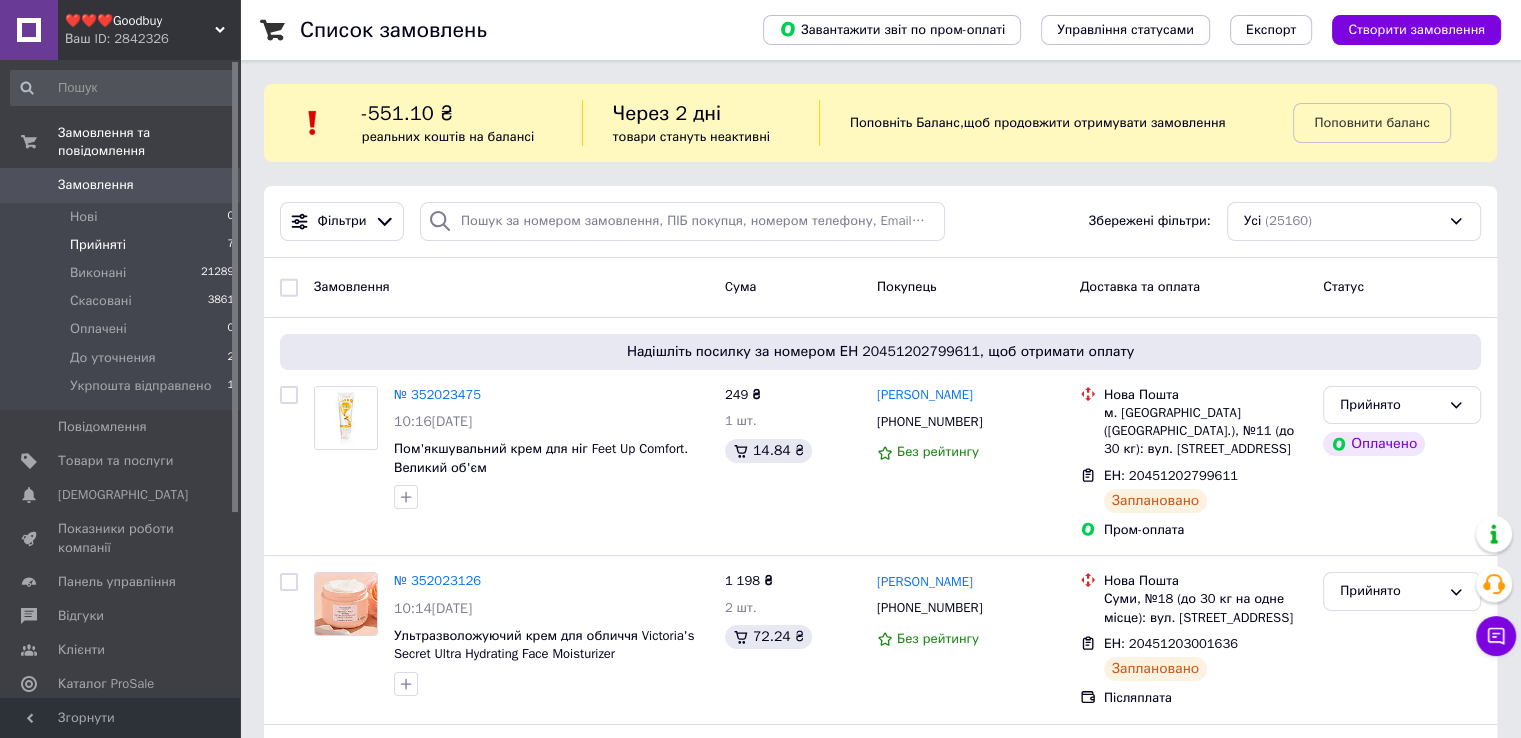 click on "Прийняті 7" at bounding box center (123, 245) 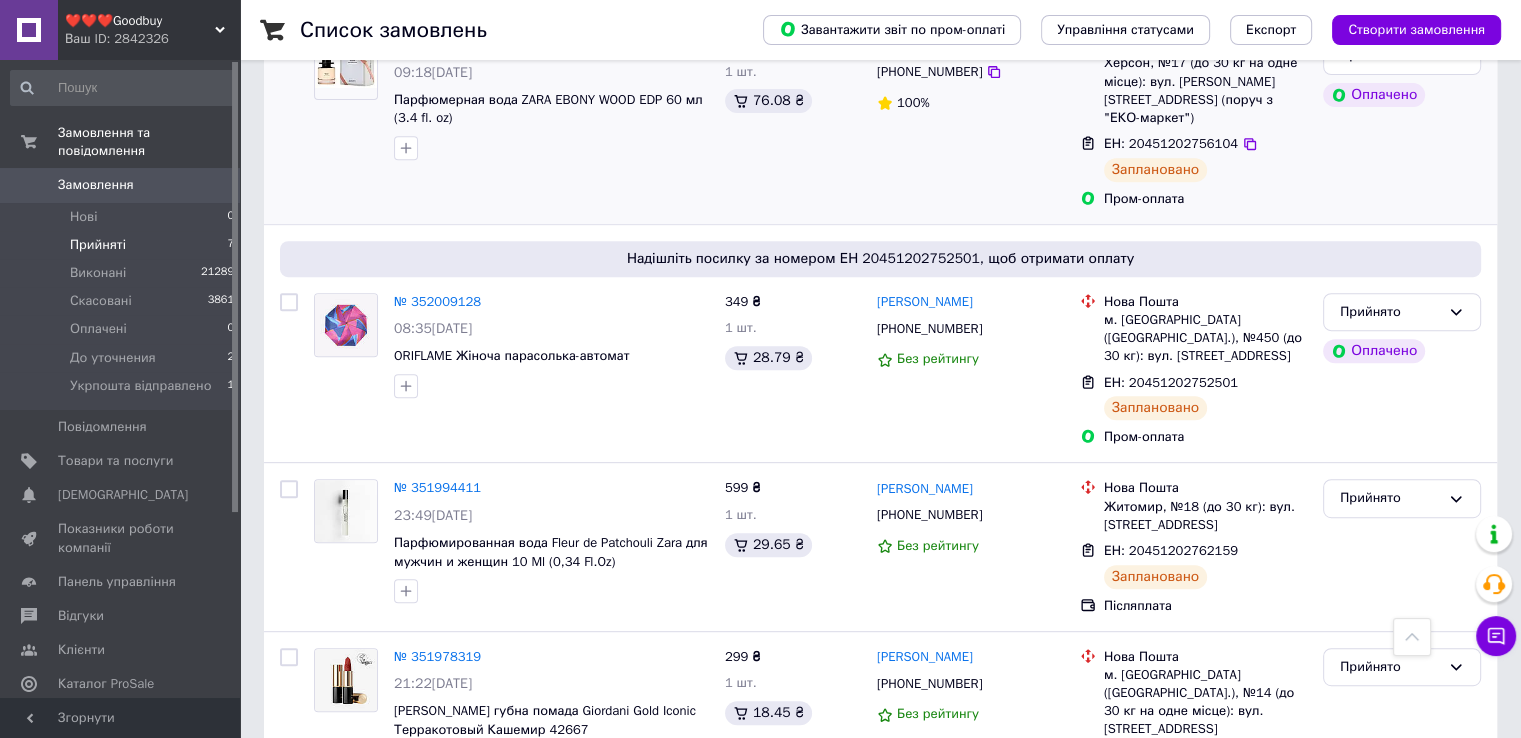 scroll, scrollTop: 1035, scrollLeft: 0, axis: vertical 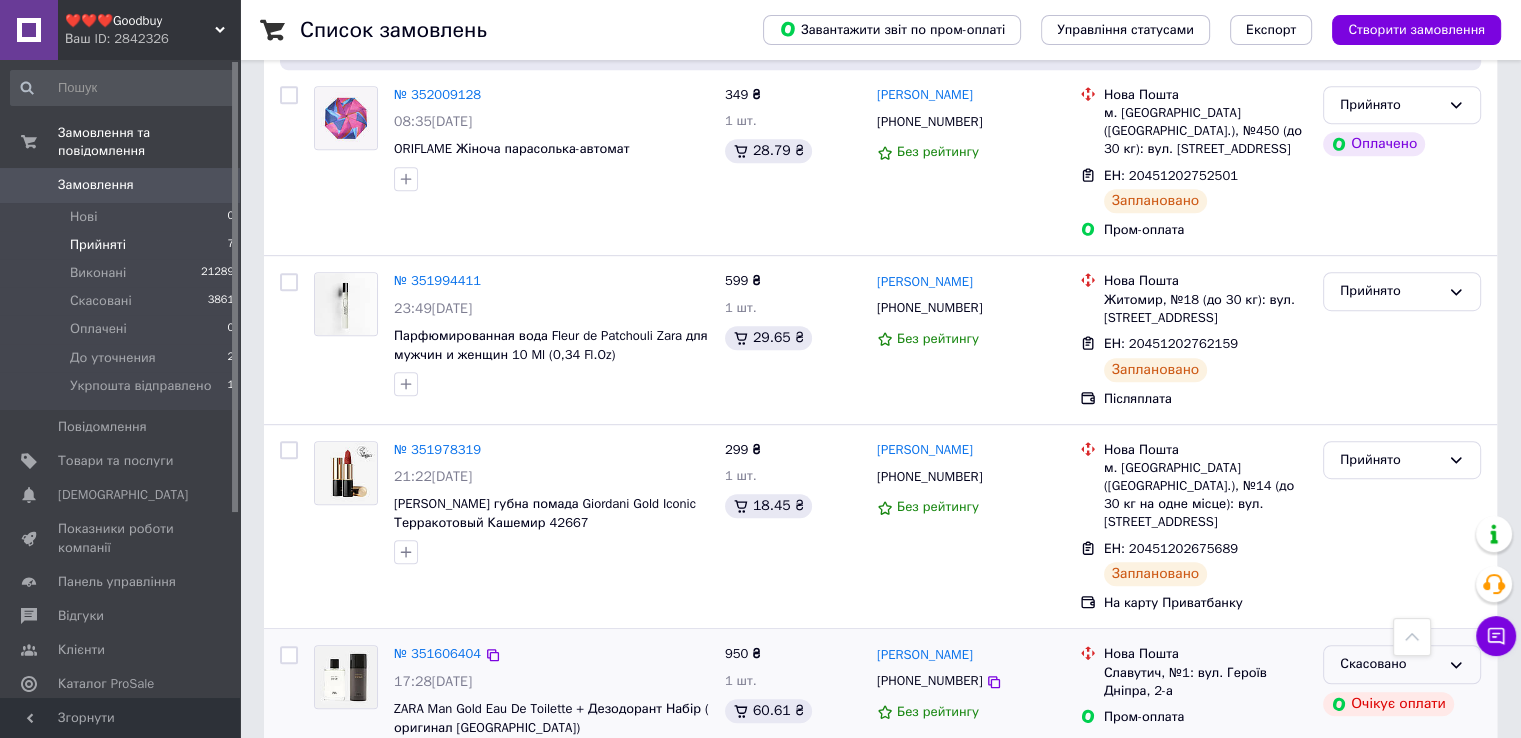 click on "Скасовано" at bounding box center (1390, 664) 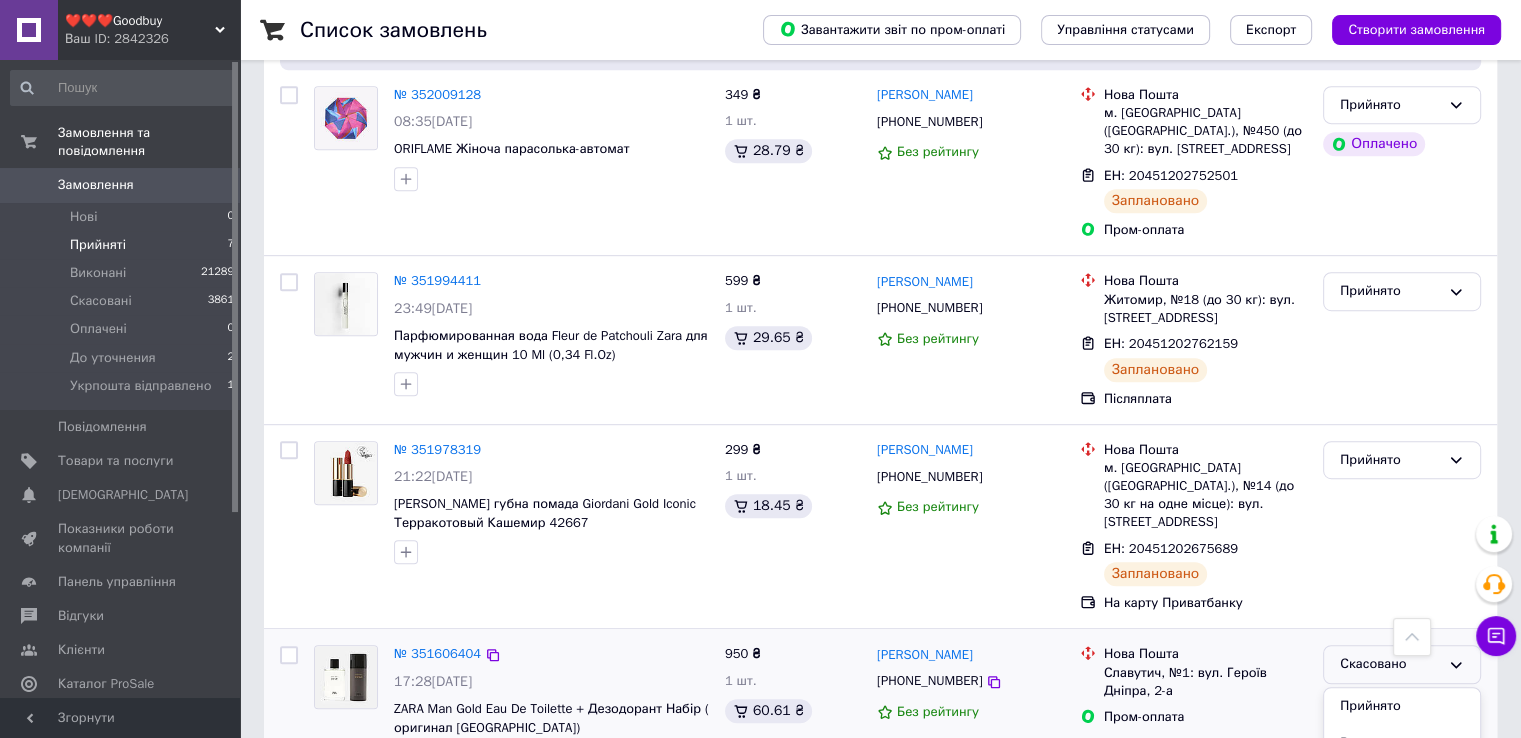 scroll, scrollTop: 1079, scrollLeft: 0, axis: vertical 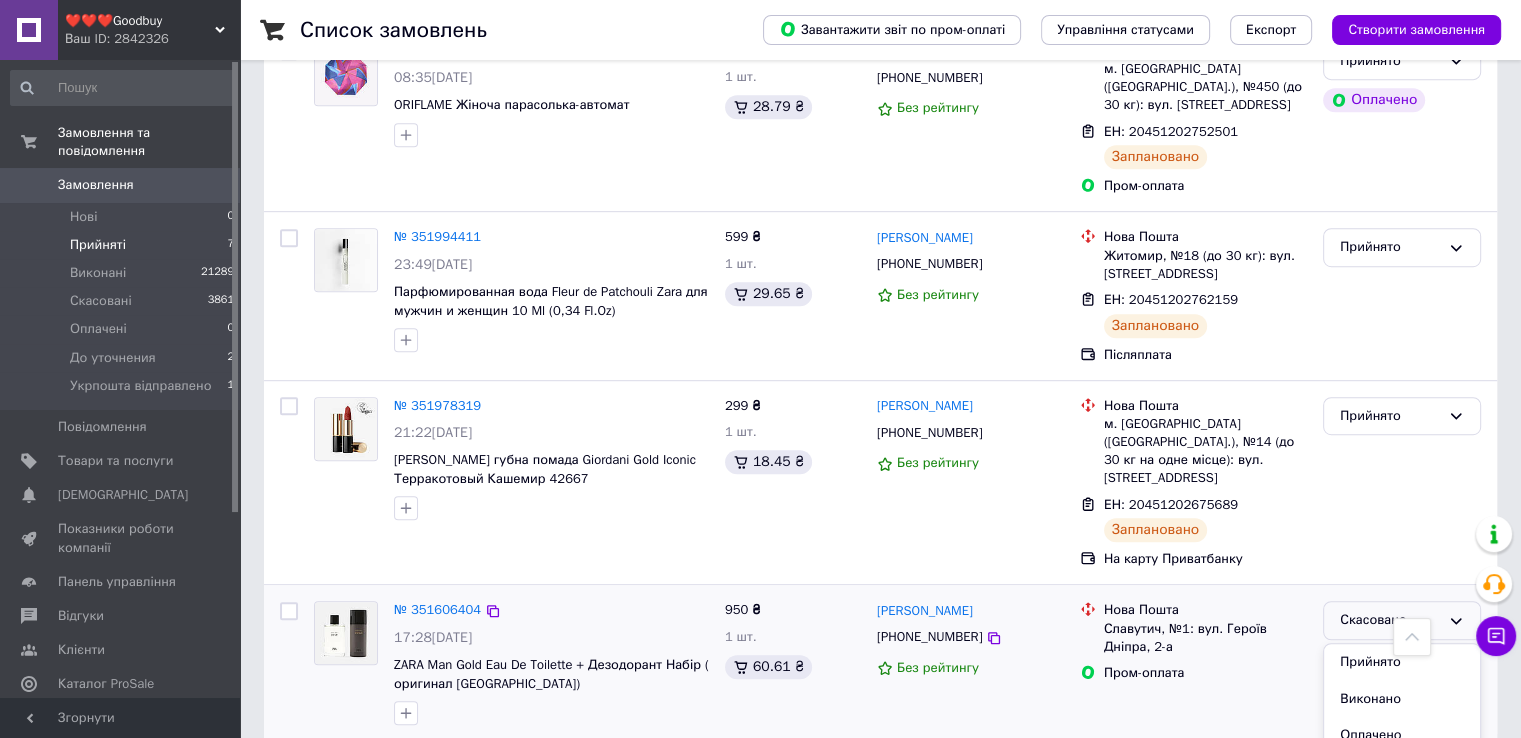 click on "До уточнения" at bounding box center [1402, 772] 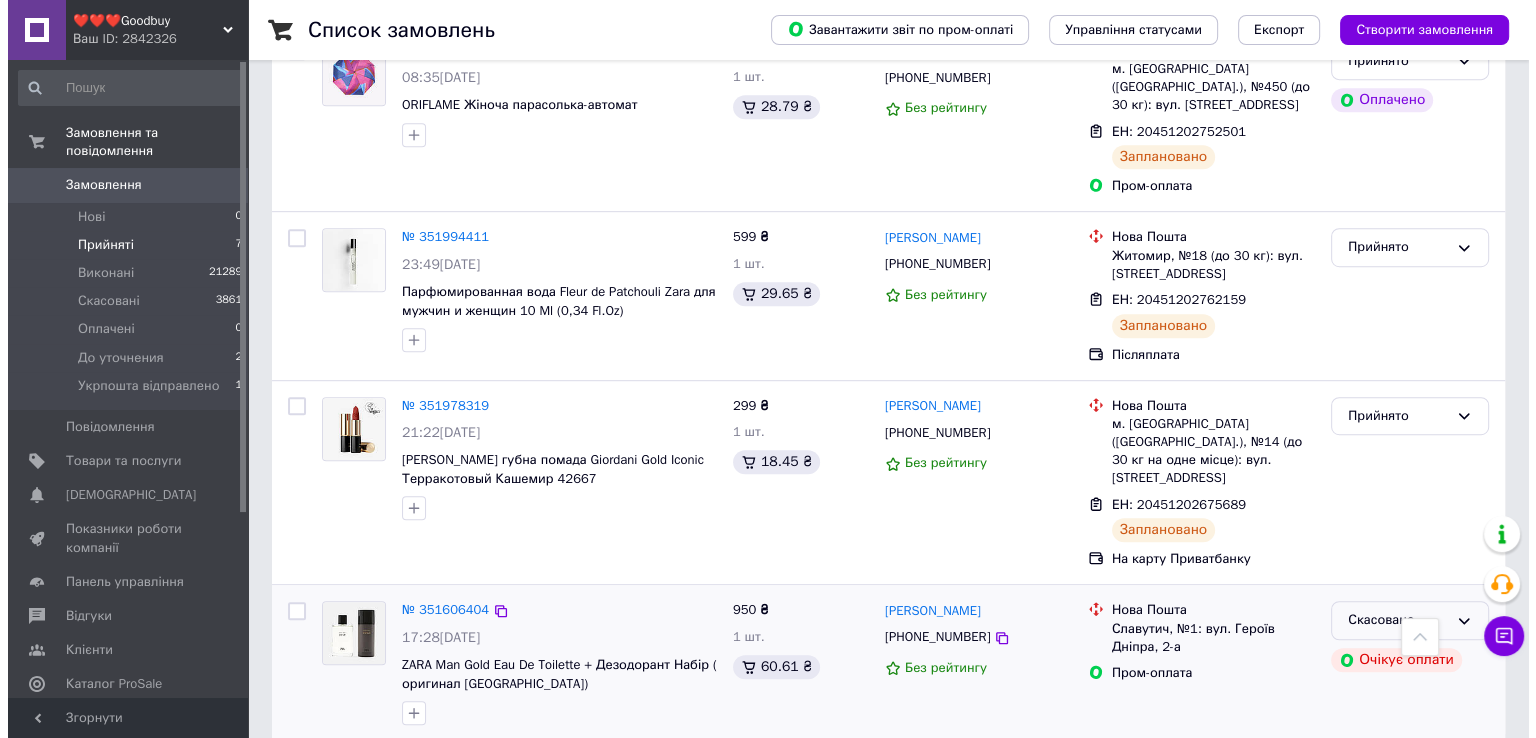 scroll, scrollTop: 1035, scrollLeft: 0, axis: vertical 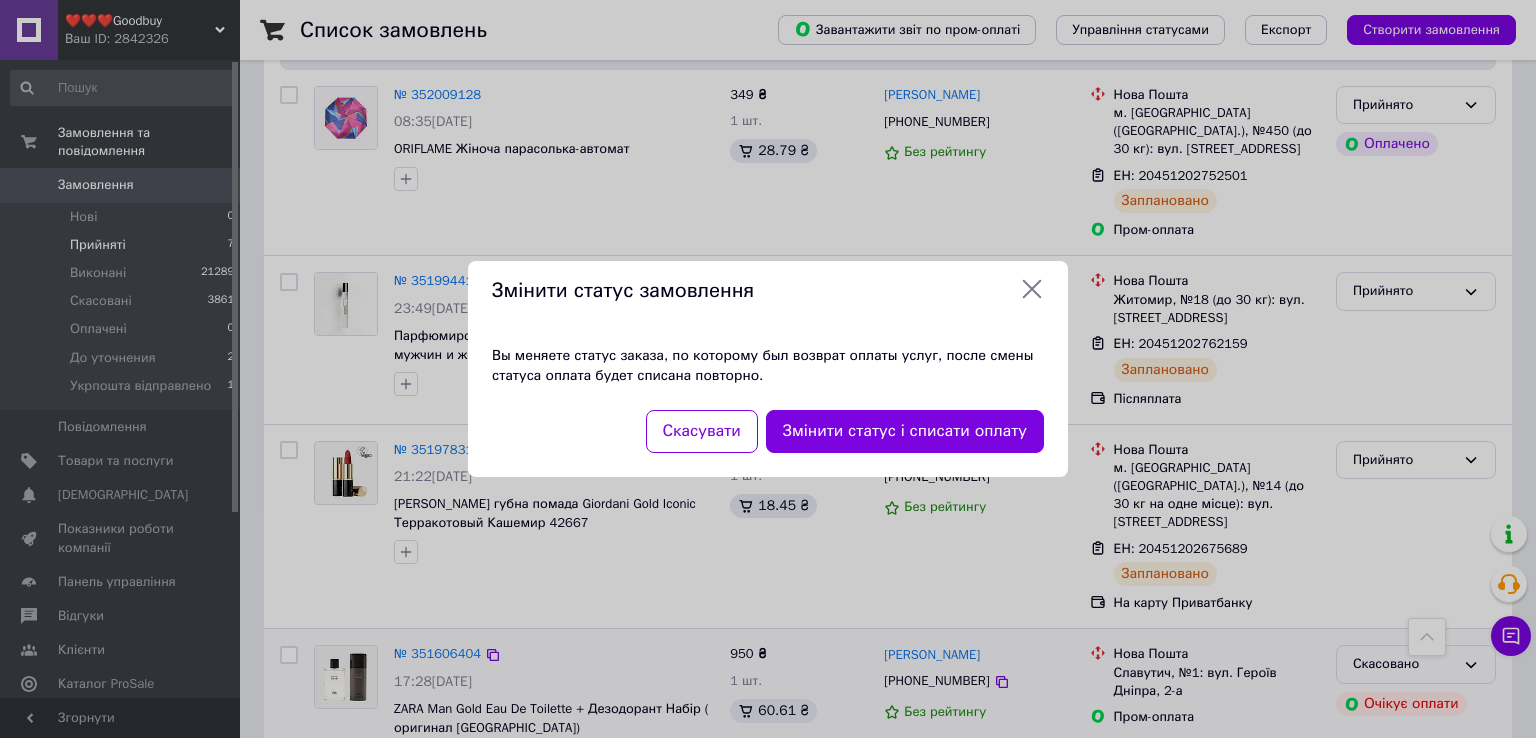 click 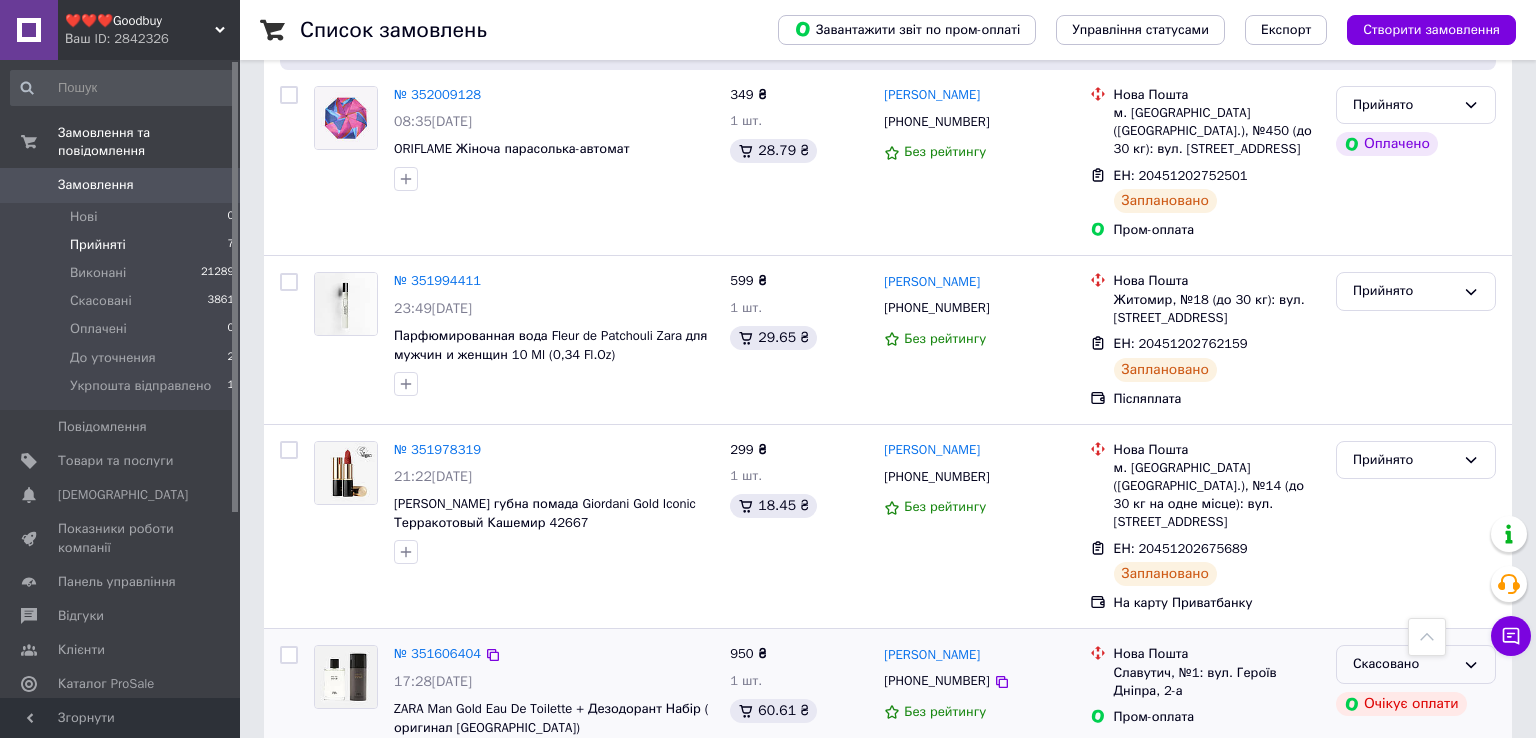 click on "Прийняті" at bounding box center [98, 245] 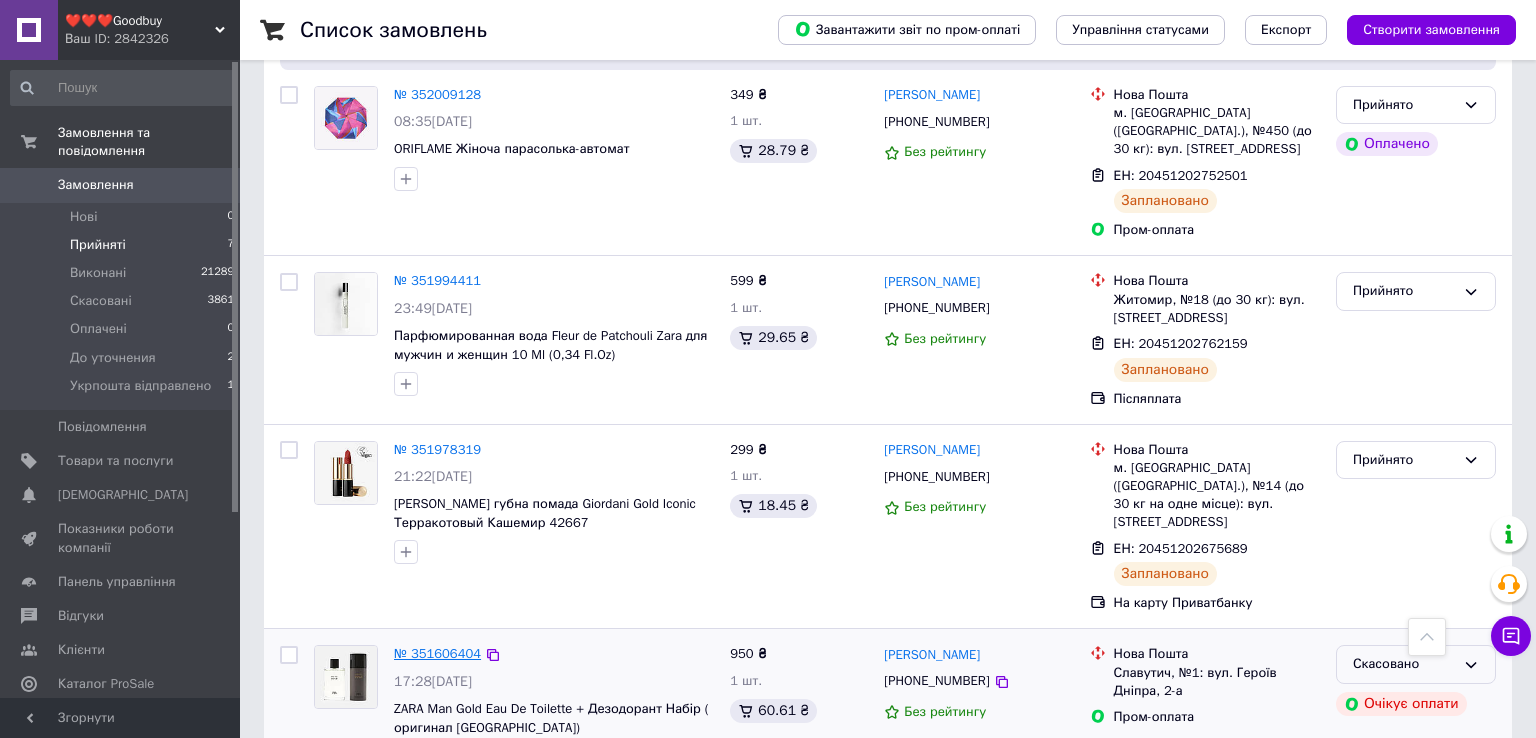 click on "№ 351606404" at bounding box center [437, 653] 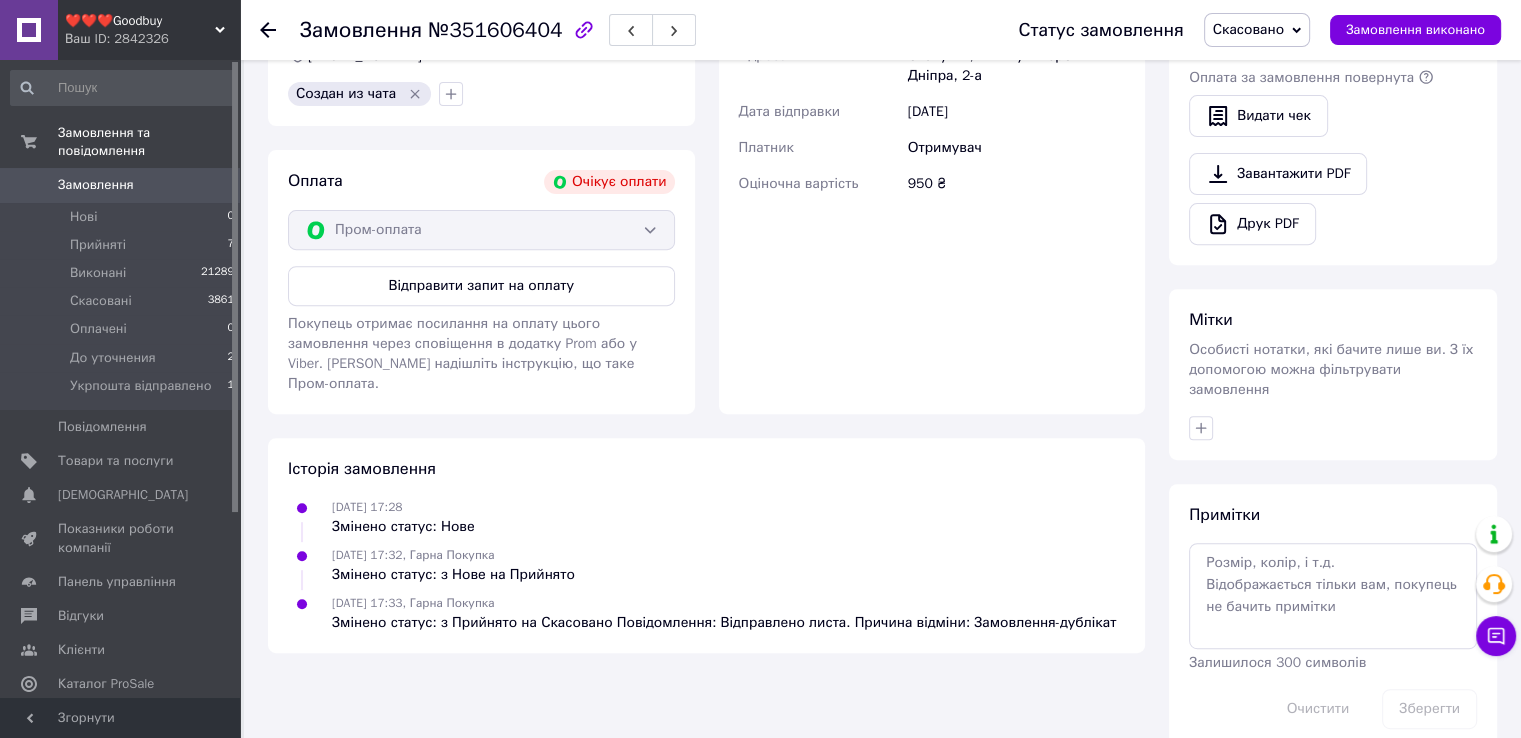 scroll, scrollTop: 772, scrollLeft: 0, axis: vertical 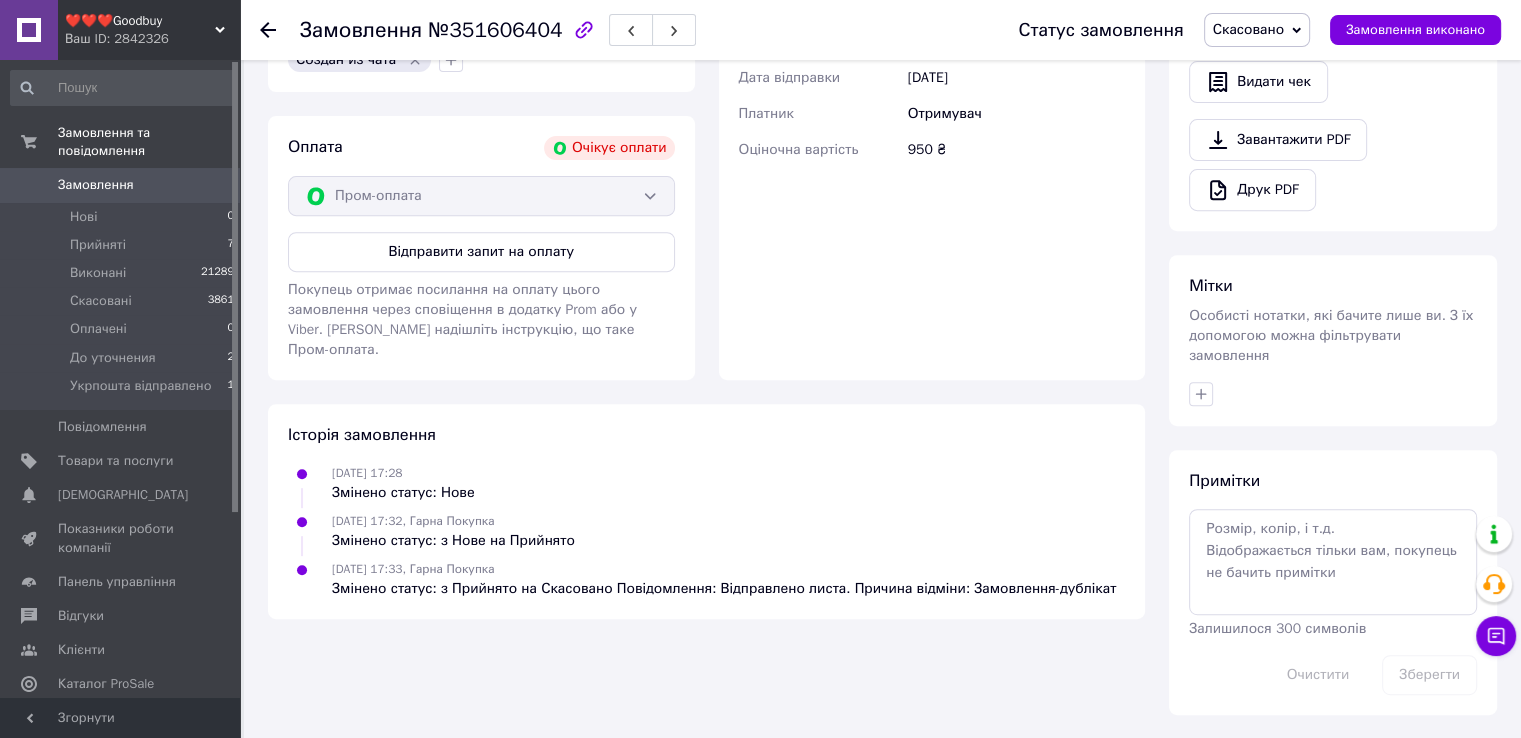 click on "Пром-оплата" at bounding box center (481, 196) 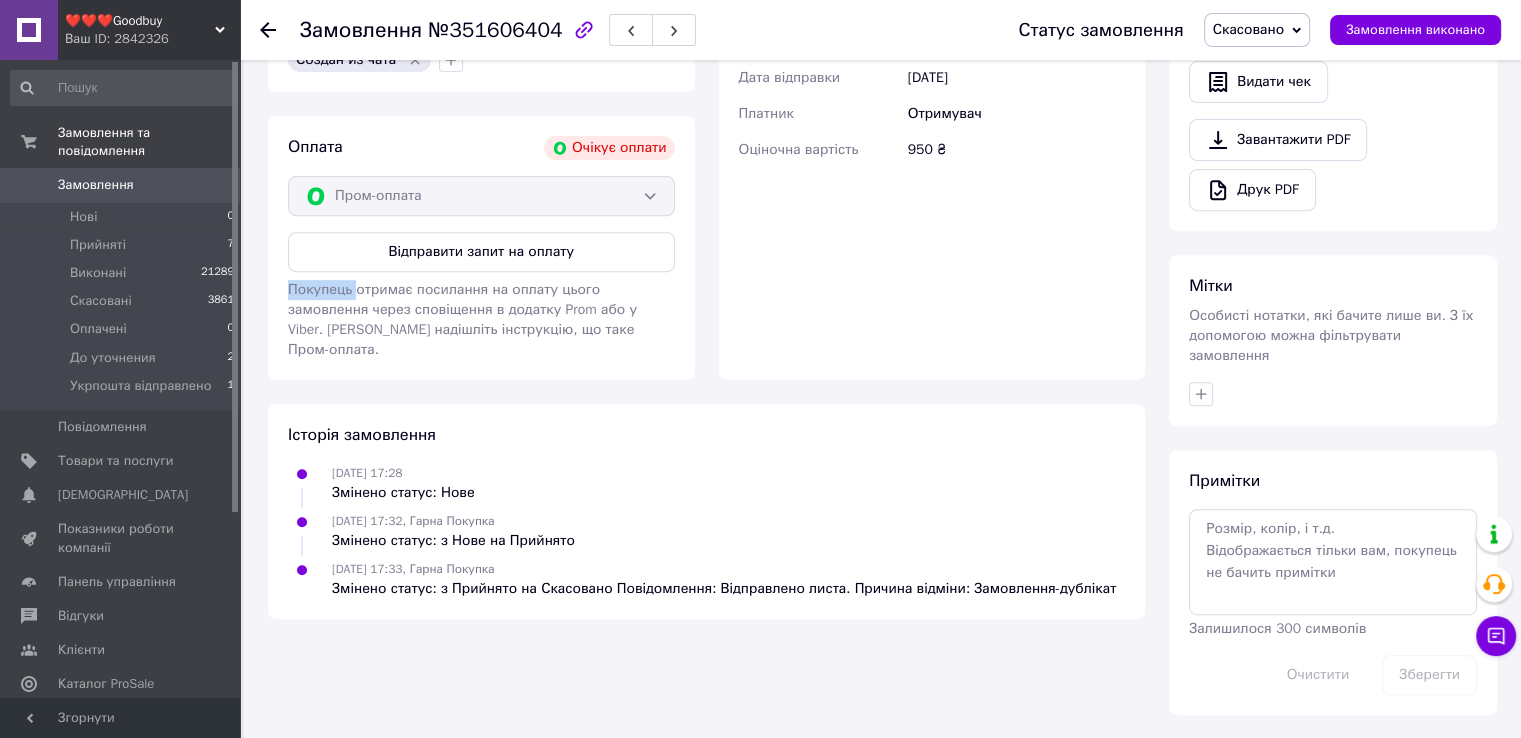click on "Пром-оплата" at bounding box center (481, 196) 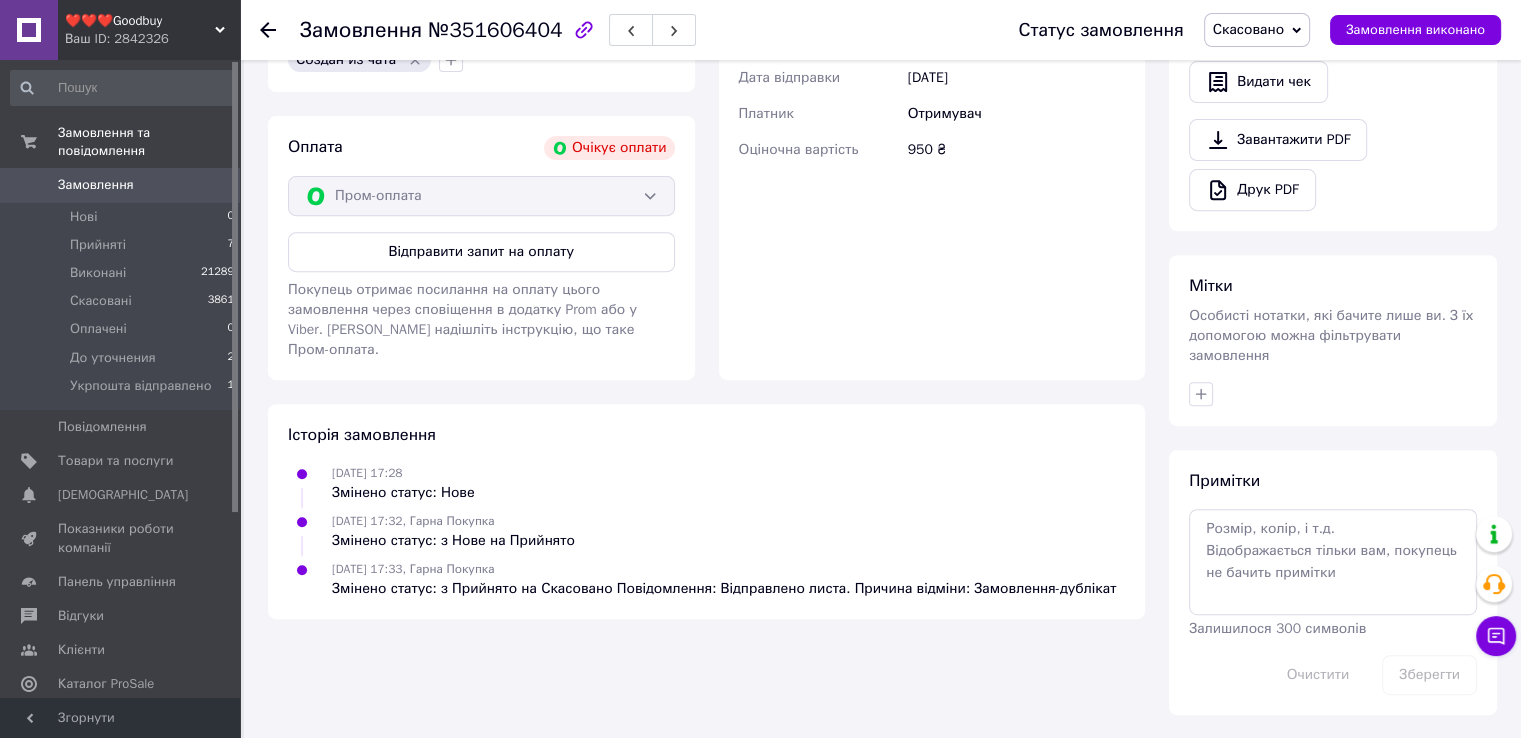 click on "Пром-оплата" at bounding box center (481, 196) 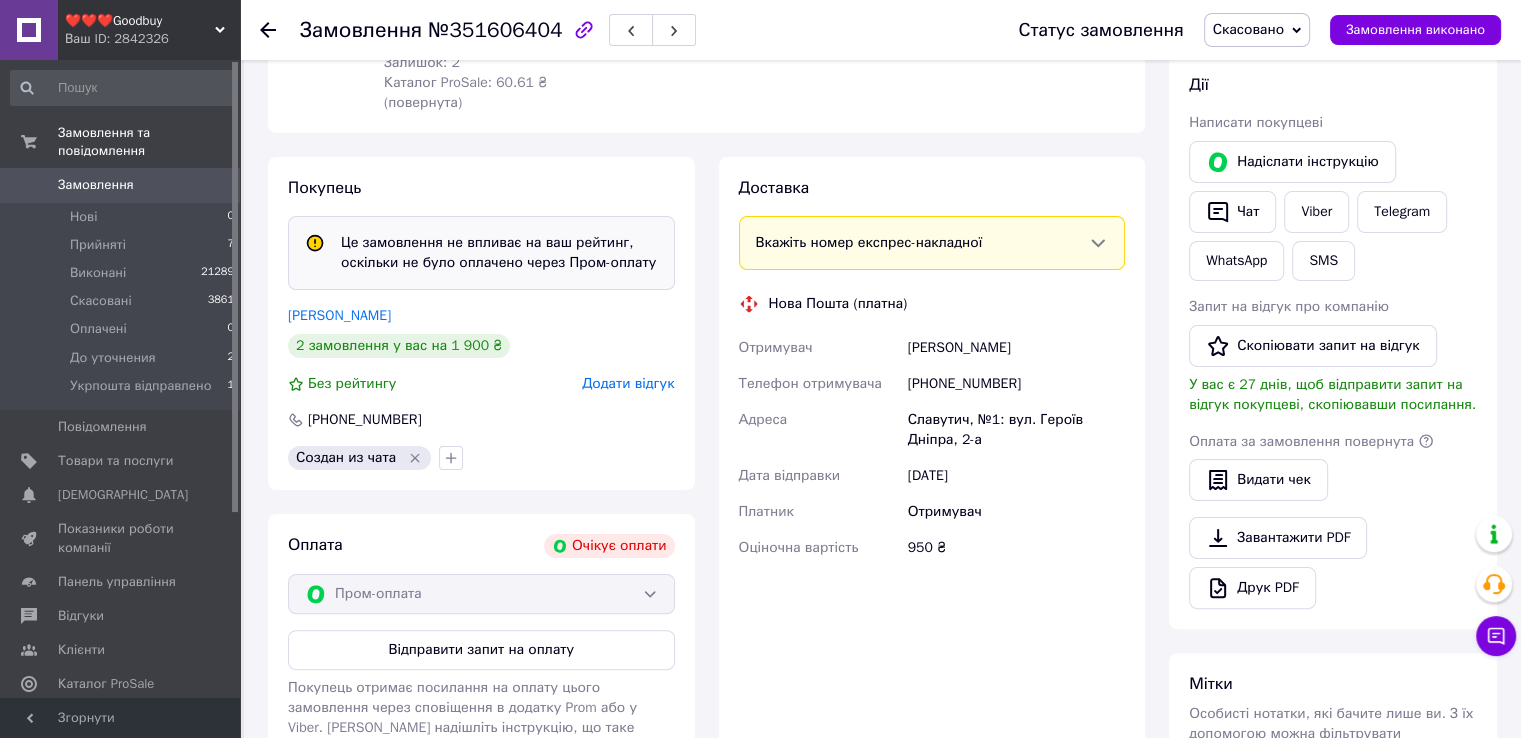 scroll, scrollTop: 372, scrollLeft: 0, axis: vertical 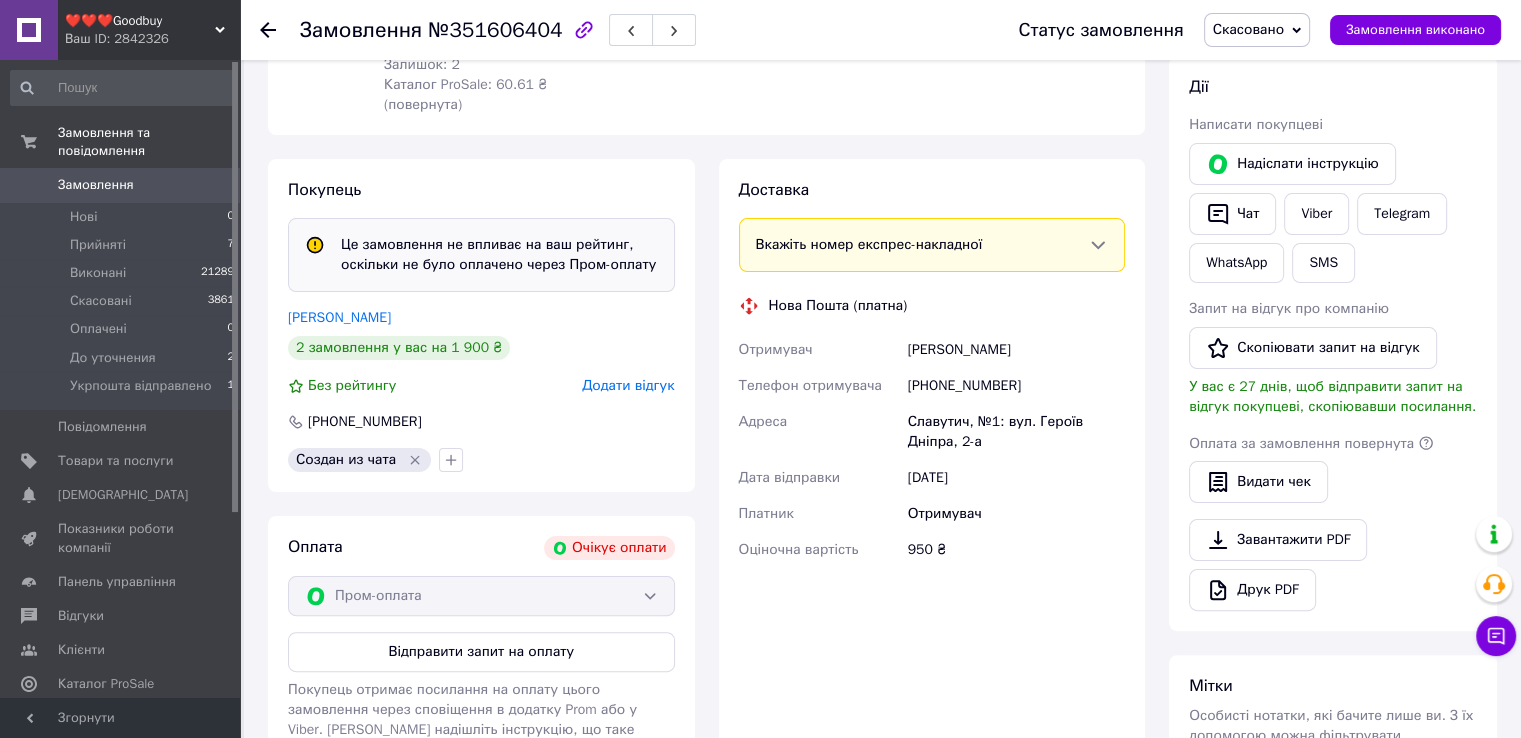 click on "Скасовано" at bounding box center [1257, 30] 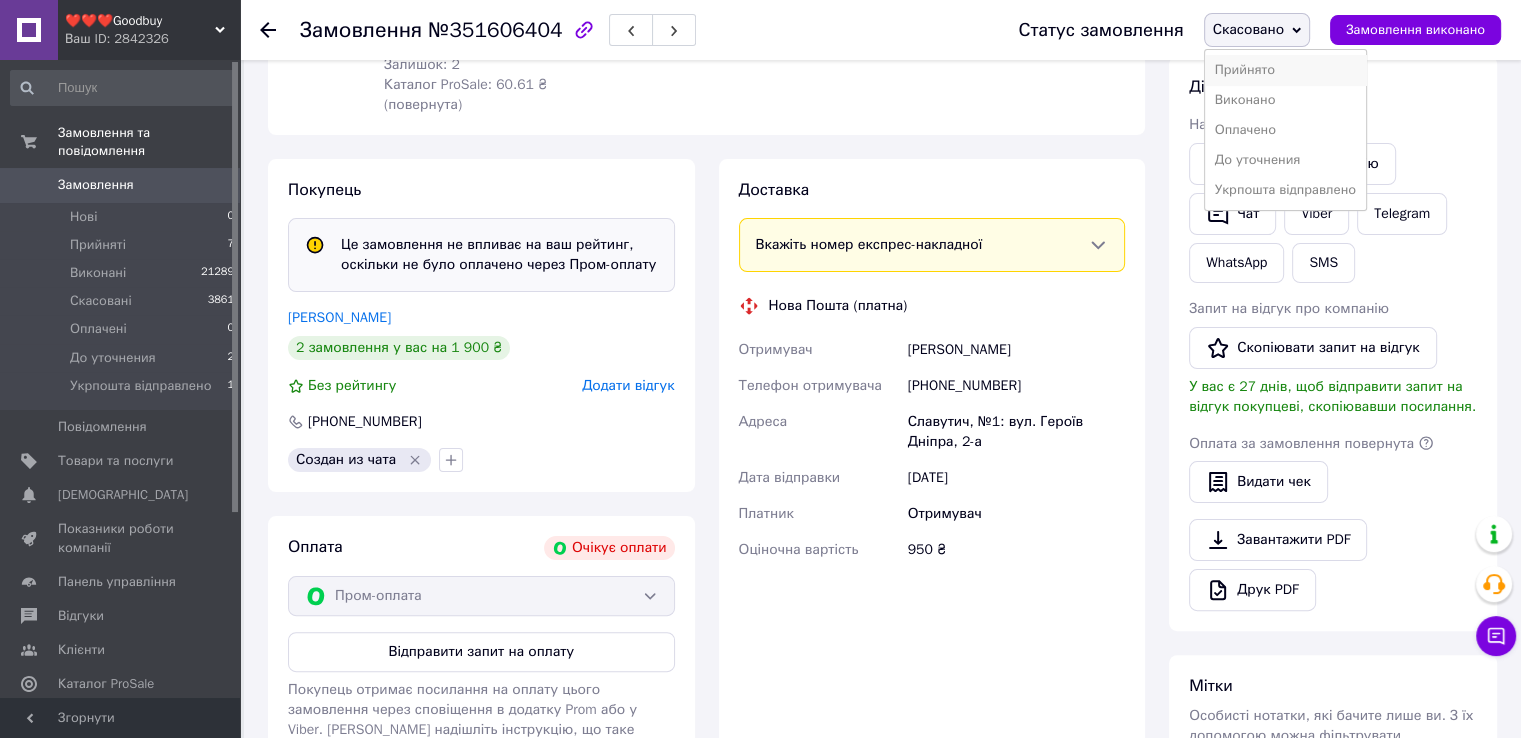 click on "Прийнято" at bounding box center [1285, 70] 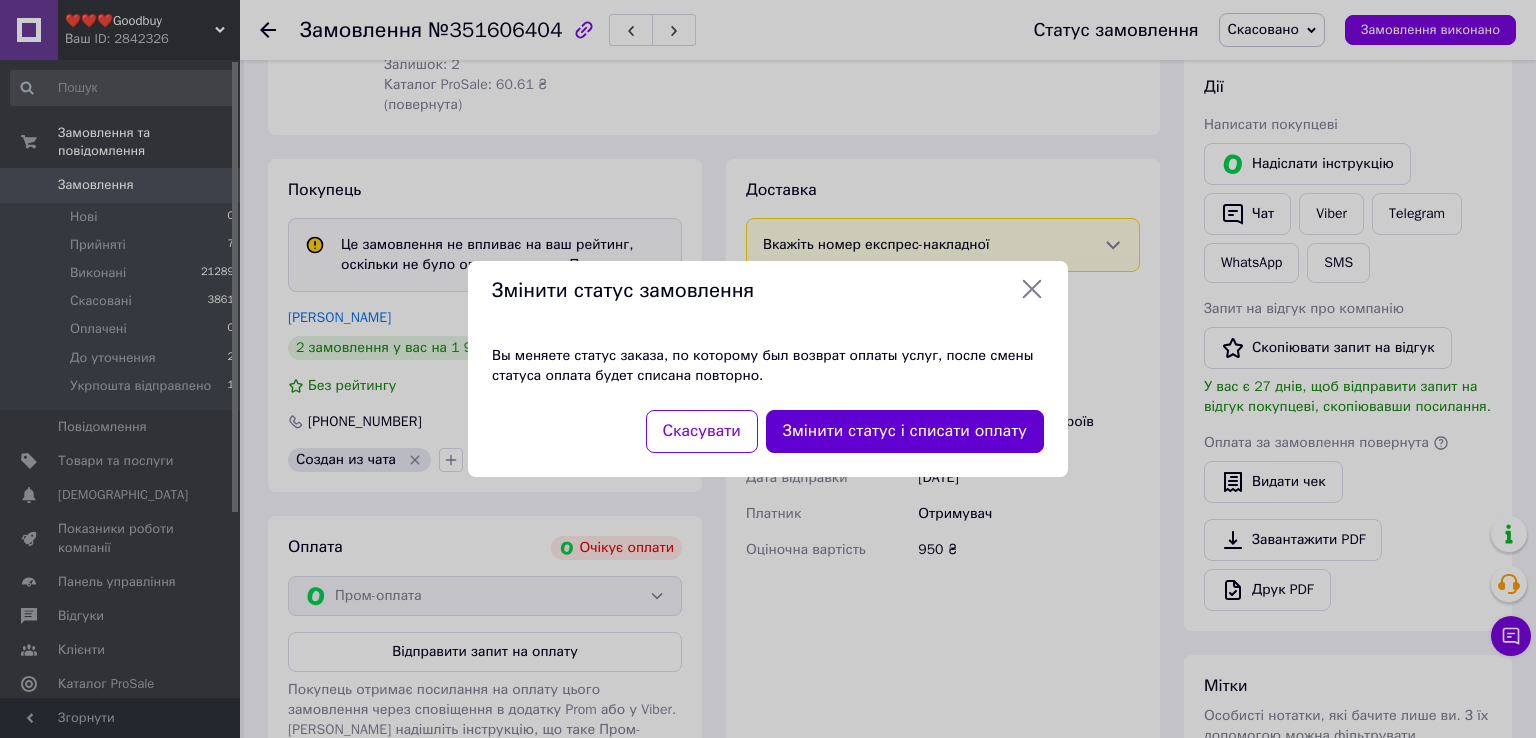 click on "Змінити статус і списати оплату" at bounding box center (905, 431) 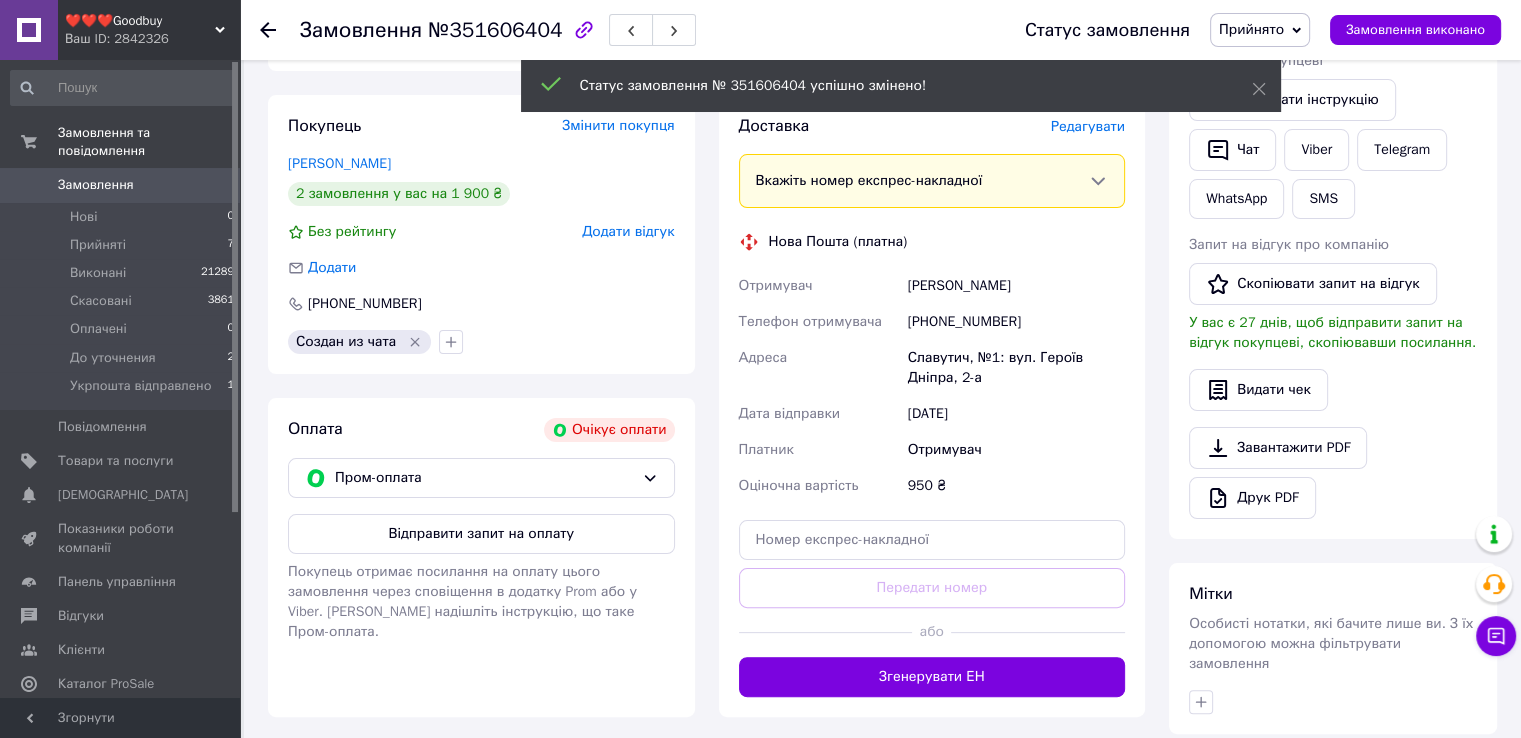 scroll, scrollTop: 328, scrollLeft: 0, axis: vertical 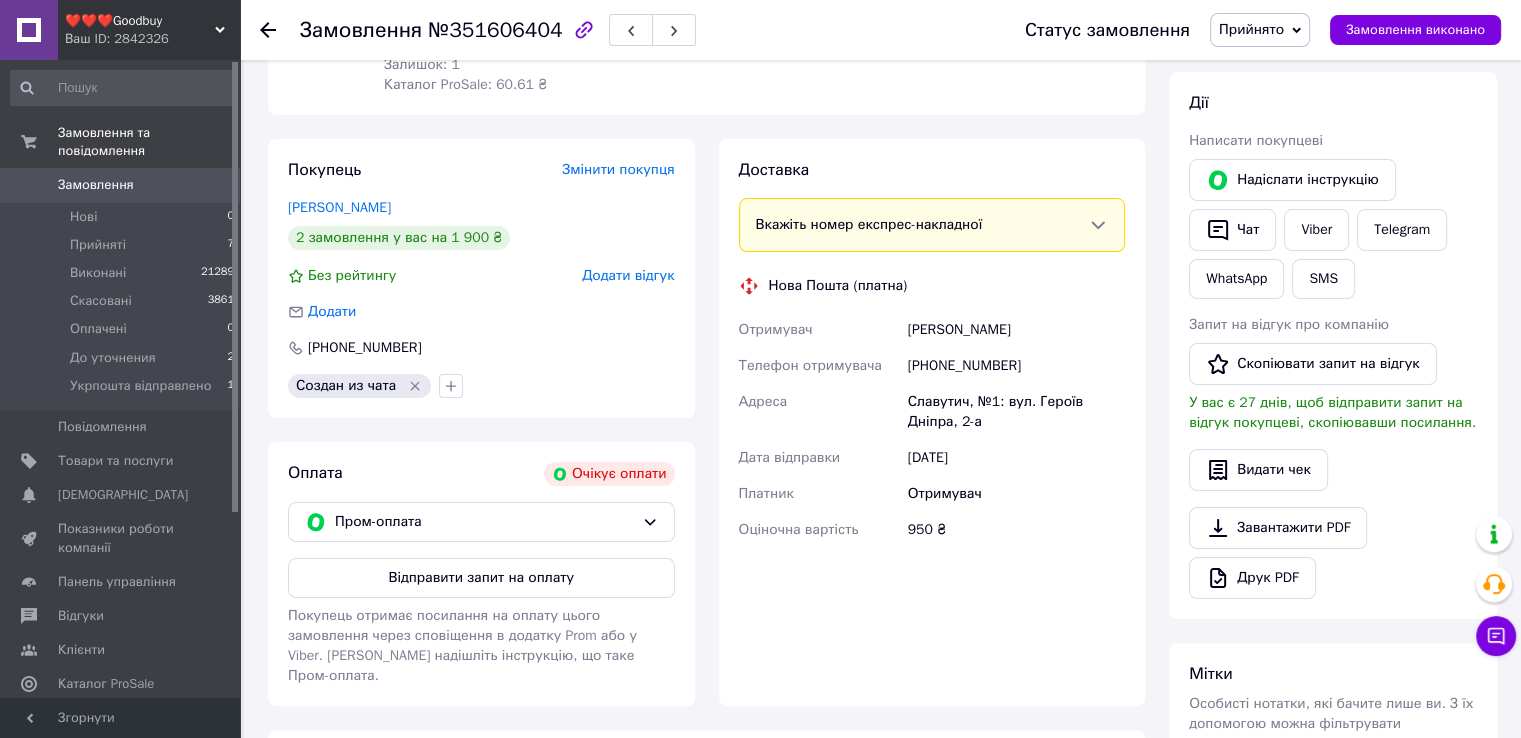 click on "Прийнято" at bounding box center [1260, 30] 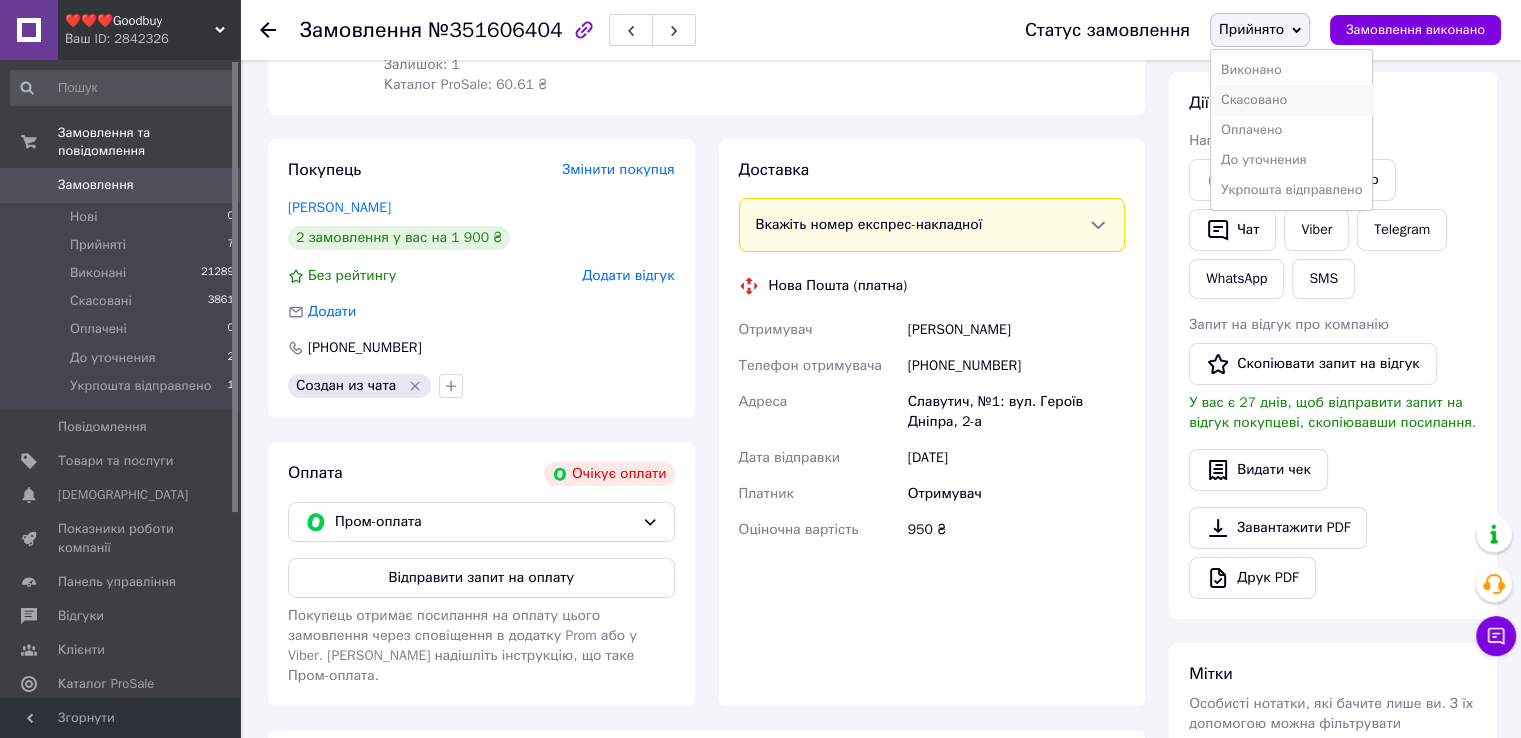 click on "Скасовано" at bounding box center [1291, 100] 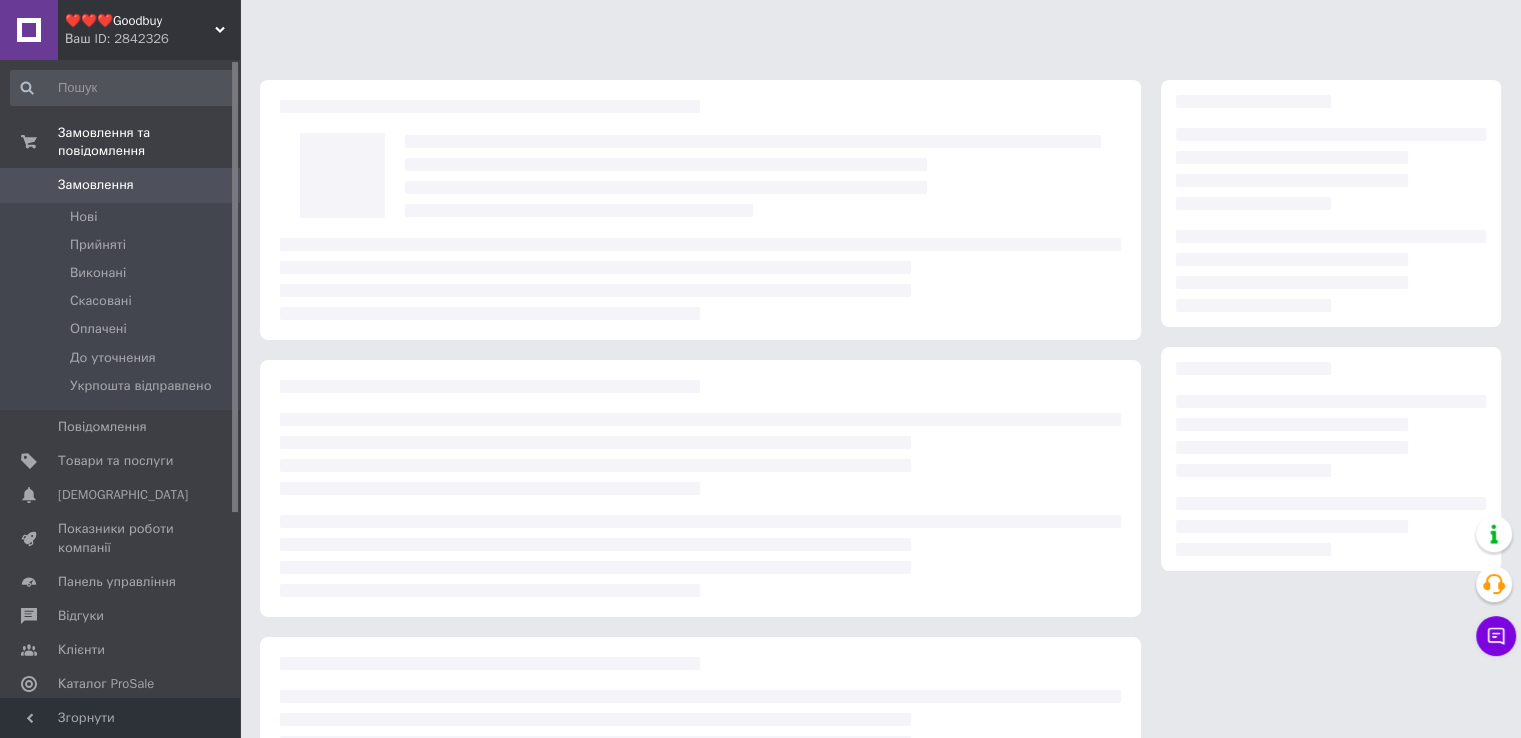 scroll, scrollTop: 176, scrollLeft: 0, axis: vertical 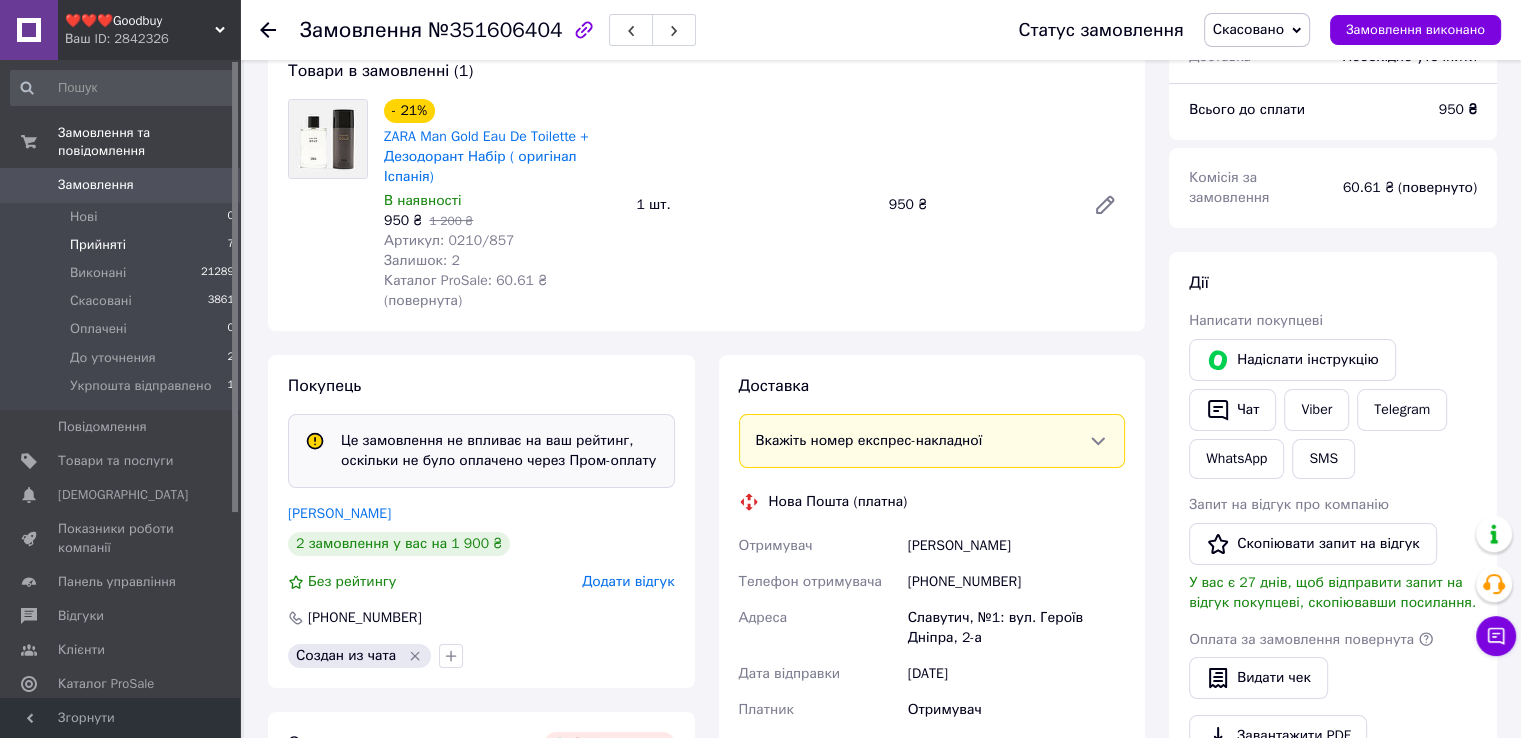 click on "Прийняті" at bounding box center [98, 245] 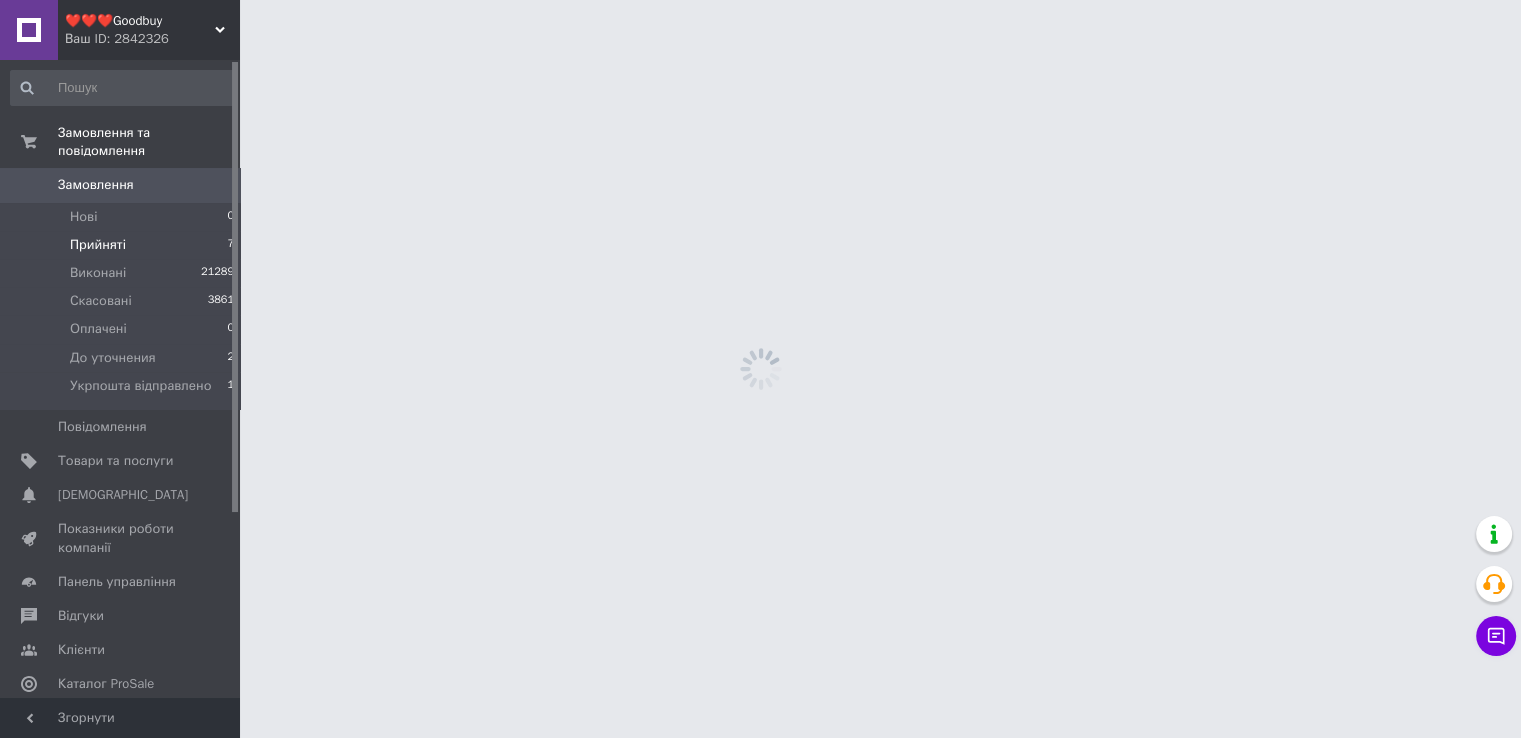 scroll, scrollTop: 0, scrollLeft: 0, axis: both 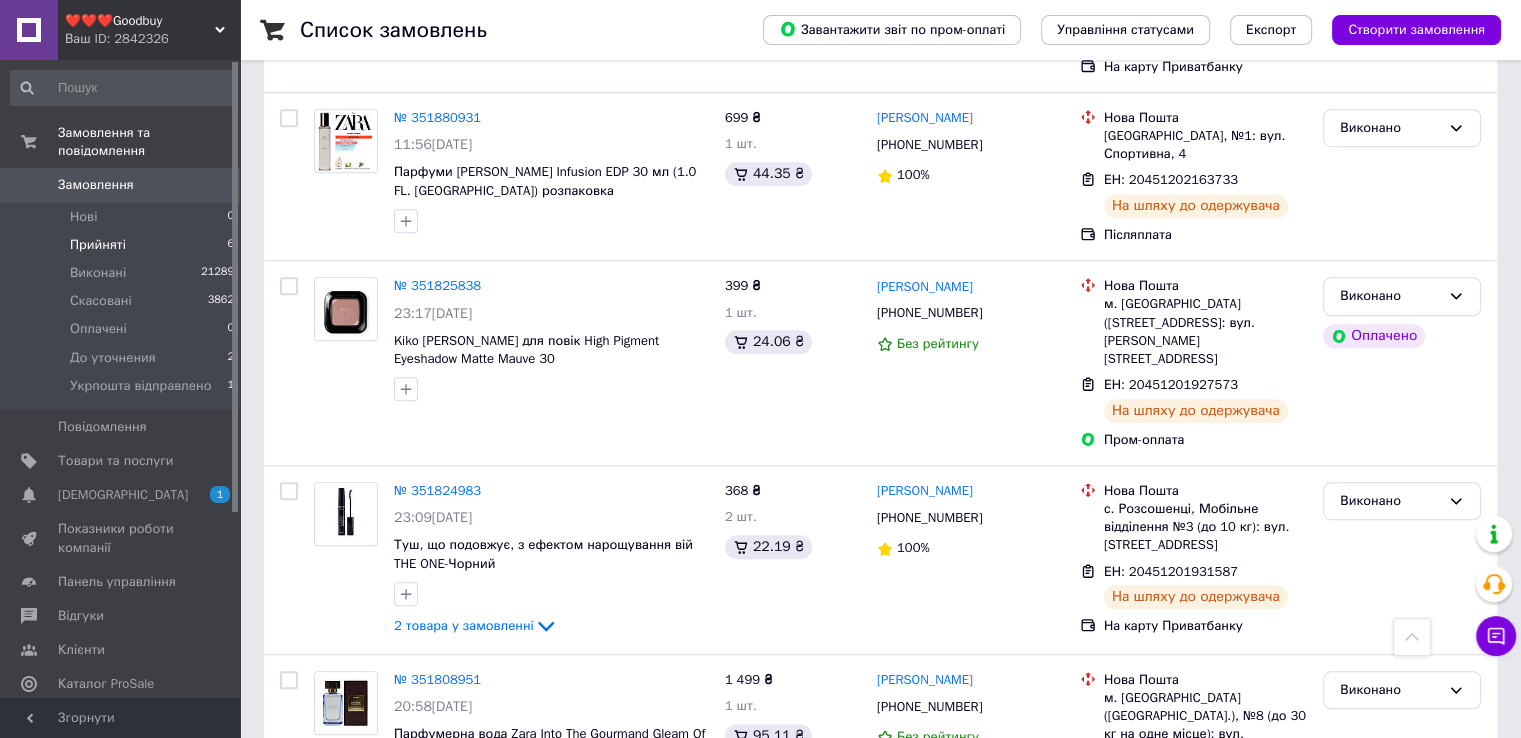 click on "Прийняті" at bounding box center (98, 245) 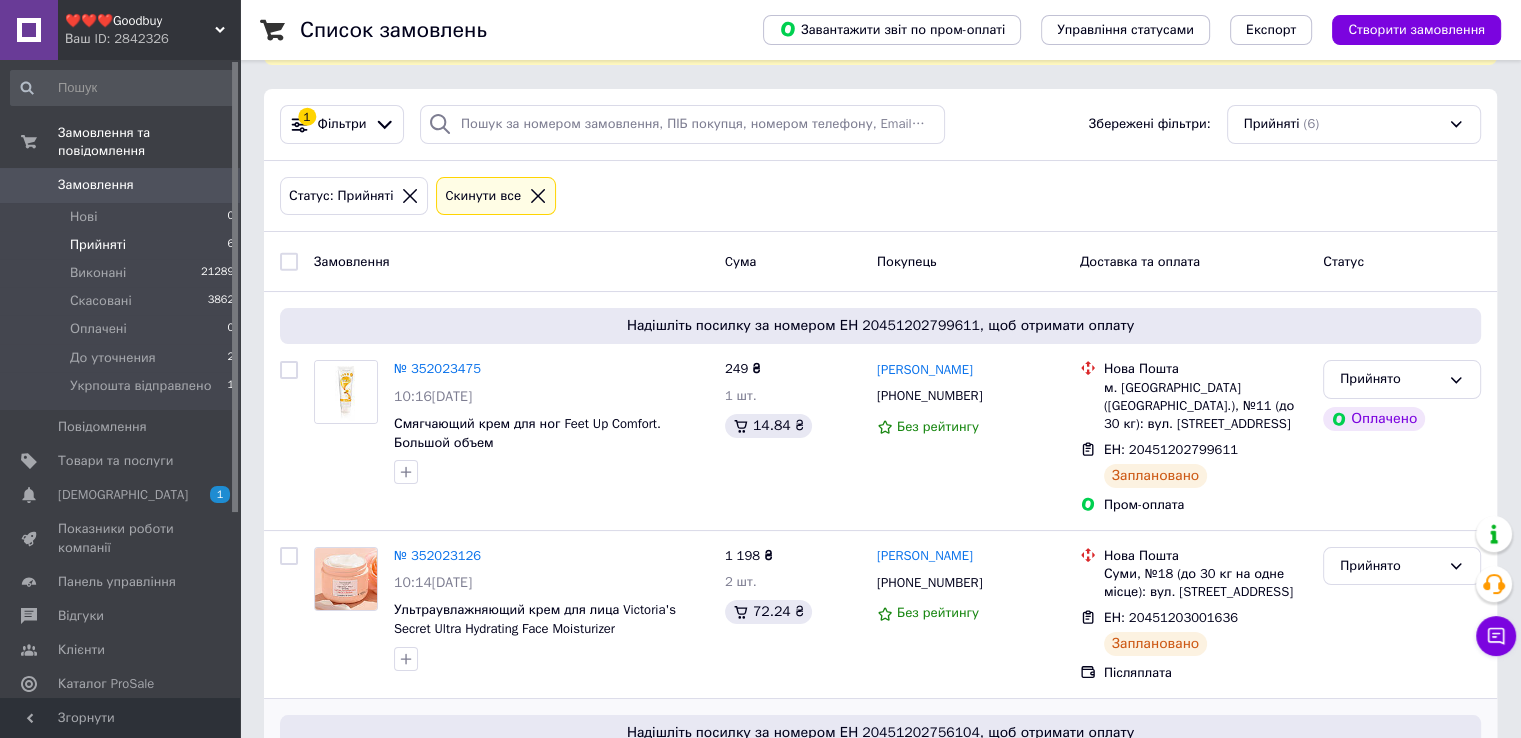 scroll, scrollTop: 77, scrollLeft: 0, axis: vertical 